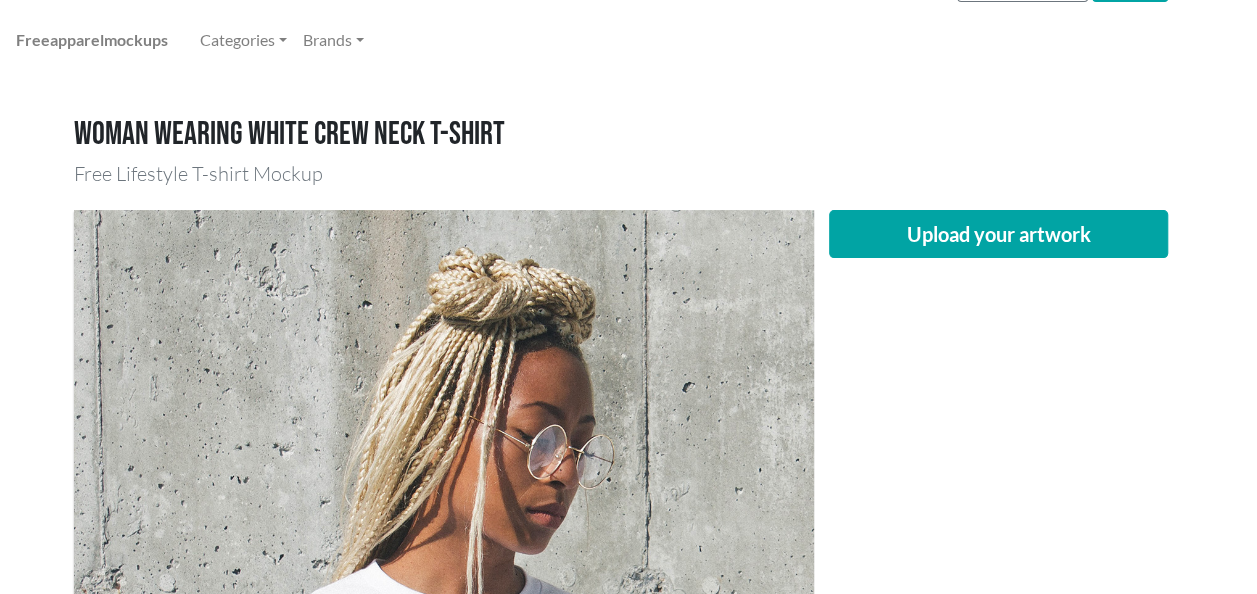 scroll, scrollTop: 0, scrollLeft: 0, axis: both 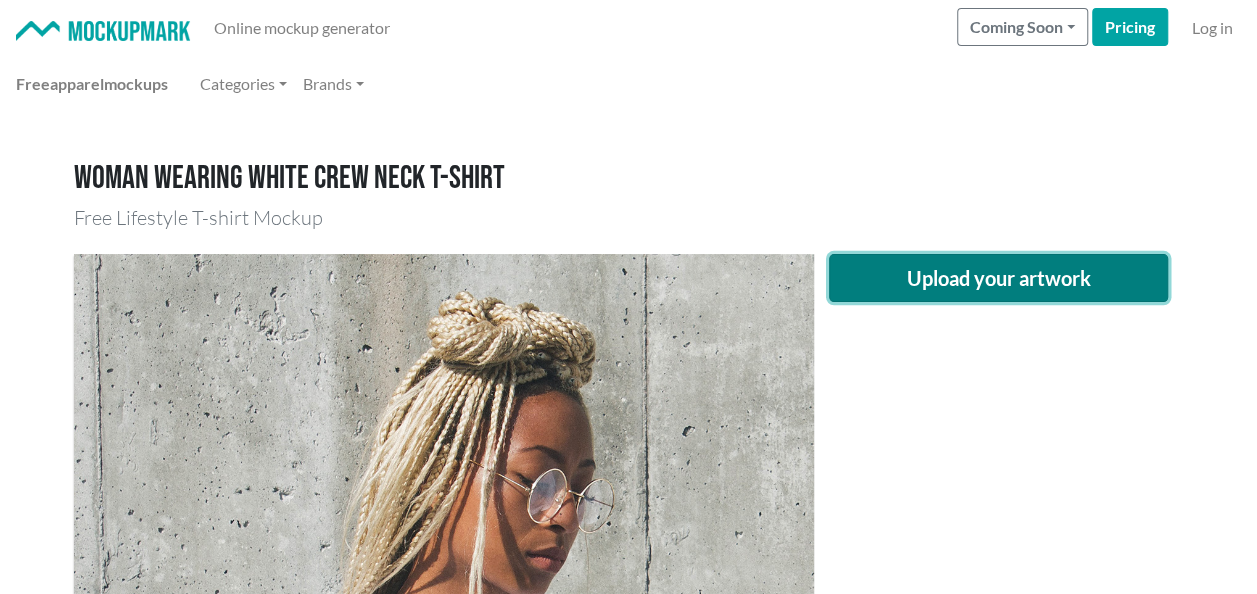 click on "Upload your artwork" at bounding box center [999, 278] 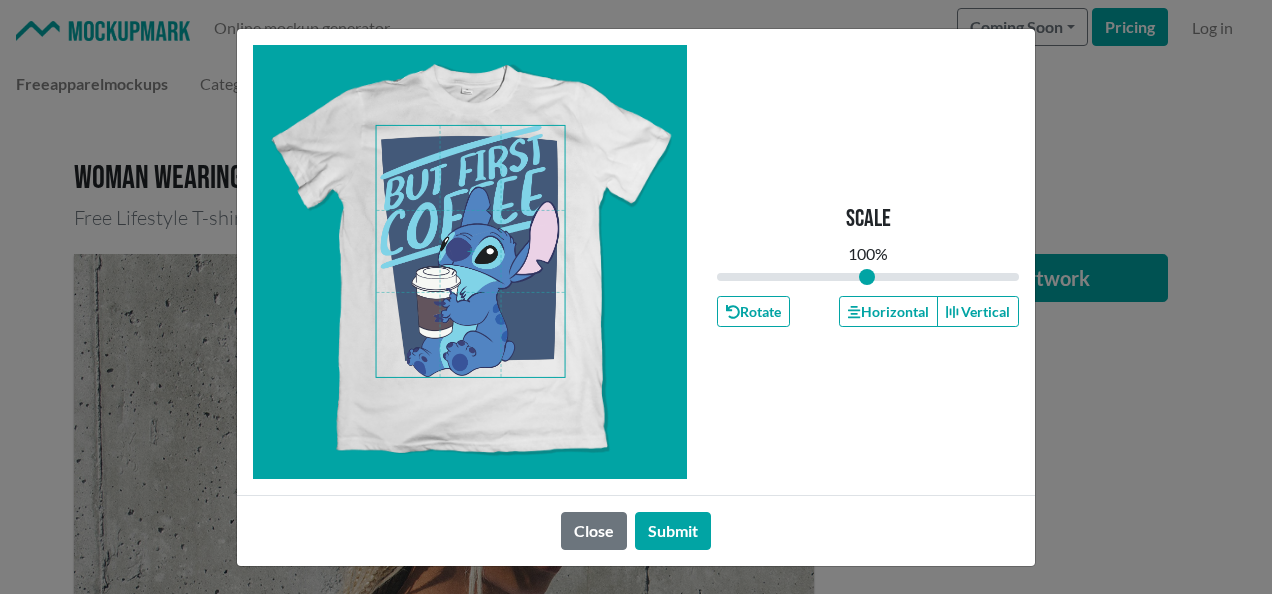 click at bounding box center (471, 251) 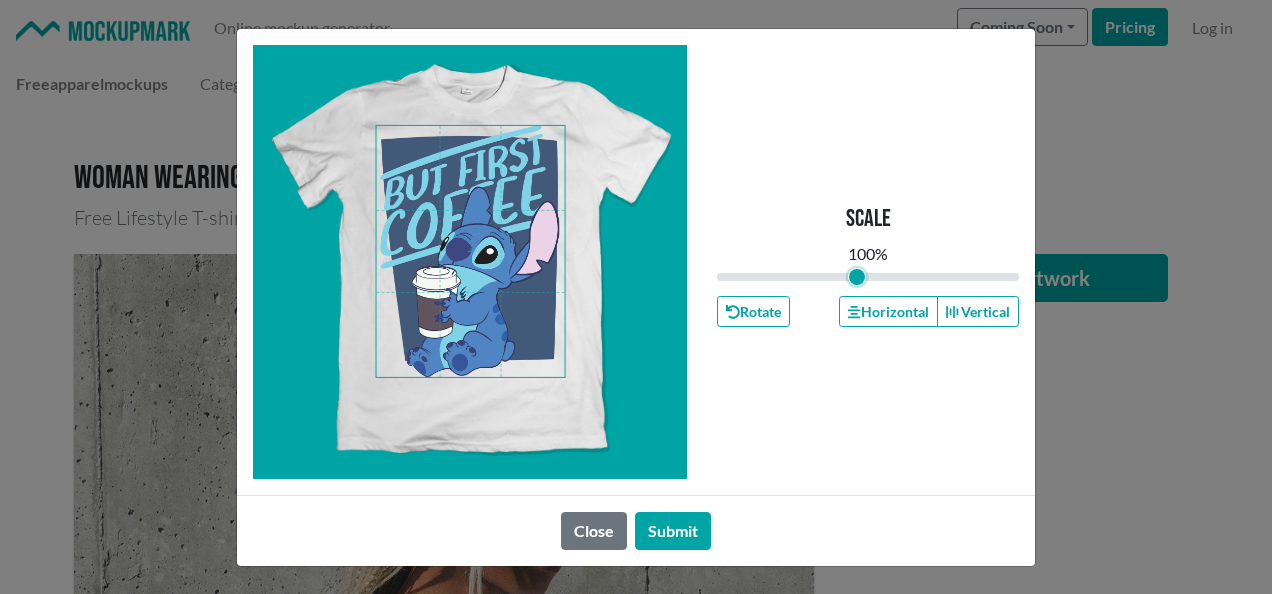 click at bounding box center [868, 277] 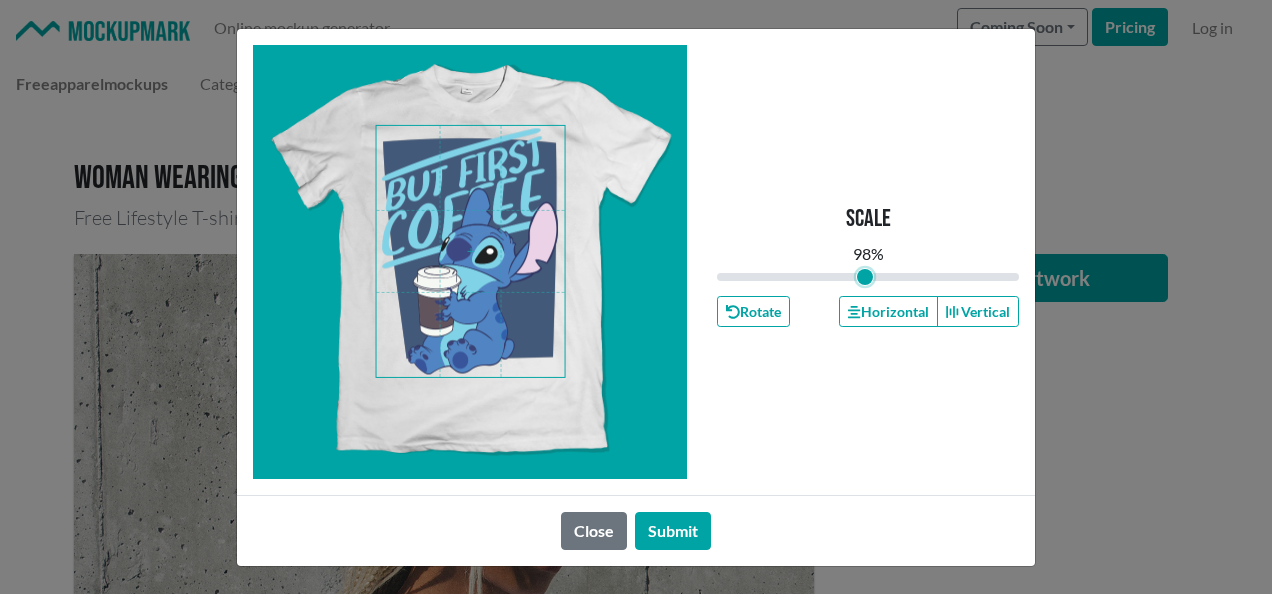 type on "0.98" 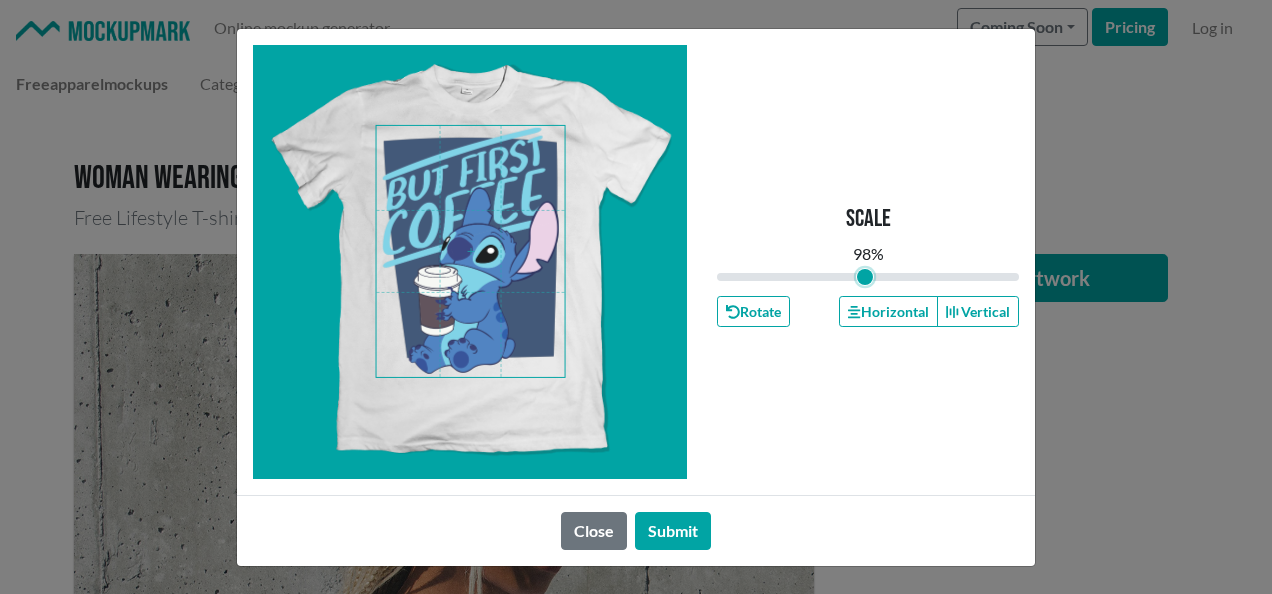 click at bounding box center (471, 251) 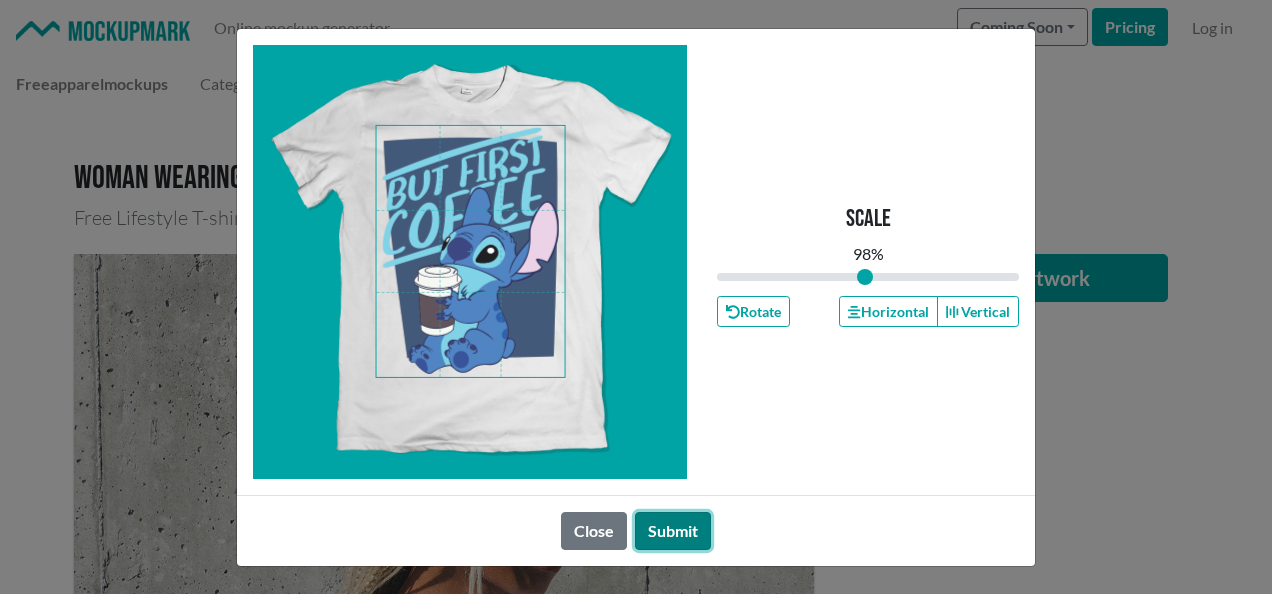 click on "Submit" at bounding box center (673, 531) 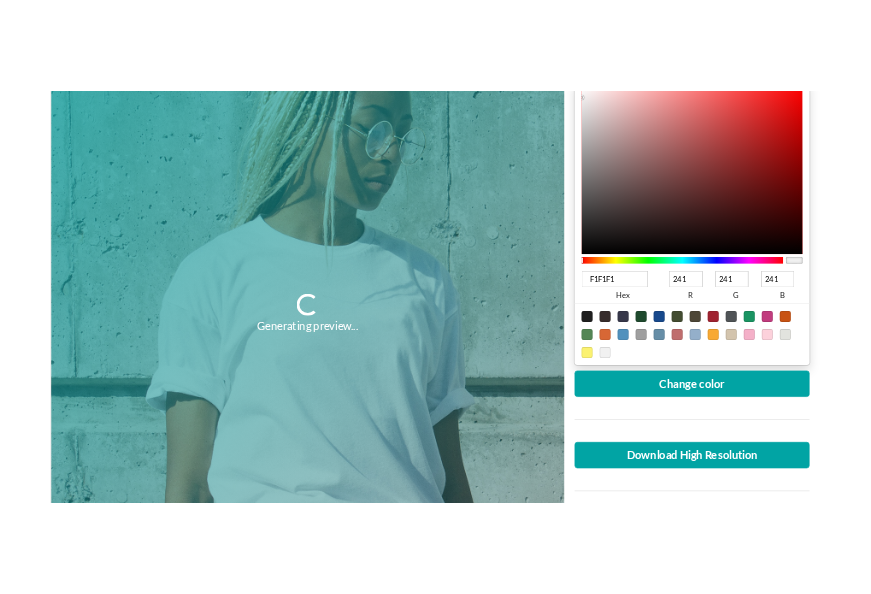 scroll, scrollTop: 445, scrollLeft: 0, axis: vertical 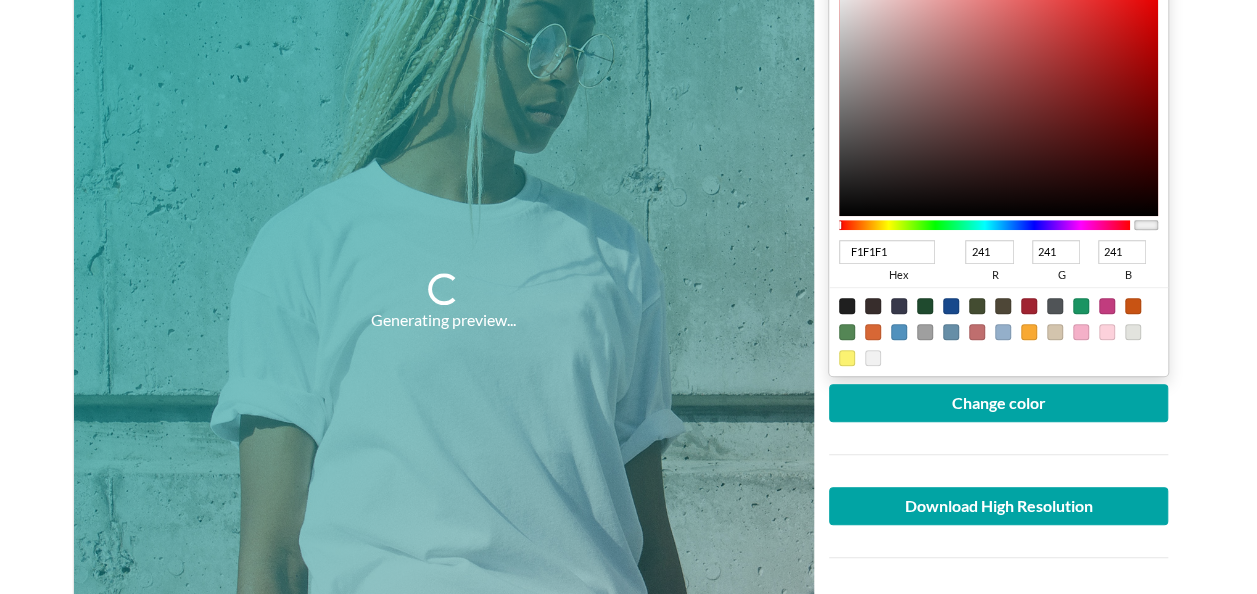 click at bounding box center [847, 306] 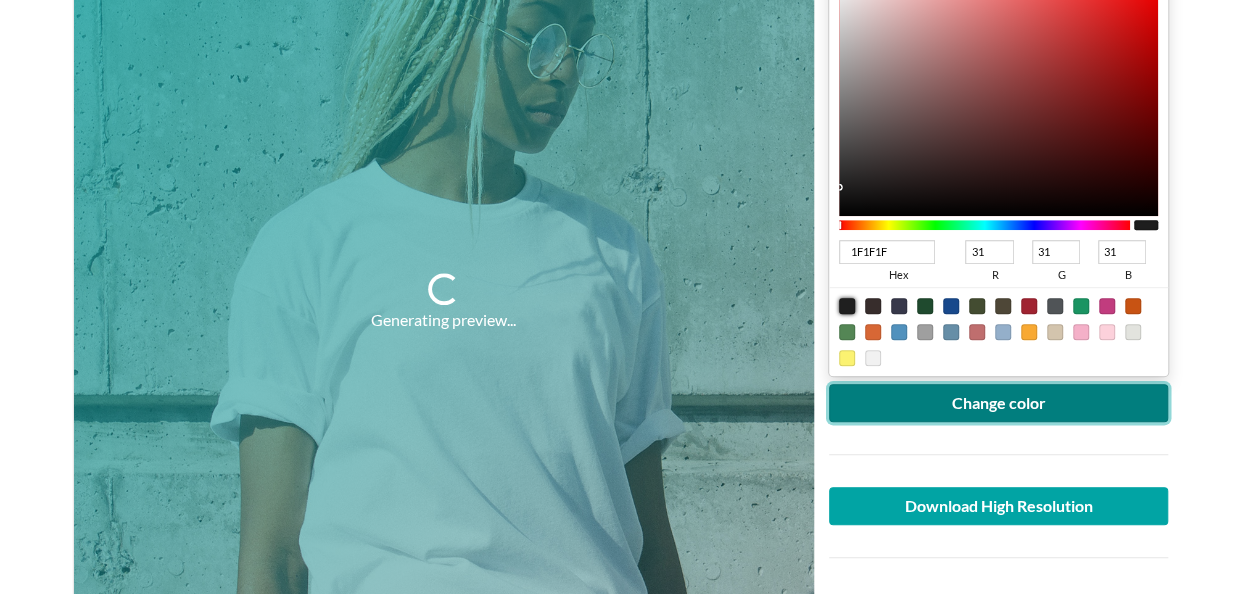 click on "Change color" at bounding box center (999, 403) 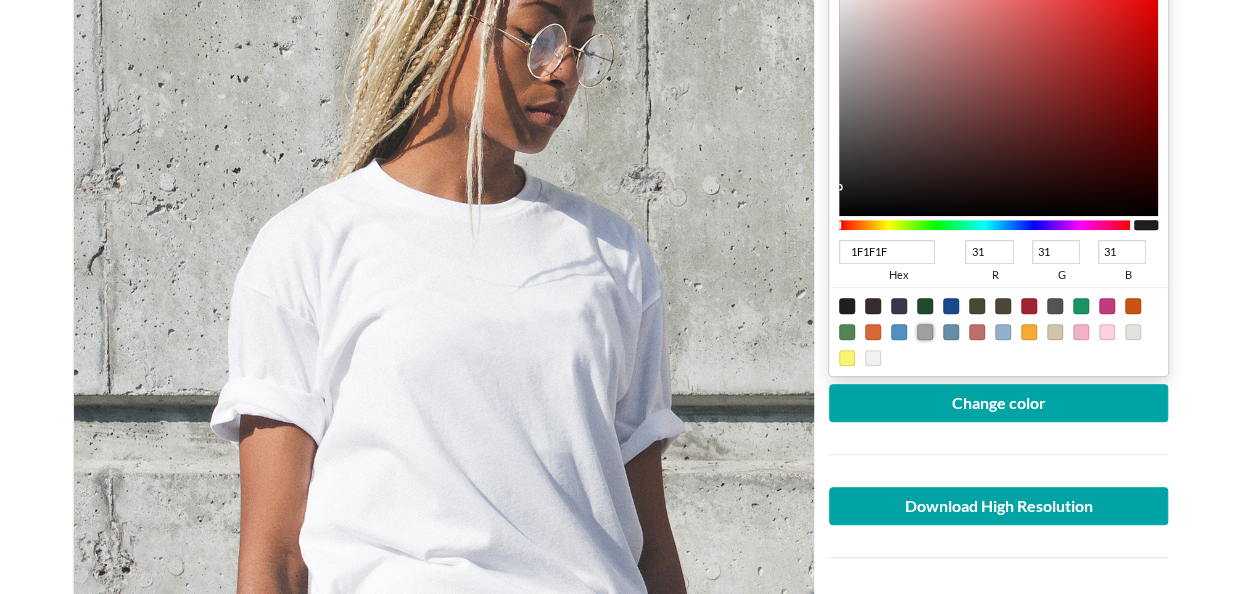 click at bounding box center [925, 332] 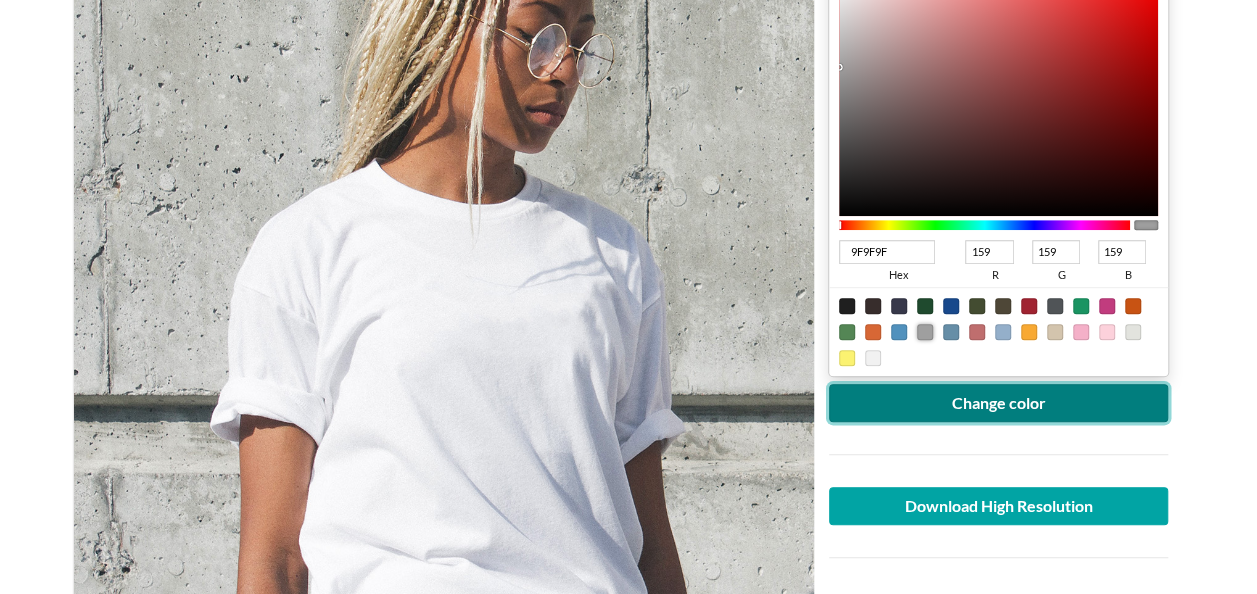 click on "Change color" at bounding box center [999, 403] 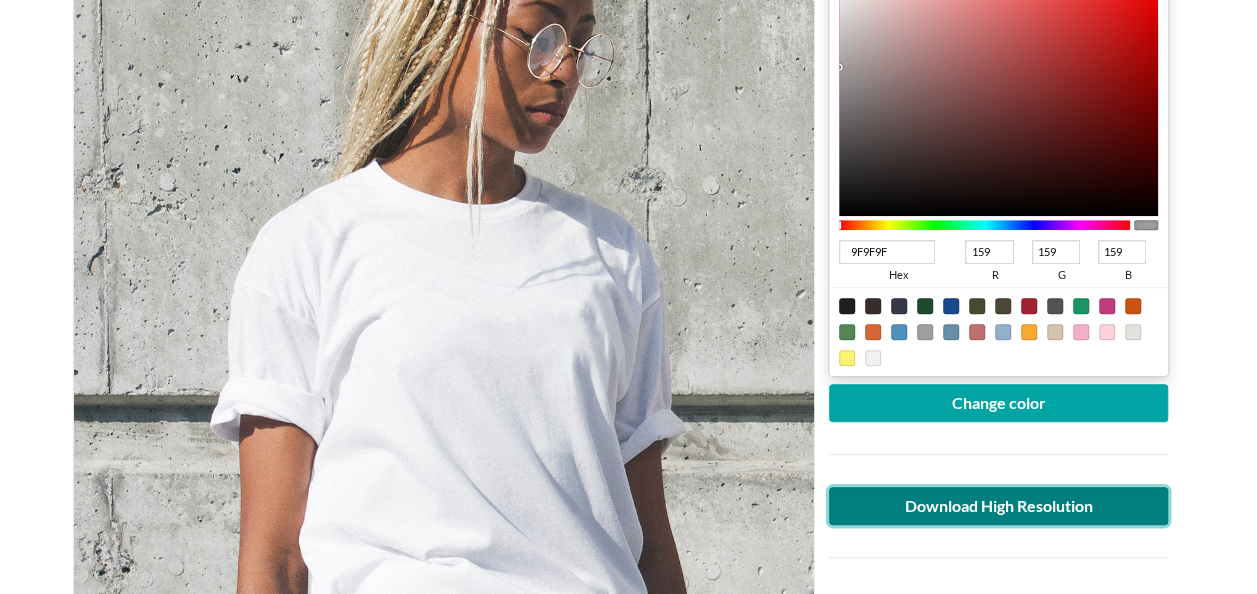 click on "Download High Resolution" at bounding box center [999, 506] 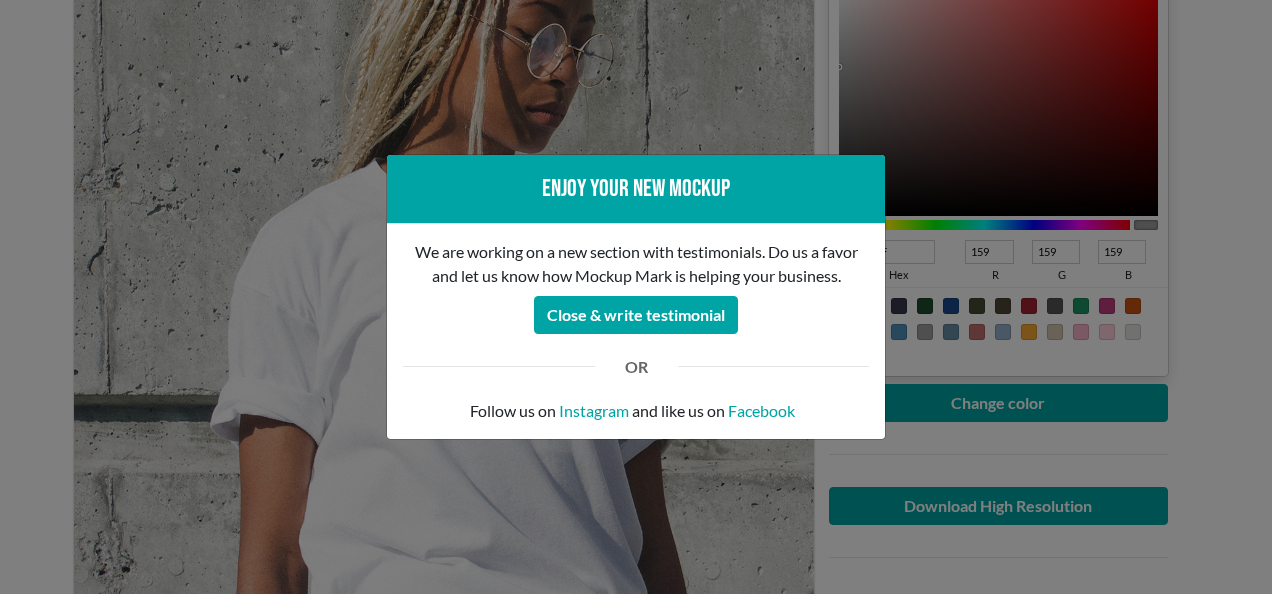 click on "Enjoy your new mockup We are working on a new section with testimonials. Do us a favor and let us know how Mockup Mark is helping your business. Close & write testimonial OR Follow us on   Instagram   and like us on   Facebook" at bounding box center [636, 297] 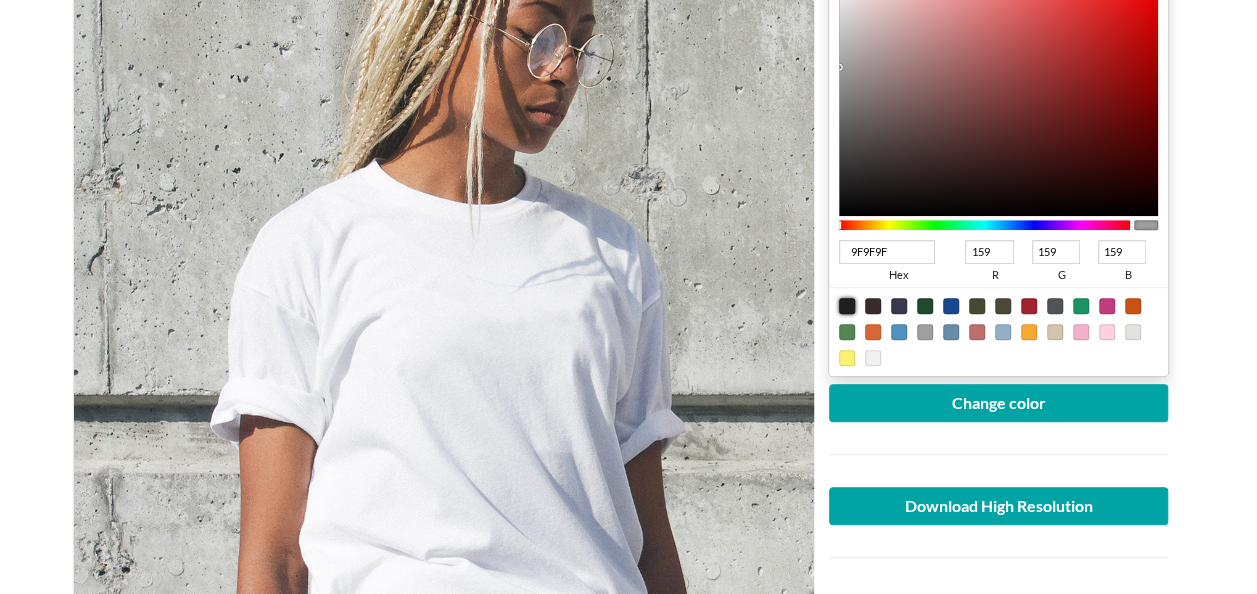 click at bounding box center [847, 306] 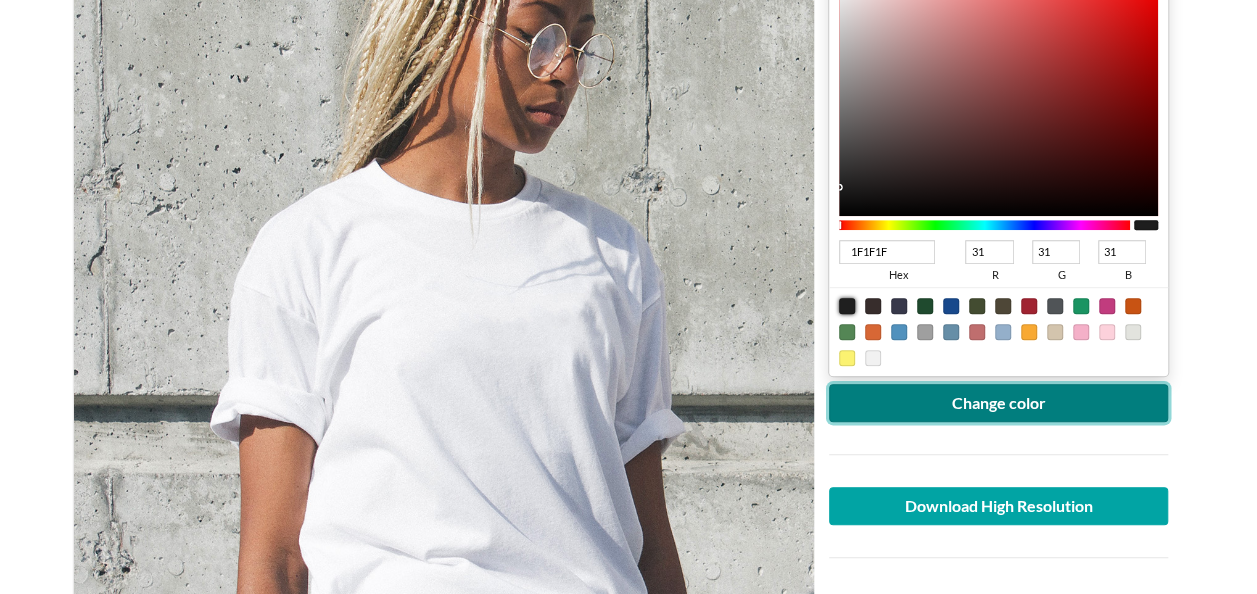click on "Change color" at bounding box center [999, 403] 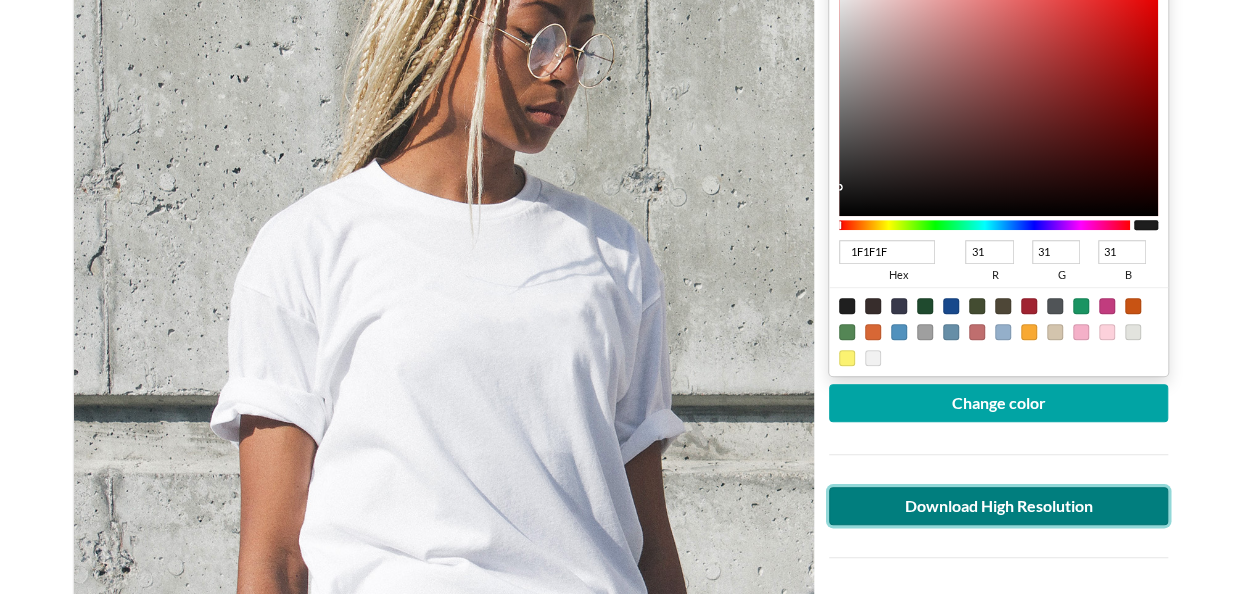 click on "Download High Resolution" at bounding box center (999, 506) 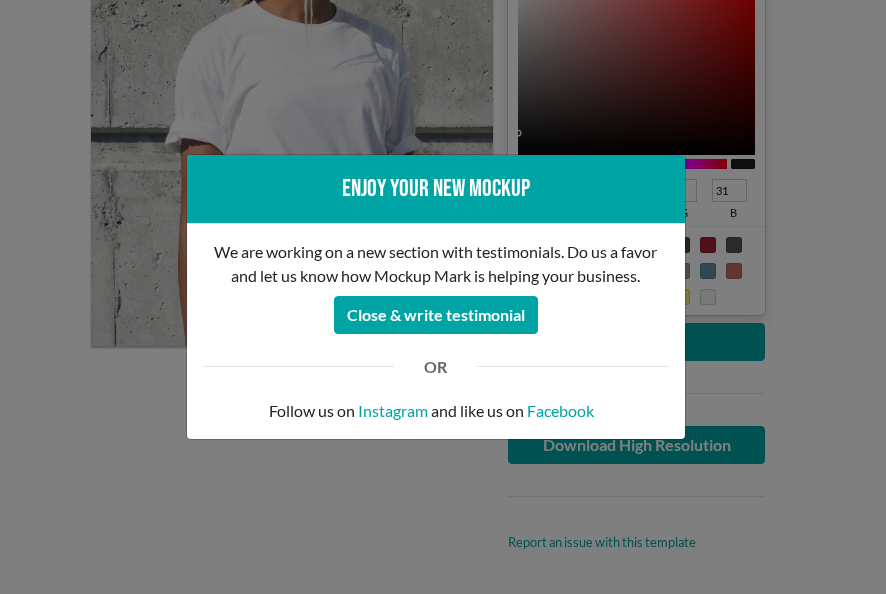 click on "Enjoy your new mockup We are working on a new section with testimonials. Do us a favor and let us know how Mockup Mark is helping your business. Close & write testimonial OR Follow us on   Instagram   and like us on   Facebook" at bounding box center [443, 297] 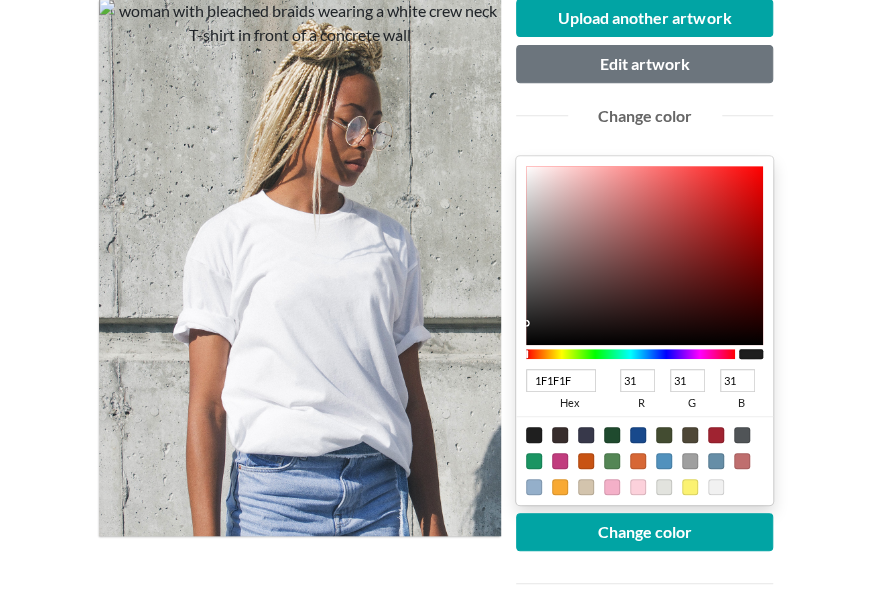 scroll, scrollTop: 175, scrollLeft: 0, axis: vertical 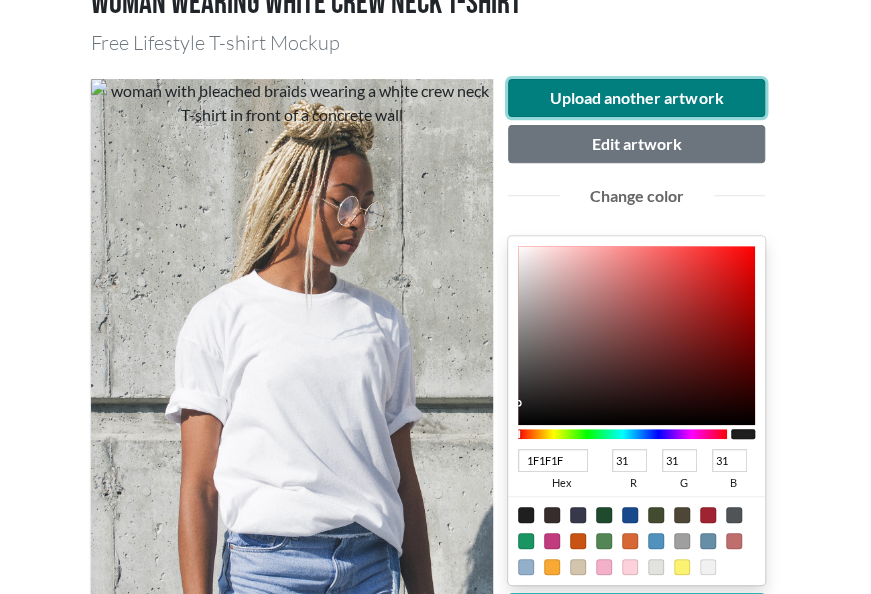 click on "Upload another artwork" at bounding box center (637, 98) 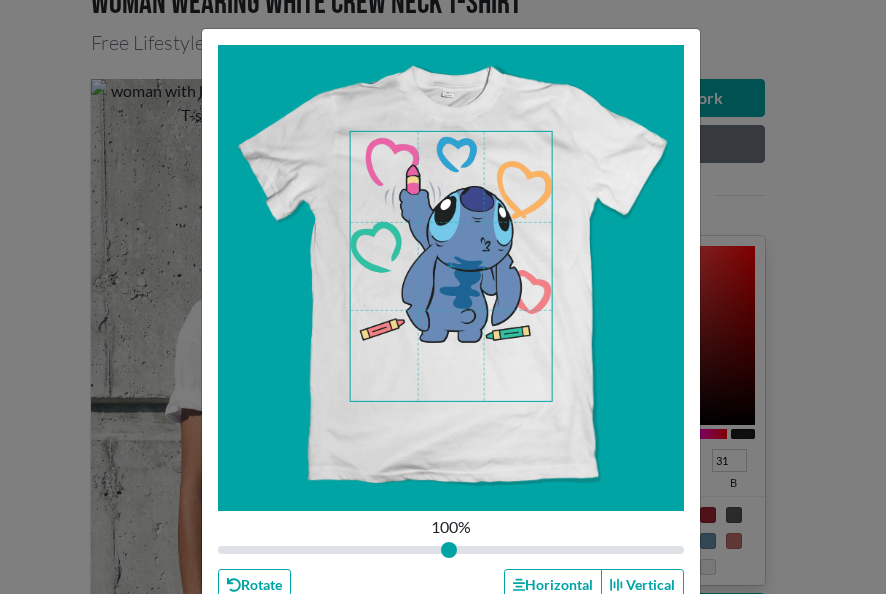click at bounding box center (451, 266) 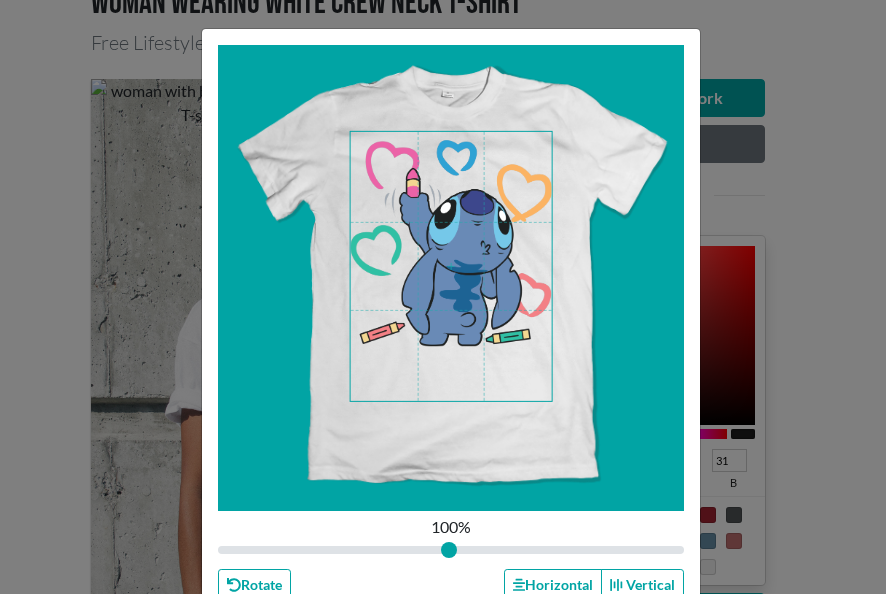 click at bounding box center (451, 266) 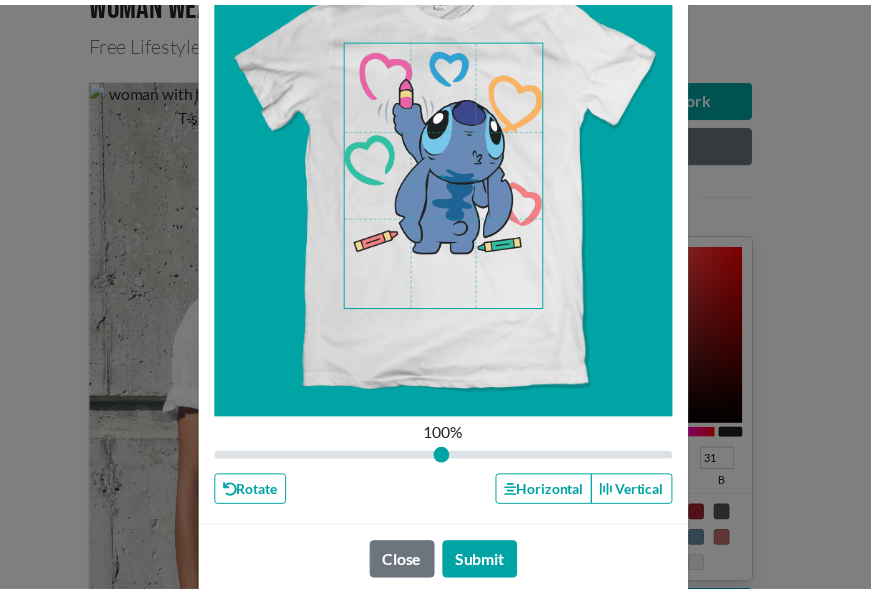 scroll, scrollTop: 112, scrollLeft: 0, axis: vertical 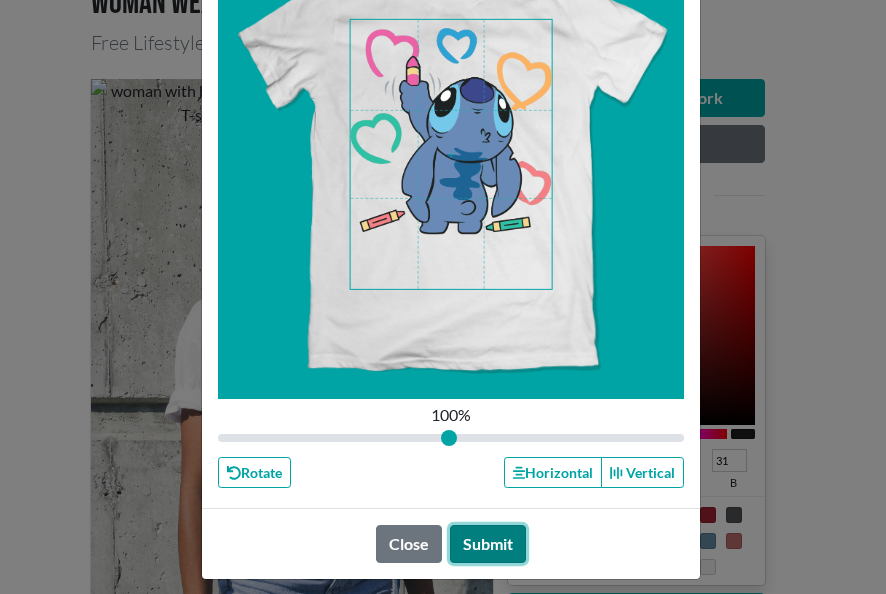 click on "Submit" at bounding box center (488, 544) 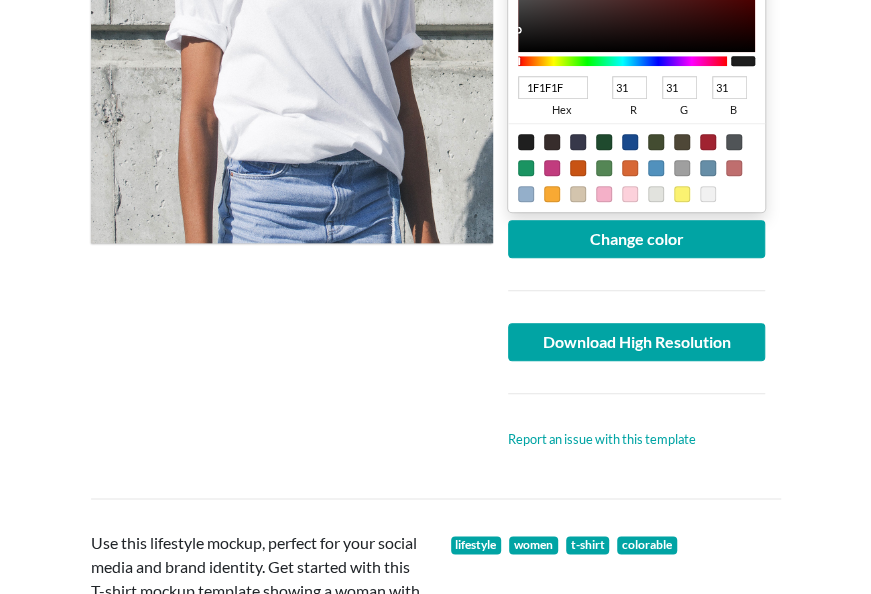 scroll, scrollTop: 561, scrollLeft: 0, axis: vertical 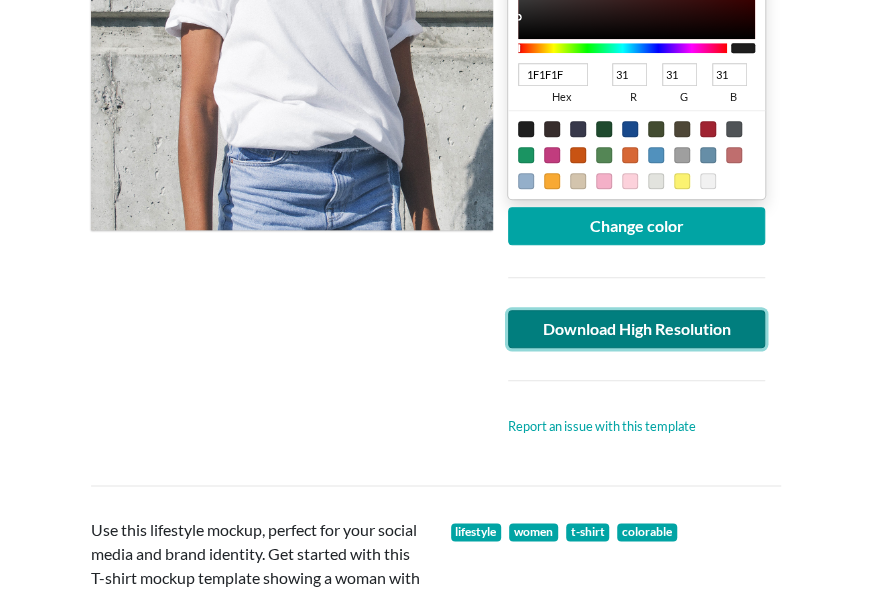 click on "Download High Resolution" at bounding box center [637, 329] 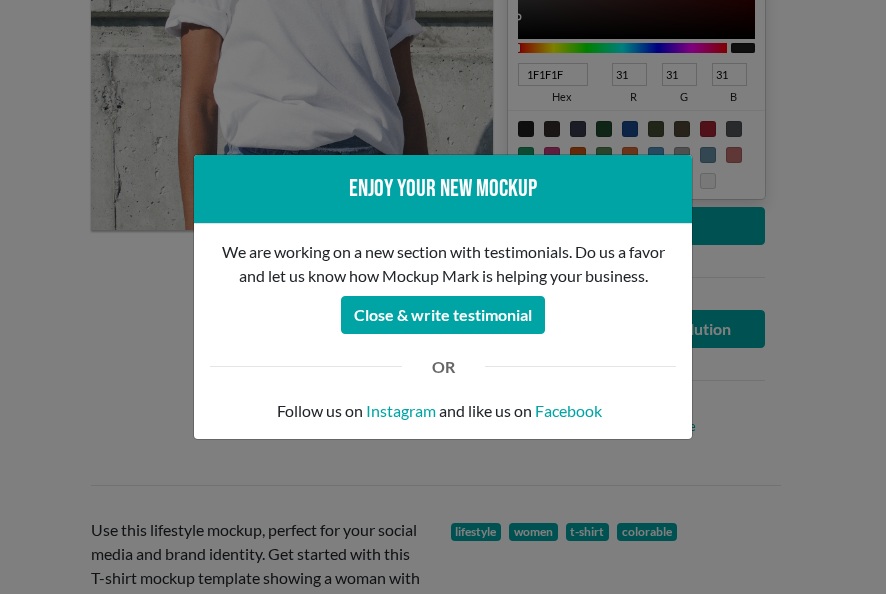 click on "Enjoy your new mockup We are working on a new section with testimonials. Do us a favor and let us know how Mockup Mark is helping your business. Close & write testimonial OR Follow us on   Instagram   and like us on   Facebook" at bounding box center [443, 297] 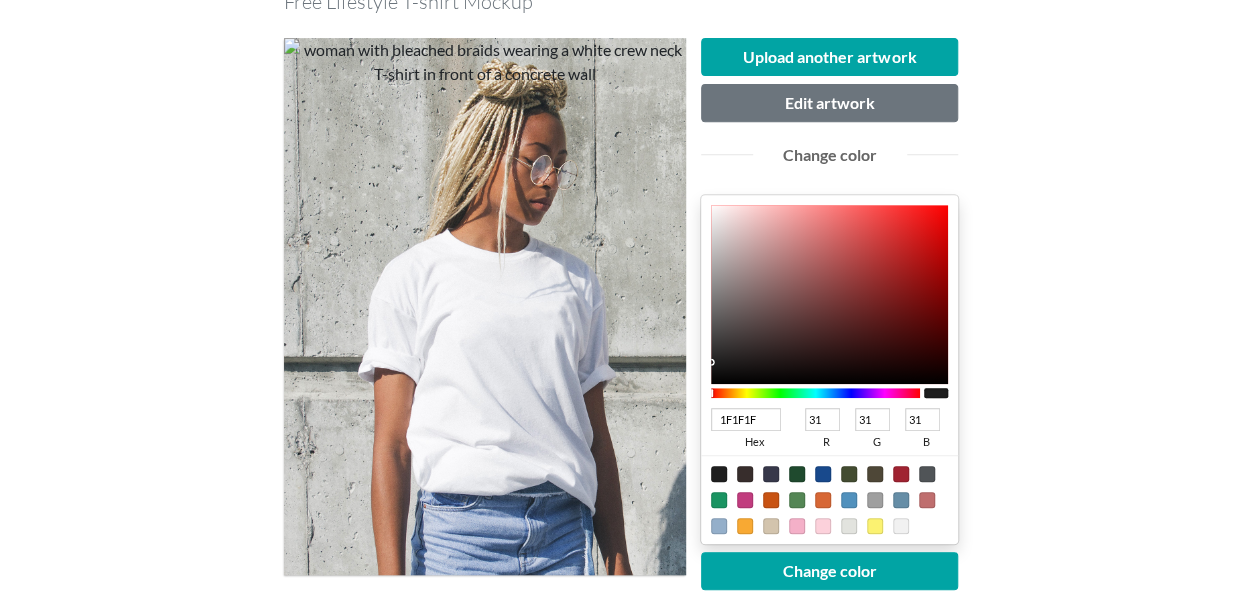 scroll, scrollTop: 215, scrollLeft: 0, axis: vertical 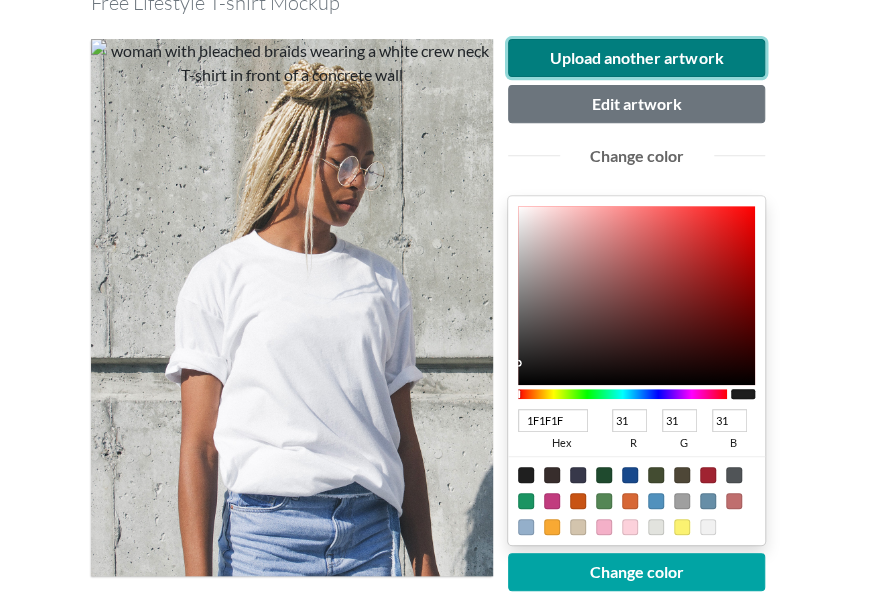 click on "Upload another artwork" at bounding box center (637, 58) 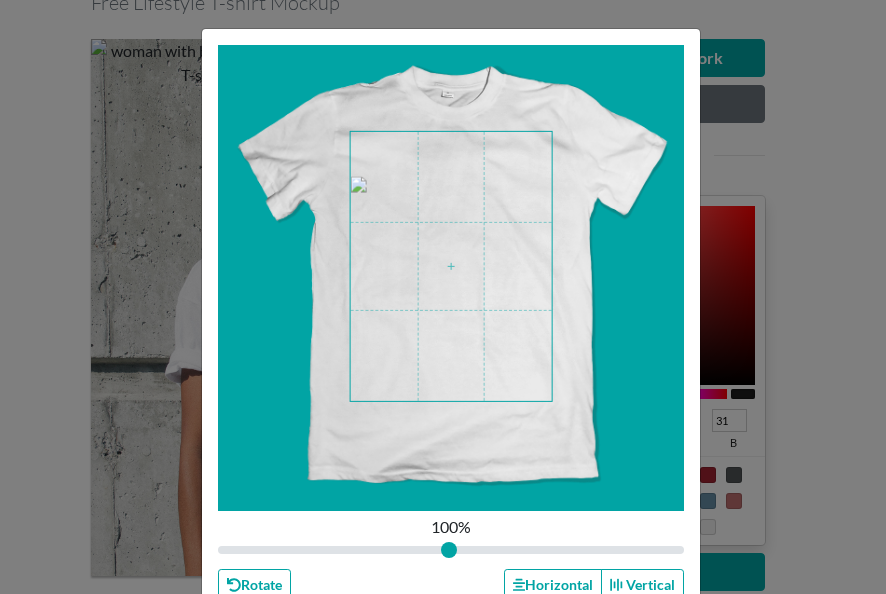 click at bounding box center [451, 266] 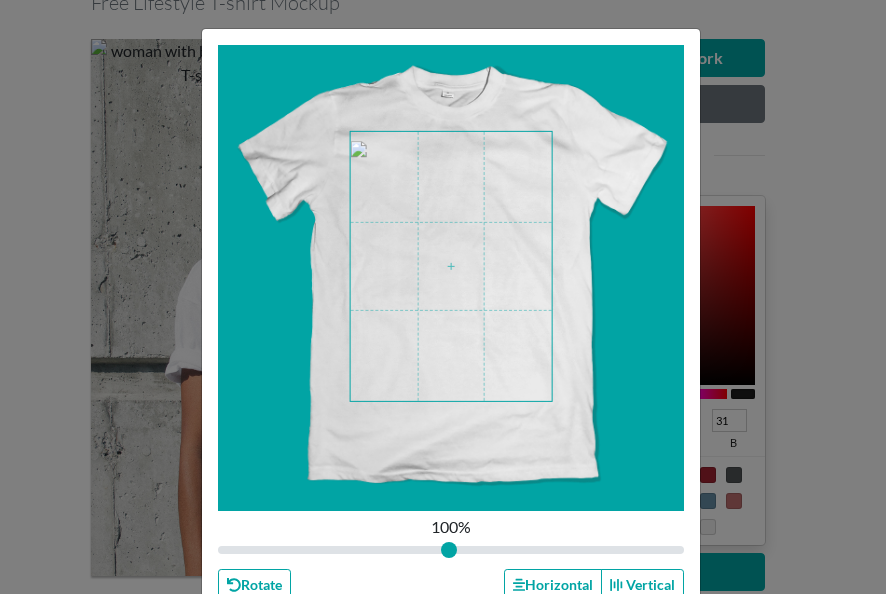 click at bounding box center [451, 266] 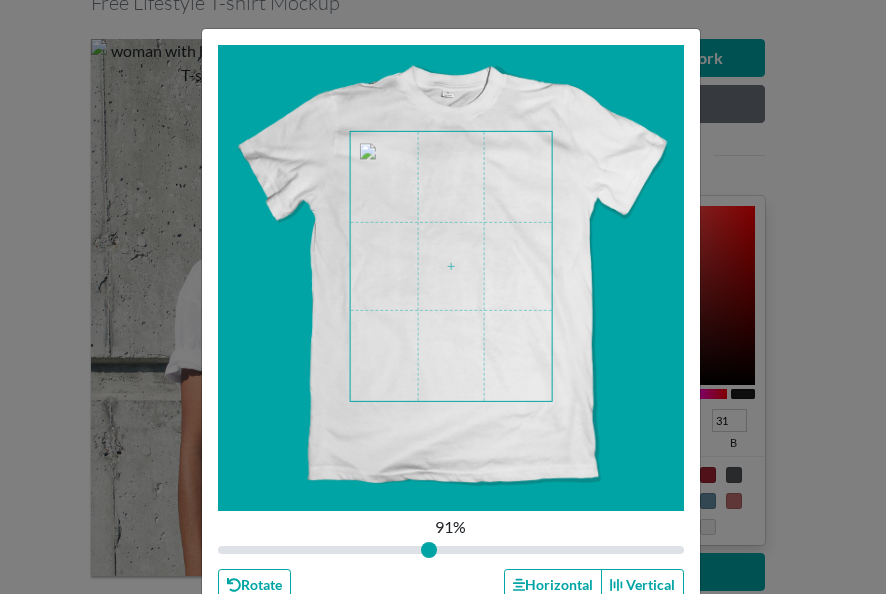 click at bounding box center (451, 266) 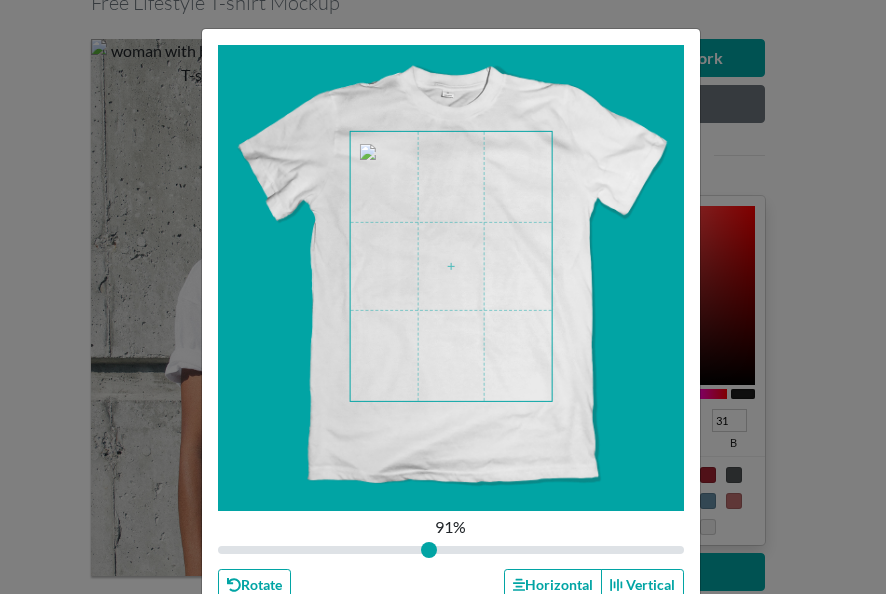 click on "Scale 91 %  Rotate    Horizontal     Vertical Close Submit" at bounding box center [443, 297] 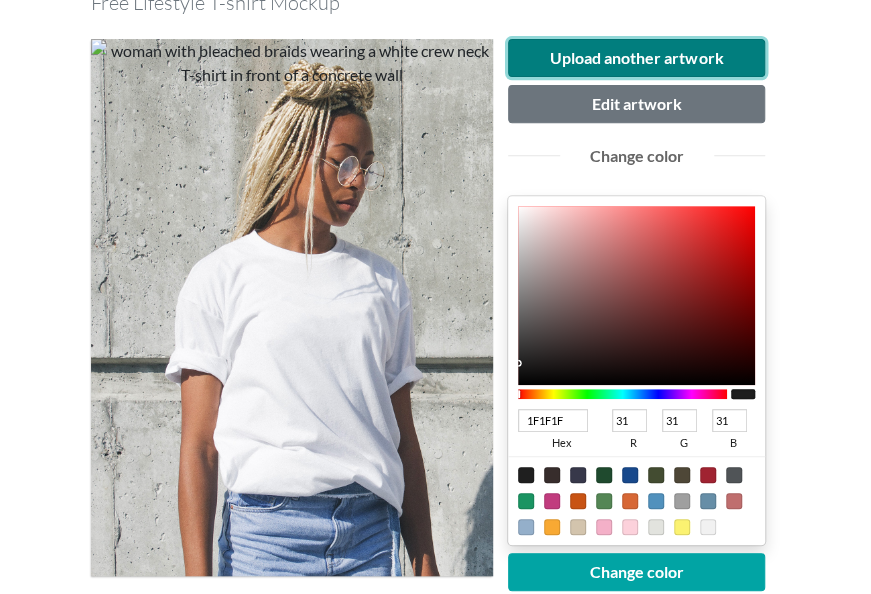 click on "Upload another artwork" at bounding box center [637, 58] 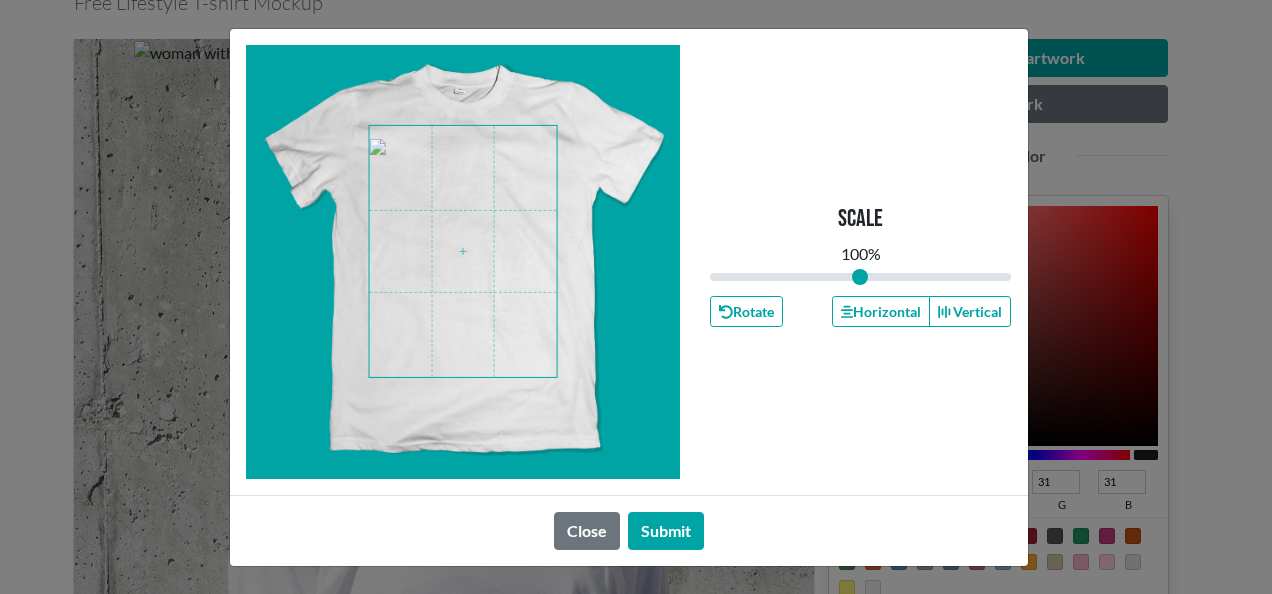 click at bounding box center [463, 251] 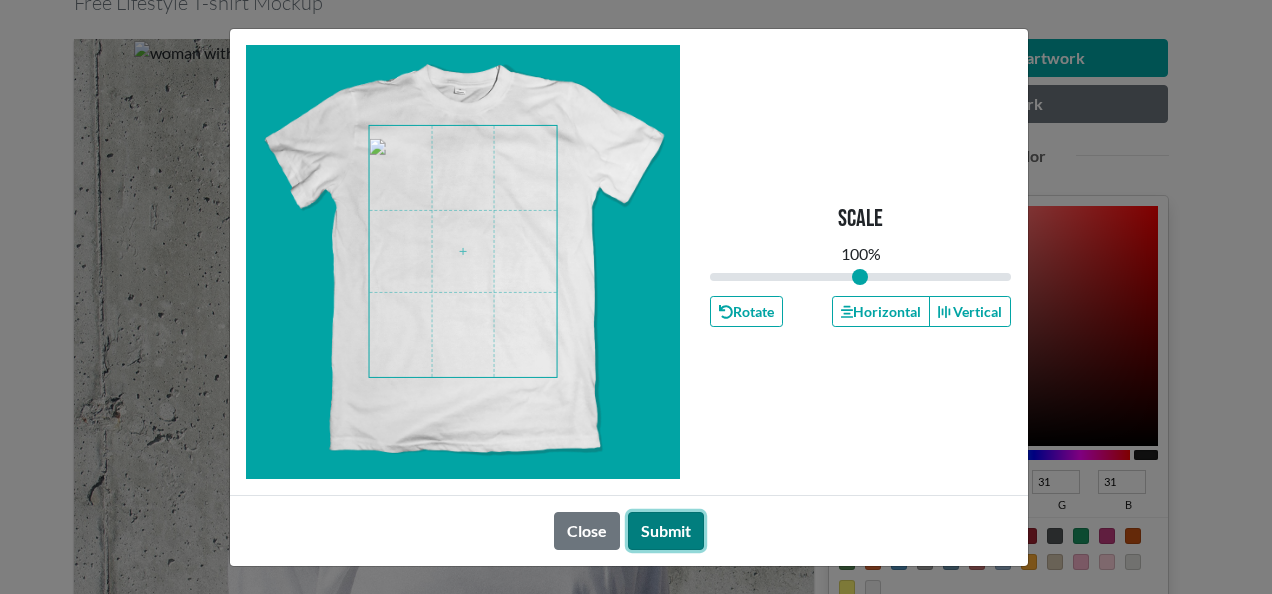 click on "Submit" at bounding box center (666, 531) 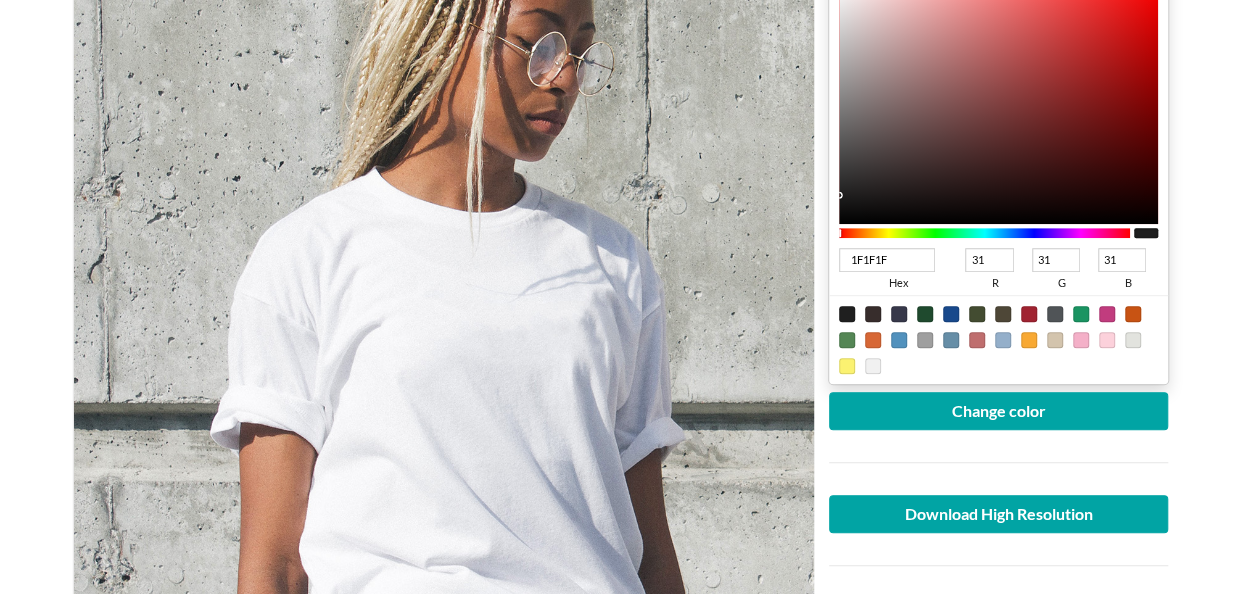 scroll, scrollTop: 465, scrollLeft: 0, axis: vertical 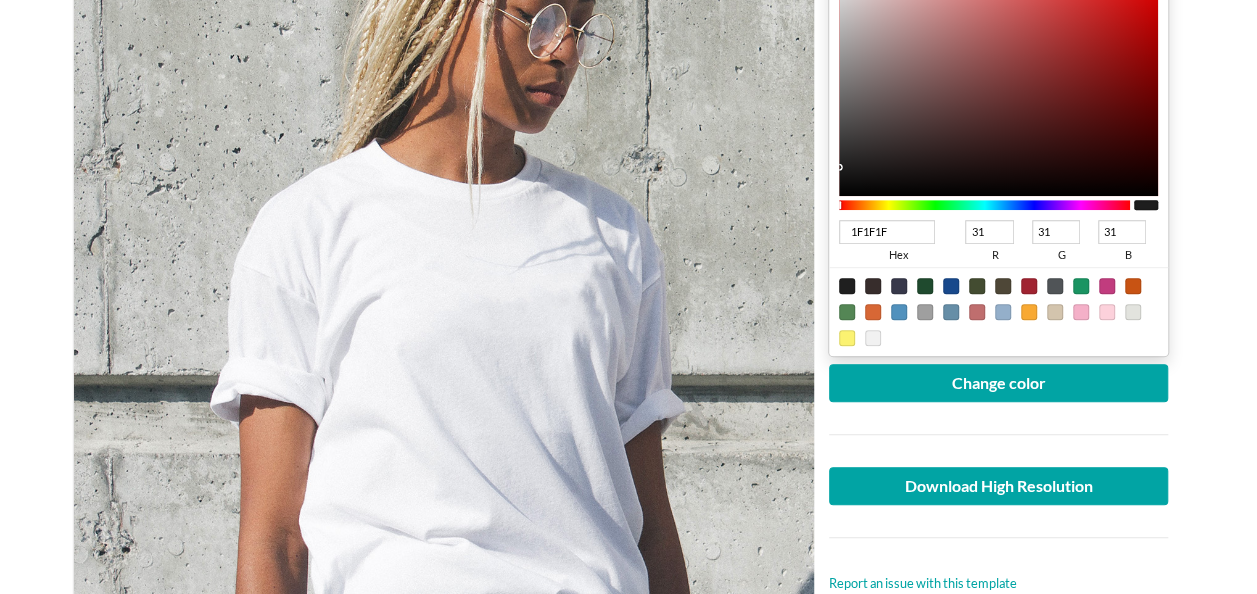 click at bounding box center [925, 312] 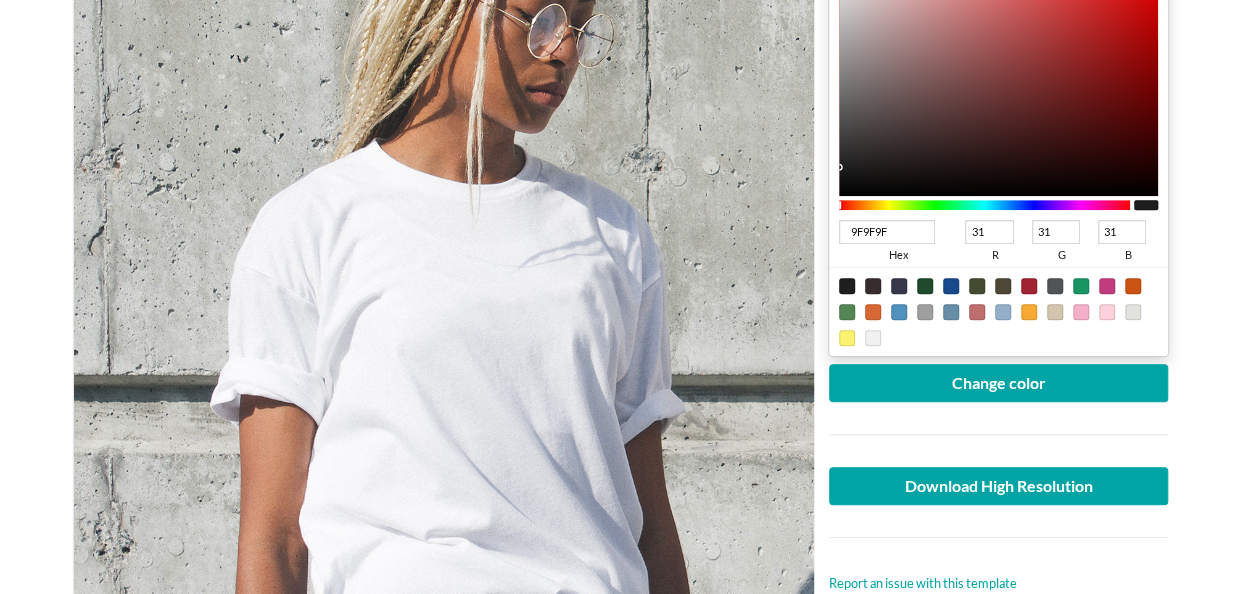 type on "159" 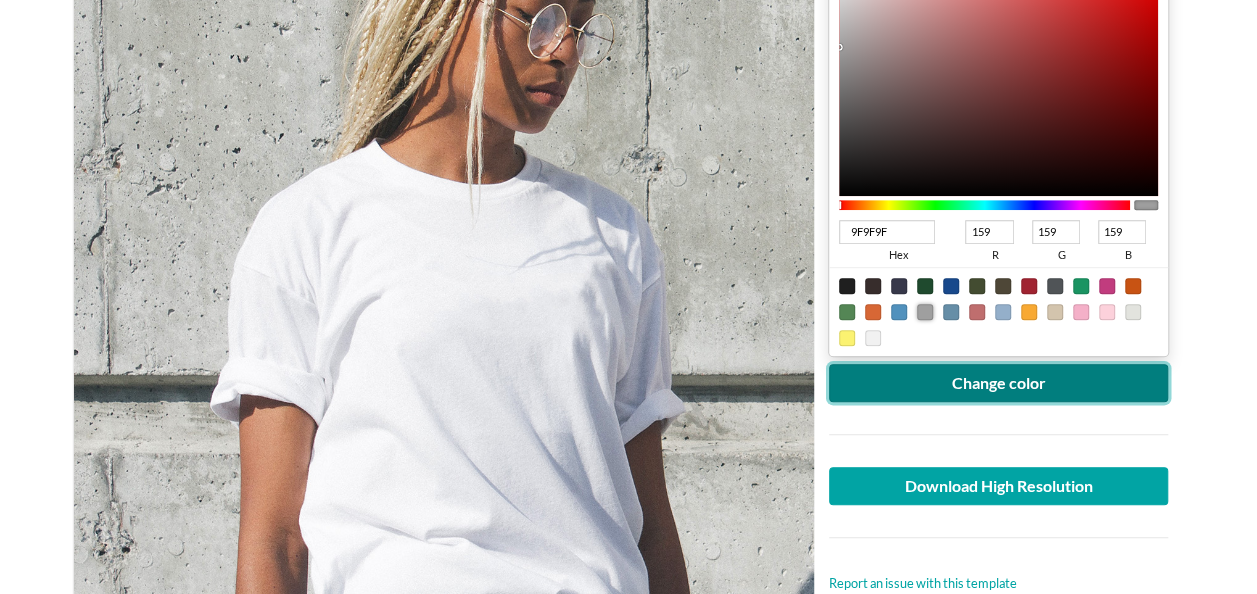 click on "Change color" at bounding box center [999, 383] 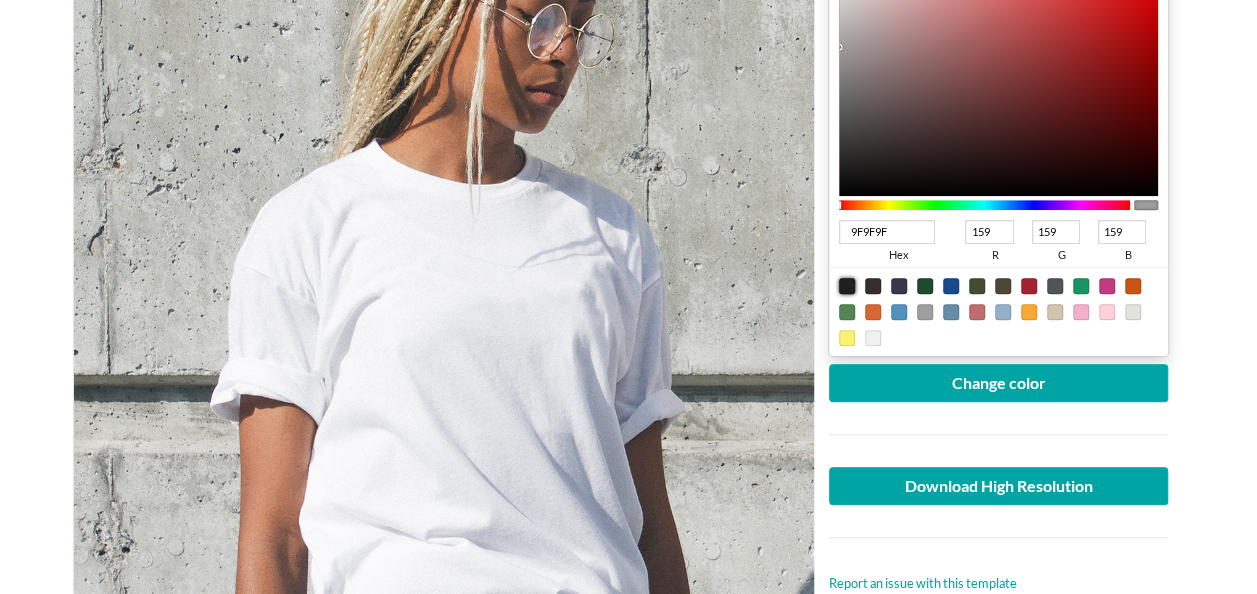 click at bounding box center (847, 286) 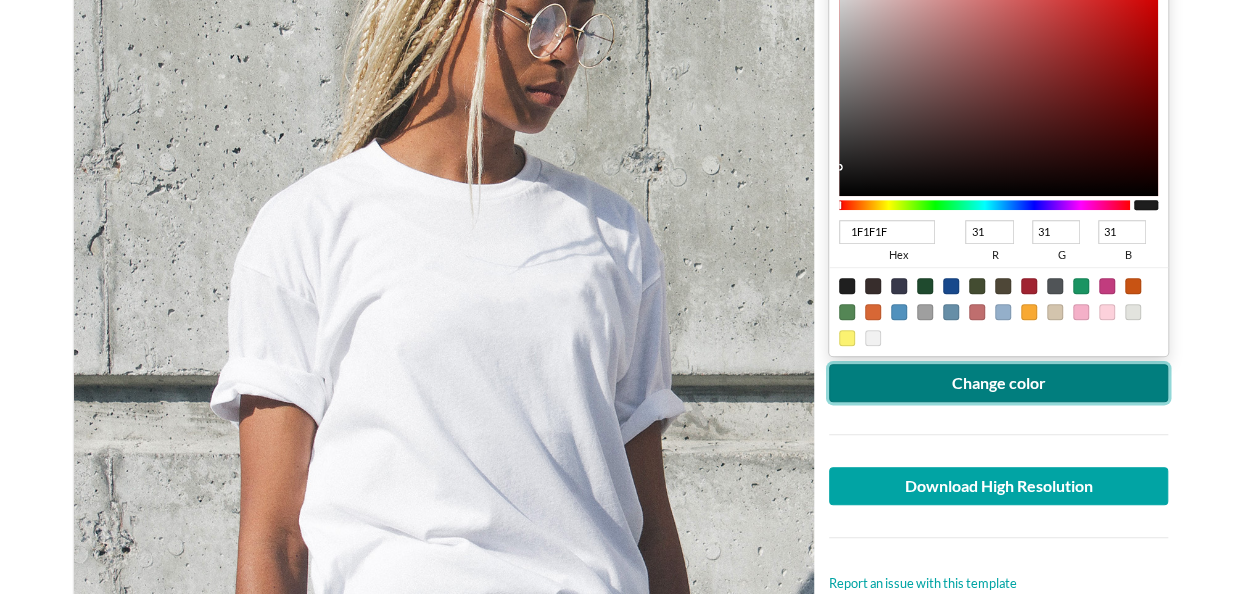 click on "Change color" at bounding box center (999, 383) 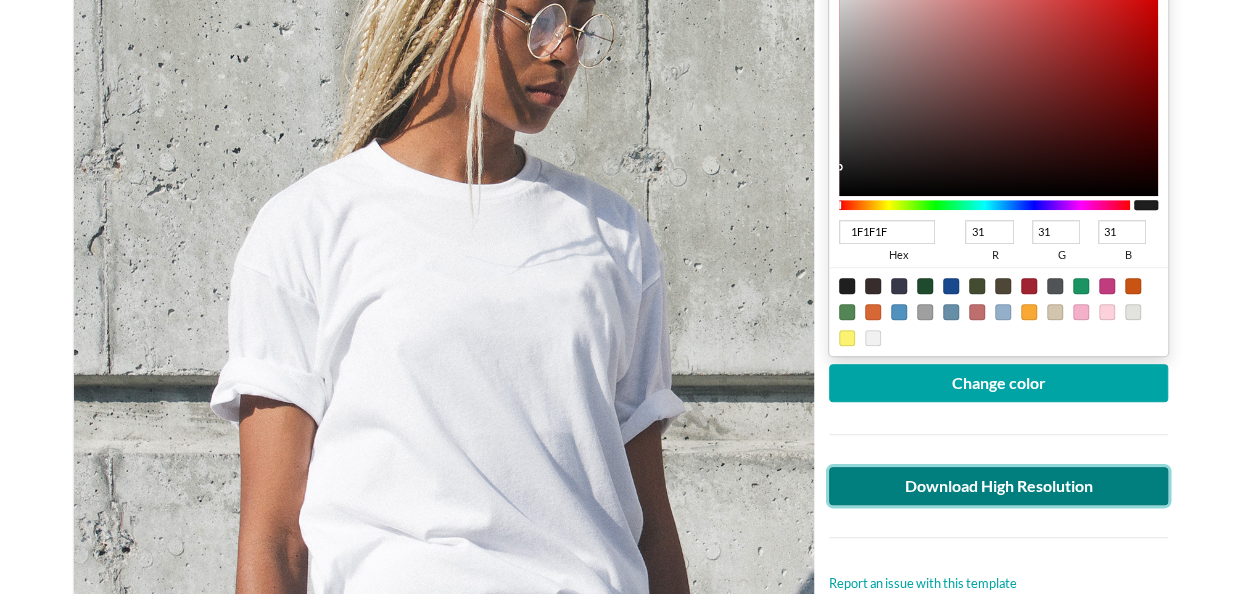 click on "Download High Resolution" at bounding box center [999, 486] 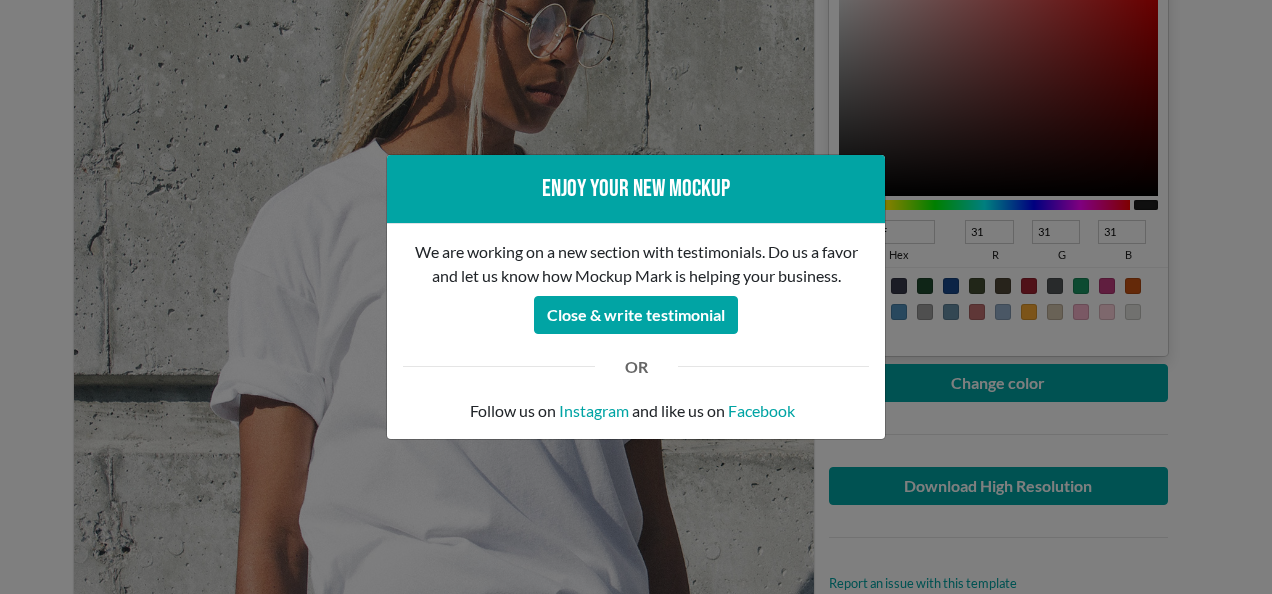 click on "Enjoy your new mockup We are working on a new section with testimonials. Do us a favor and let us know how Mockup Mark is helping your business. Close & write testimonial OR Follow us on   Instagram   and like us on   Facebook" at bounding box center [636, 297] 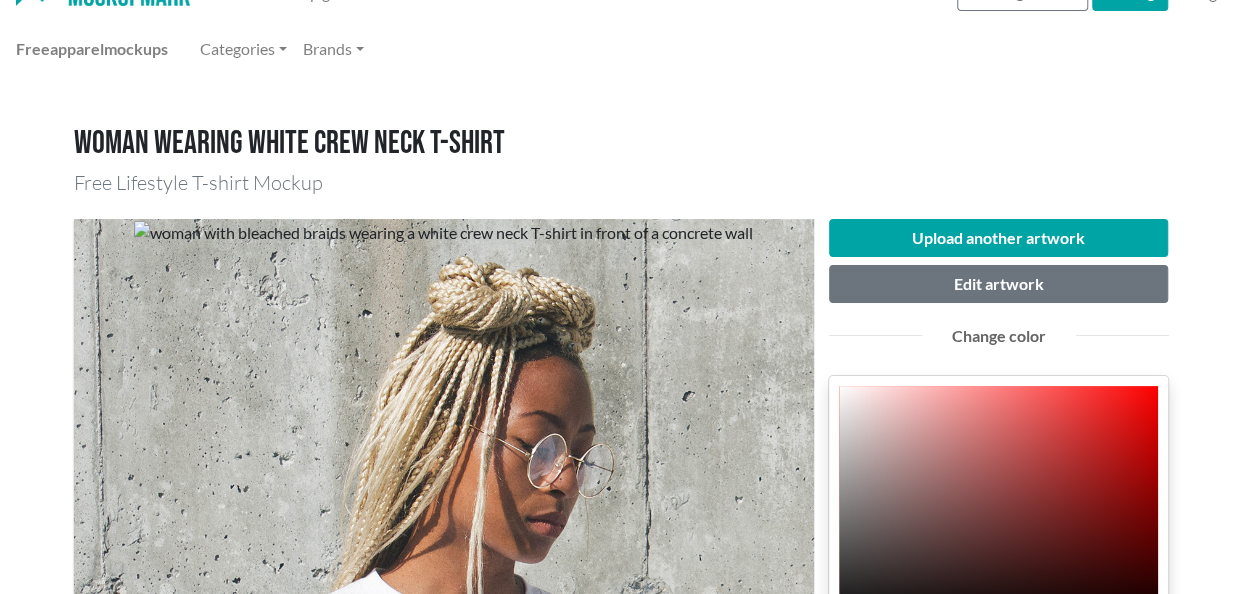 scroll, scrollTop: 23, scrollLeft: 0, axis: vertical 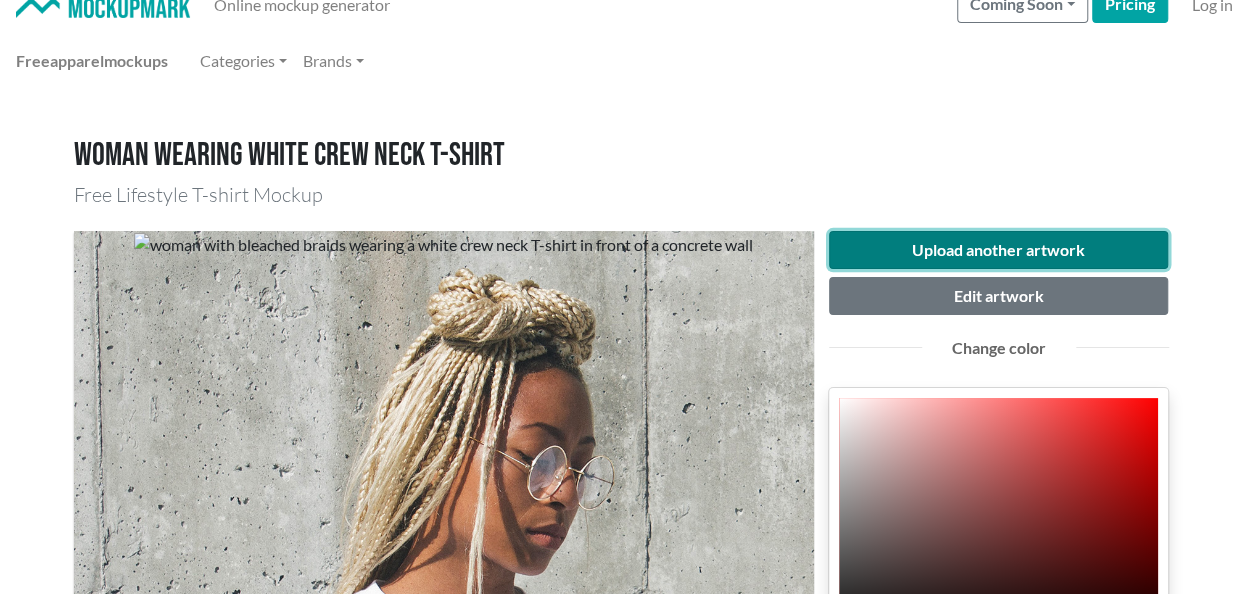 click on "Upload another artwork" at bounding box center (999, 250) 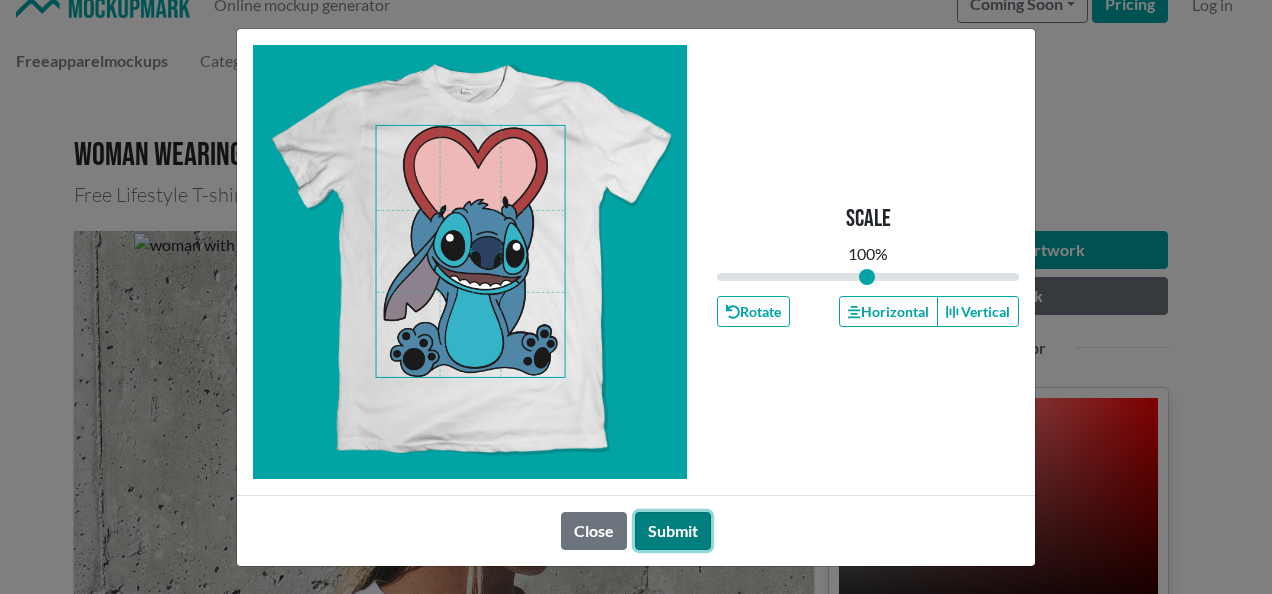 click on "Submit" at bounding box center (673, 531) 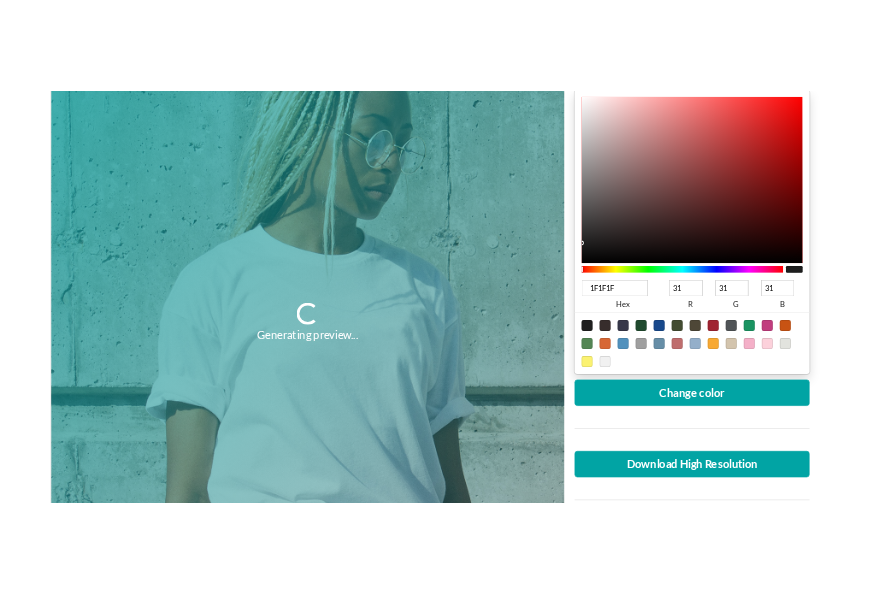 scroll, scrollTop: 442, scrollLeft: 0, axis: vertical 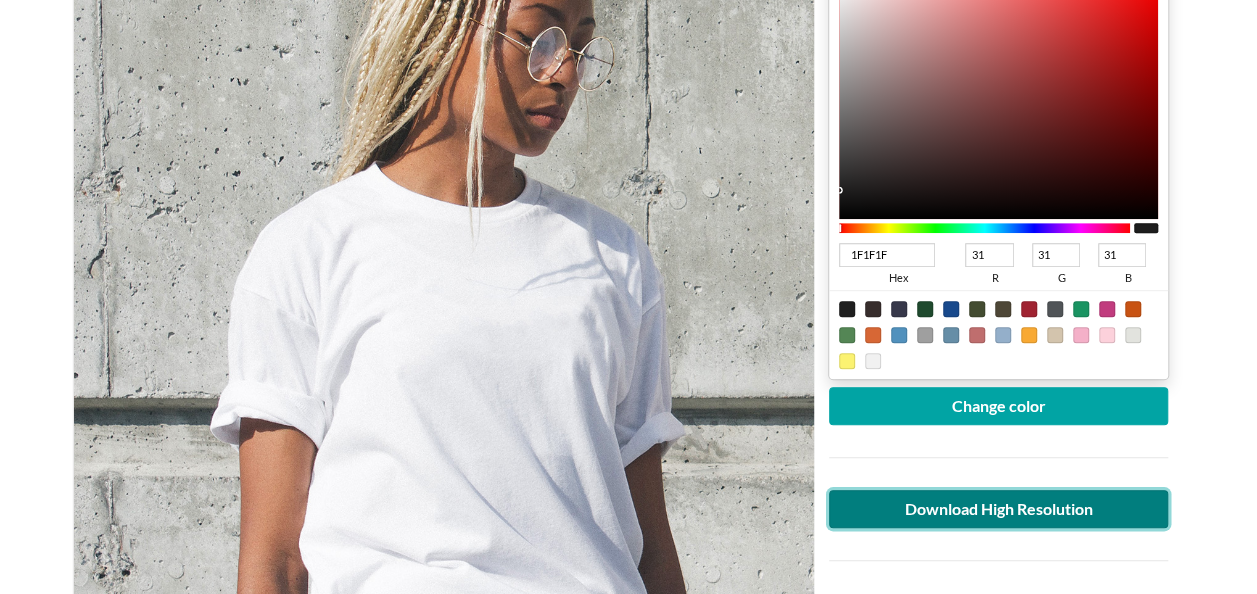 click on "Download High Resolution" at bounding box center [999, 509] 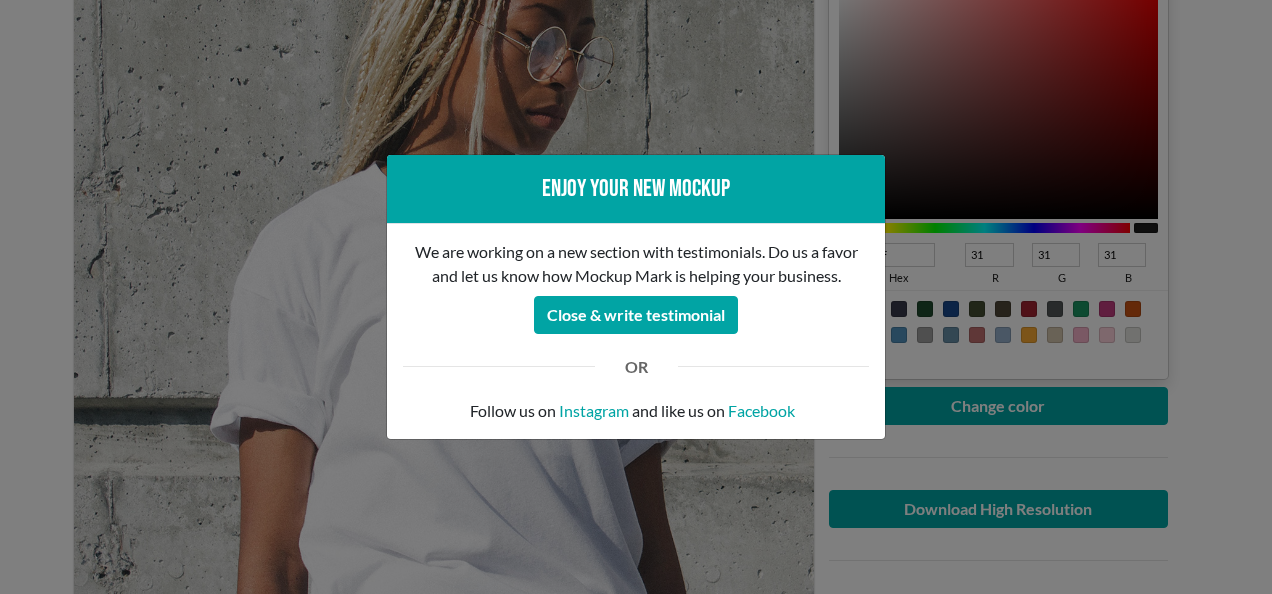 click on "We are working on a new section with testimonials. Do us a favor and let us know how Mockup Mark is helping your business. Close & write testimonial OR Follow us on   Instagram   and like us on   Facebook" at bounding box center (636, 331) 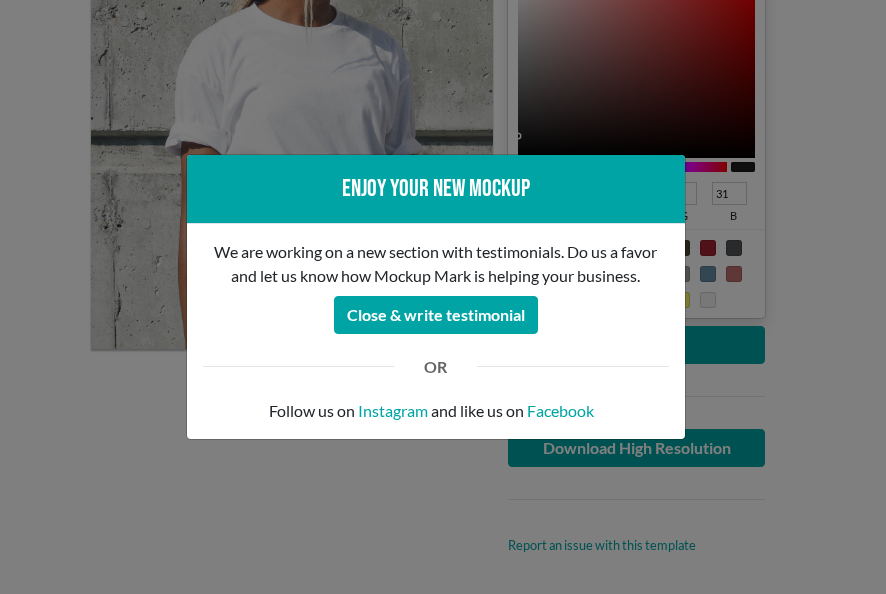 click on "Enjoy your new mockup We are working on a new section with testimonials. Do us a favor and let us know how Mockup Mark is helping your business. Close & write testimonial OR Follow us on   Instagram   and like us on   Facebook" at bounding box center [443, 297] 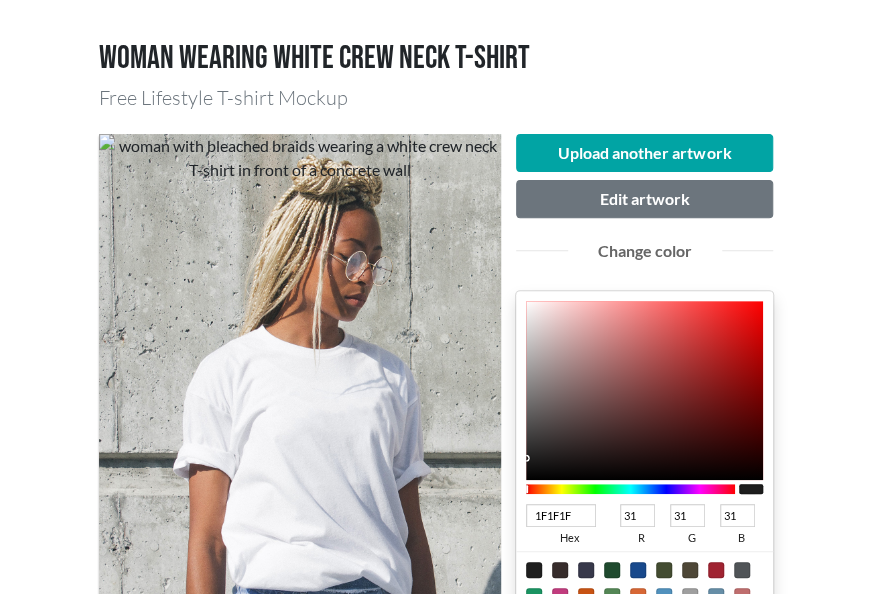 scroll, scrollTop: 74, scrollLeft: 0, axis: vertical 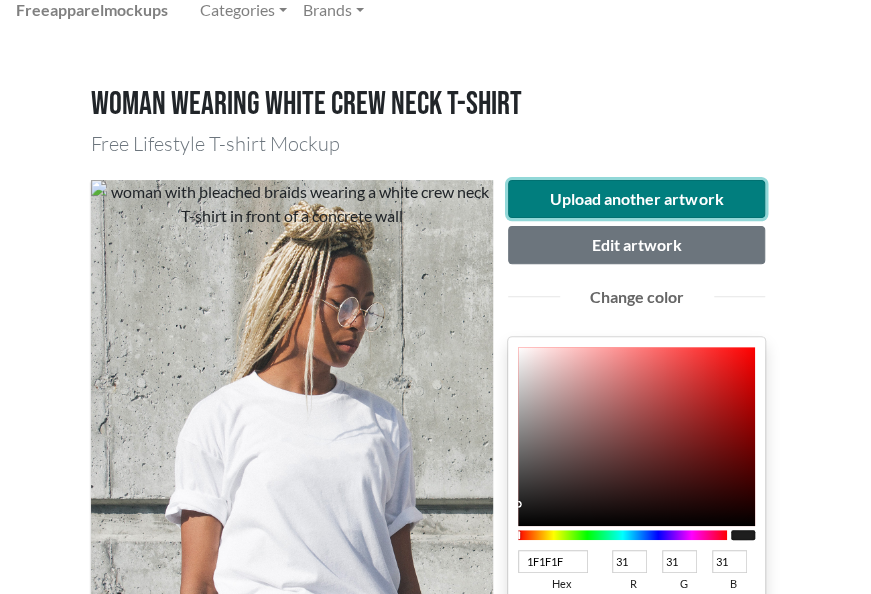click on "Upload another artwork" at bounding box center [637, 199] 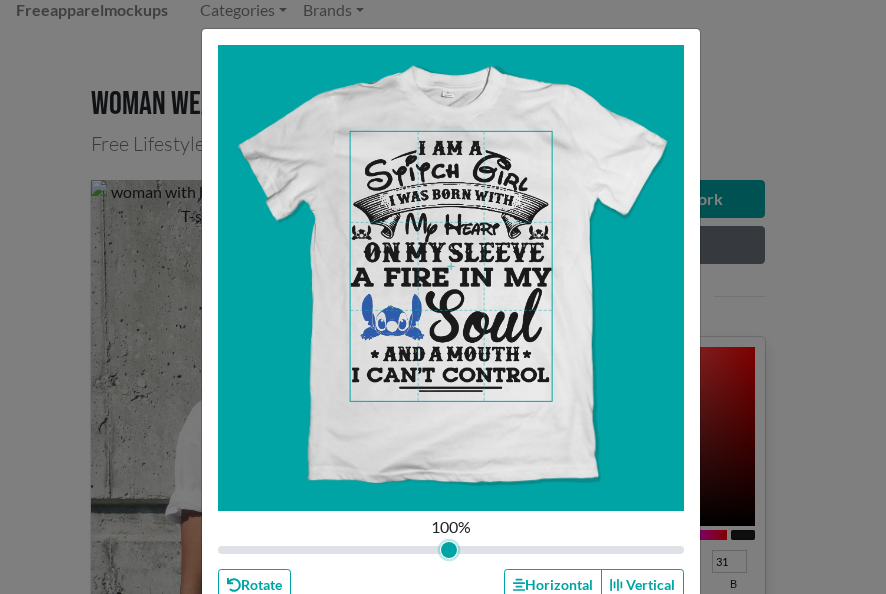 drag, startPoint x: 406, startPoint y: 549, endPoint x: 440, endPoint y: 555, distance: 34.525352 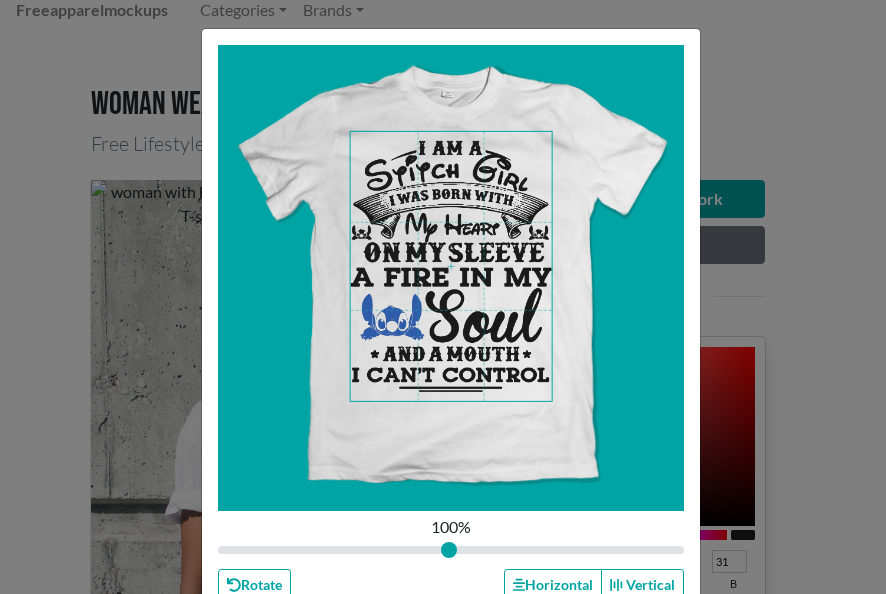 click on "Rotate    Horizontal     Vertical" at bounding box center [451, 584] 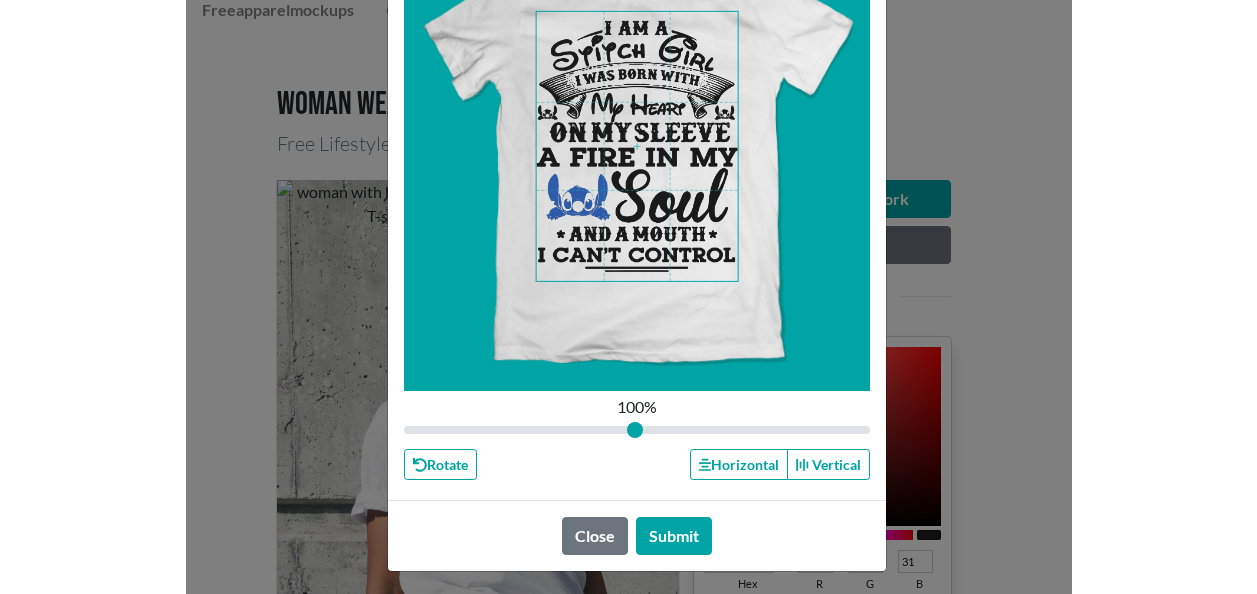 scroll, scrollTop: 124, scrollLeft: 0, axis: vertical 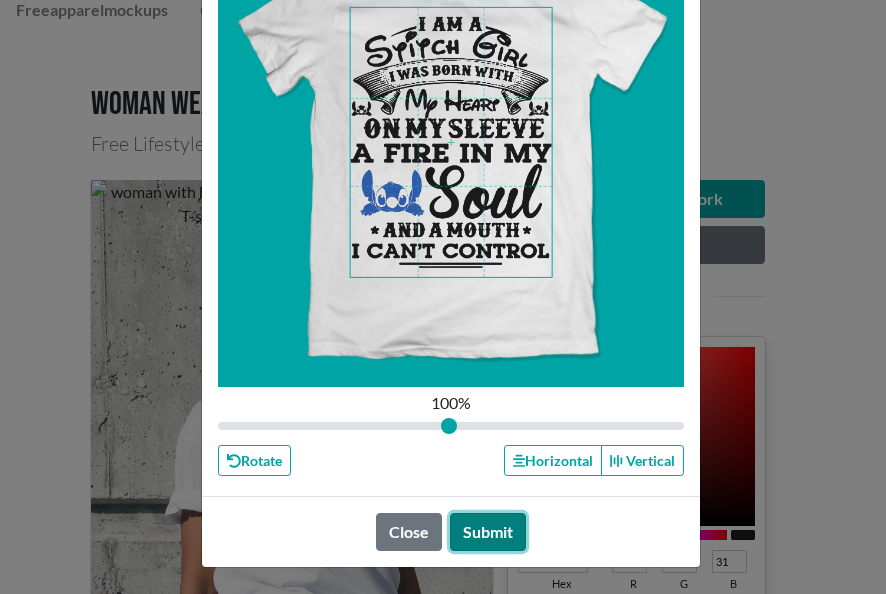 click on "Submit" at bounding box center [488, 532] 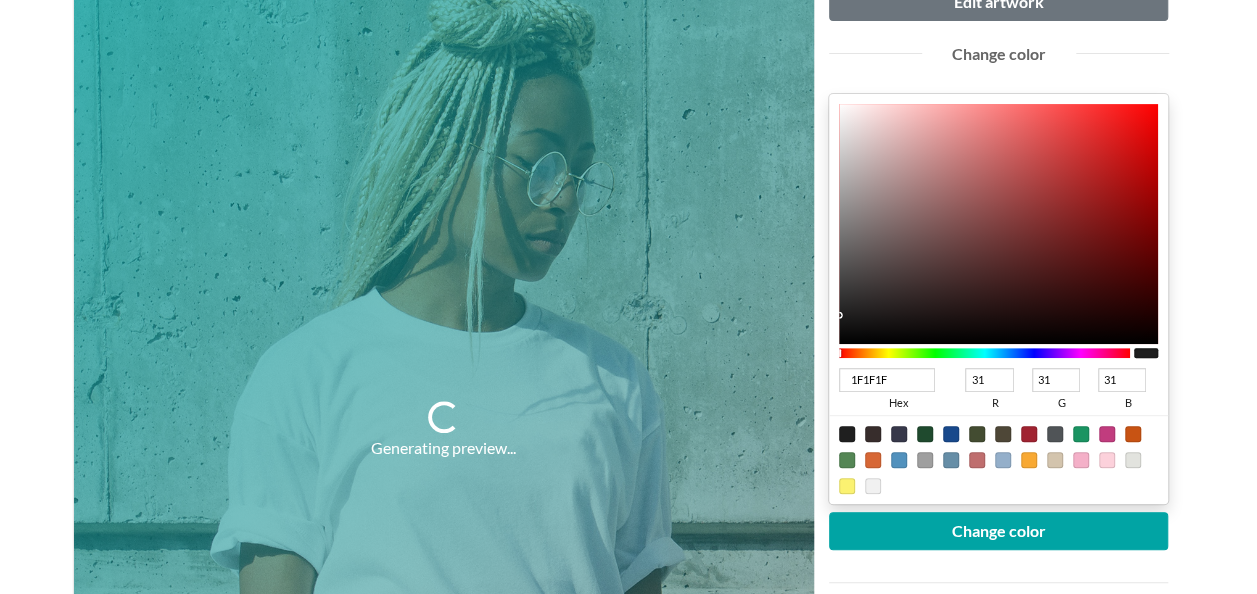 scroll, scrollTop: 333, scrollLeft: 0, axis: vertical 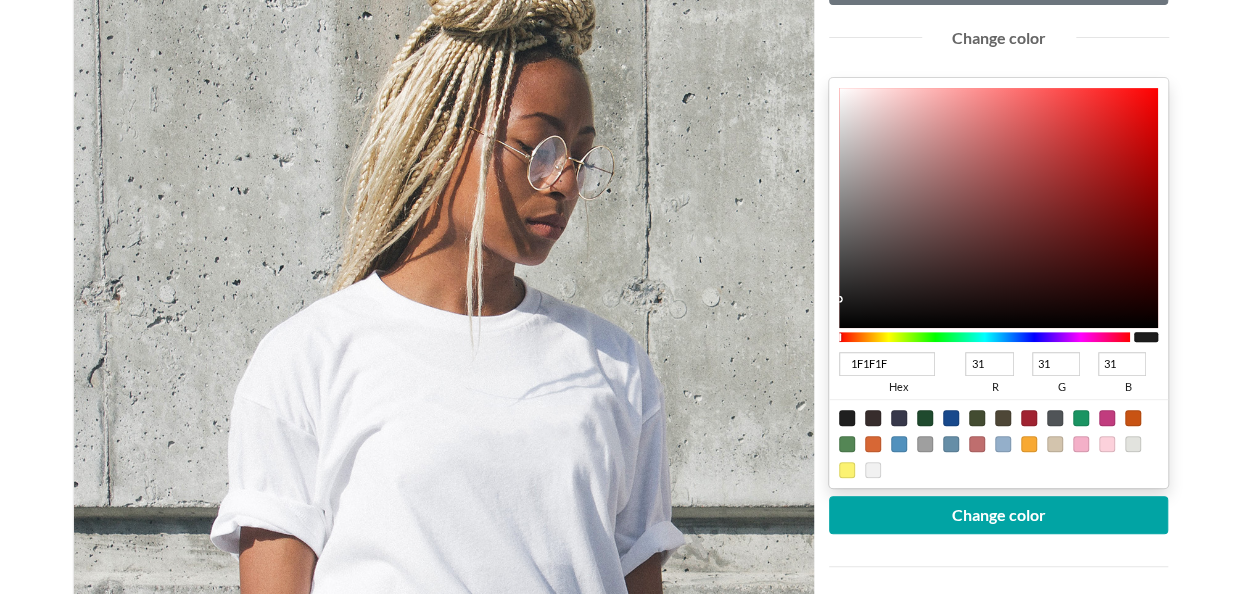 click at bounding box center [1133, 444] 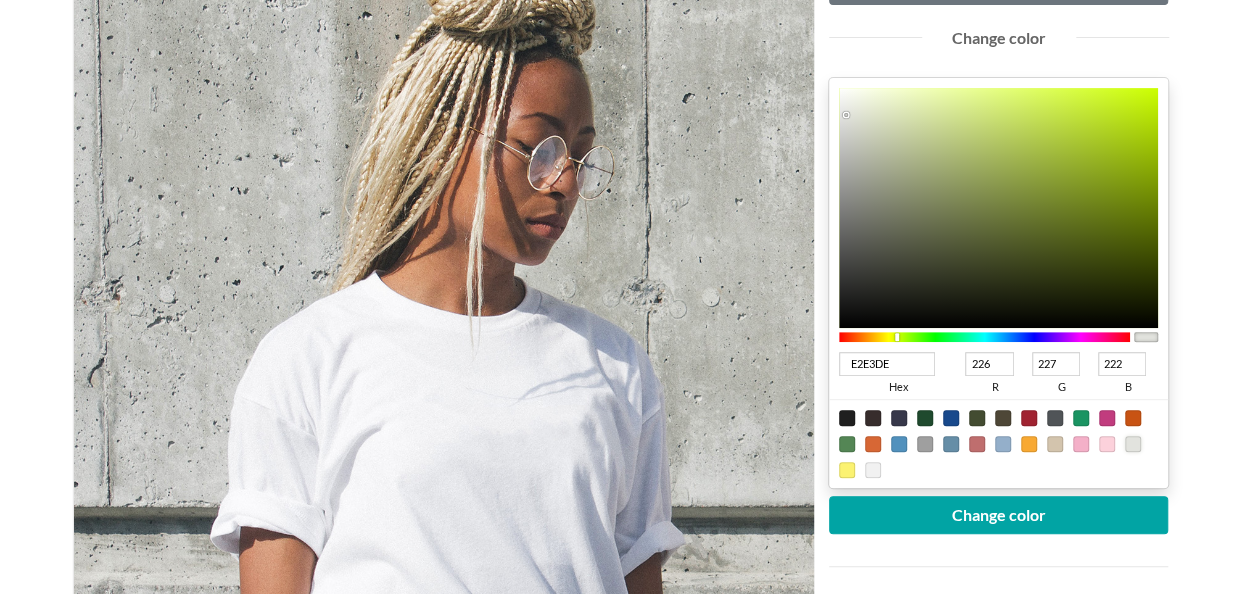 click at bounding box center [999, 443] 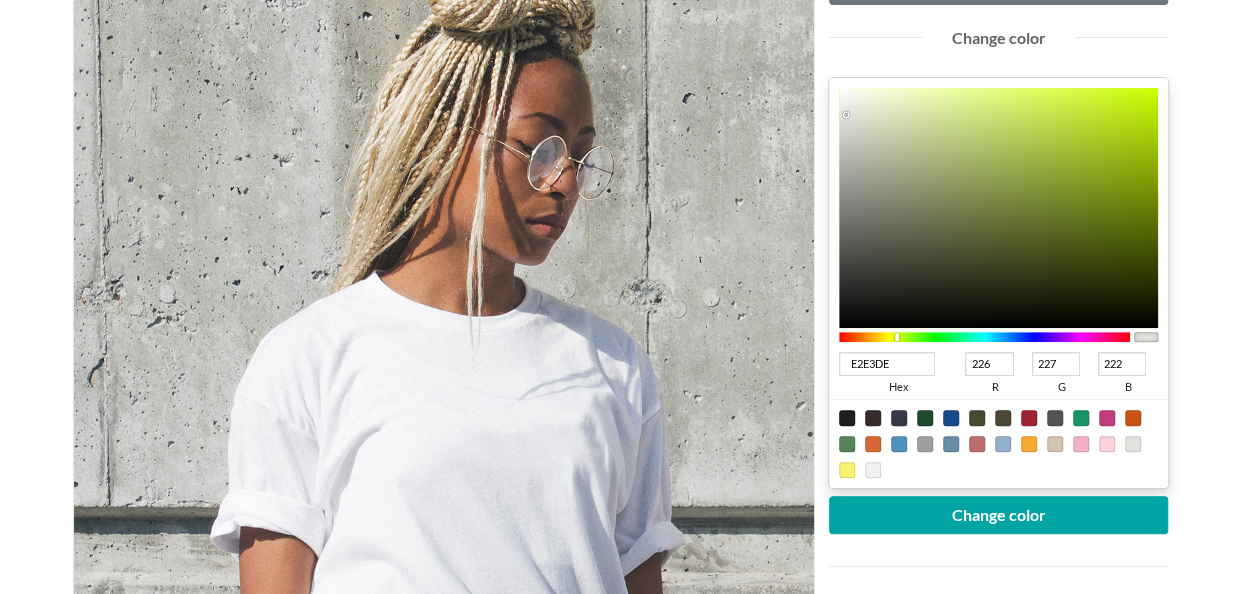 click at bounding box center (925, 444) 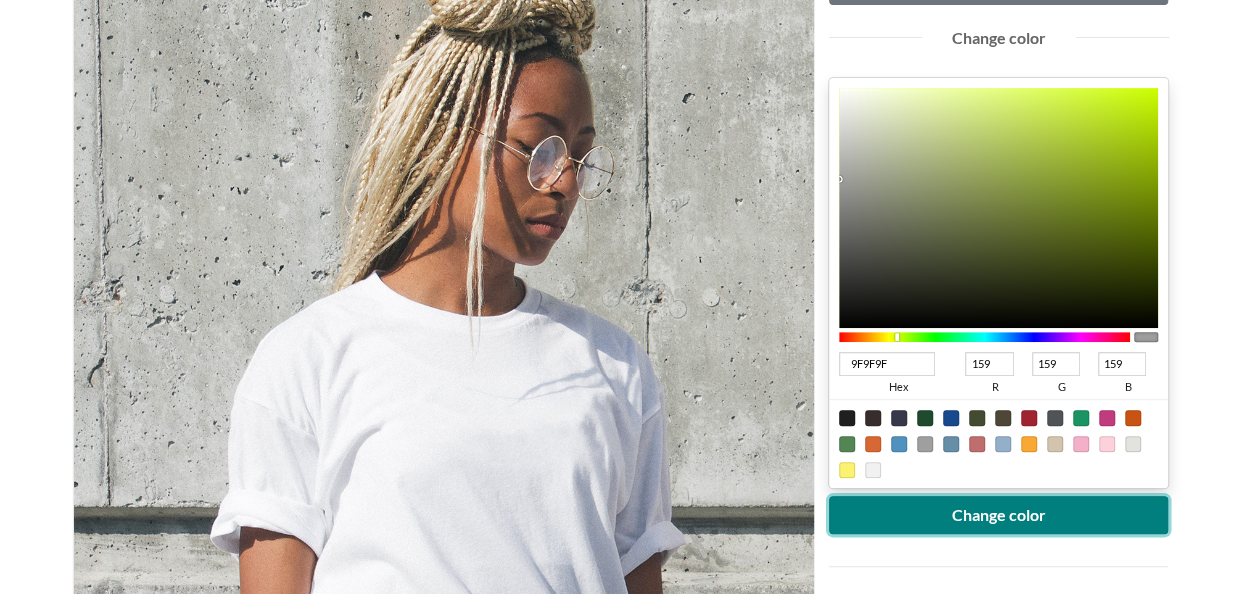 click on "Change color" at bounding box center [999, 515] 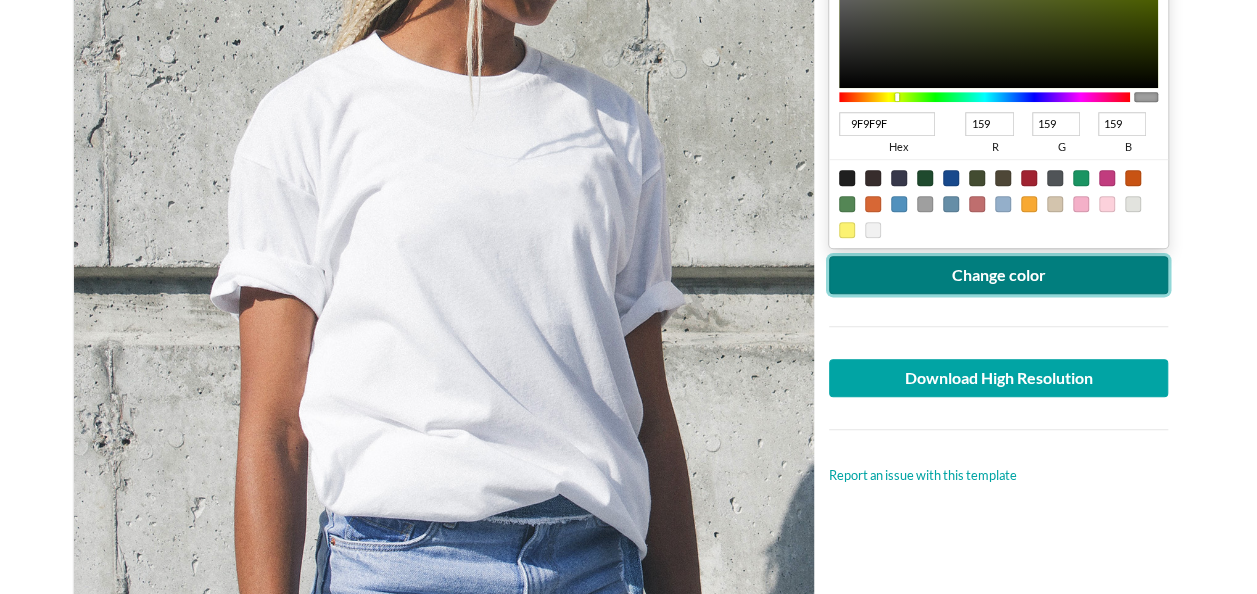 scroll, scrollTop: 576, scrollLeft: 0, axis: vertical 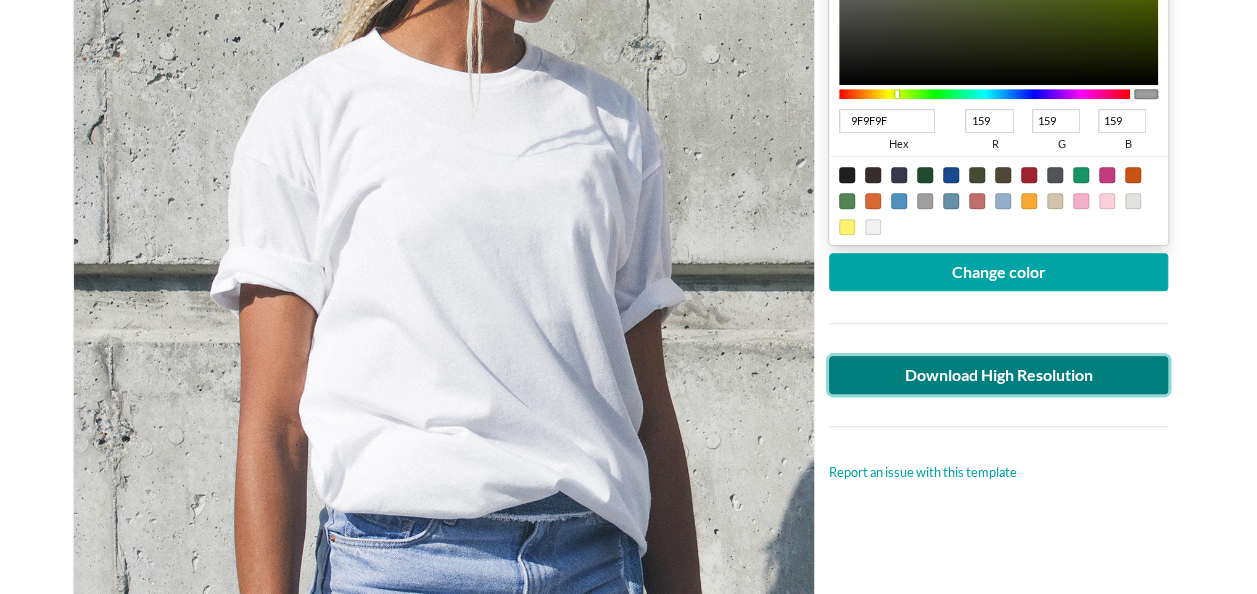 click on "Download High Resolution" at bounding box center (999, 375) 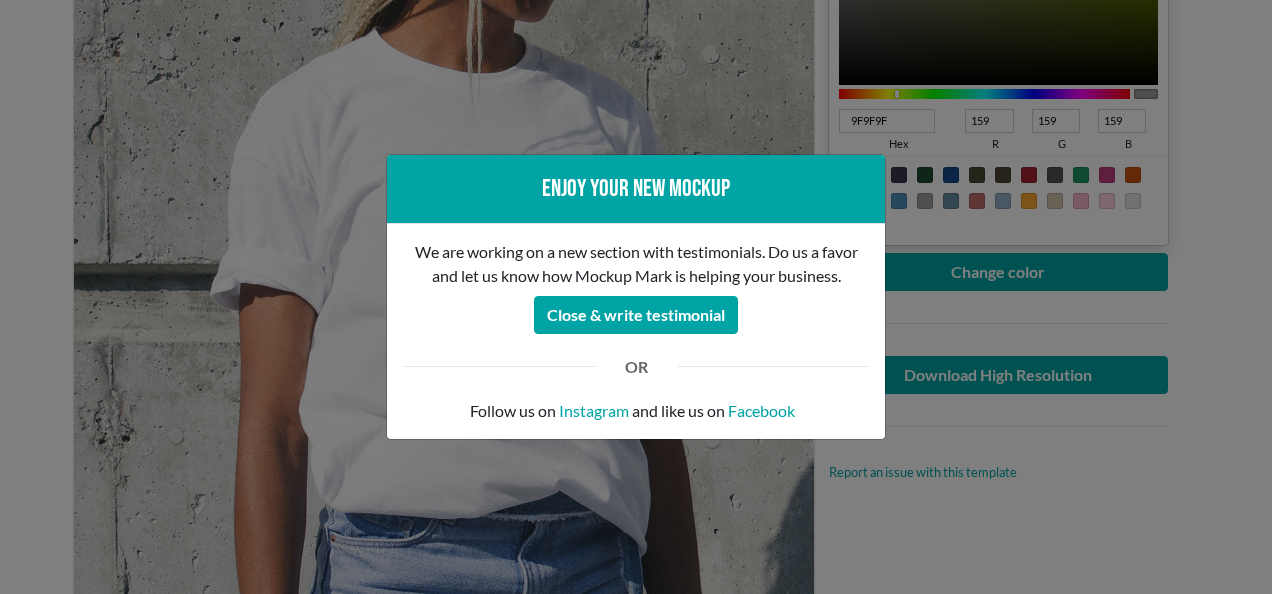 click on "We are working on a new section with testimonials. Do us a favor and let us know how Mockup Mark is helping your business. Close & write testimonial OR Follow us on   Instagram   and like us on   Facebook" at bounding box center [636, 331] 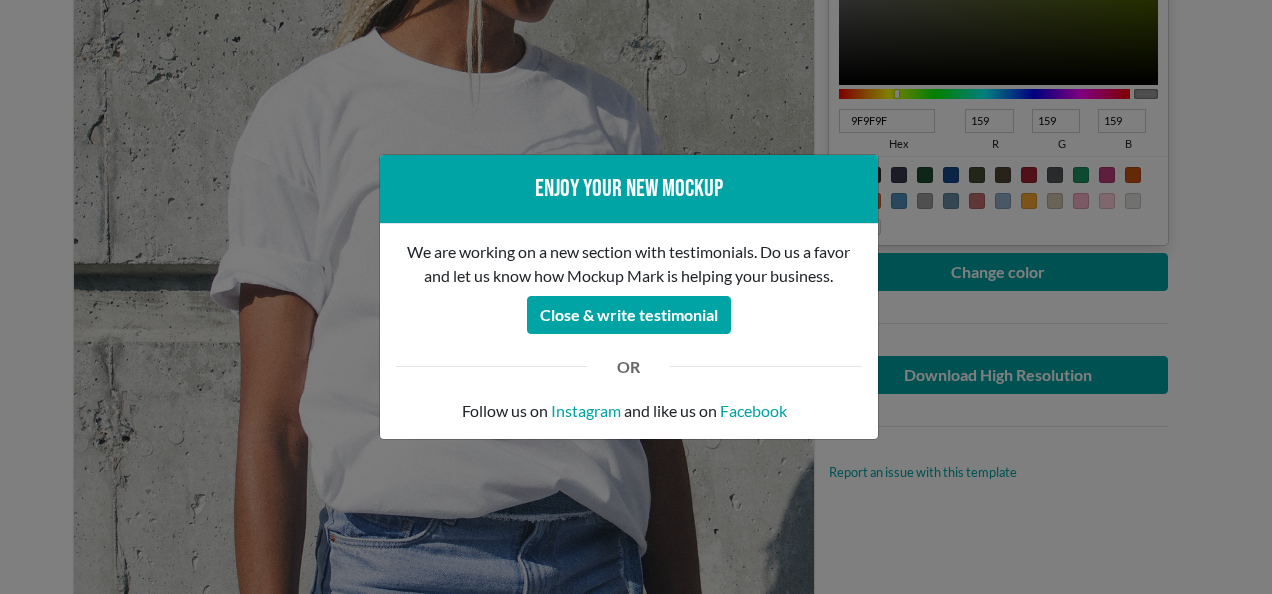 click on "Enjoy your new mockup We are working on a new section with testimonials. Do us a favor and let us know how Mockup Mark is helping your business. Close & write testimonial OR Follow us on   Instagram   and like us on   Facebook" at bounding box center (636, 297) 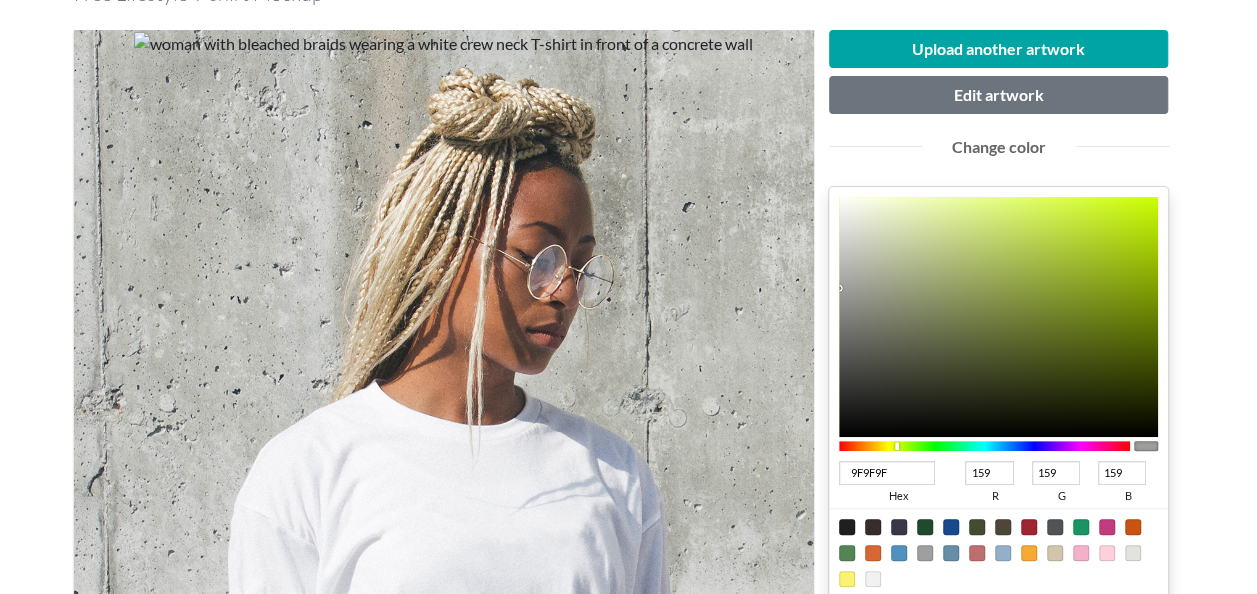 scroll, scrollTop: 214, scrollLeft: 0, axis: vertical 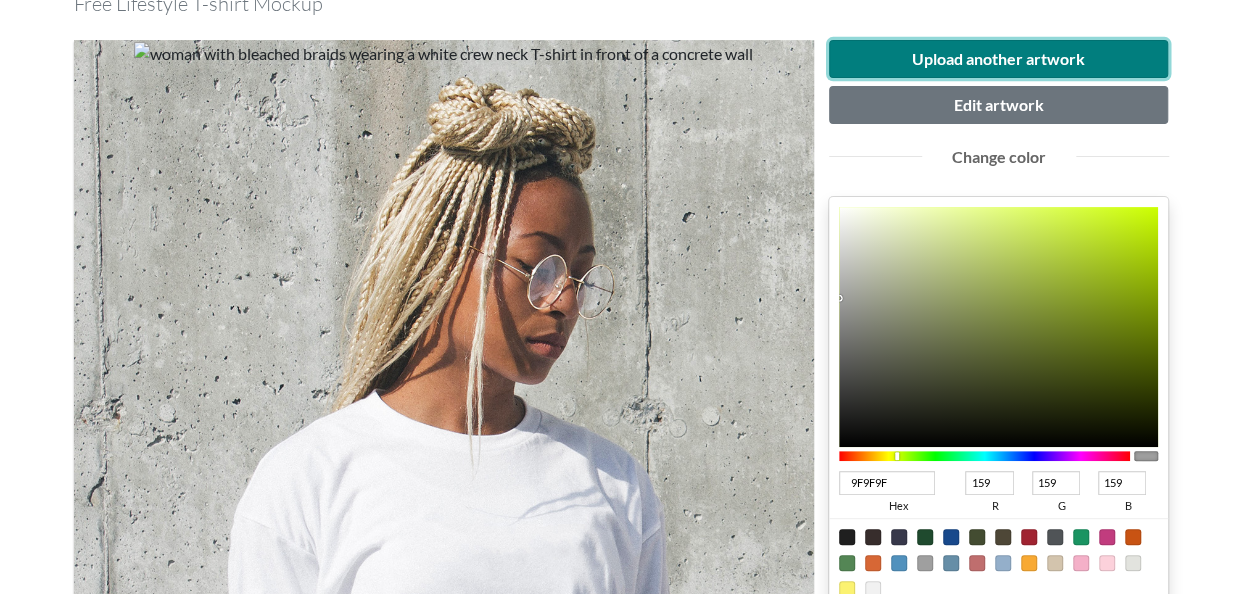 click on "Upload another artwork" at bounding box center (999, 59) 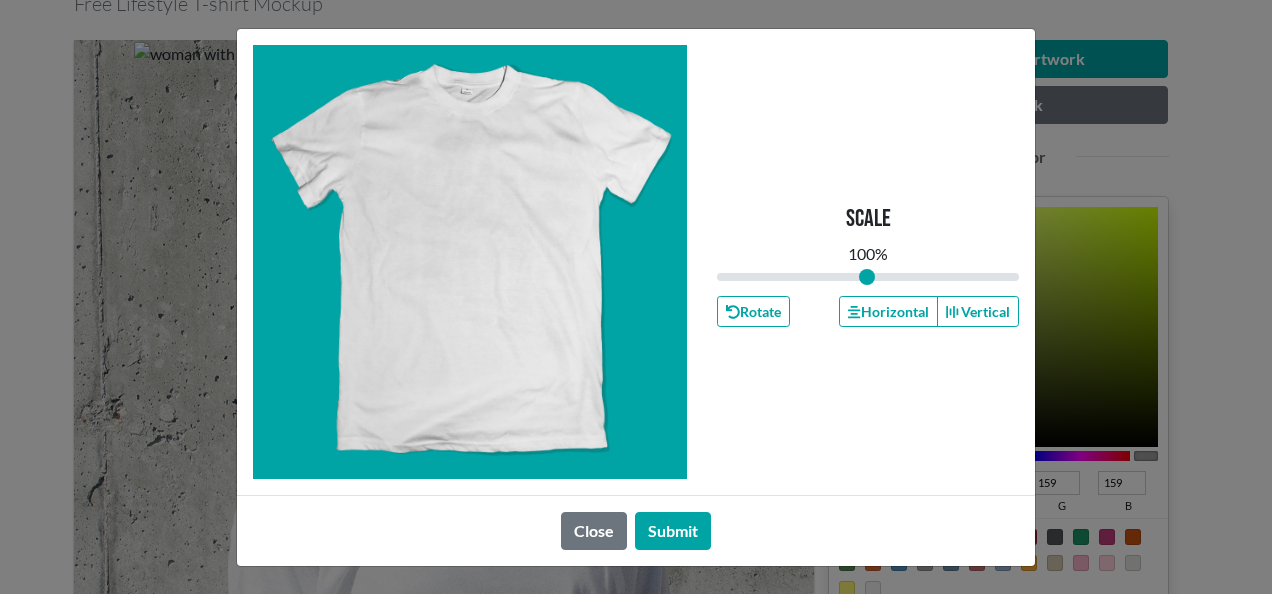 type on "1" 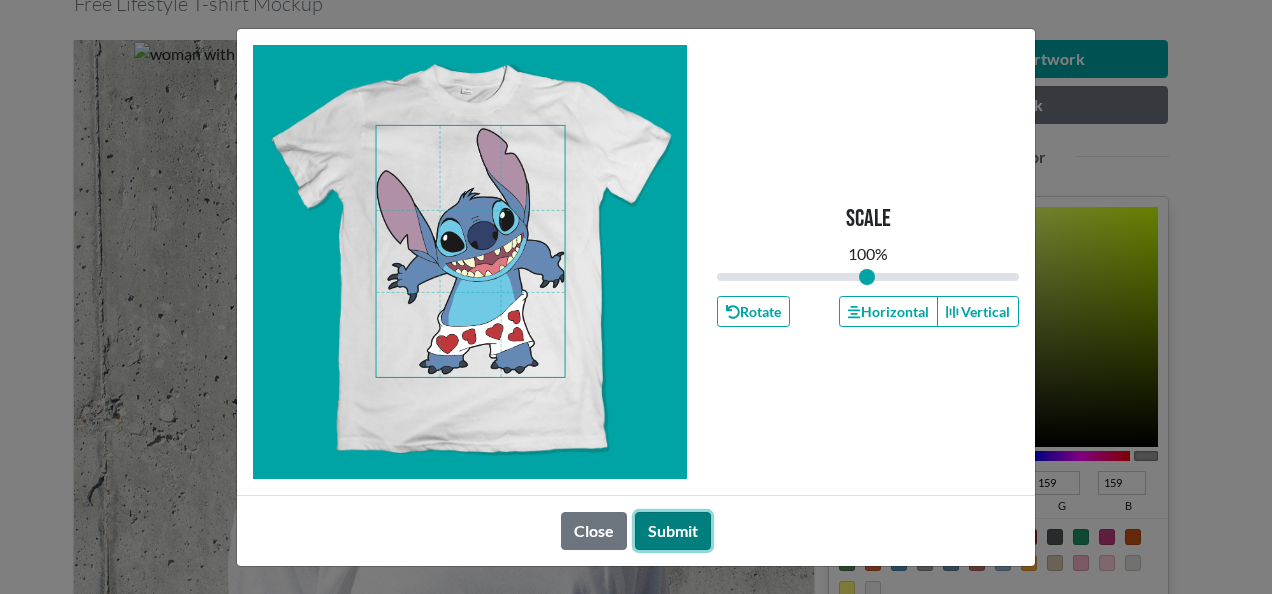 click on "Submit" at bounding box center [673, 531] 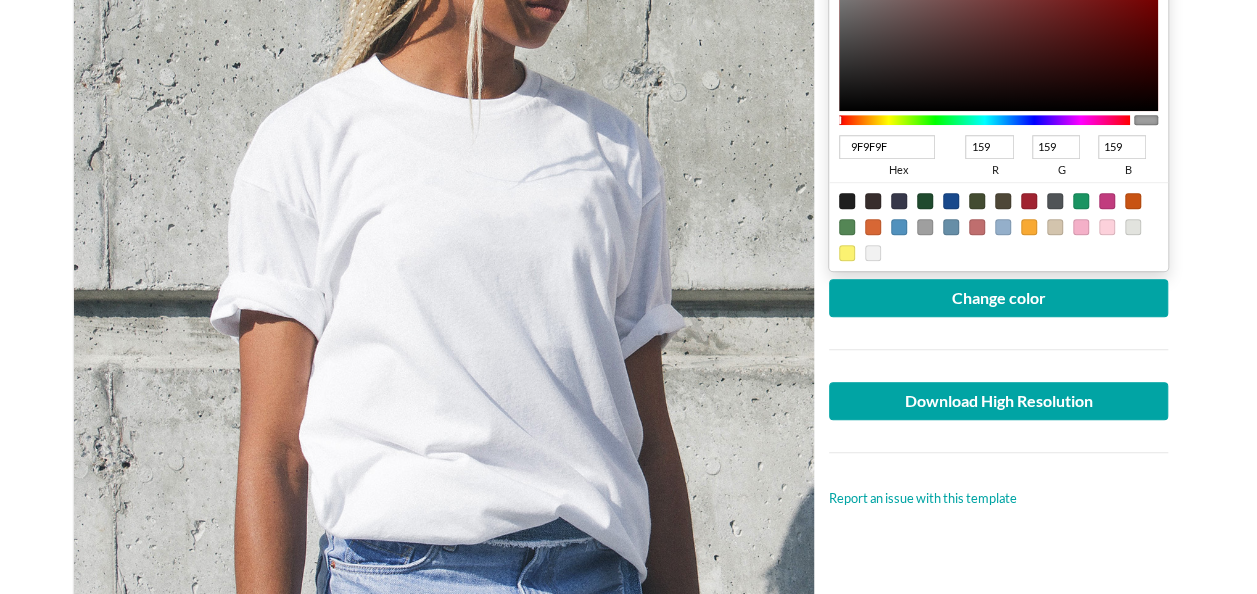 scroll, scrollTop: 551, scrollLeft: 0, axis: vertical 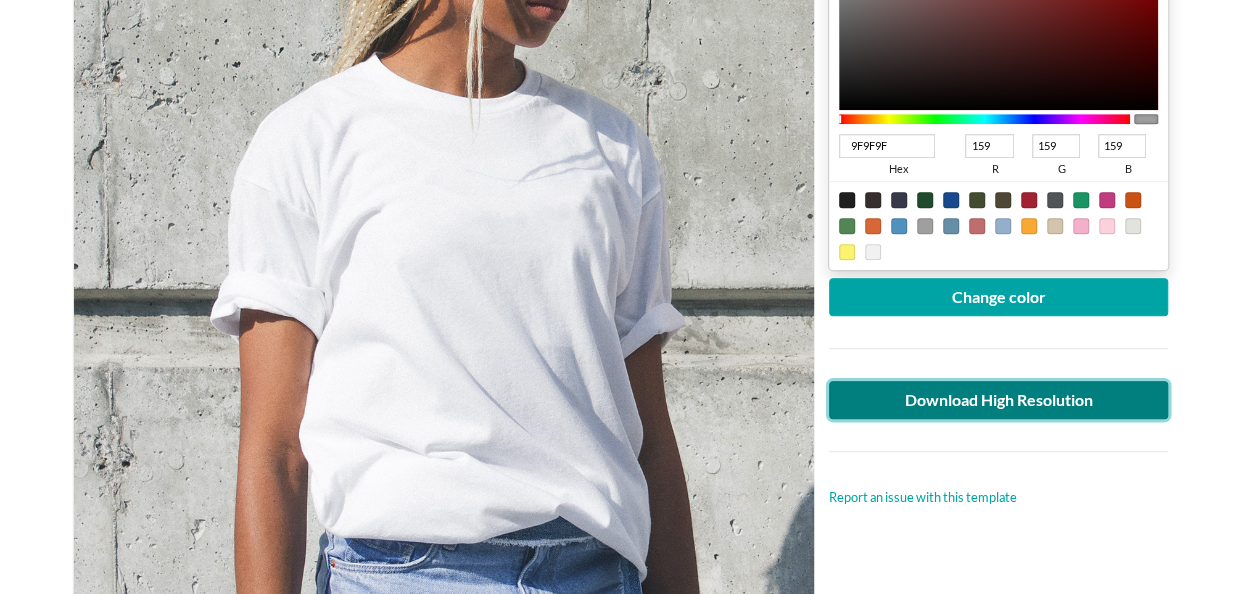 click on "Download High Resolution" at bounding box center [999, 400] 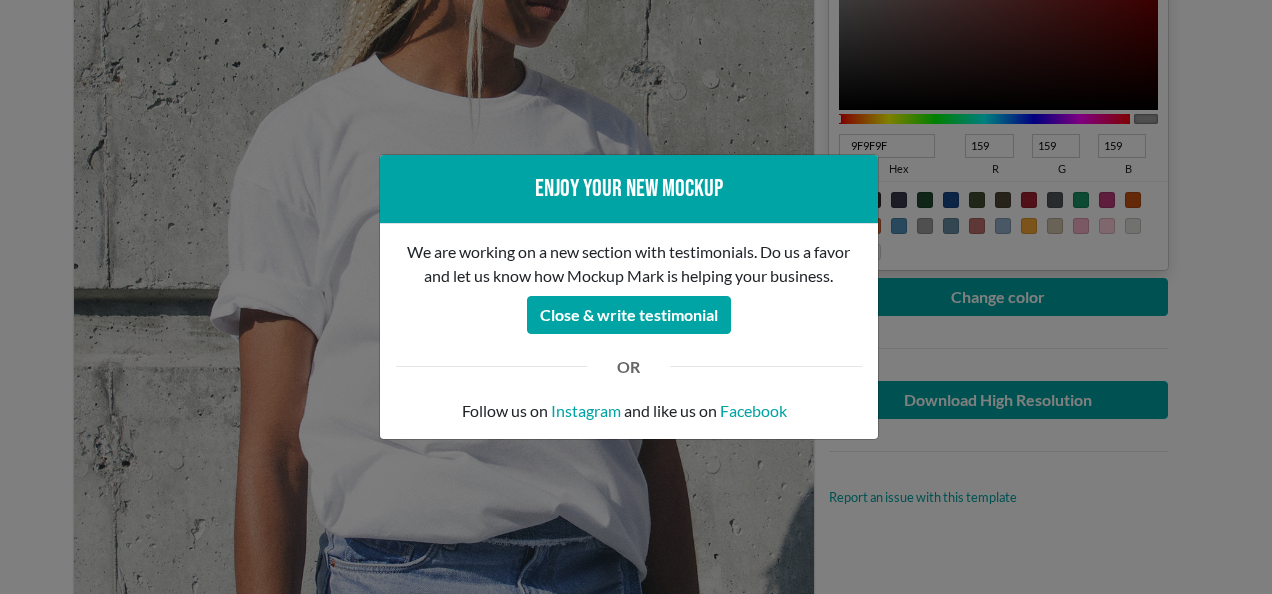 click on "Enjoy your new mockup We are working on a new section with testimonials. Do us a favor and let us know how Mockup Mark is helping your business. Close & write testimonial OR Follow us on   Instagram   and like us on   Facebook" at bounding box center (636, 297) 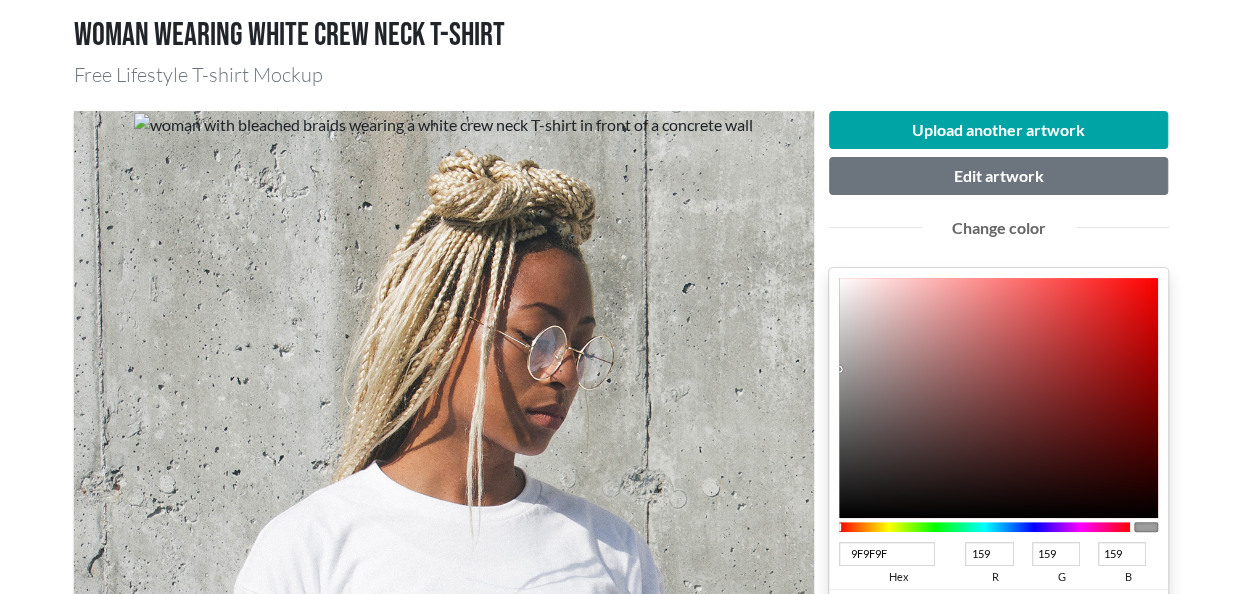 scroll, scrollTop: 142, scrollLeft: 0, axis: vertical 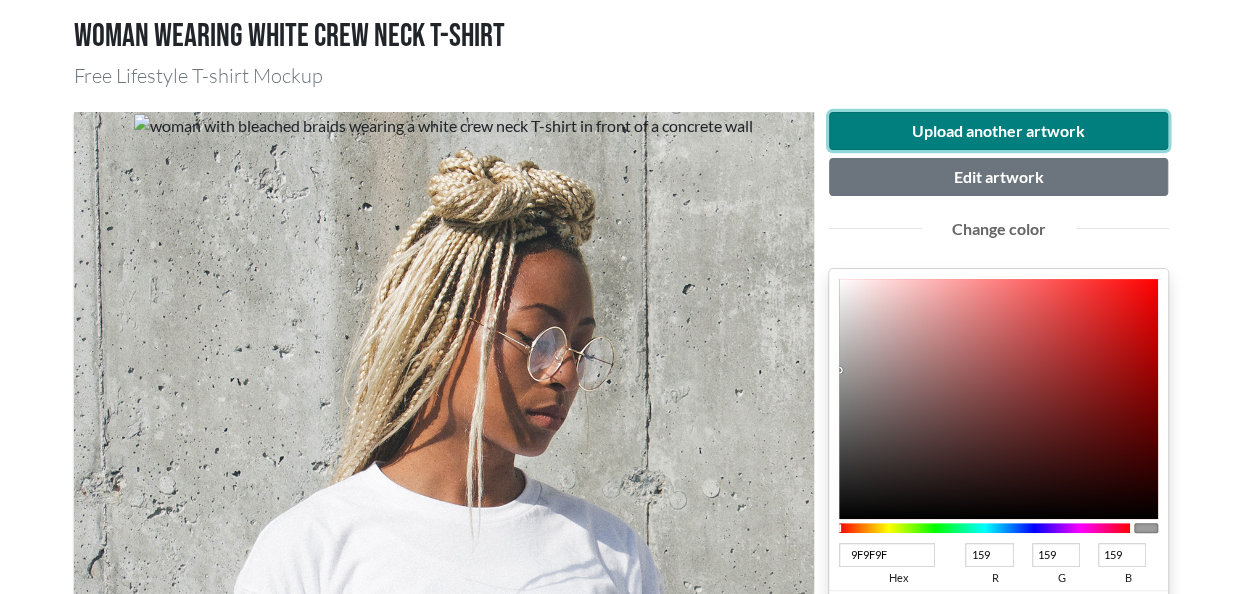 click on "Upload another artwork" at bounding box center [999, 131] 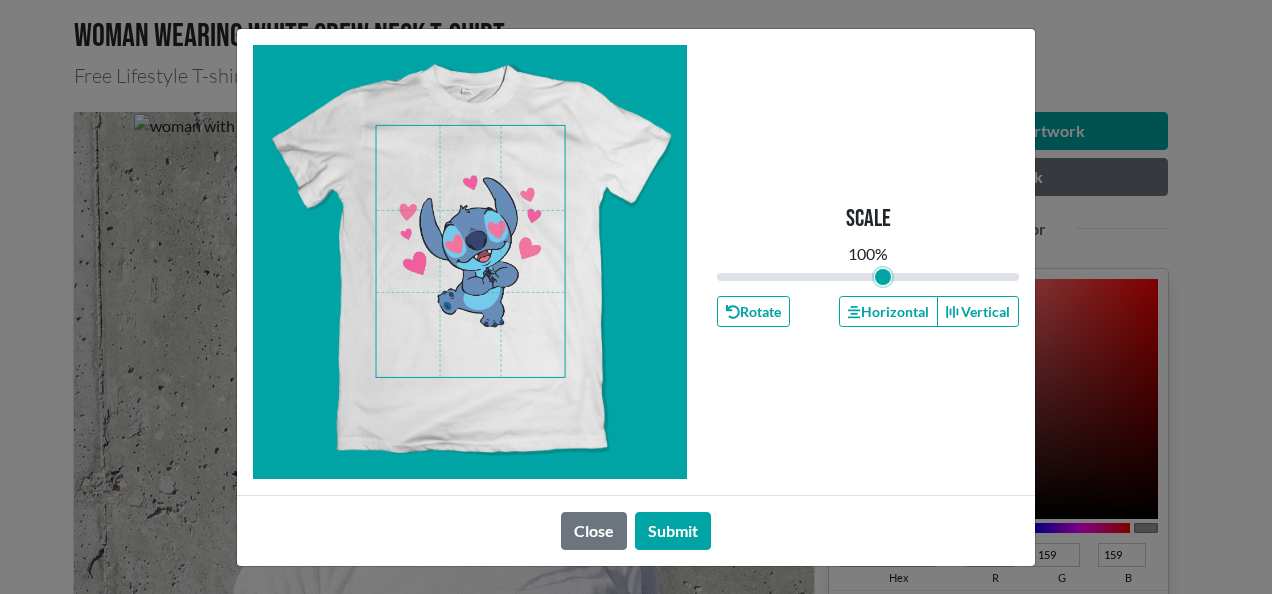 click at bounding box center (868, 277) 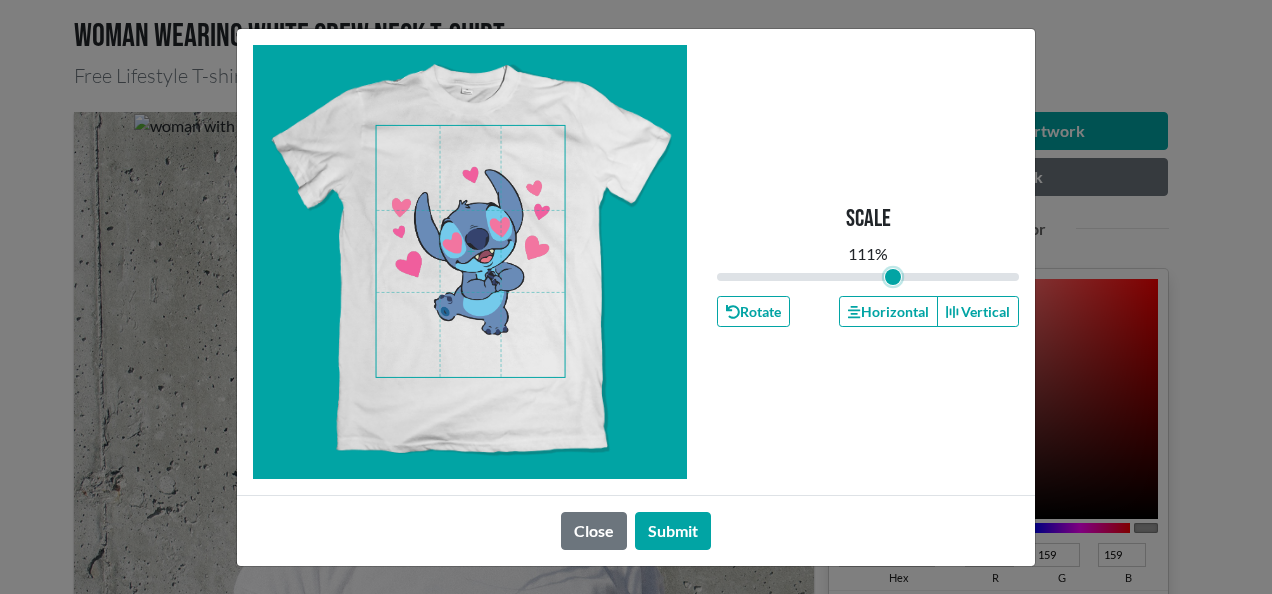 click at bounding box center (868, 277) 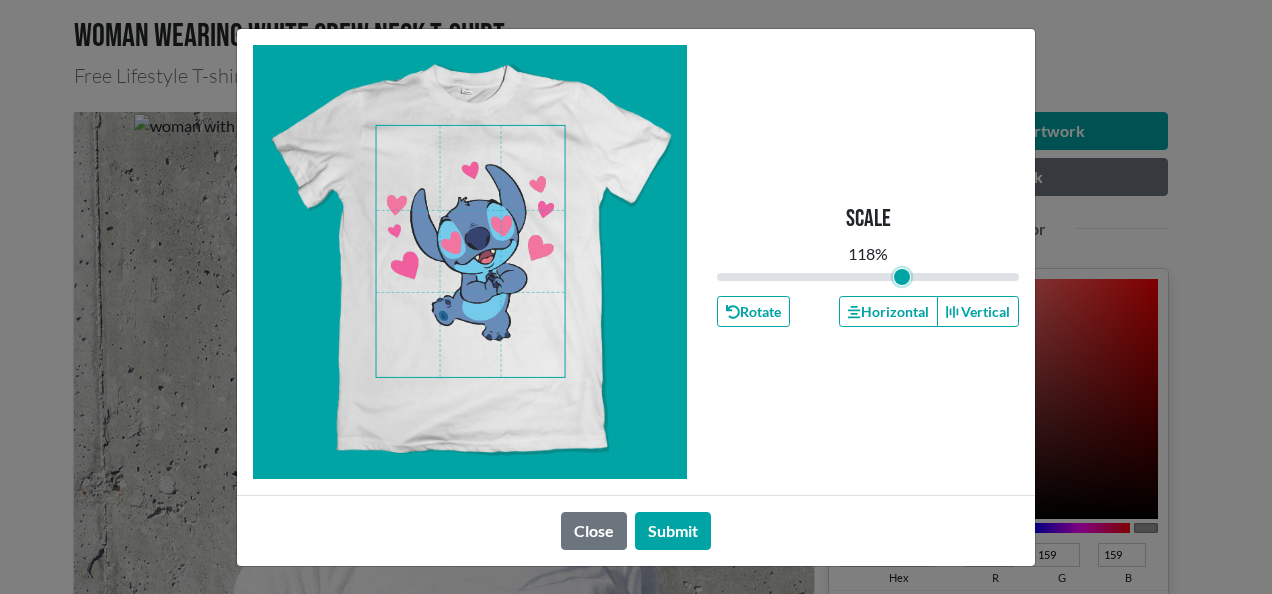 click at bounding box center [868, 277] 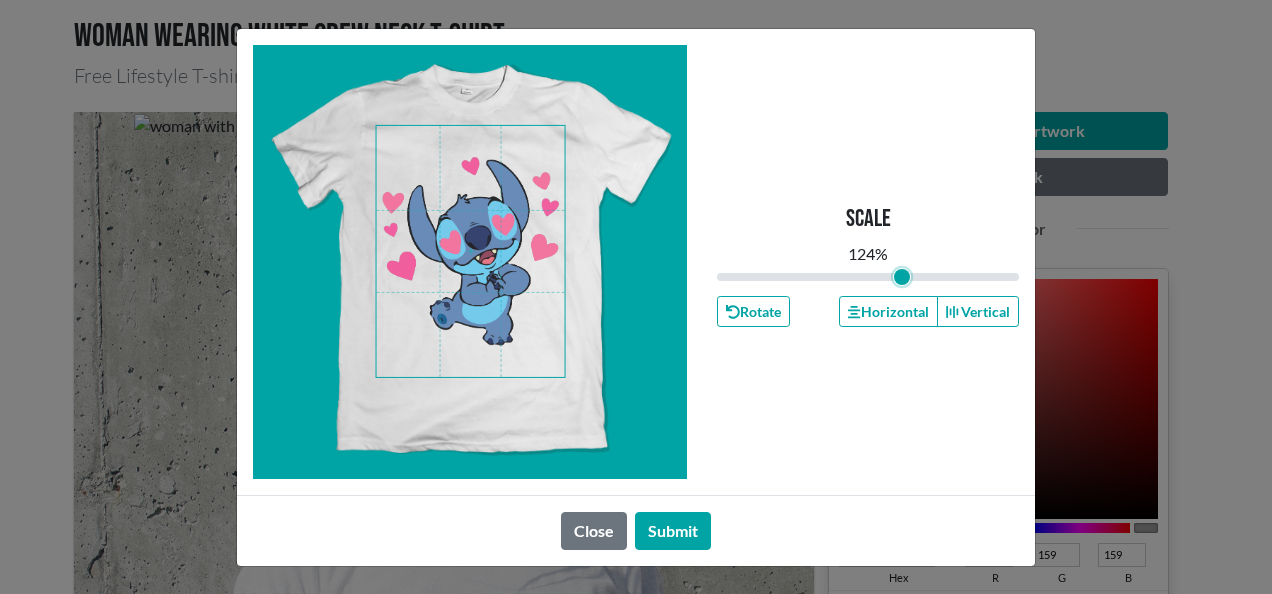 click at bounding box center [868, 277] 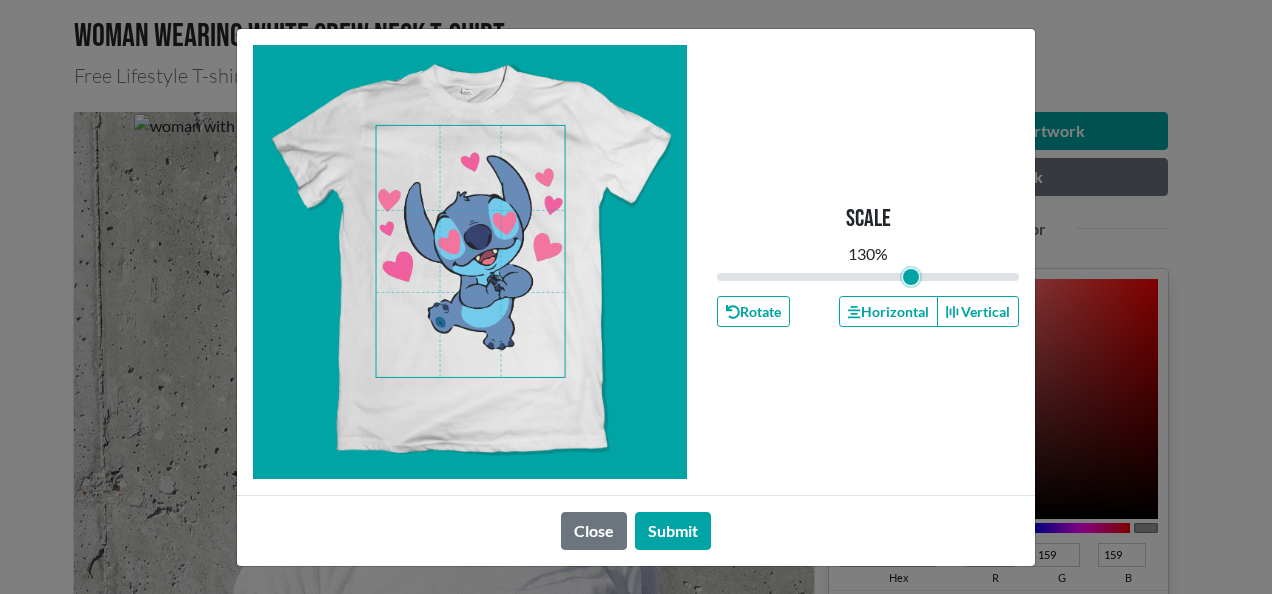 type on "1.3" 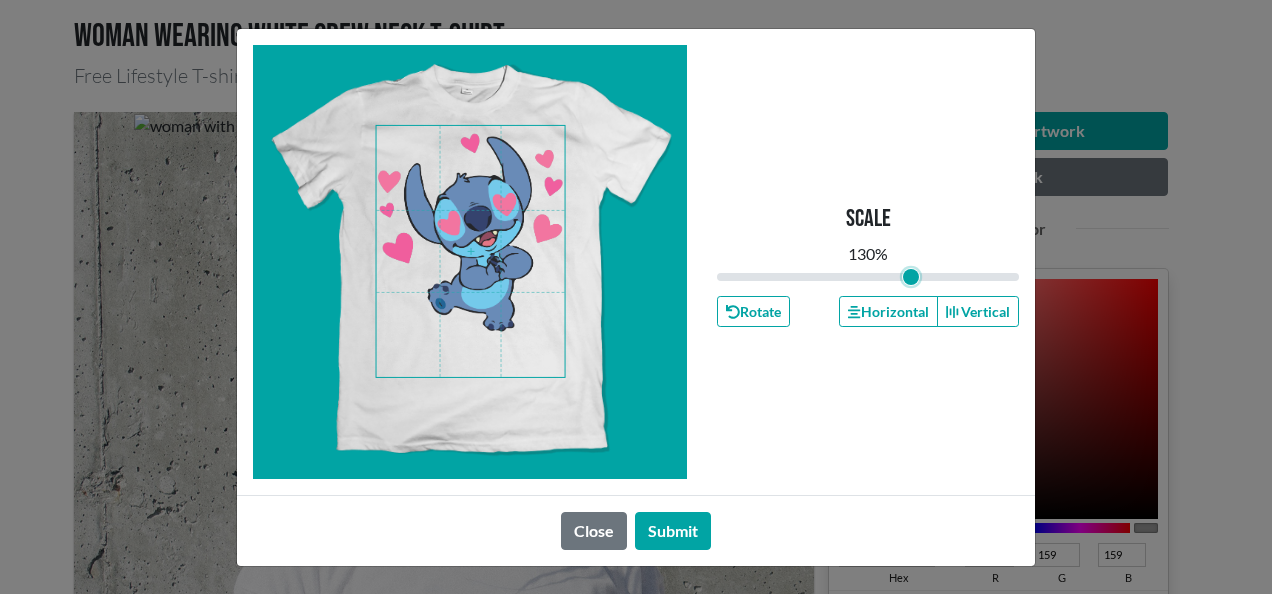 click at bounding box center (471, 251) 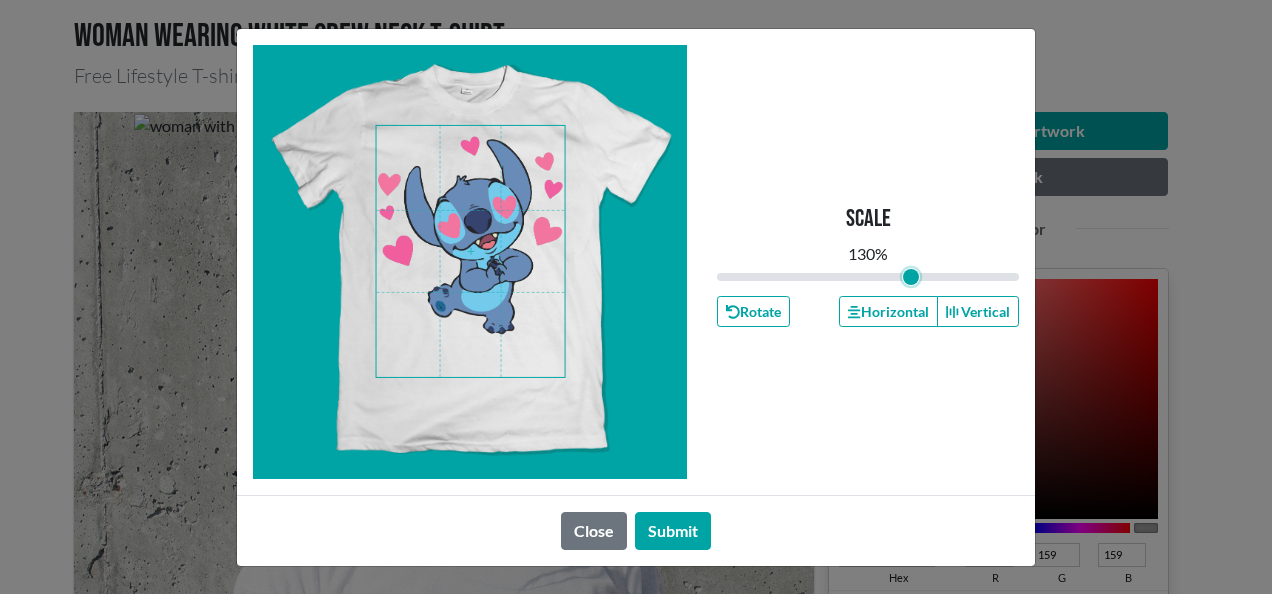 click at bounding box center (471, 251) 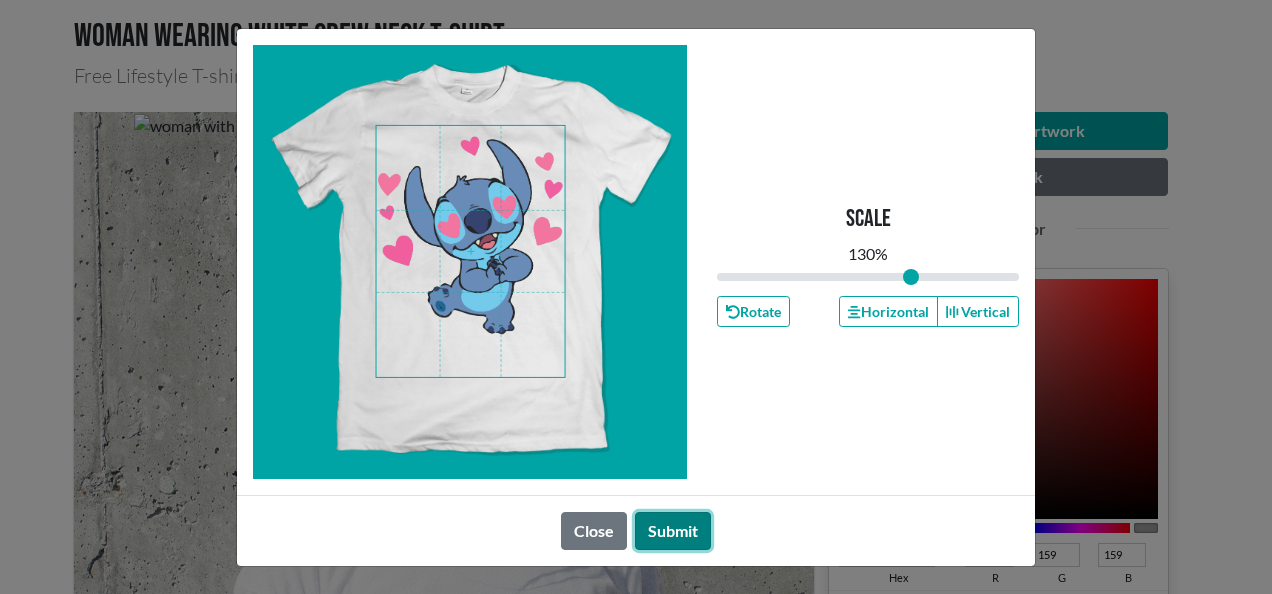 click on "Submit" at bounding box center (673, 531) 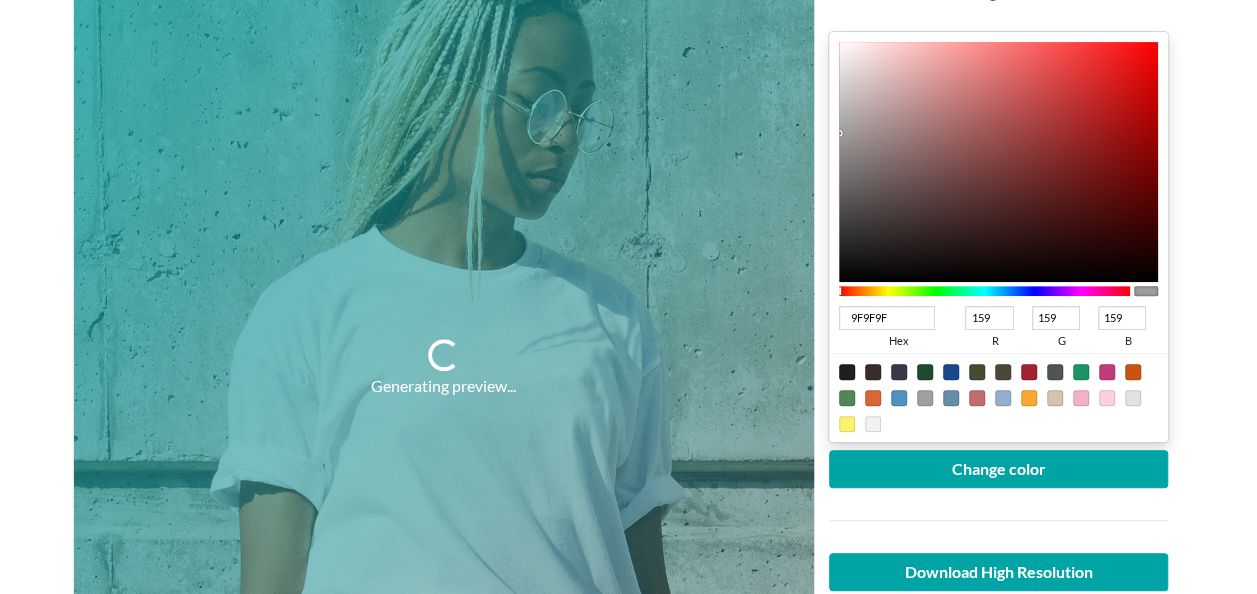 scroll, scrollTop: 380, scrollLeft: 0, axis: vertical 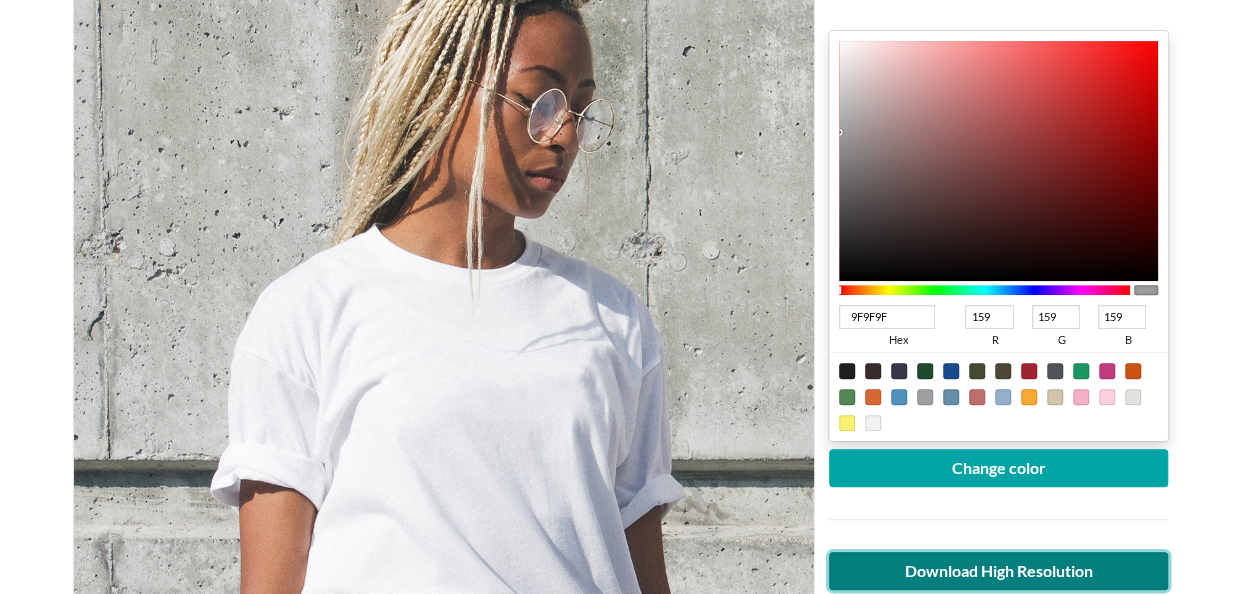click on "Download High Resolution" at bounding box center [999, 571] 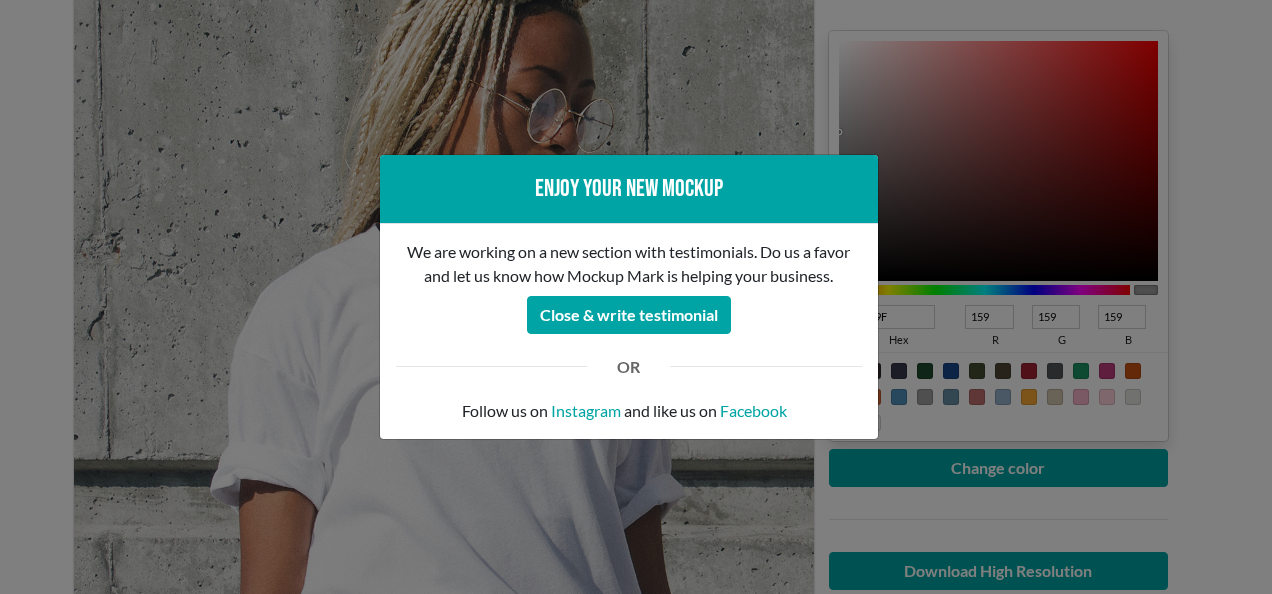 click on "Enjoy your new mockup We are working on a new section with testimonials. Do us a favor and let us know how Mockup Mark is helping your business. Close & write testimonial OR Follow us on   Instagram   and like us on   Facebook" at bounding box center (636, 297) 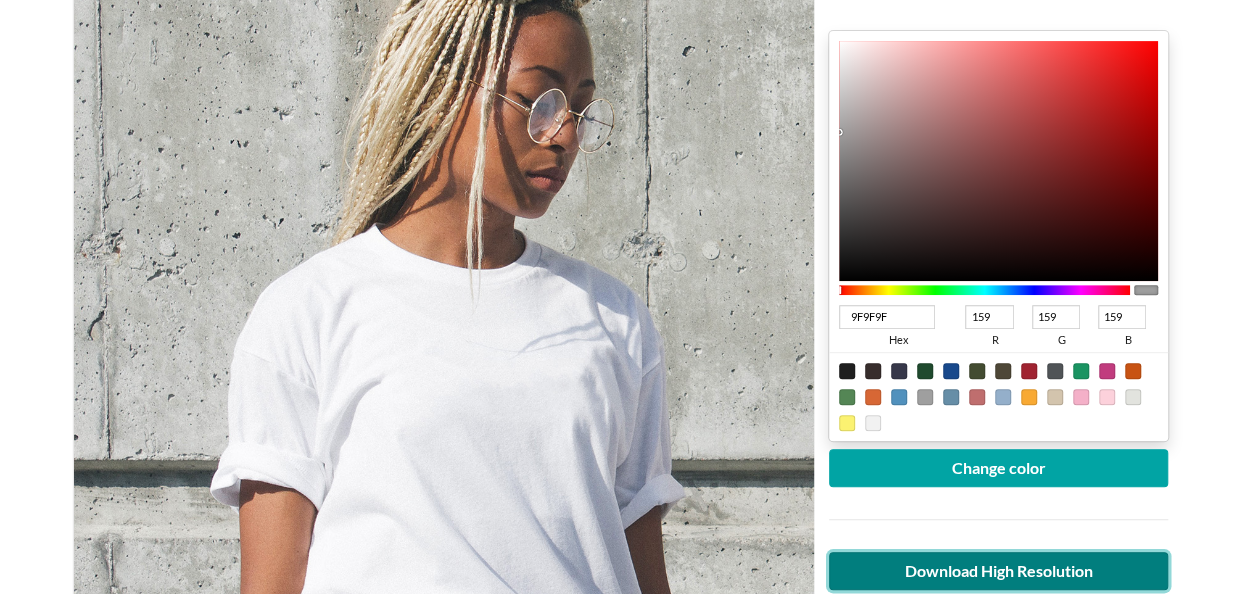 scroll, scrollTop: 0, scrollLeft: 0, axis: both 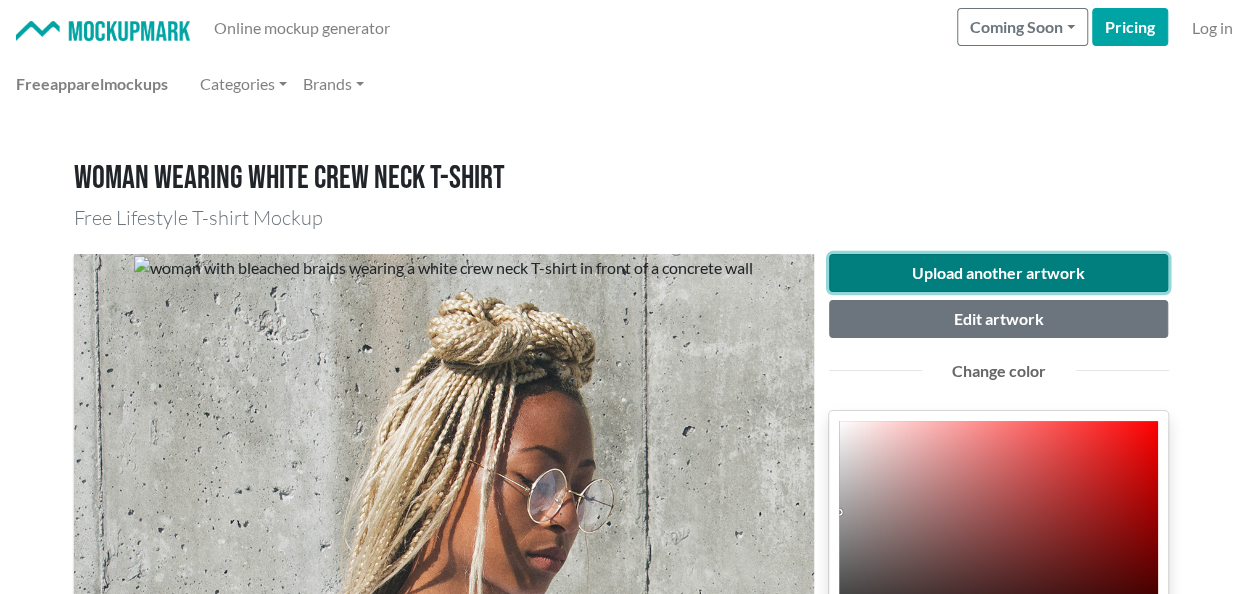 click on "Upload another artwork" at bounding box center [999, 273] 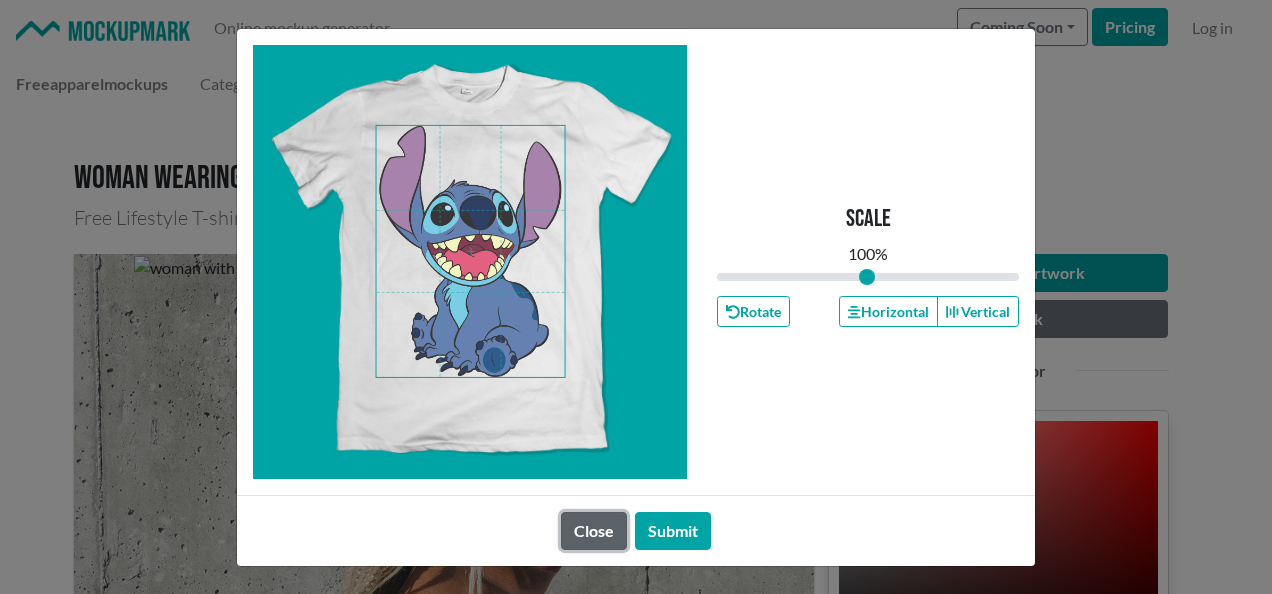 click on "Close" at bounding box center (594, 531) 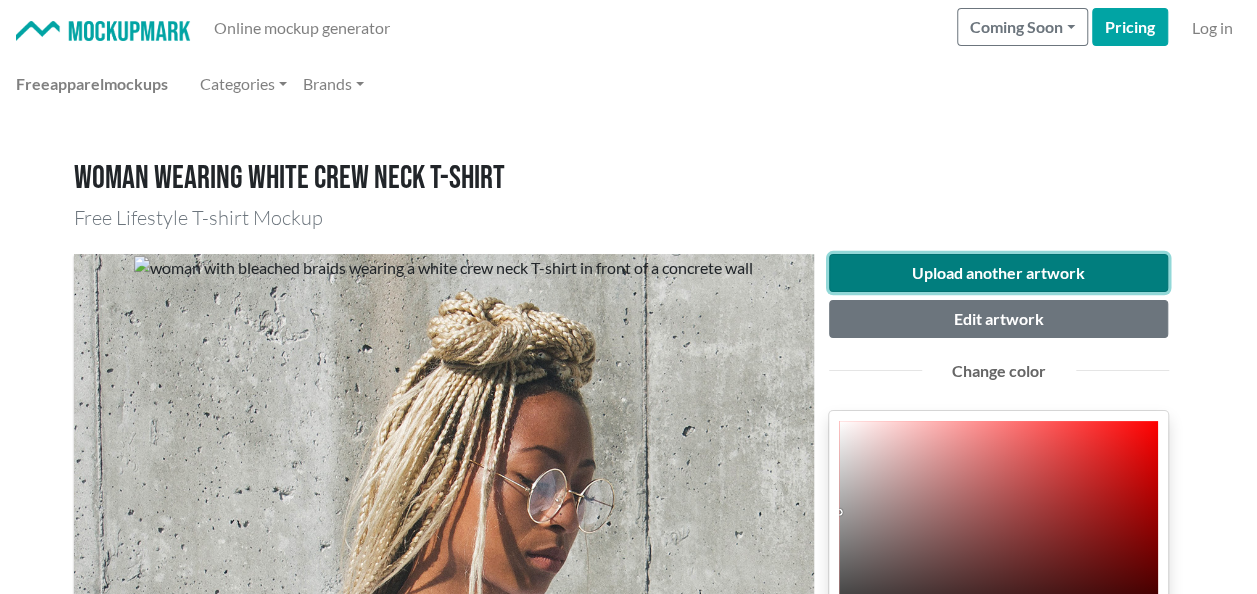 click on "Upload another artwork" at bounding box center [999, 273] 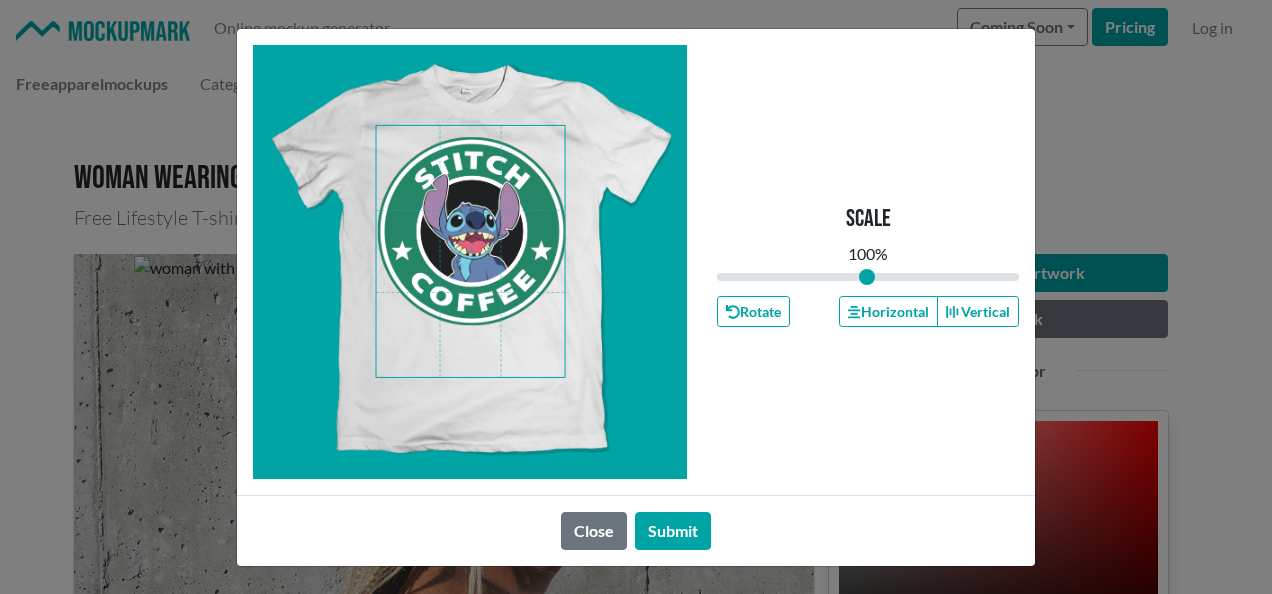 click at bounding box center (471, 251) 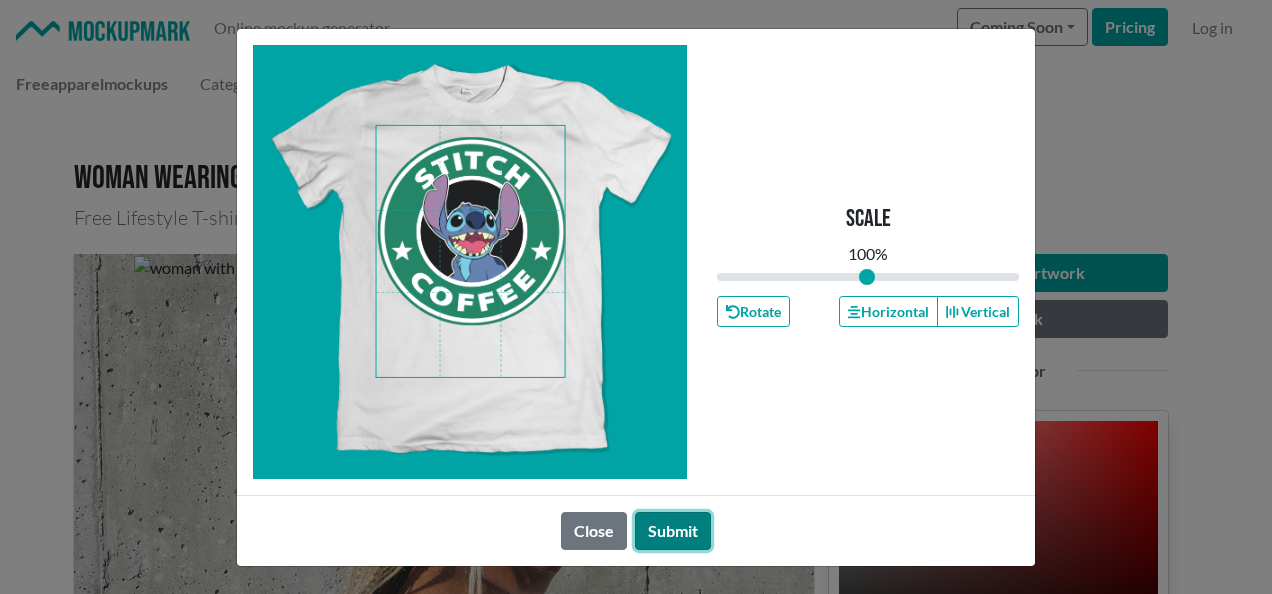 click on "Submit" at bounding box center (673, 531) 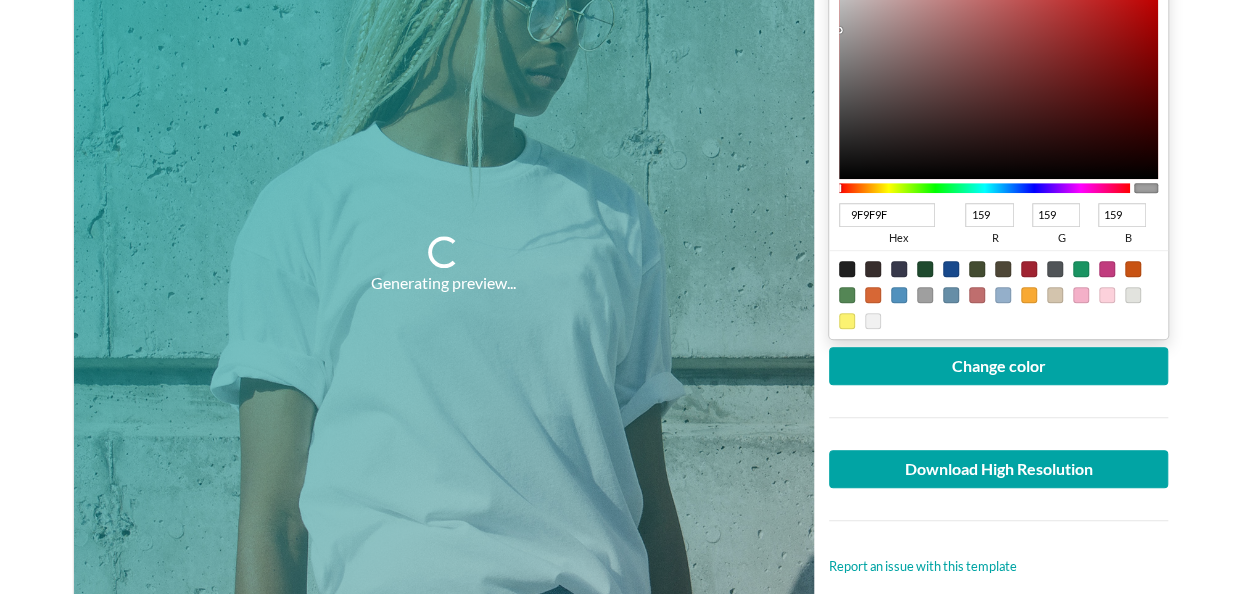 scroll, scrollTop: 494, scrollLeft: 0, axis: vertical 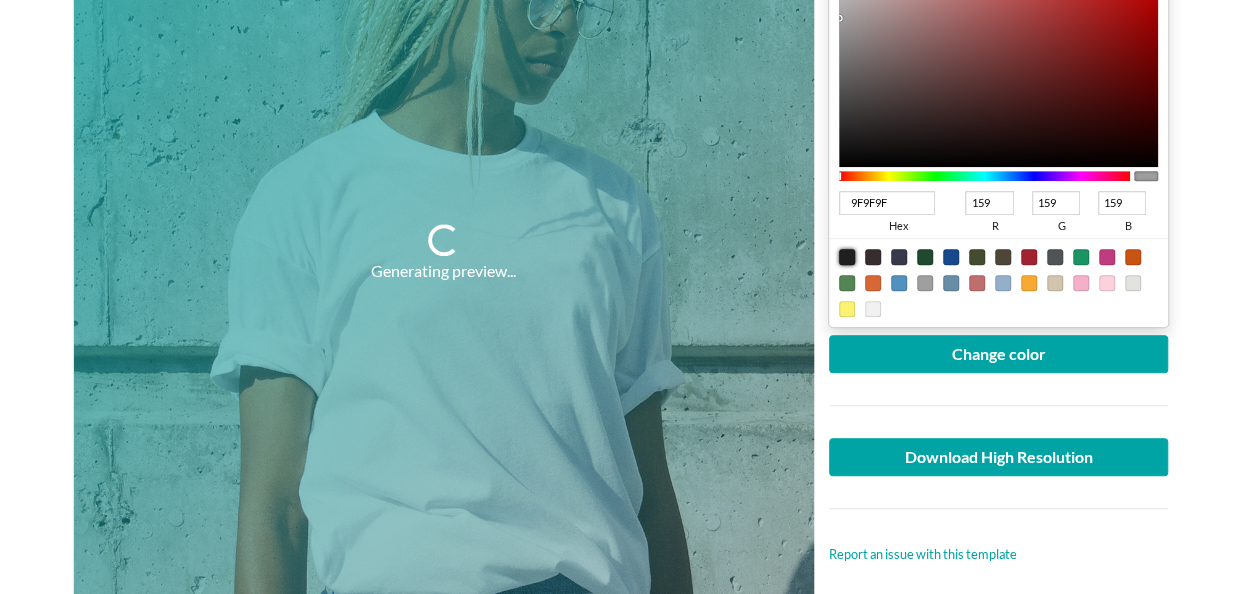 click at bounding box center [847, 257] 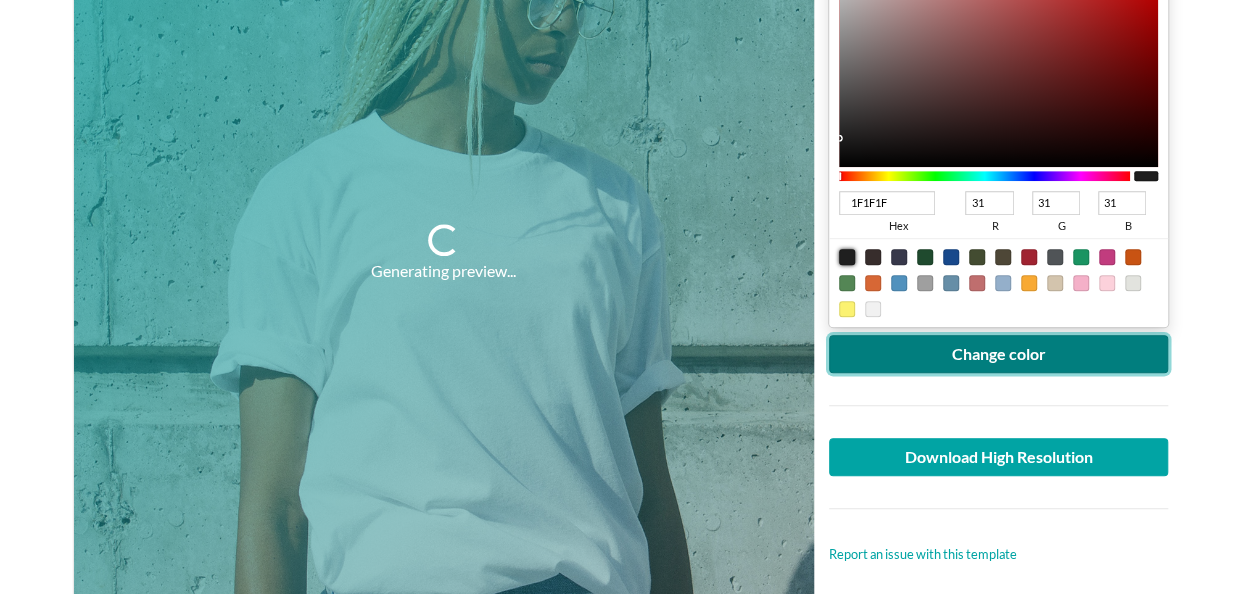 click on "Change color" at bounding box center [999, 354] 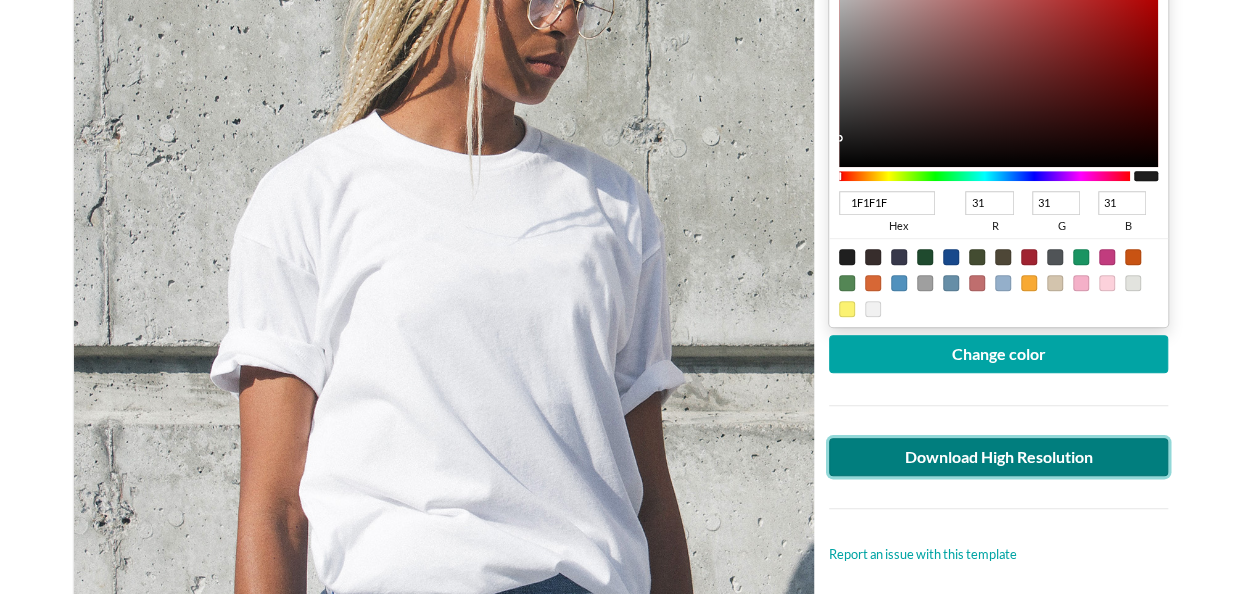 click on "Download High Resolution" at bounding box center (999, 457) 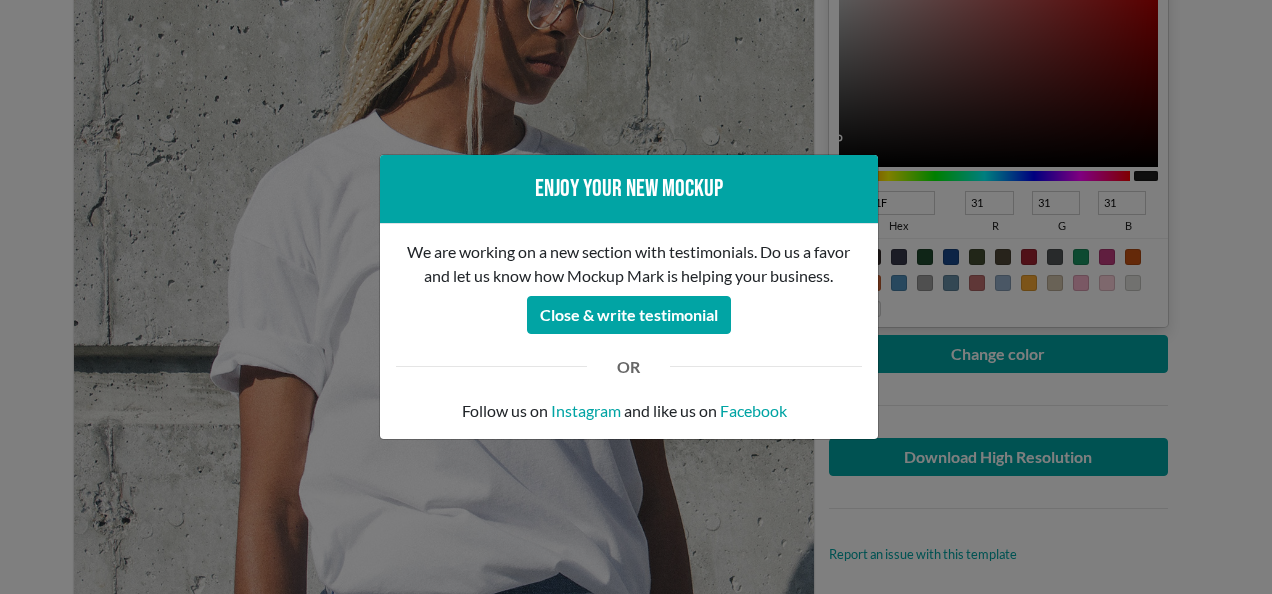 click on "Enjoy your new mockup We are working on a new section with testimonials. Do us a favor and let us know how Mockup Mark is helping your business. Close & write testimonial OR Follow us on   Instagram   and like us on   Facebook" at bounding box center (636, 297) 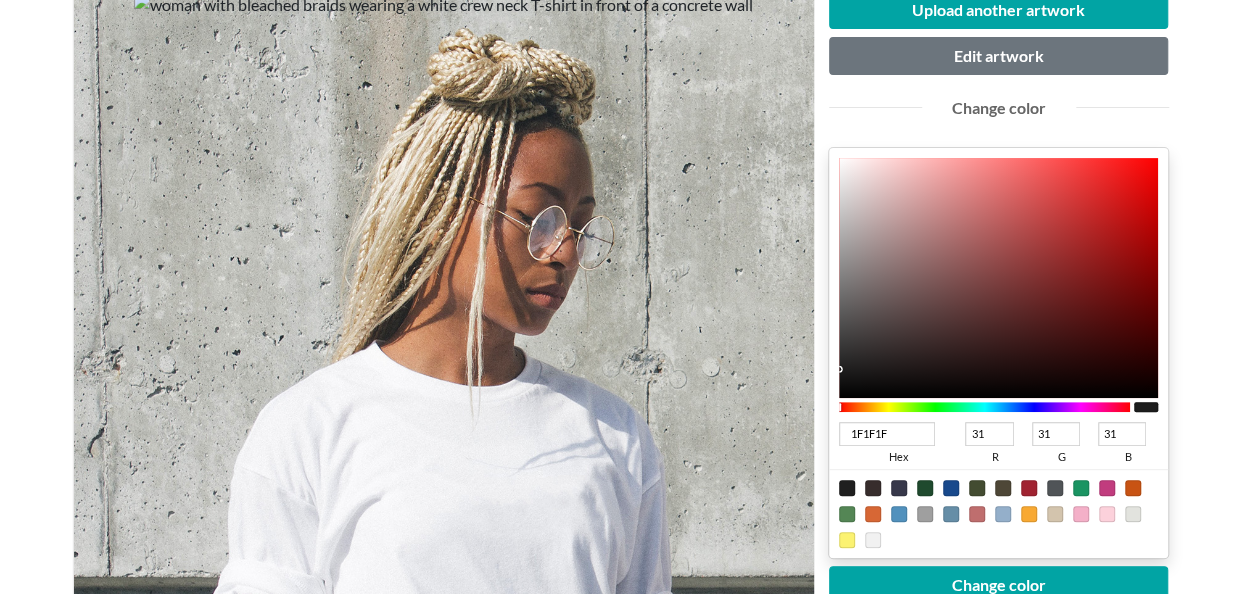 scroll, scrollTop: 0, scrollLeft: 0, axis: both 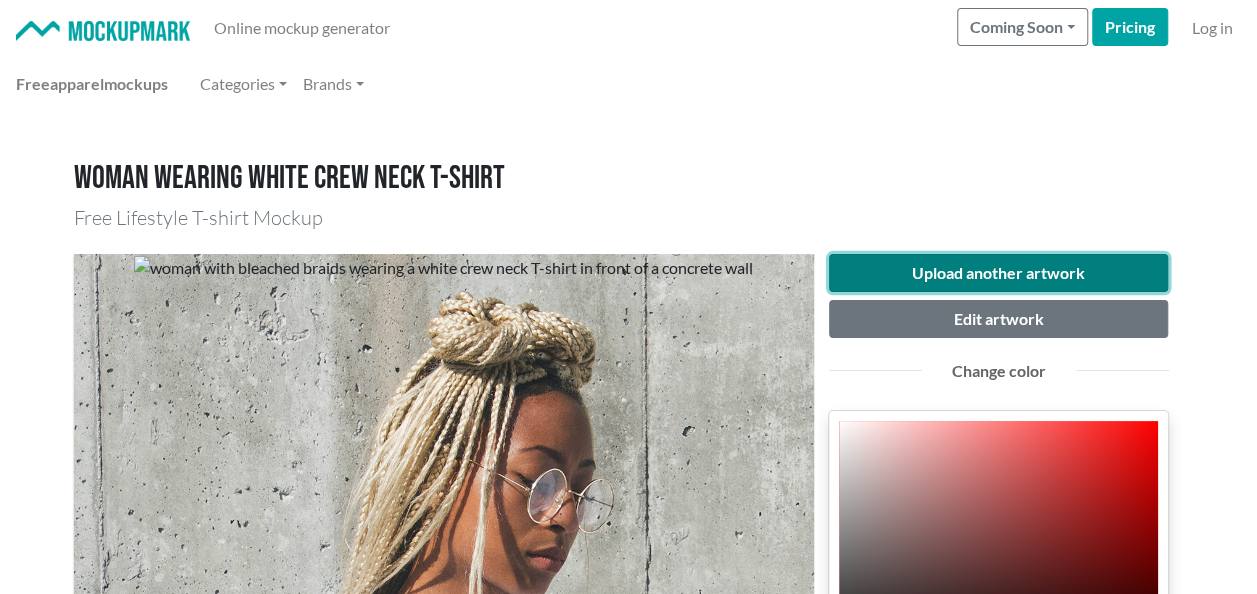 click on "Upload another artwork" at bounding box center (999, 273) 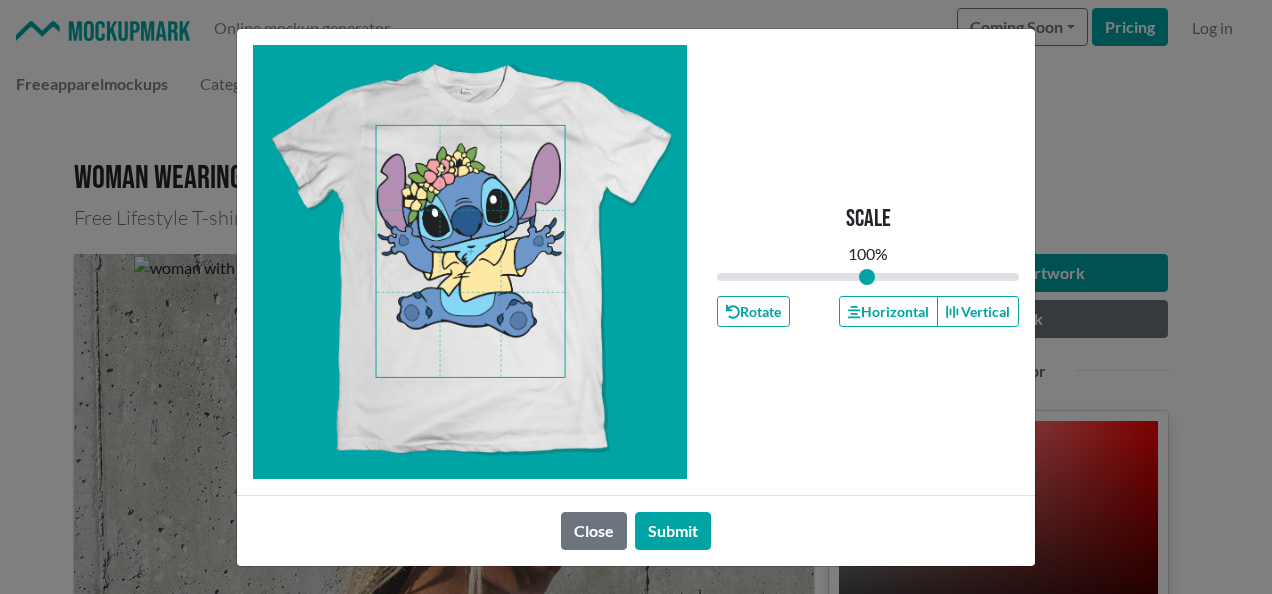 click at bounding box center (471, 251) 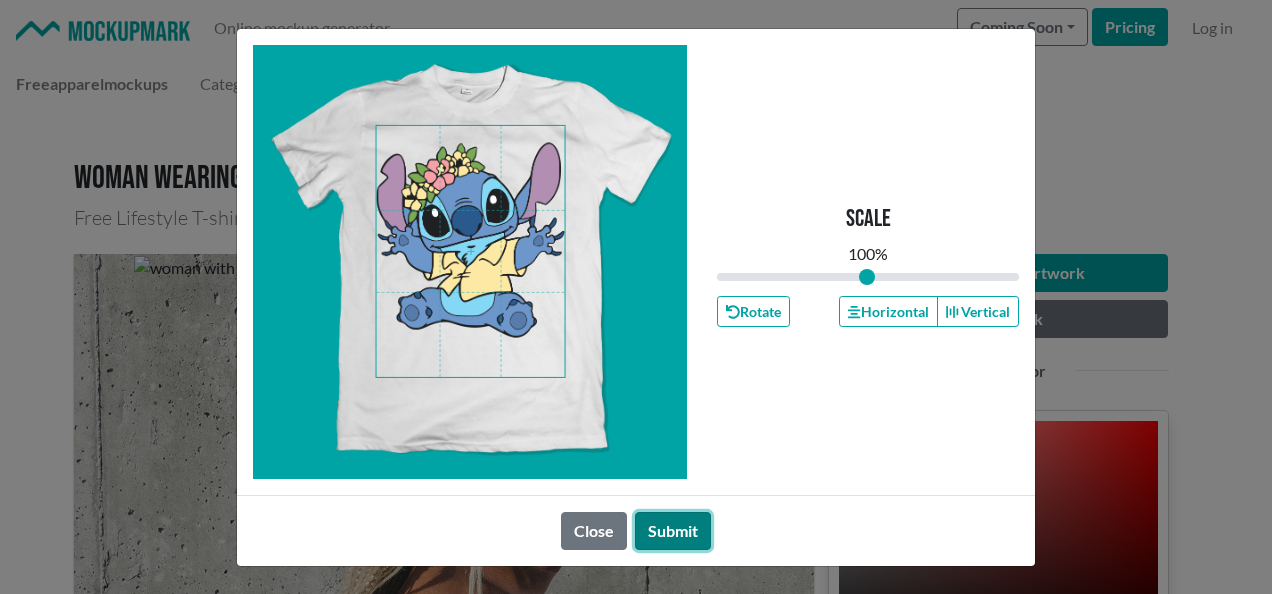 click on "Submit" at bounding box center [673, 531] 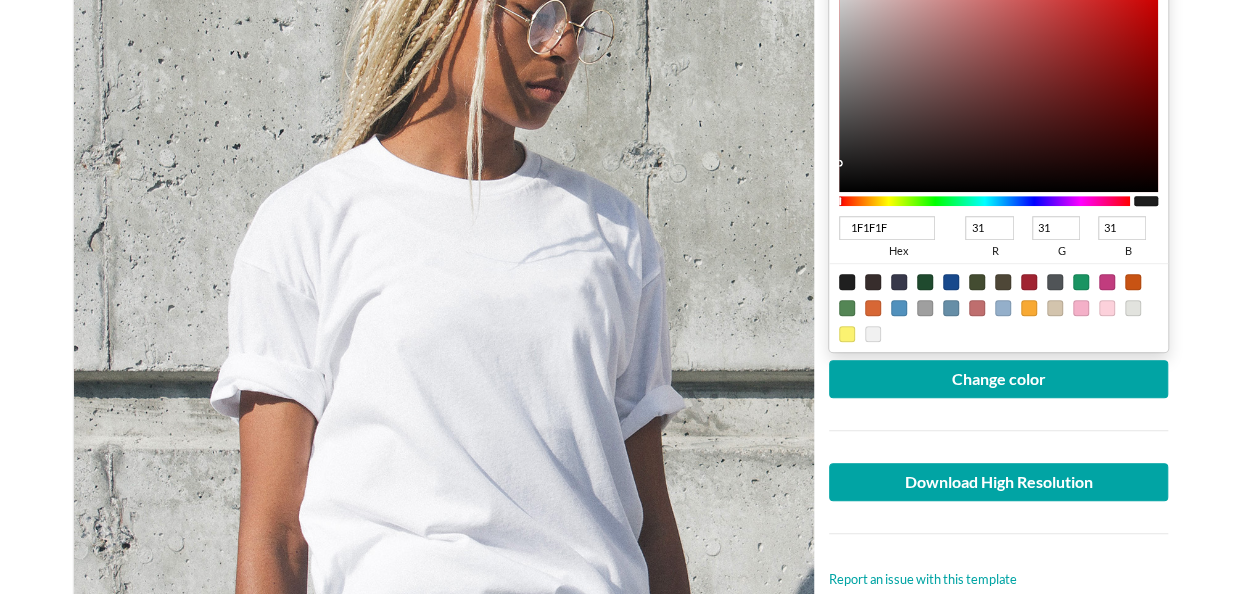 scroll, scrollTop: 526, scrollLeft: 0, axis: vertical 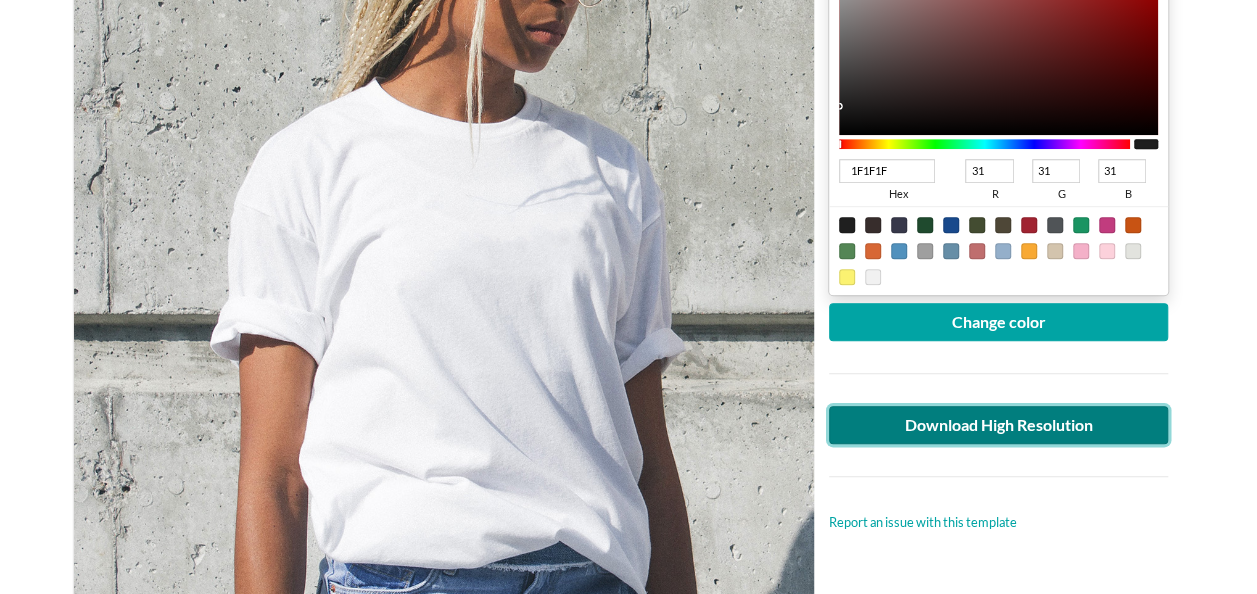 click on "Download High Resolution" at bounding box center (999, 425) 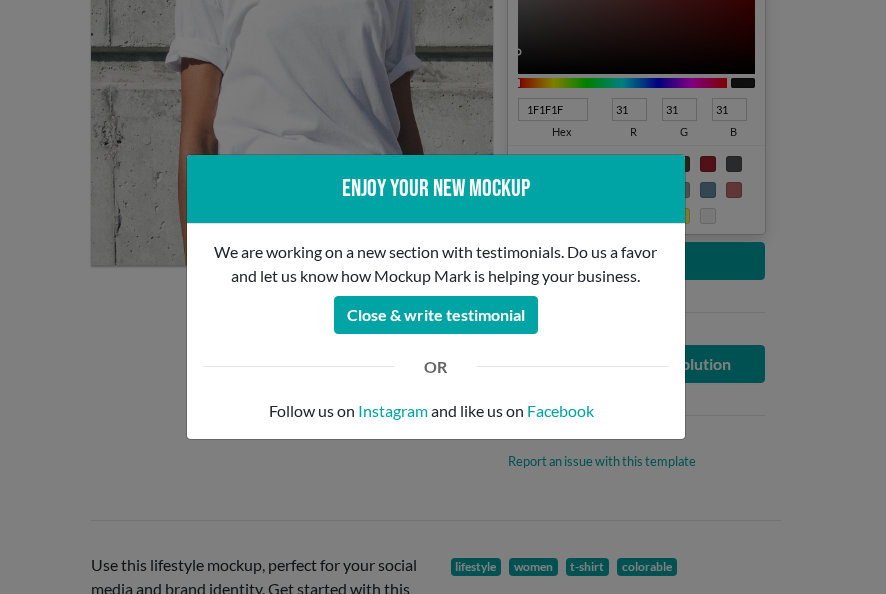 click on "Enjoy your new mockup We are working on a new section with testimonials. Do us a favor and let us know how Mockup Mark is helping your business. Close & write testimonial OR Follow us on   Instagram   and like us on   Facebook" at bounding box center (443, 297) 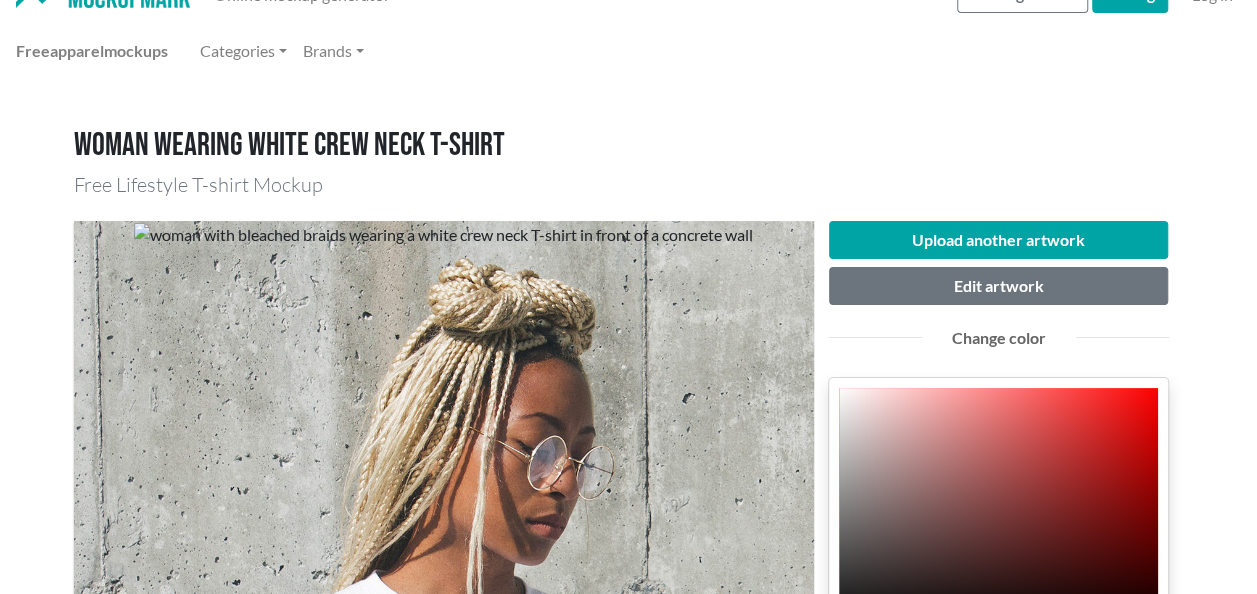 scroll, scrollTop: 32, scrollLeft: 0, axis: vertical 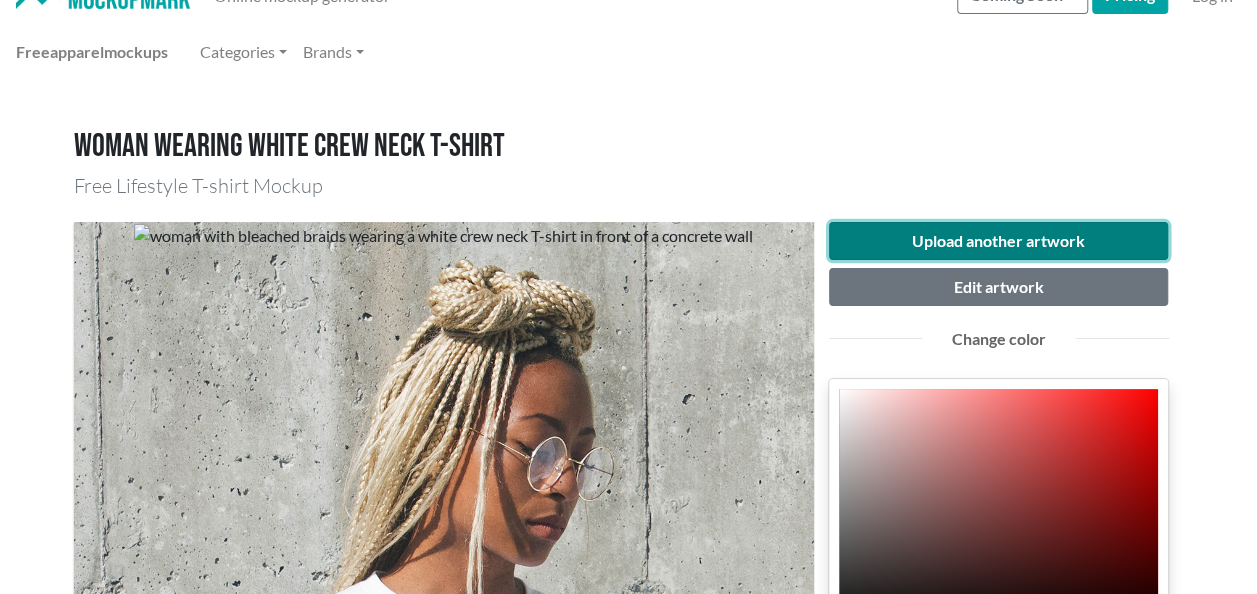 click on "Upload another artwork" at bounding box center [999, 241] 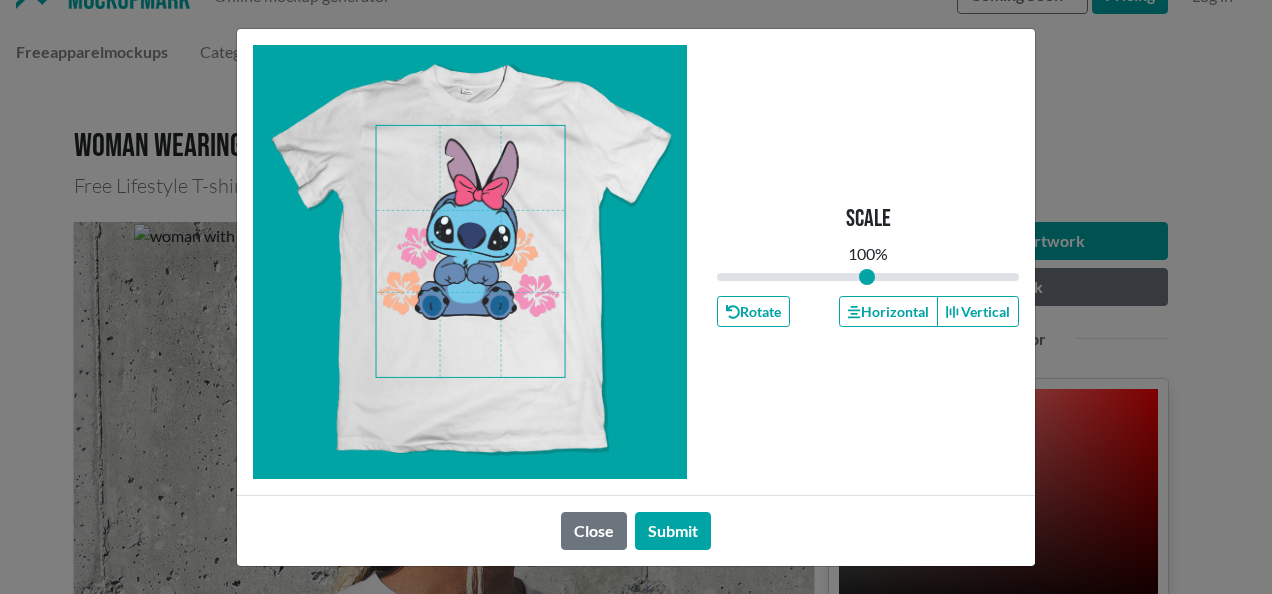 click at bounding box center [471, 251] 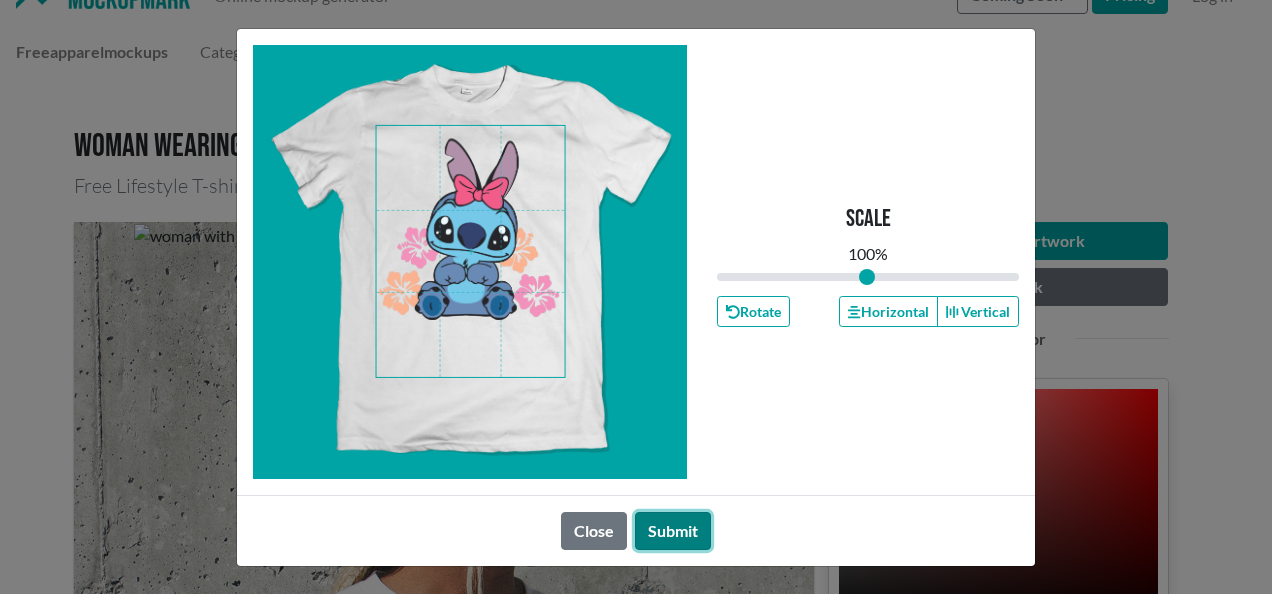 click on "Submit" at bounding box center (673, 531) 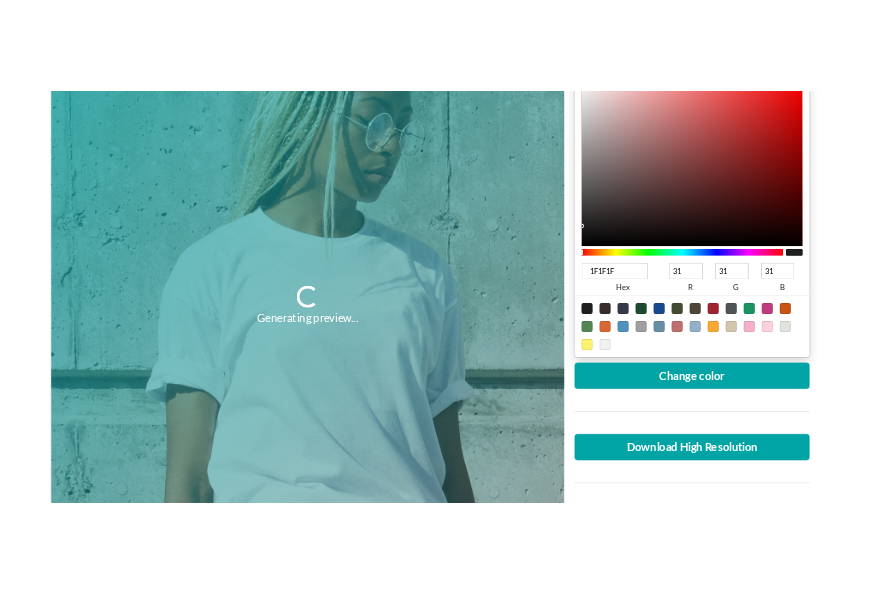 scroll, scrollTop: 443, scrollLeft: 0, axis: vertical 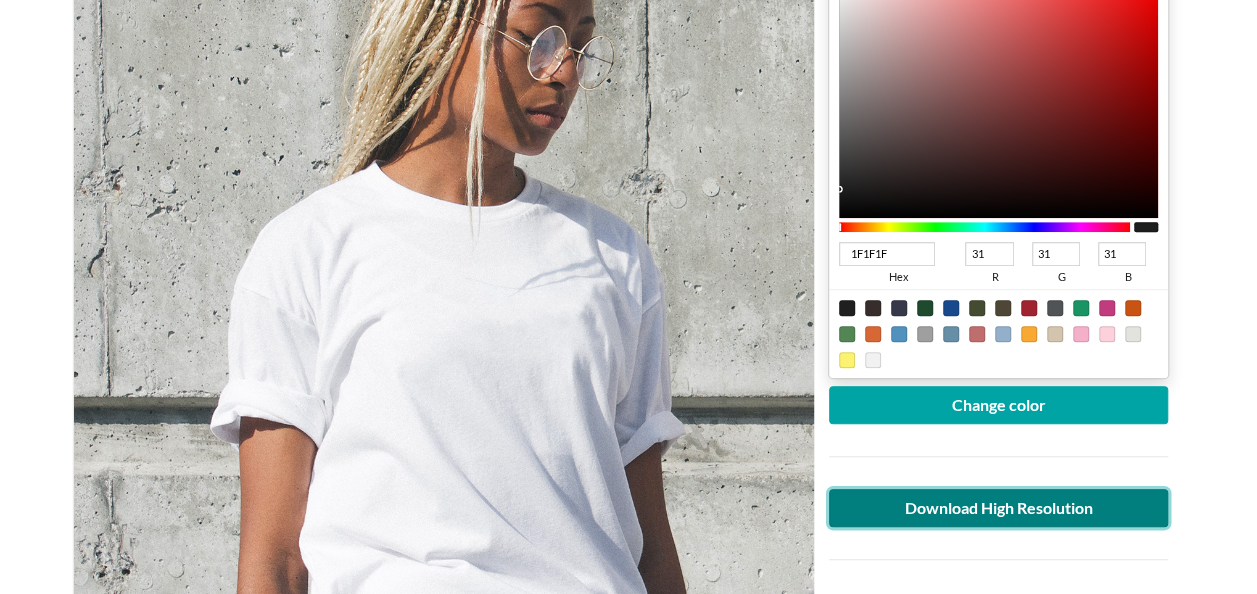 click on "Download High Resolution" at bounding box center [999, 508] 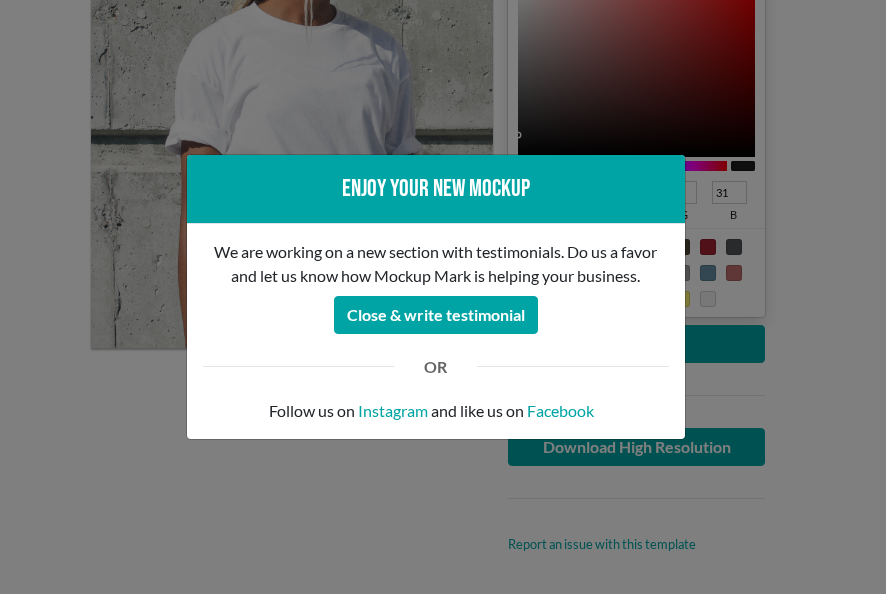 click on "Enjoy your new mockup We are working on a new section with testimonials. Do us a favor and let us know how Mockup Mark is helping your business. Close & write testimonial OR Follow us on   Instagram   and like us on   Facebook" at bounding box center [443, 297] 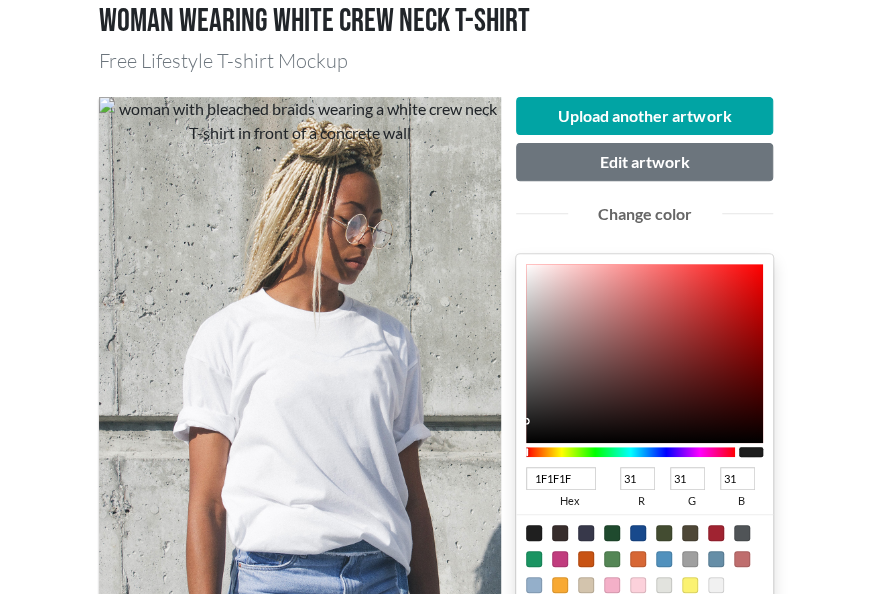 scroll, scrollTop: 149, scrollLeft: 0, axis: vertical 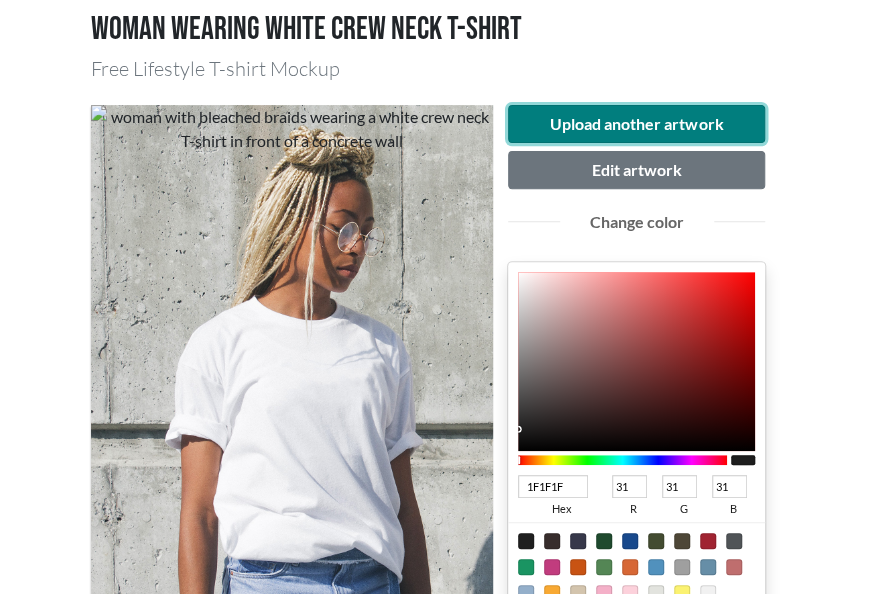 click on "Upload another artwork" at bounding box center (637, 124) 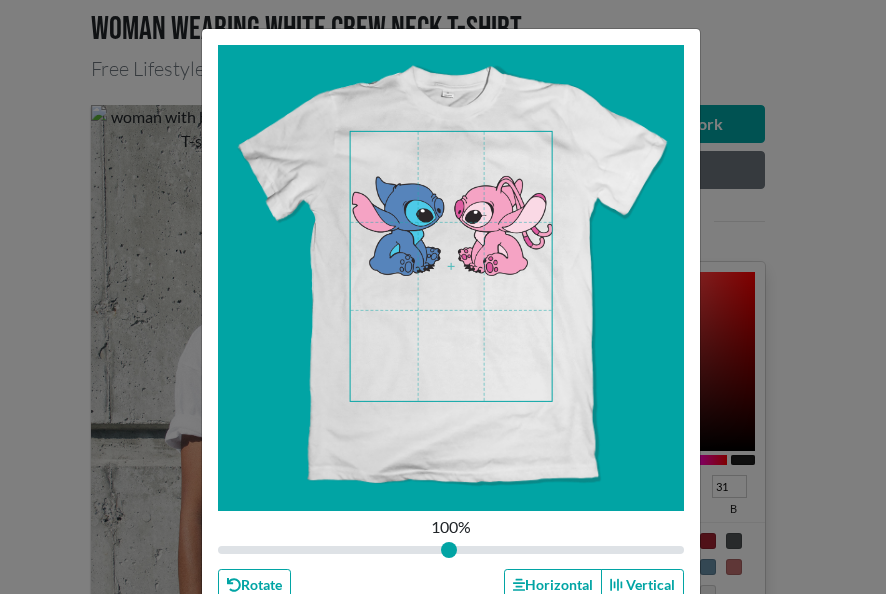 click at bounding box center [451, 266] 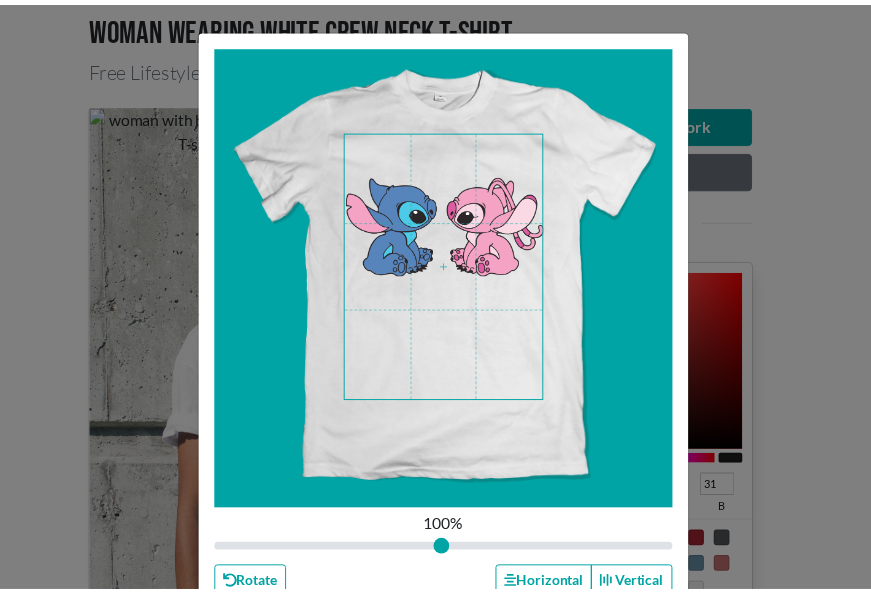 scroll, scrollTop: 124, scrollLeft: 0, axis: vertical 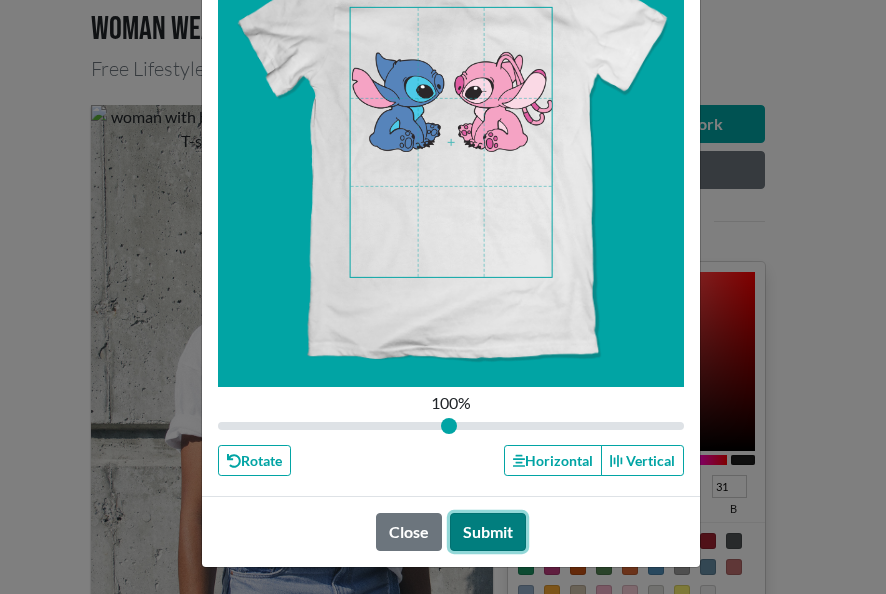 click on "Submit" at bounding box center (488, 532) 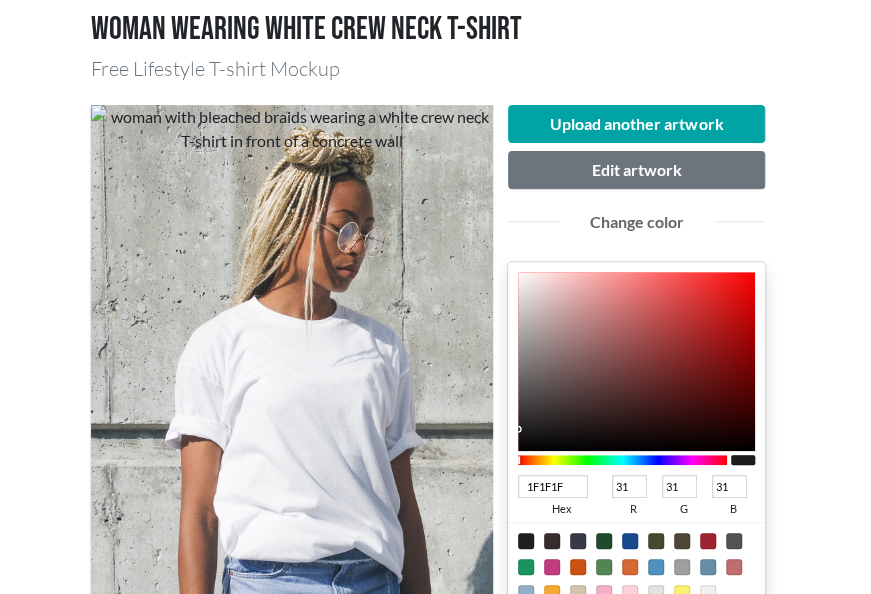 type on "FD7777" 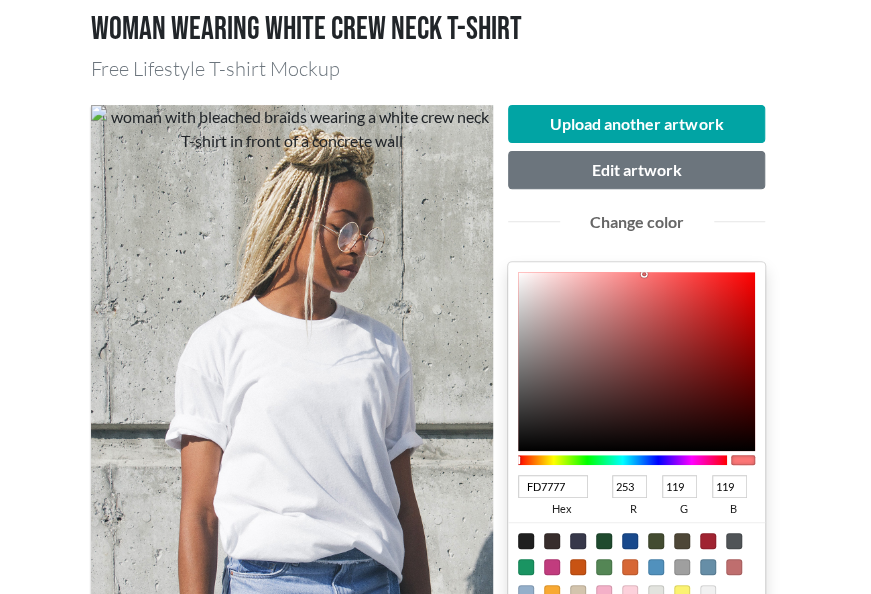 click at bounding box center (637, 361) 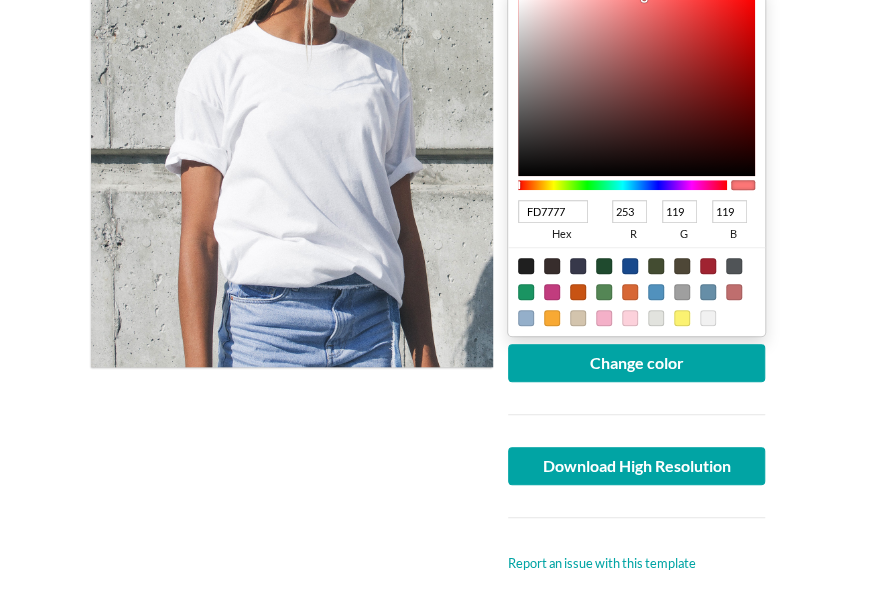scroll, scrollTop: 425, scrollLeft: 0, axis: vertical 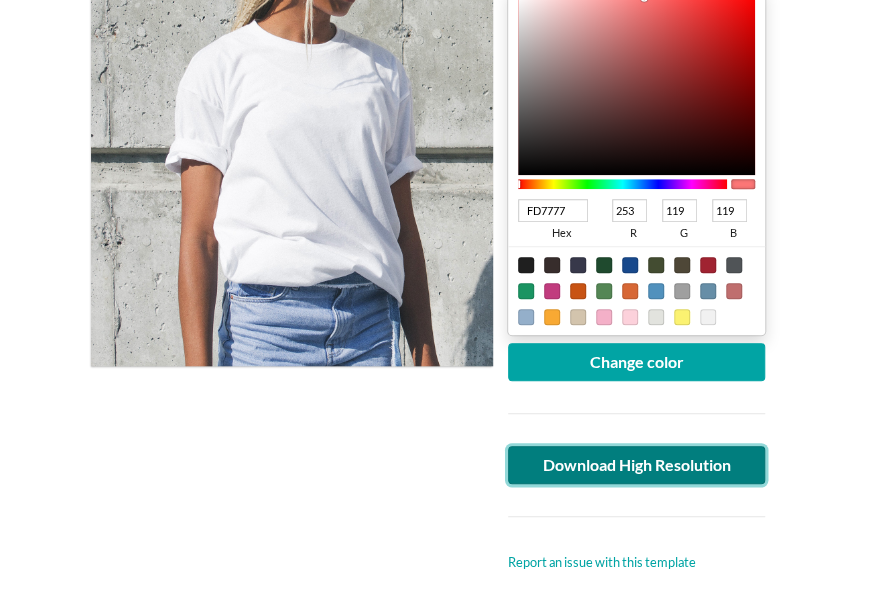 click on "Download High Resolution" at bounding box center [637, 465] 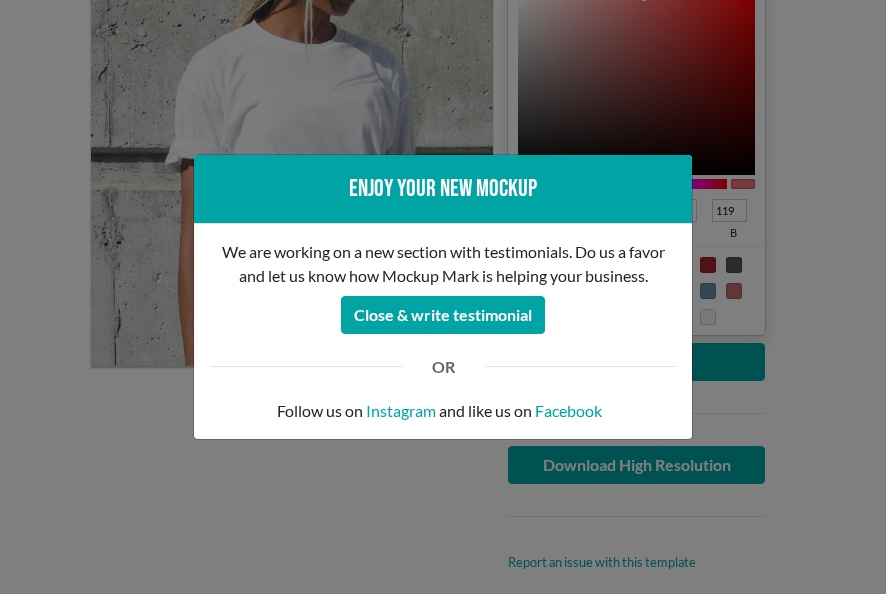 click on "Enjoy your new mockup We are working on a new section with testimonials. Do us a favor and let us know how Mockup Mark is helping your business. Close & write testimonial OR Follow us on   Instagram   and like us on   Facebook" at bounding box center (443, 297) 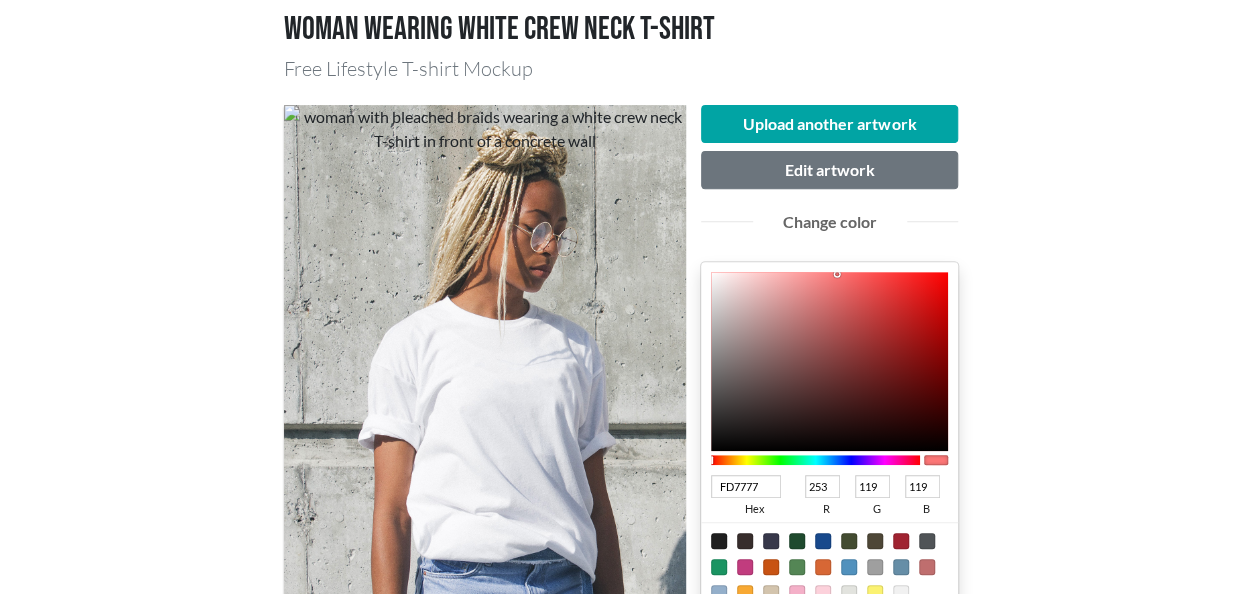 scroll, scrollTop: 145, scrollLeft: 0, axis: vertical 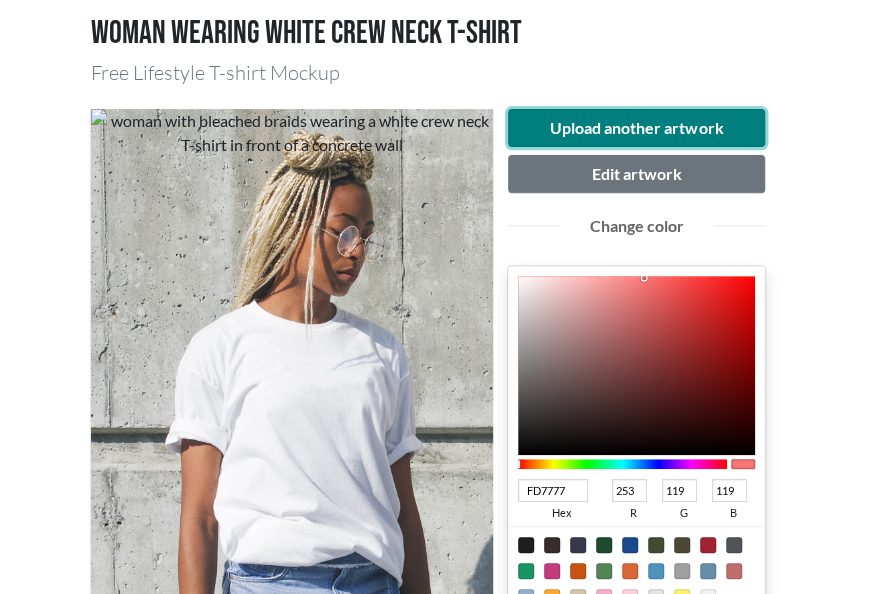 click on "Upload another artwork" at bounding box center [637, 128] 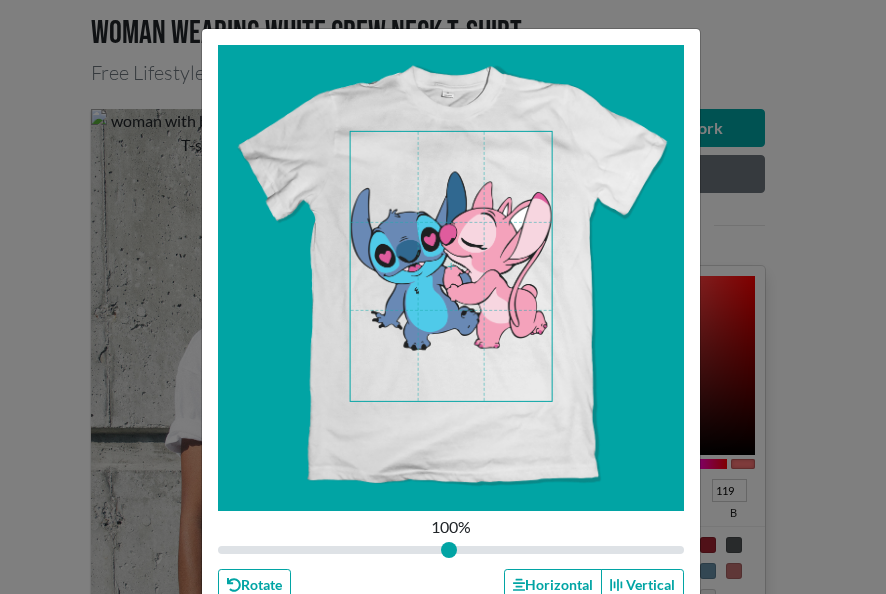 click at bounding box center (451, 266) 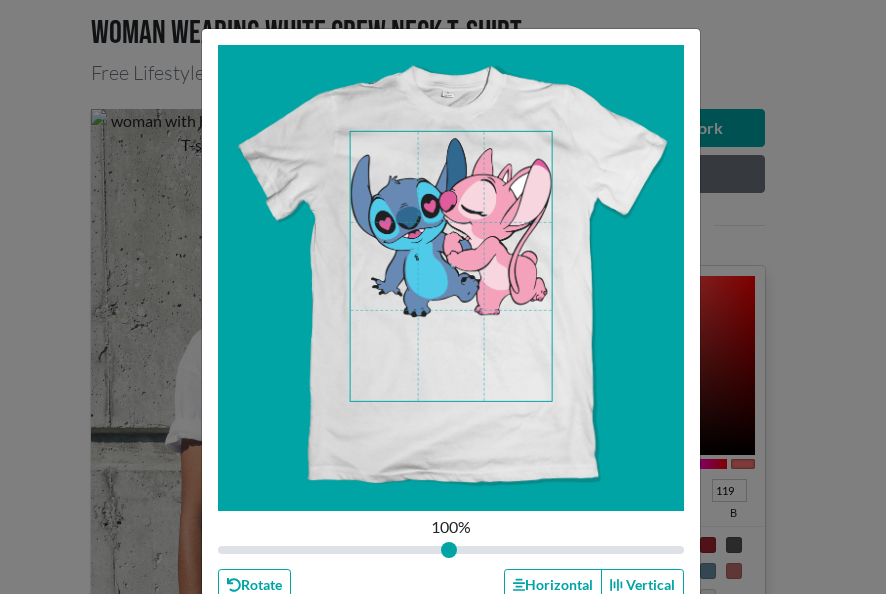 click at bounding box center (451, 266) 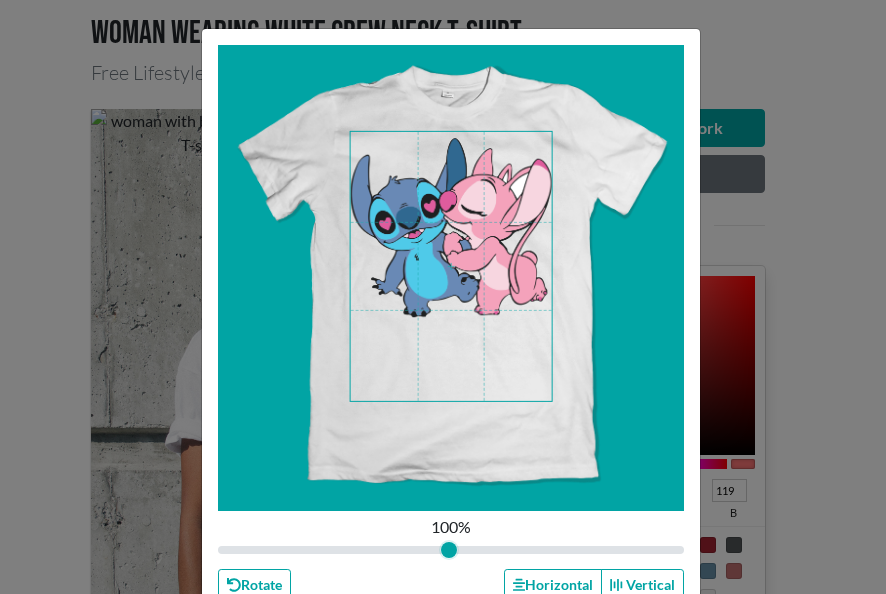 drag, startPoint x: 421, startPoint y: 546, endPoint x: 442, endPoint y: 556, distance: 23.259407 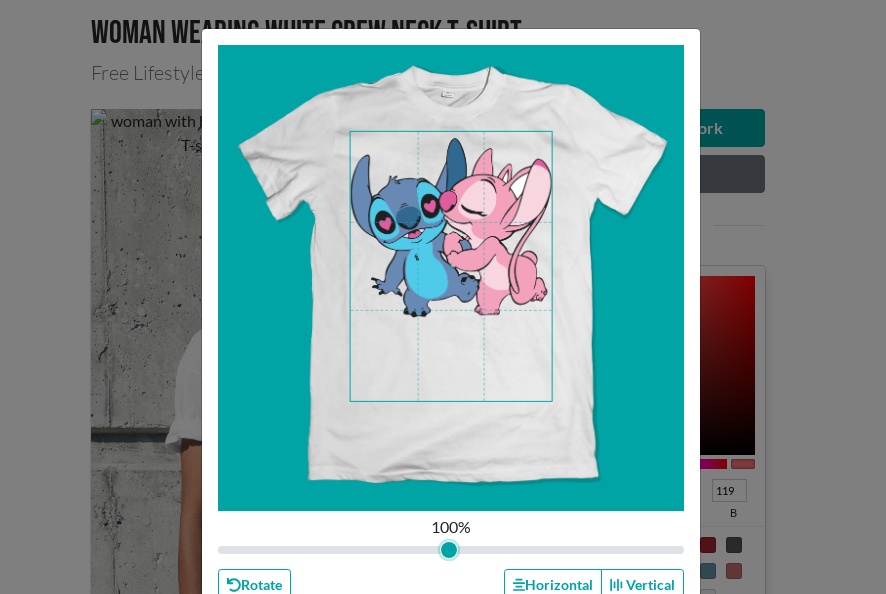 type on "1" 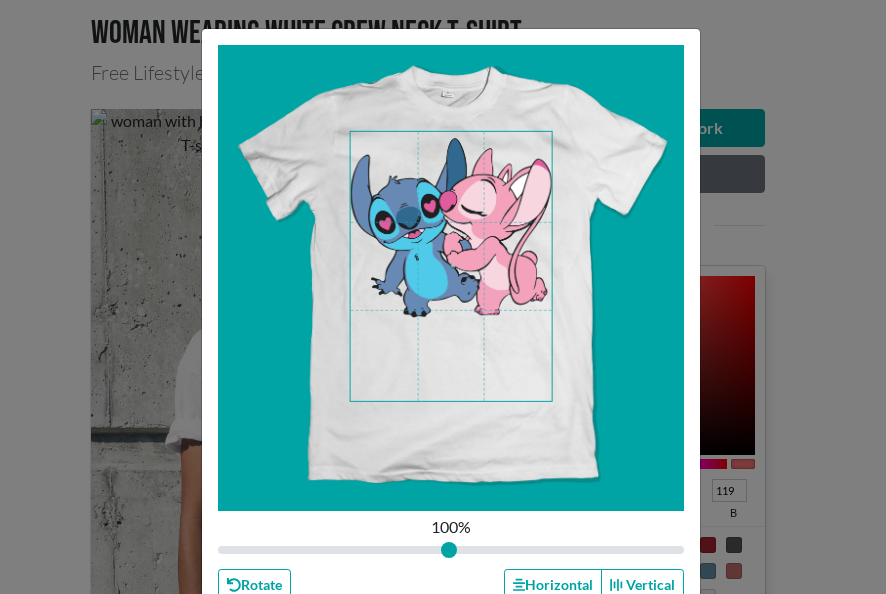 click on "Scale 100 %  Rotate    Horizontal     Vertical Close Submit" at bounding box center (443, 297) 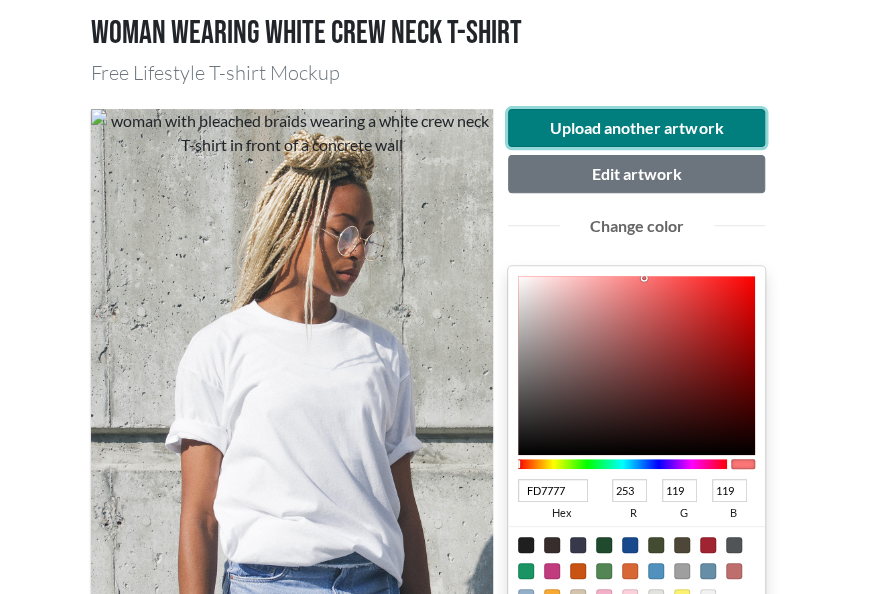 click on "Upload another artwork" at bounding box center [637, 128] 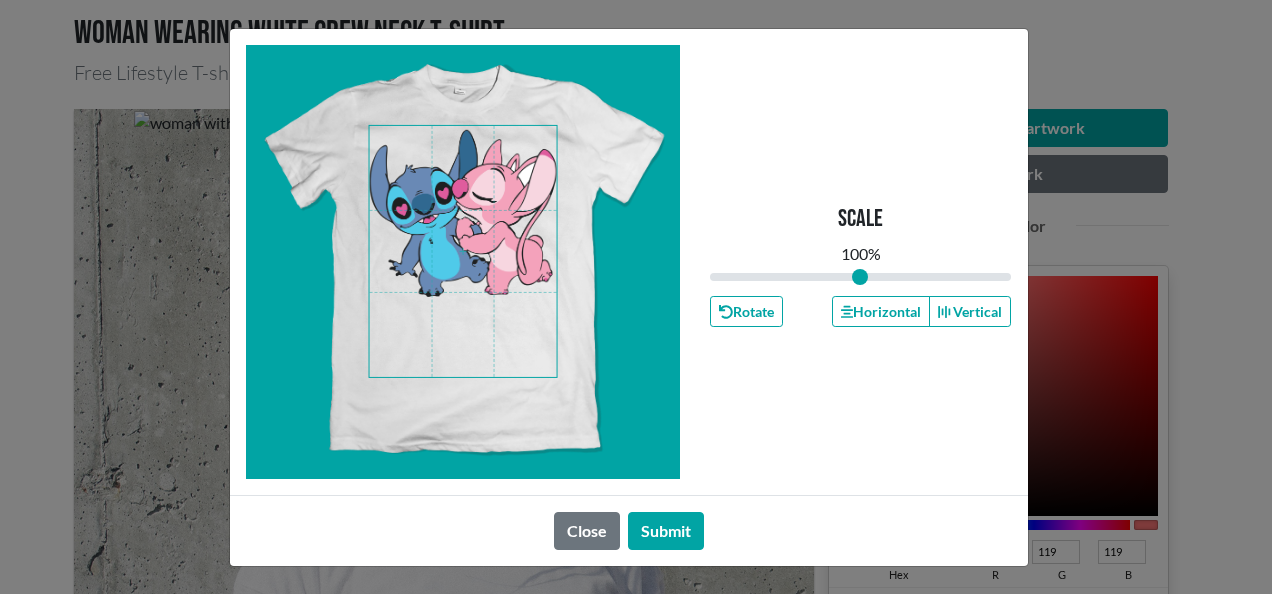 click at bounding box center [463, 251] 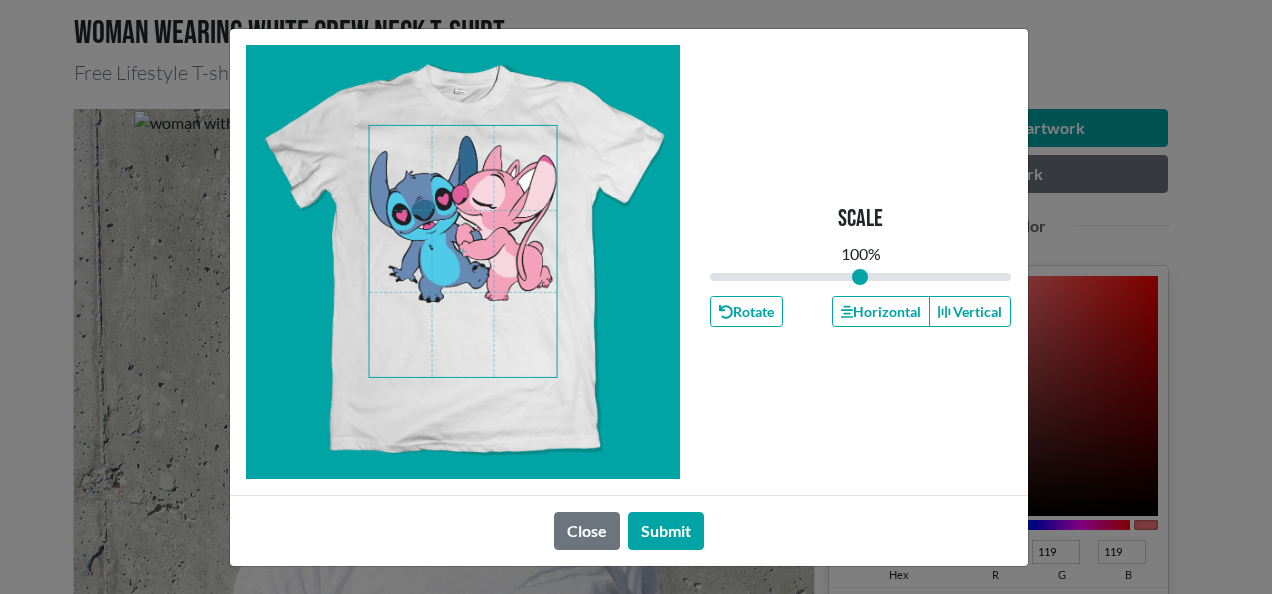 click at bounding box center (463, 251) 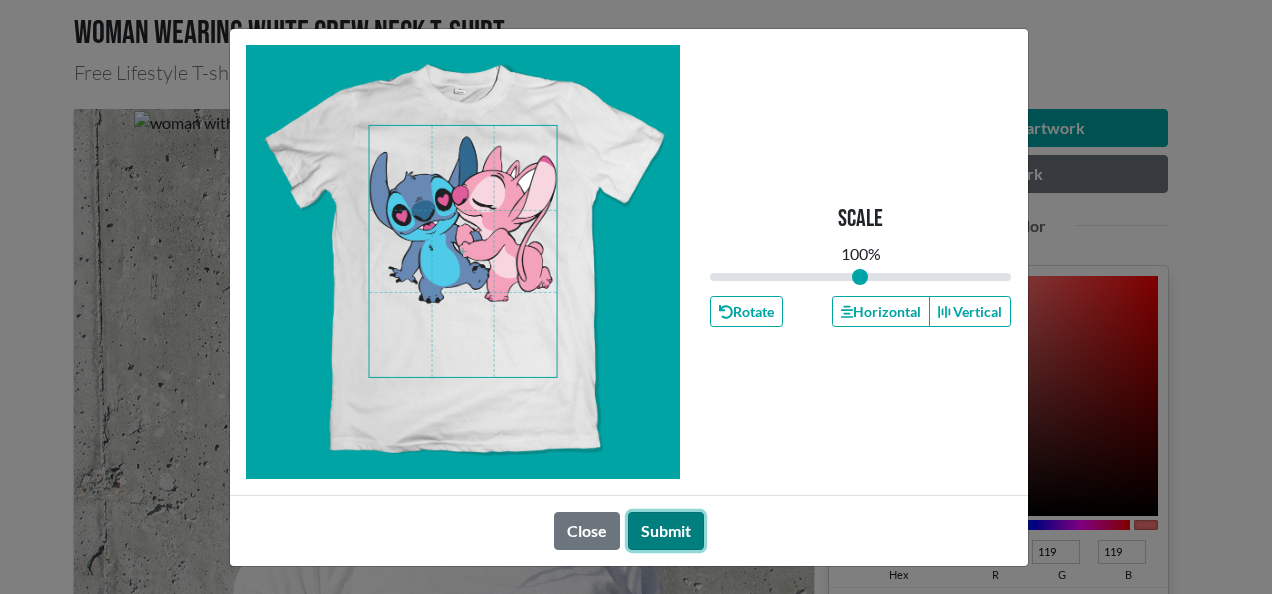 click on "Submit" at bounding box center [666, 531] 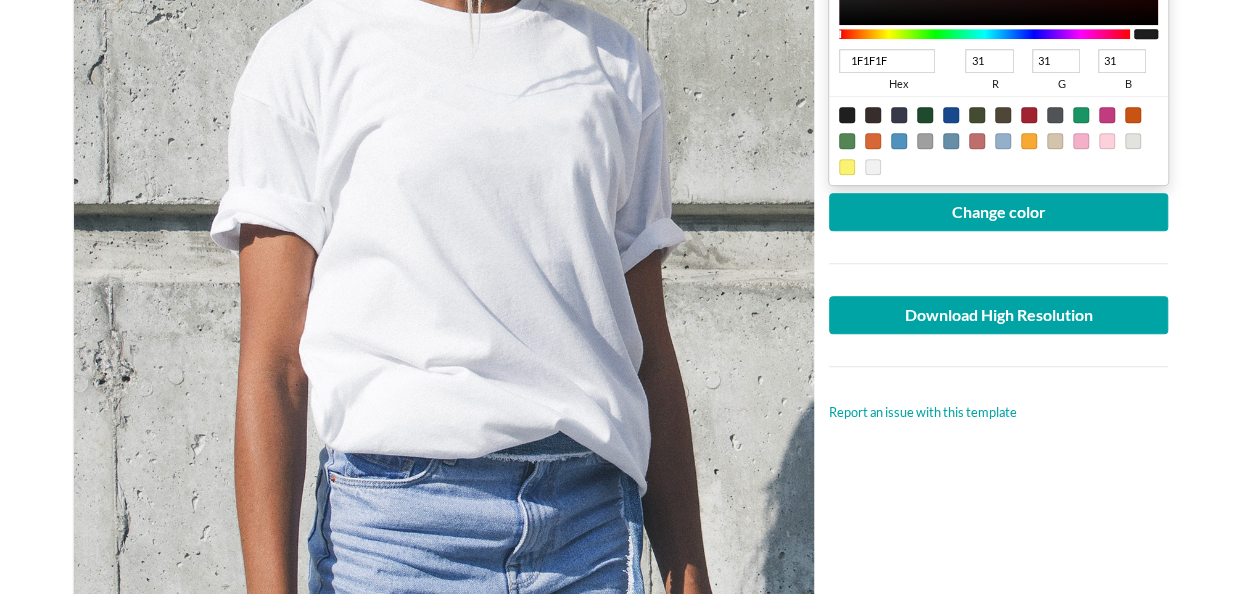 scroll, scrollTop: 652, scrollLeft: 0, axis: vertical 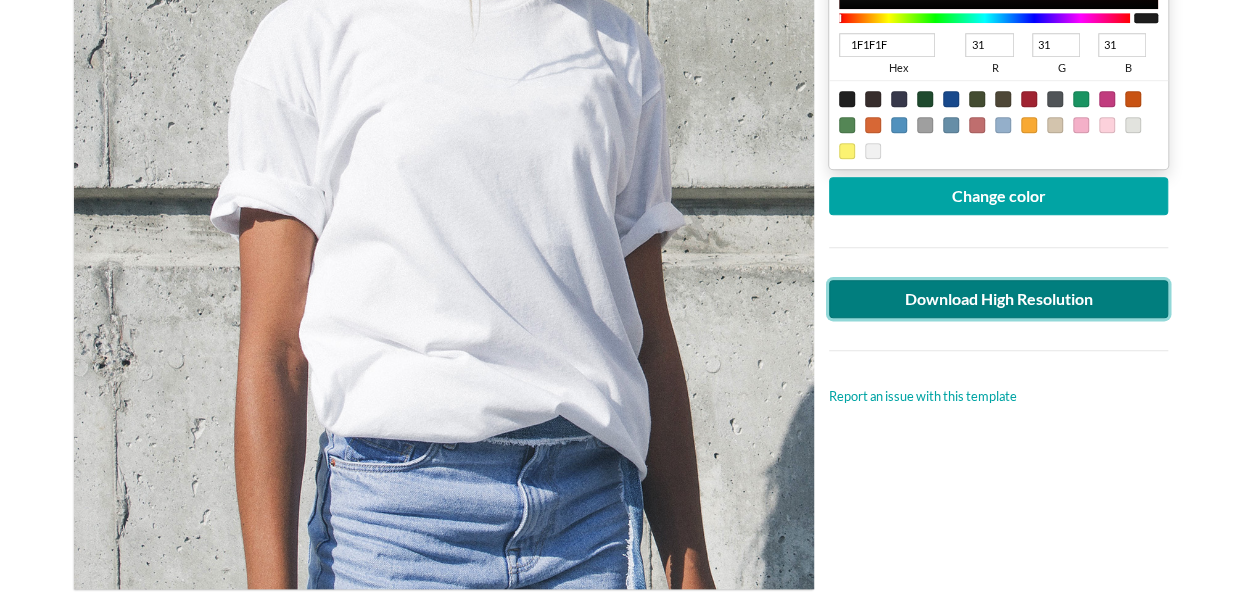 click on "Download High Resolution" at bounding box center [999, 299] 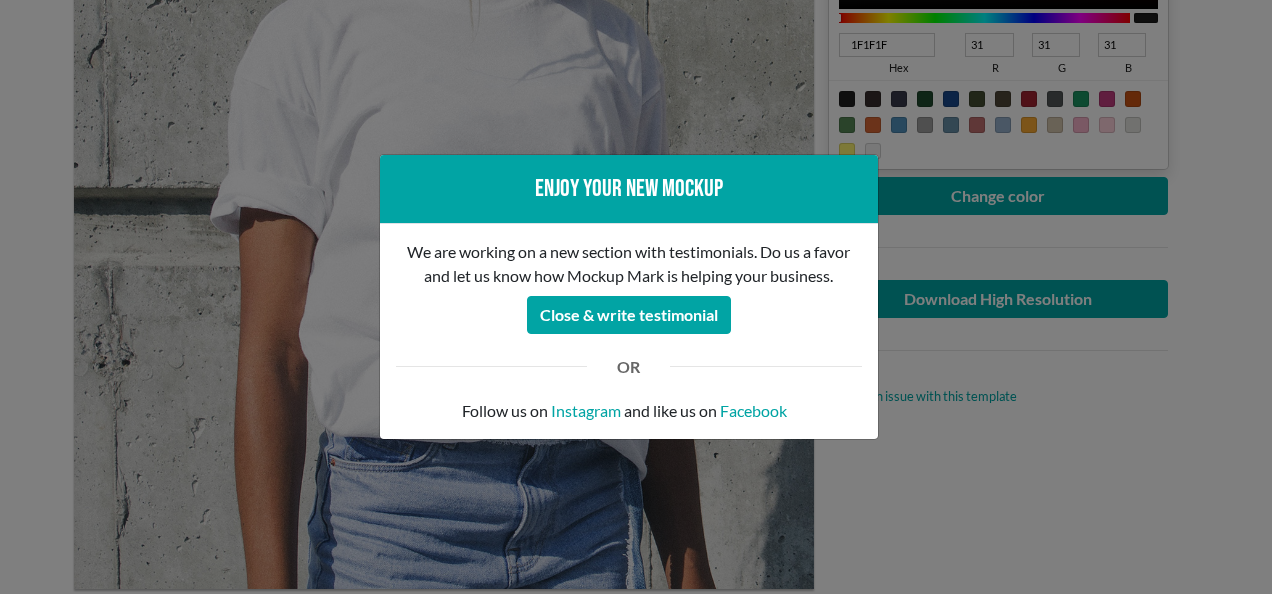 click on "Enjoy your new mockup We are working on a new section with testimonials. Do us a favor and let us know how Mockup Mark is helping your business. Close & write testimonial OR Follow us on   Instagram   and like us on   Facebook" at bounding box center (636, 297) 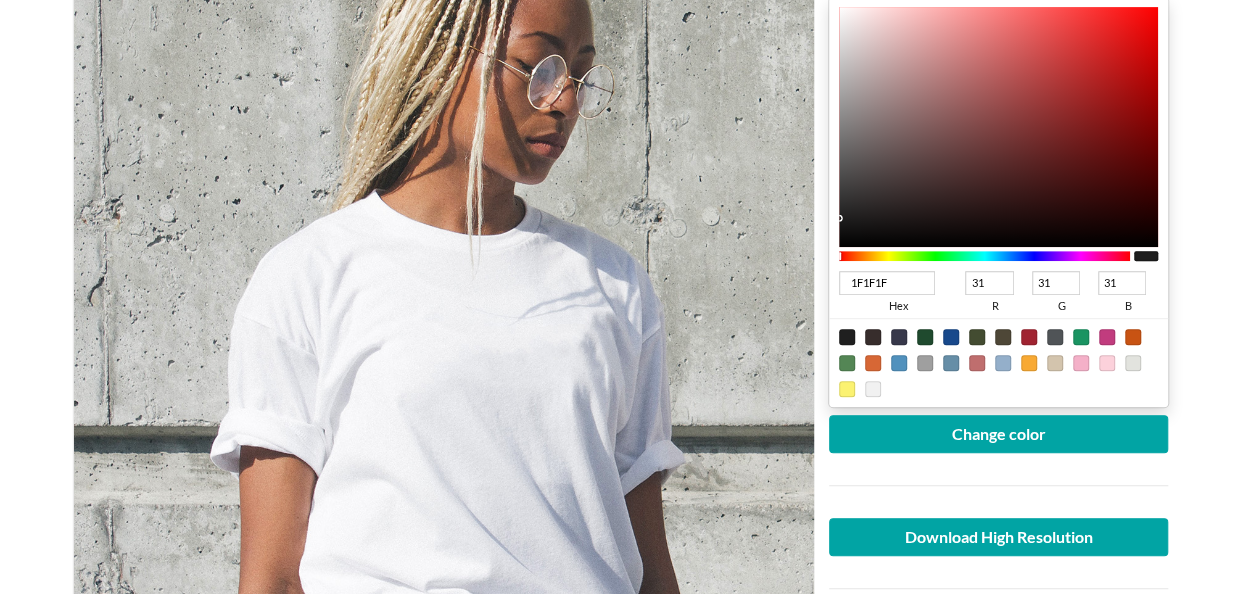 click on "Upload another artwork Edit artwork Change color 1F1F1F hex 31 r 31 g 31 b 100 a Change color Download High Resolution Report an issue with this template" at bounding box center (999, 333) 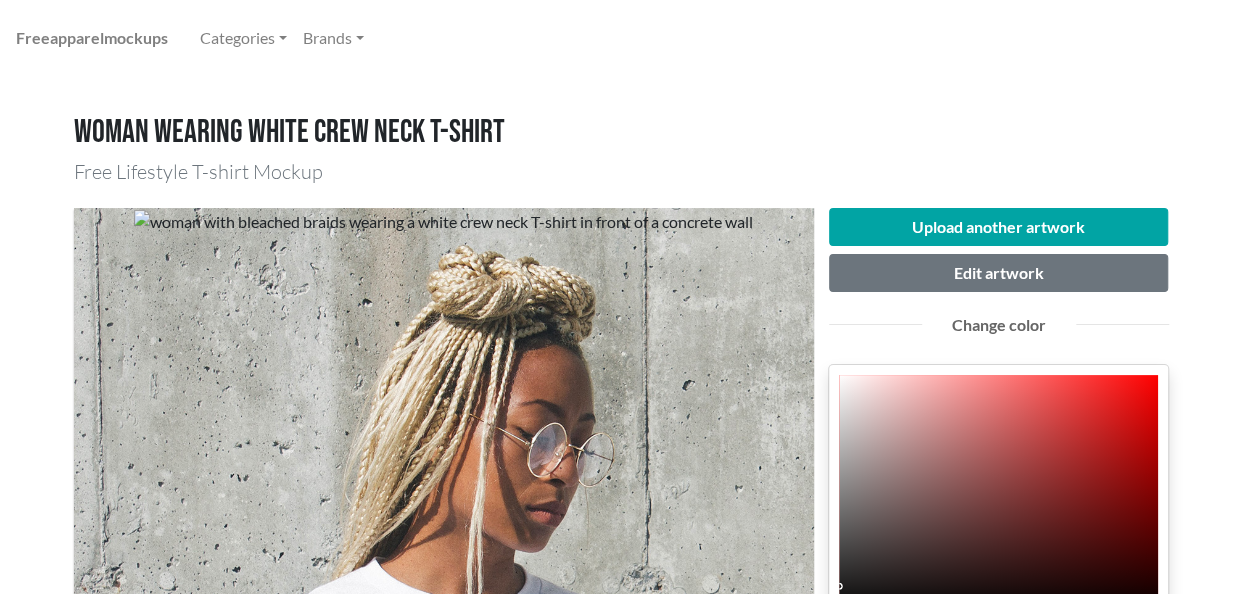scroll, scrollTop: 44, scrollLeft: 0, axis: vertical 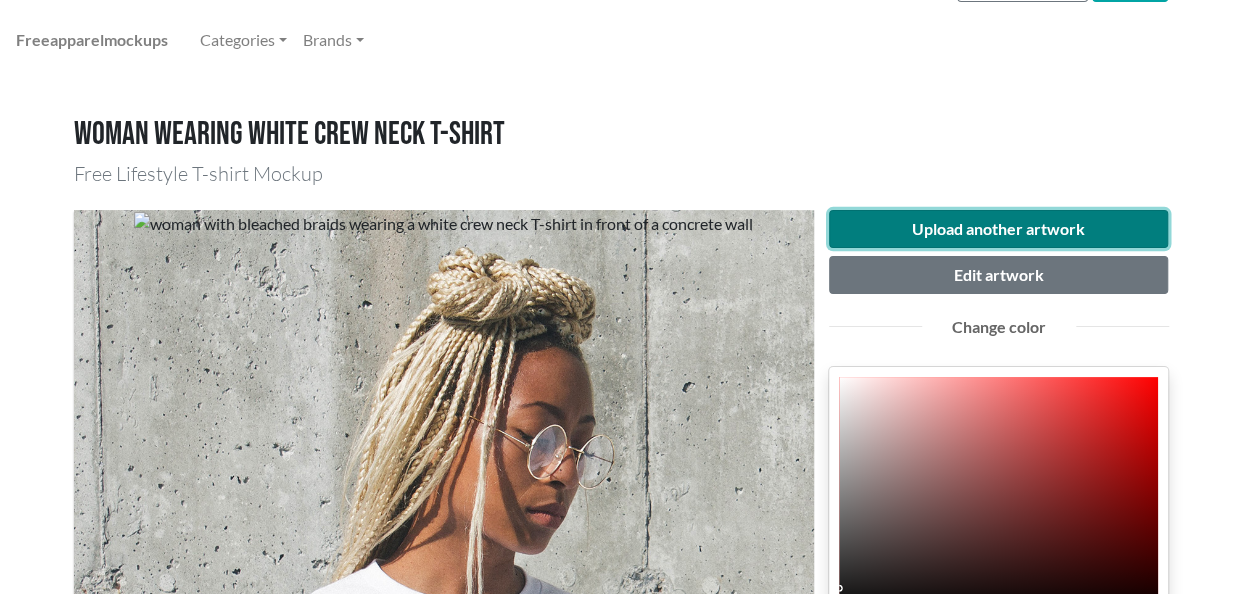 click on "Upload another artwork" at bounding box center [999, 229] 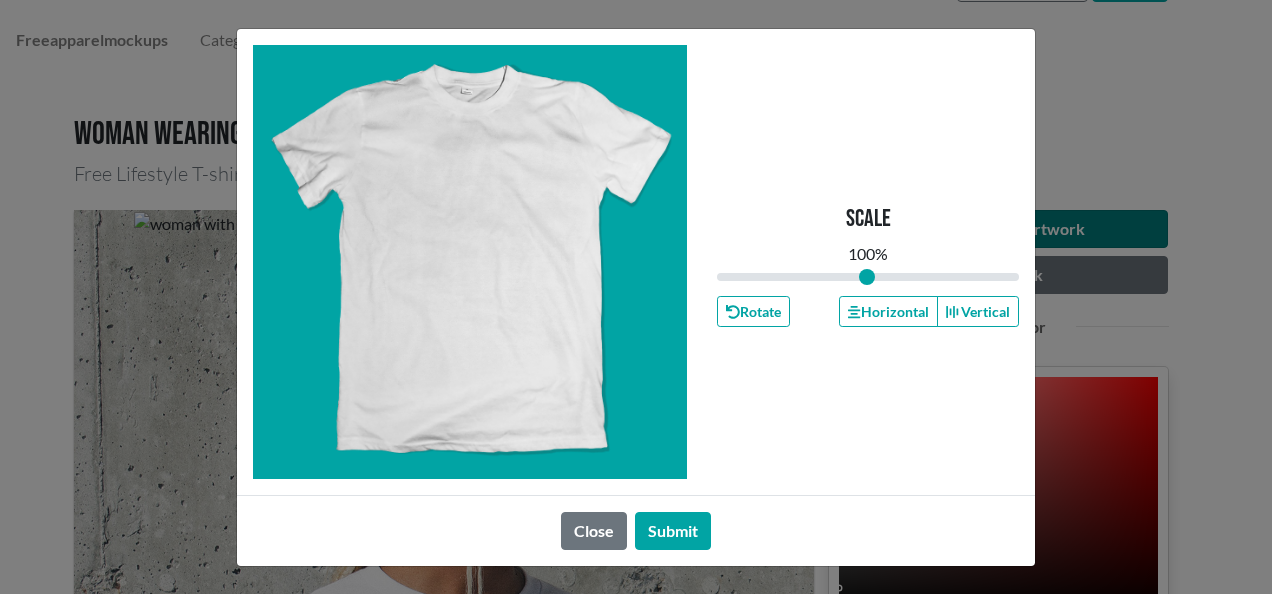 type on "1" 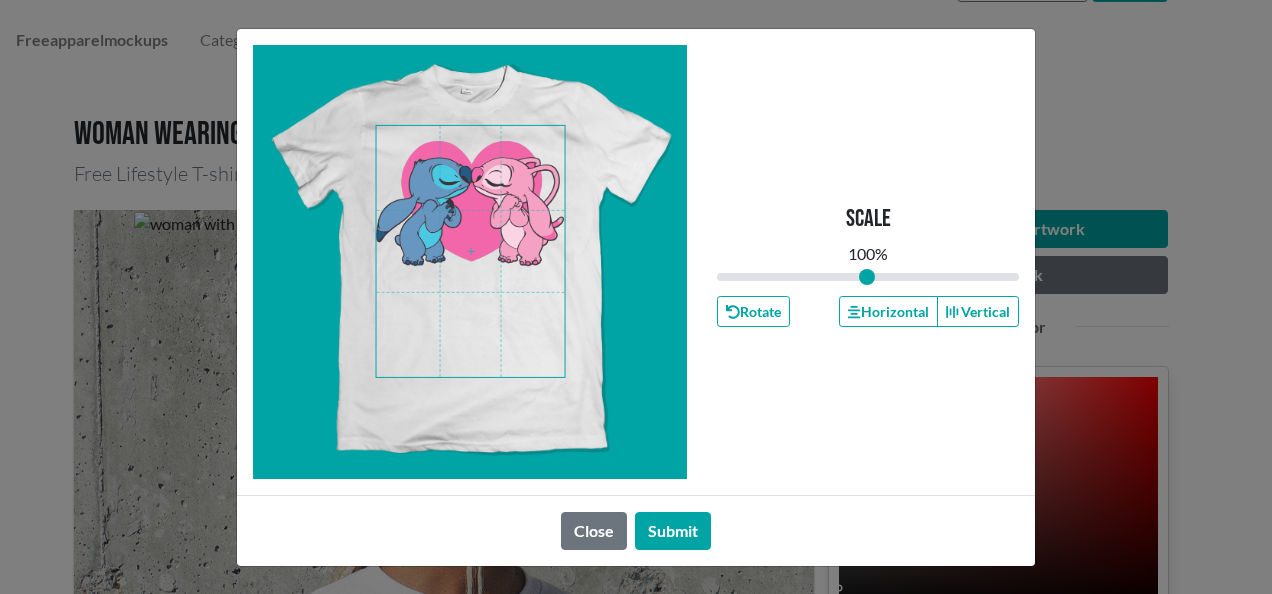 click at bounding box center (471, 251) 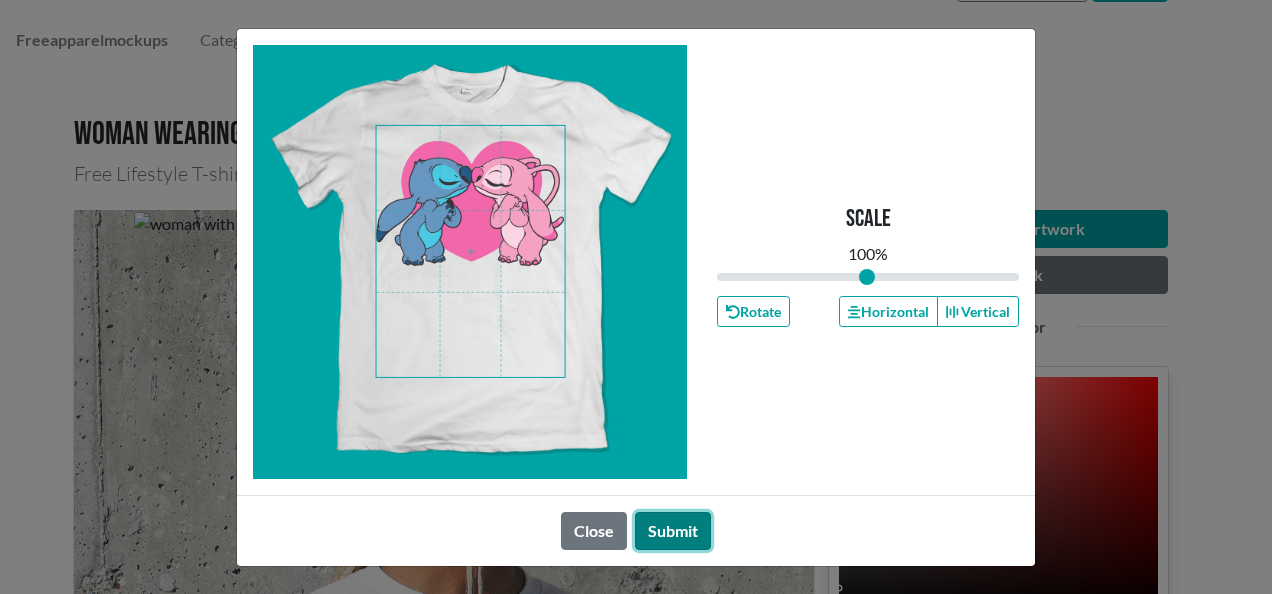 click on "Submit" at bounding box center (673, 531) 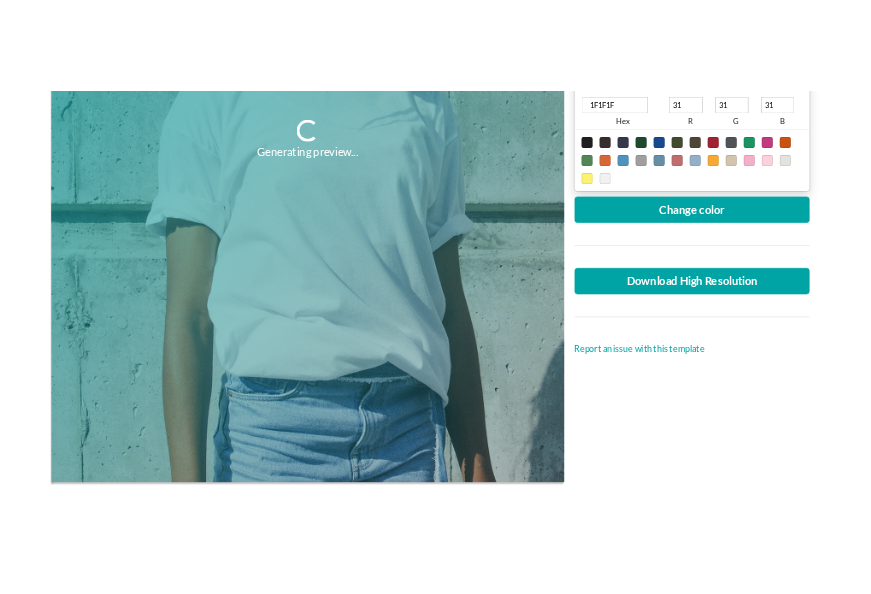 scroll, scrollTop: 673, scrollLeft: 0, axis: vertical 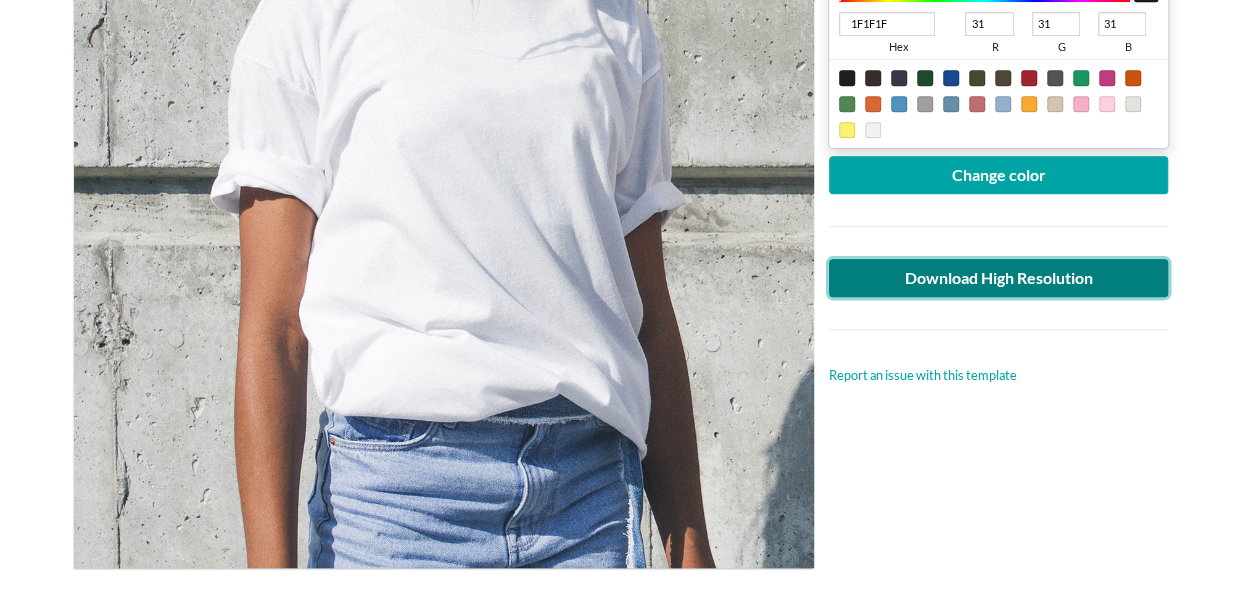 click on "Download High Resolution" at bounding box center [999, 278] 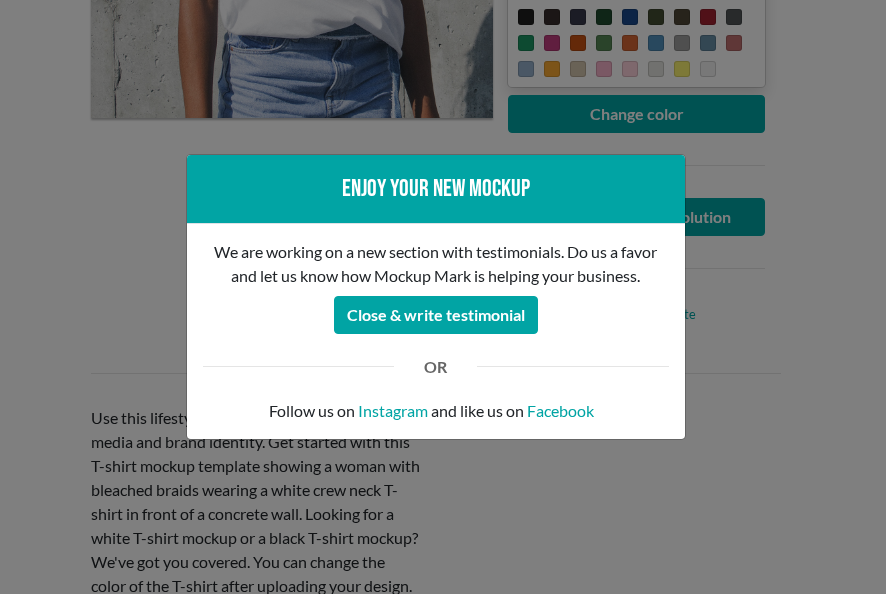 click on "We are working on a new section with testimonials. Do us a favor and let us know how Mockup Mark is helping your business. Close & write testimonial OR Follow us on   Instagram   and like us on   Facebook" at bounding box center [436, 331] 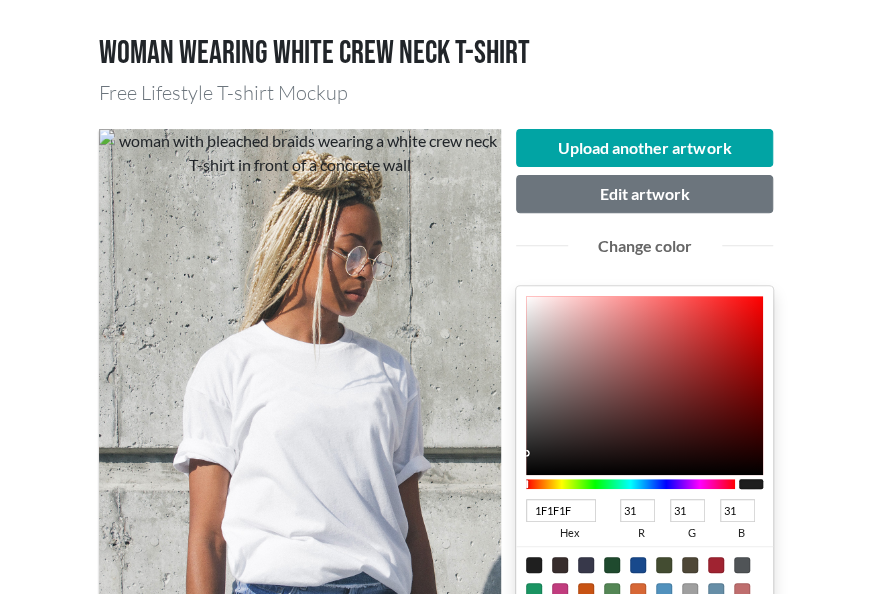 scroll, scrollTop: 122, scrollLeft: 0, axis: vertical 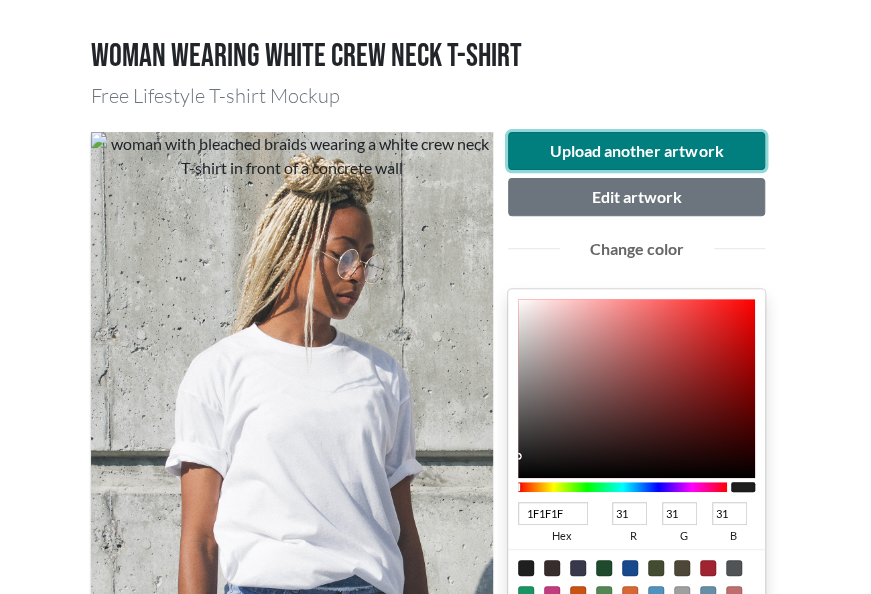 click on "Upload another artwork" at bounding box center [637, 151] 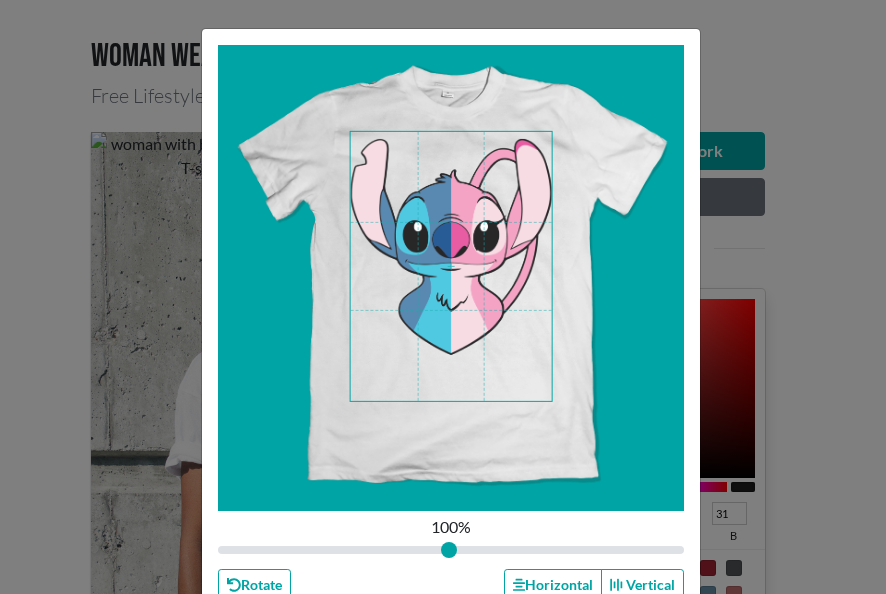 click at bounding box center [451, 266] 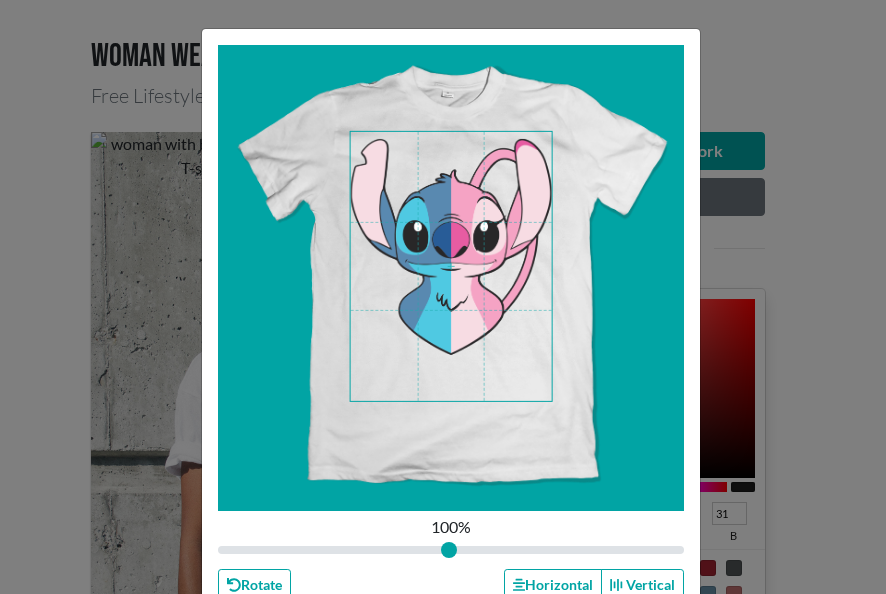 click on "Scale 100 %  Rotate    Horizontal     Vertical Close Submit" at bounding box center [443, 297] 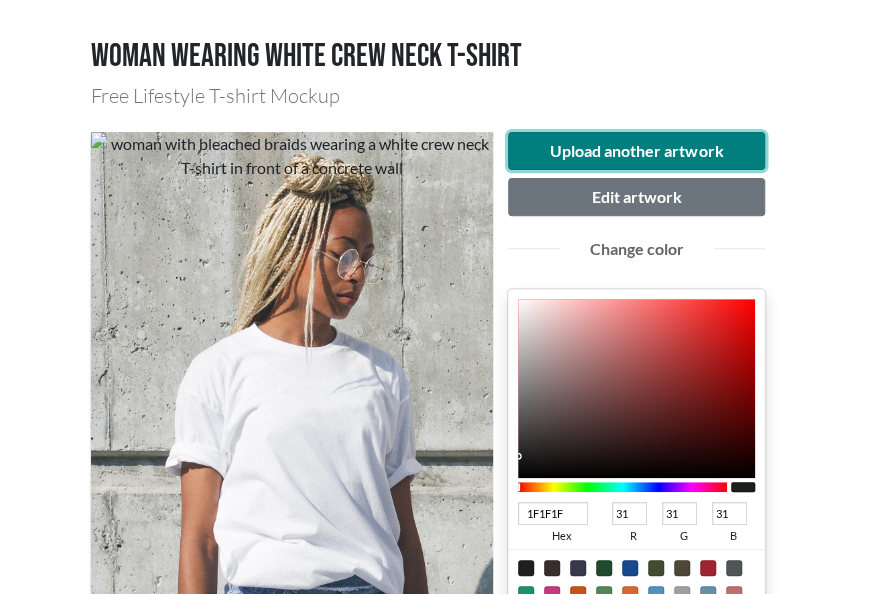 click on "Upload another artwork" at bounding box center (637, 151) 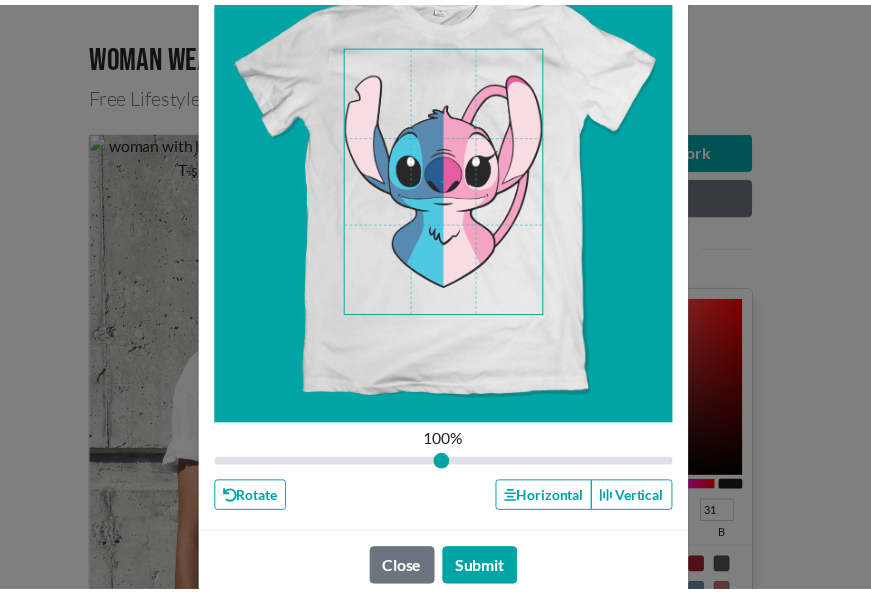 scroll, scrollTop: 124, scrollLeft: 0, axis: vertical 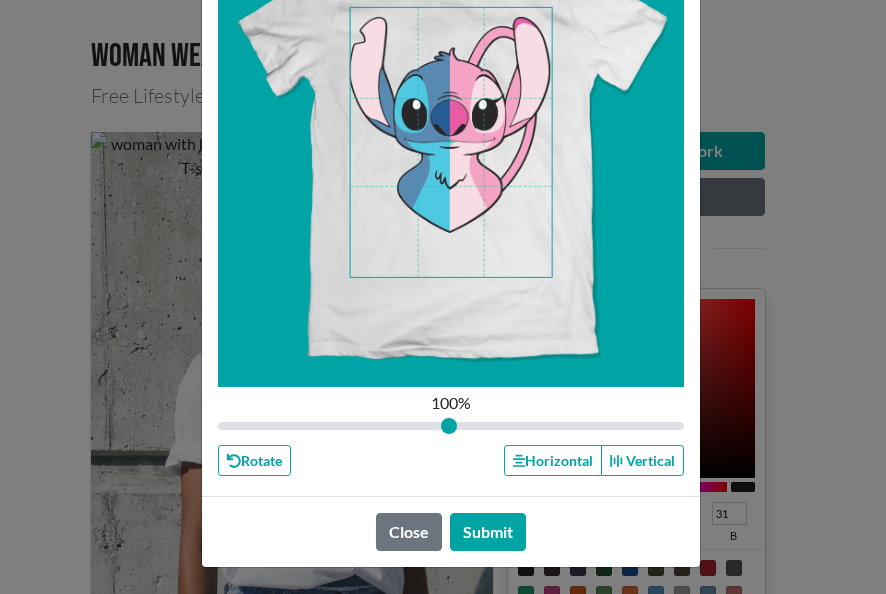 click at bounding box center [451, 142] 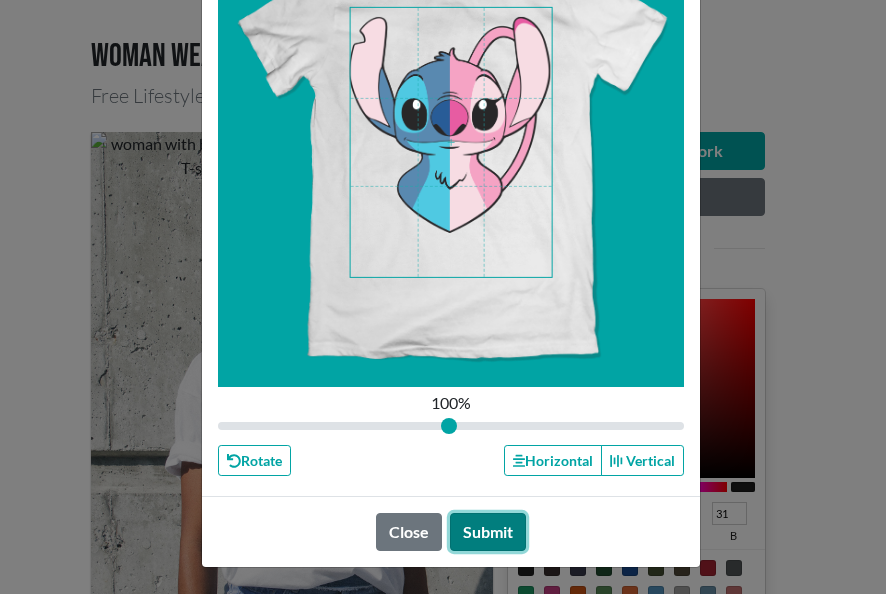 click on "Submit" at bounding box center [488, 532] 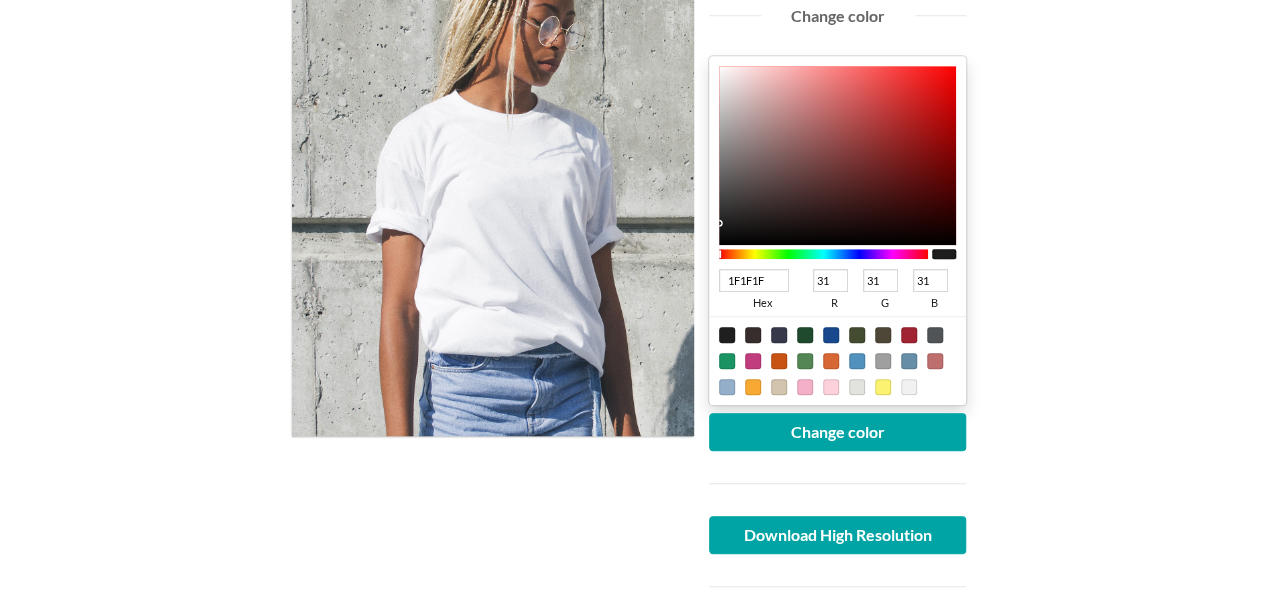 scroll, scrollTop: 358, scrollLeft: 0, axis: vertical 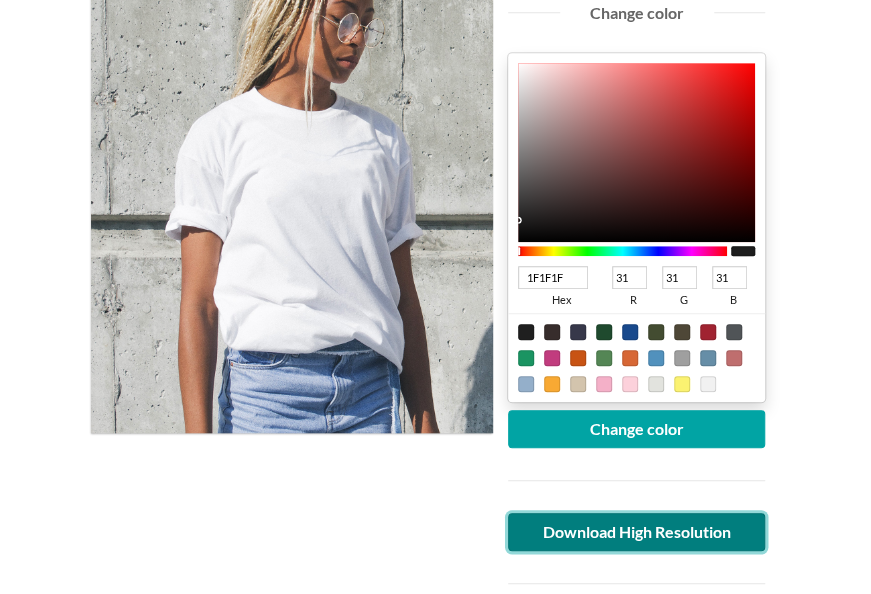 click on "Download High Resolution" at bounding box center [637, 532] 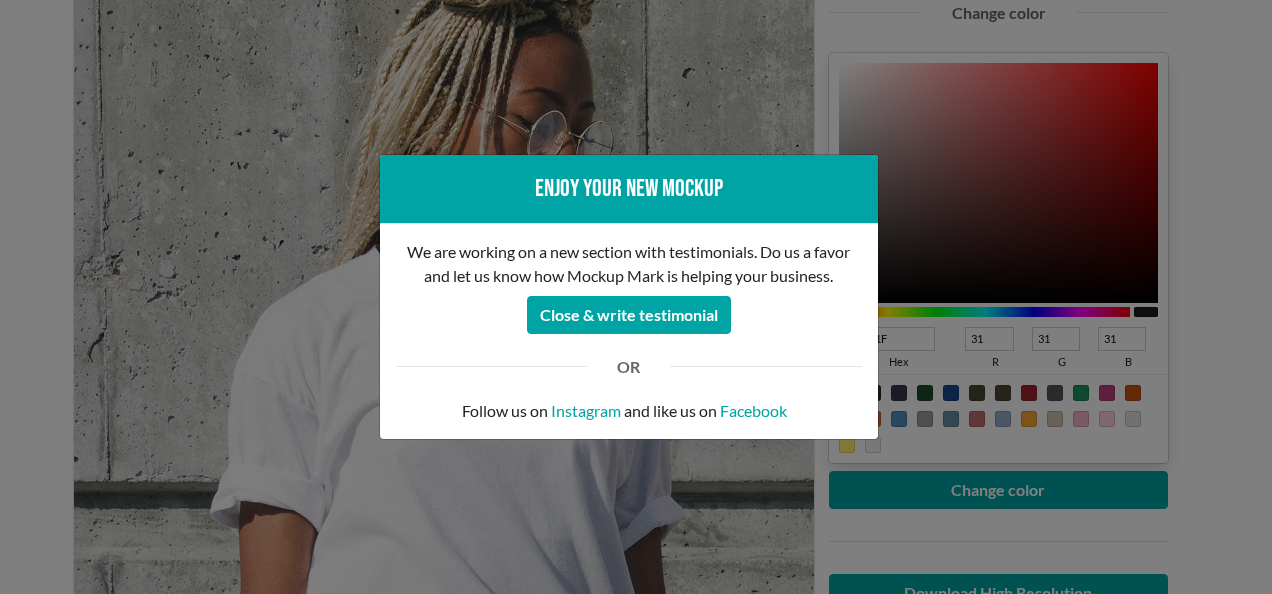 click on "Enjoy your new mockup" at bounding box center (629, 189) 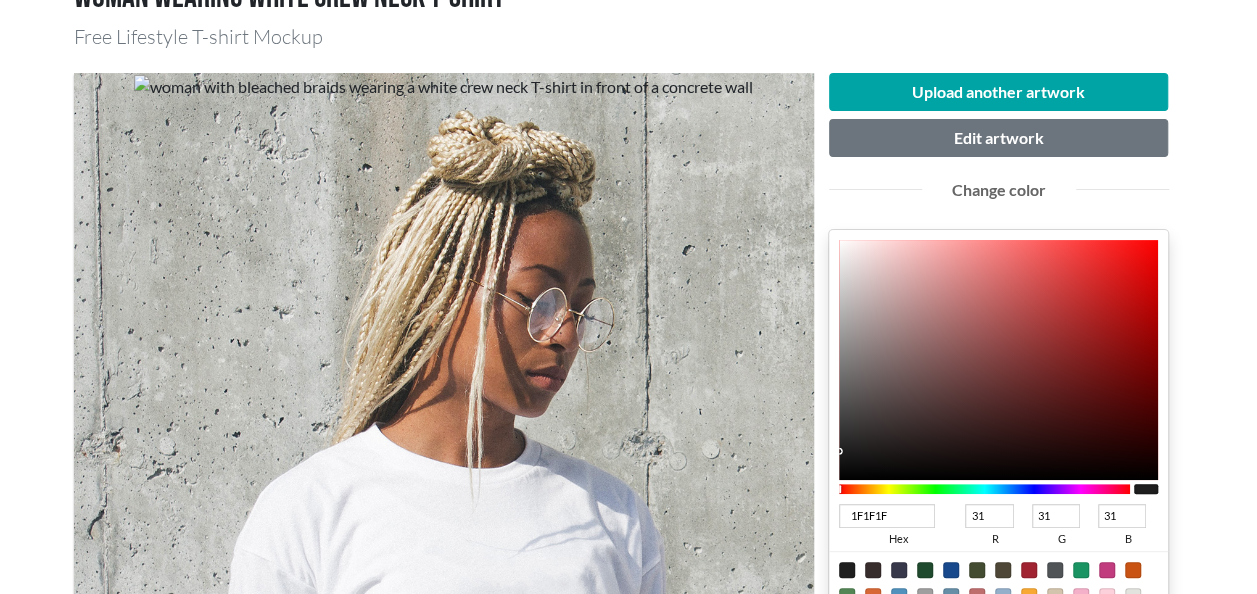 scroll, scrollTop: 180, scrollLeft: 0, axis: vertical 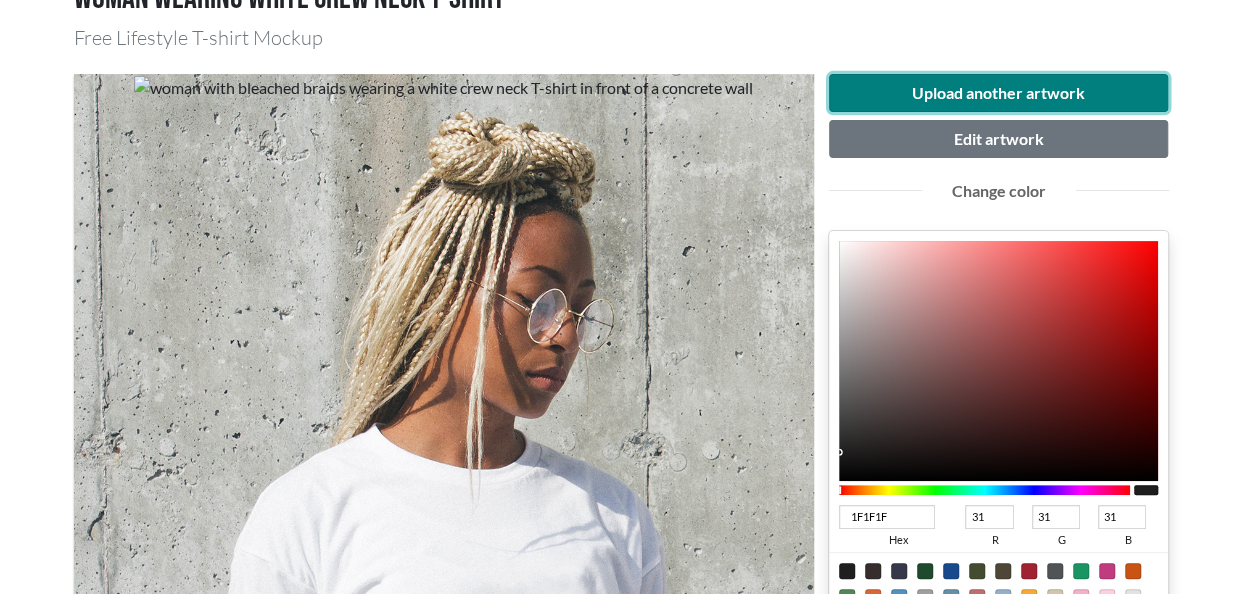 click on "Upload another artwork" at bounding box center [999, 93] 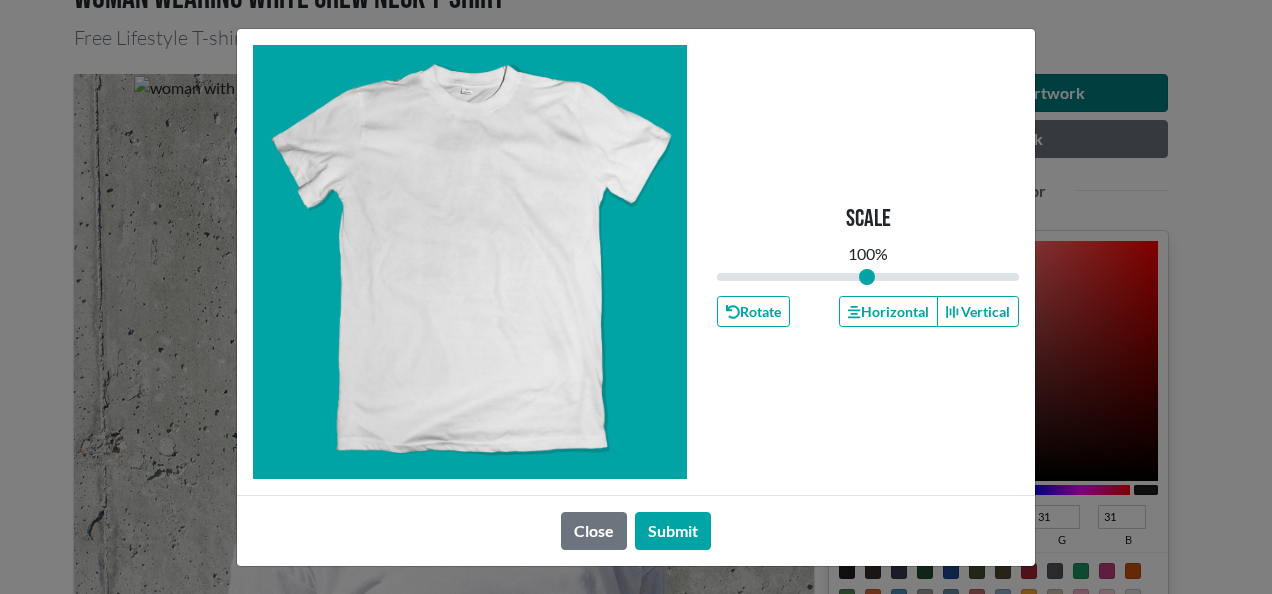 type on "1" 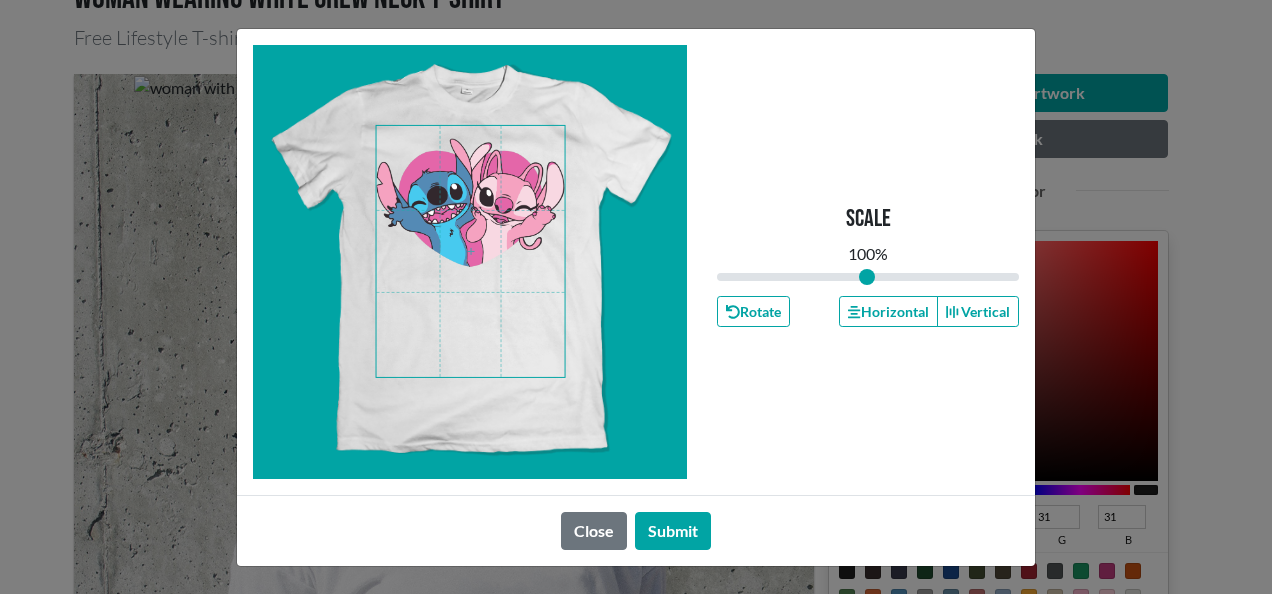click at bounding box center (471, 251) 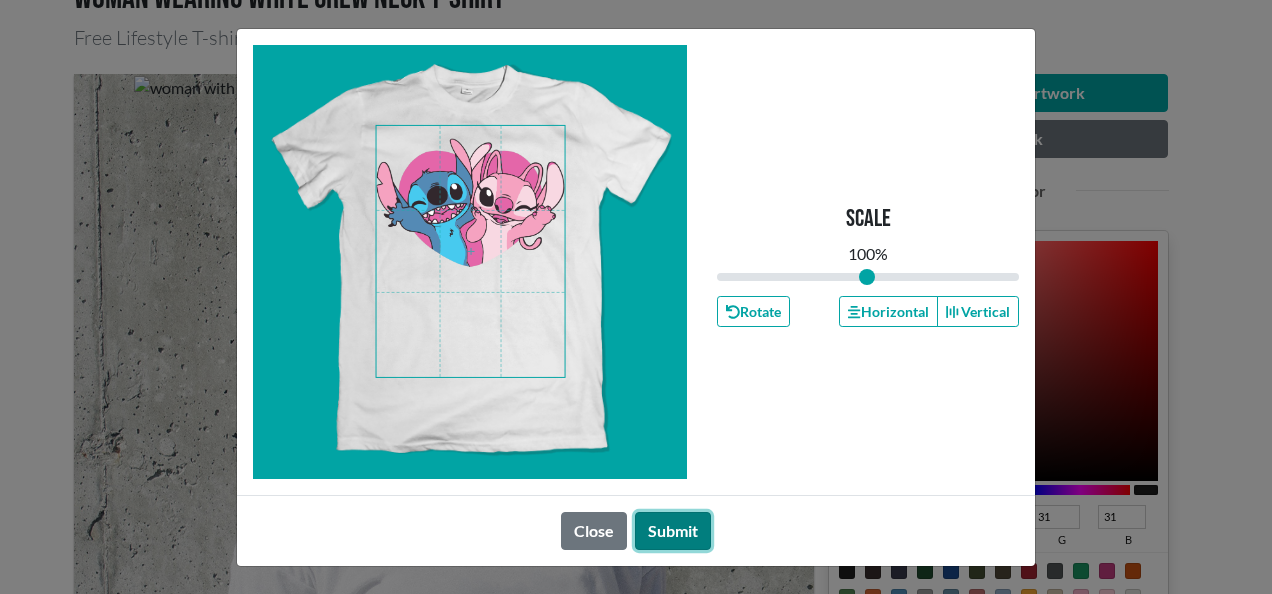 click on "Submit" at bounding box center (673, 531) 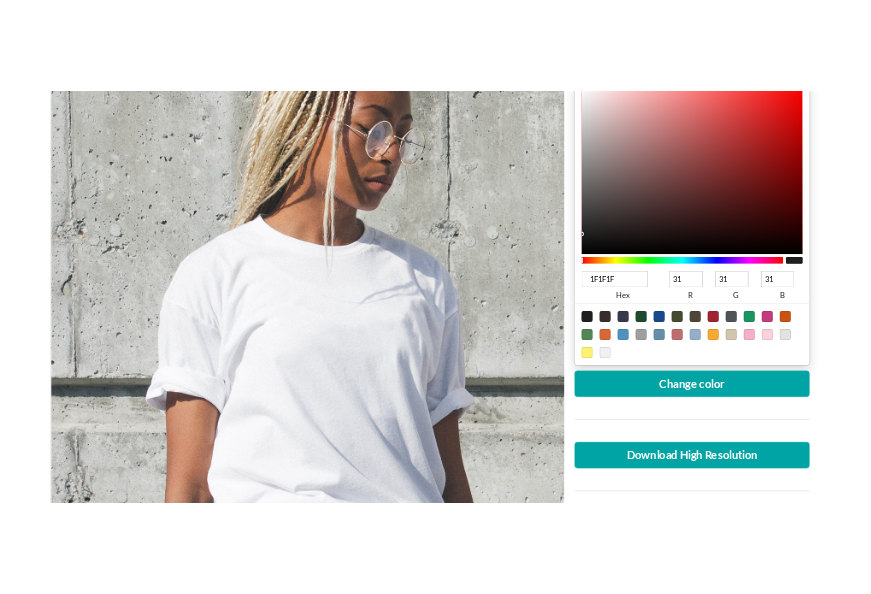 scroll, scrollTop: 429, scrollLeft: 0, axis: vertical 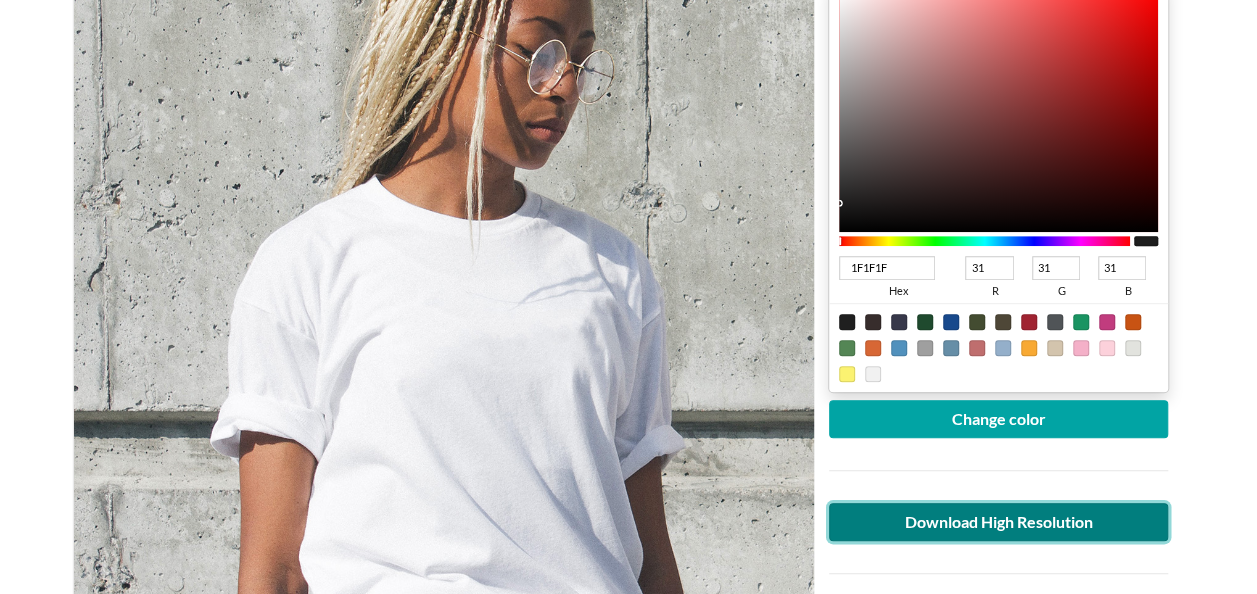 click on "Download High Resolution" at bounding box center [999, 522] 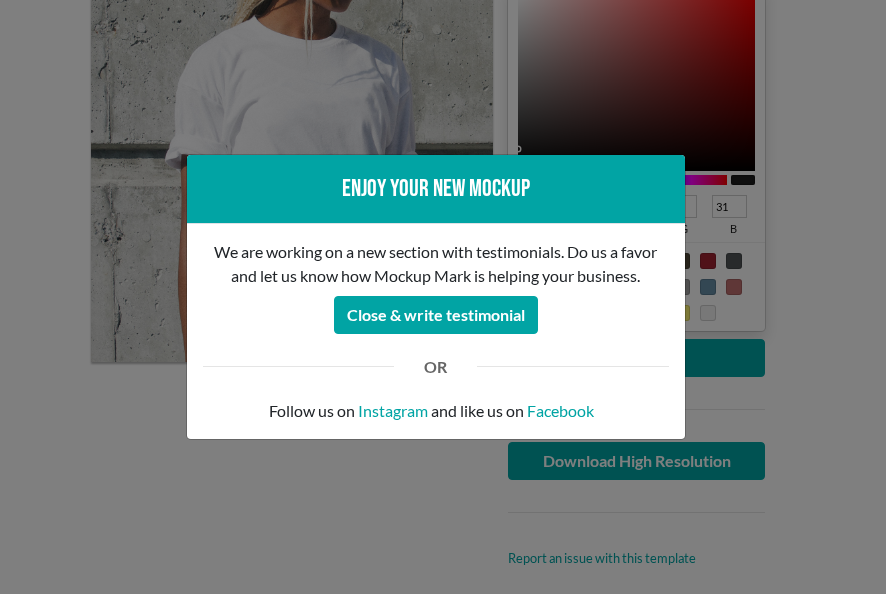 click on "Enjoy your new mockup We are working on a new section with testimonials. Do us a favor and let us know how Mockup Mark is helping your business. Close & write testimonial OR Follow us on   Instagram   and like us on   Facebook" at bounding box center [443, 297] 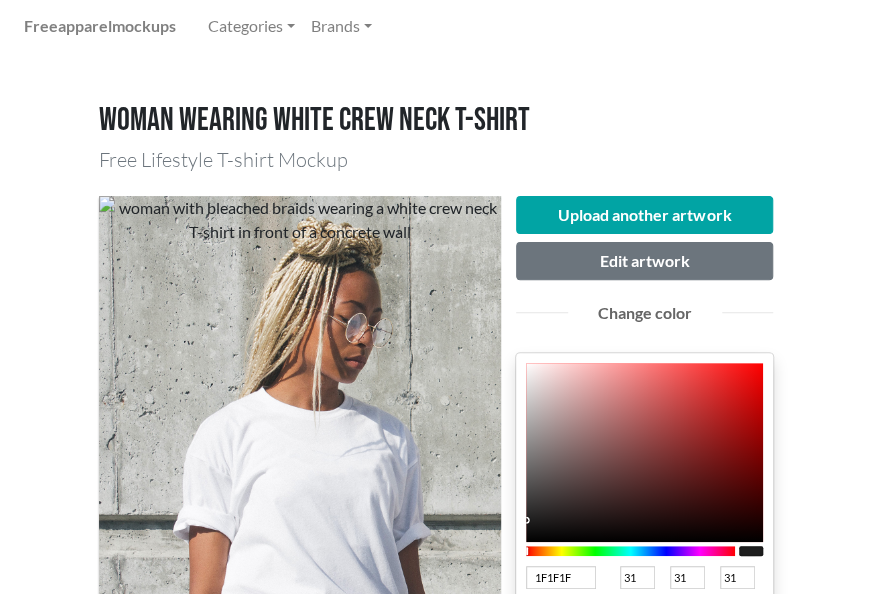 scroll, scrollTop: 52, scrollLeft: 0, axis: vertical 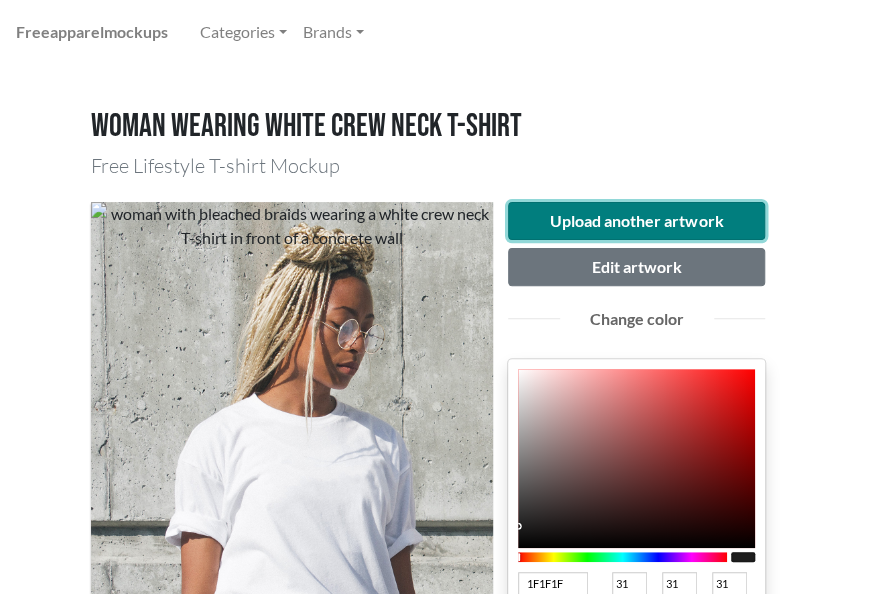 click on "Upload another artwork" at bounding box center (637, 221) 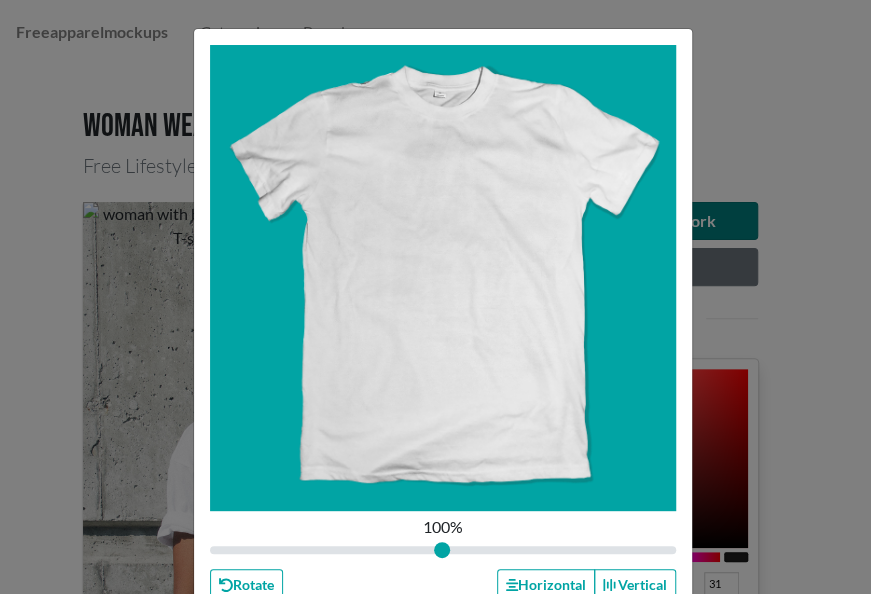 type on "1" 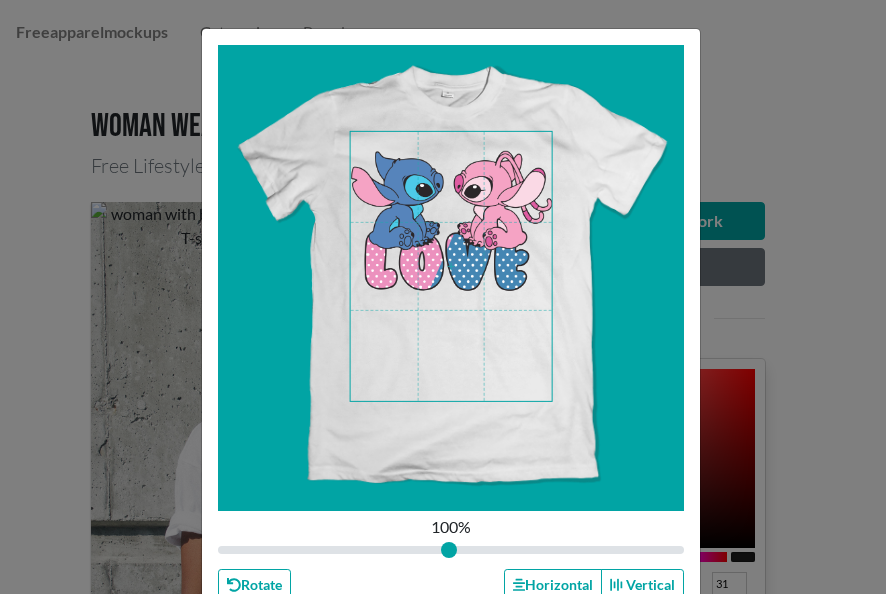 click at bounding box center (451, 266) 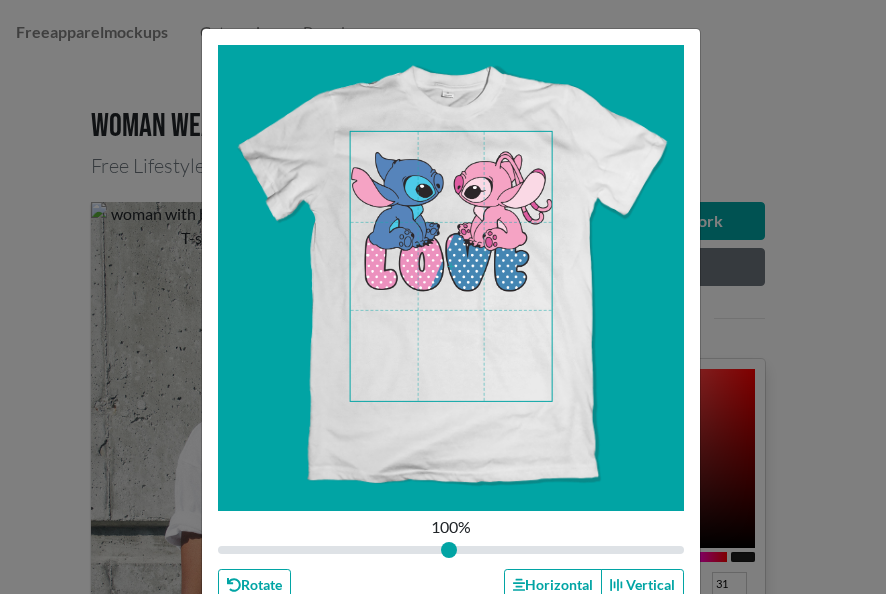 click at bounding box center (451, 266) 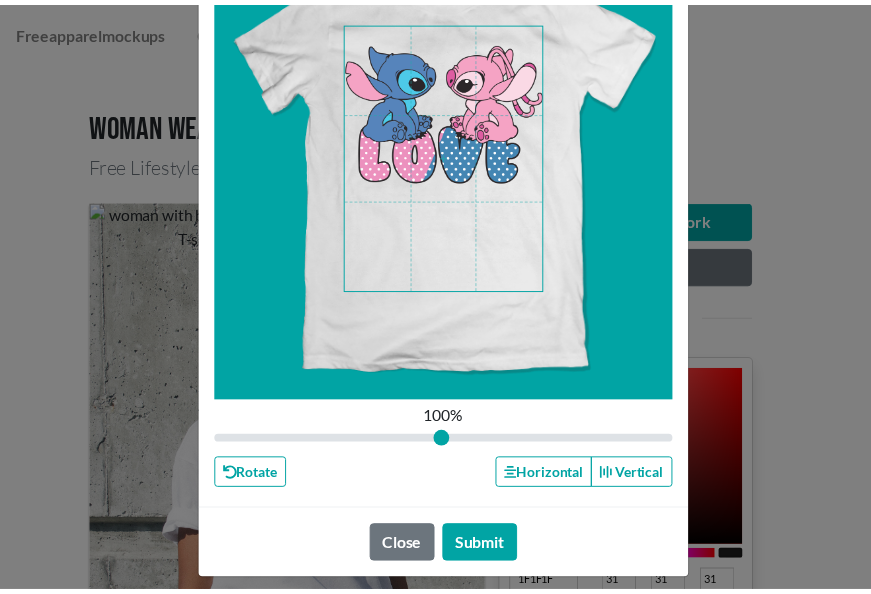 scroll, scrollTop: 124, scrollLeft: 0, axis: vertical 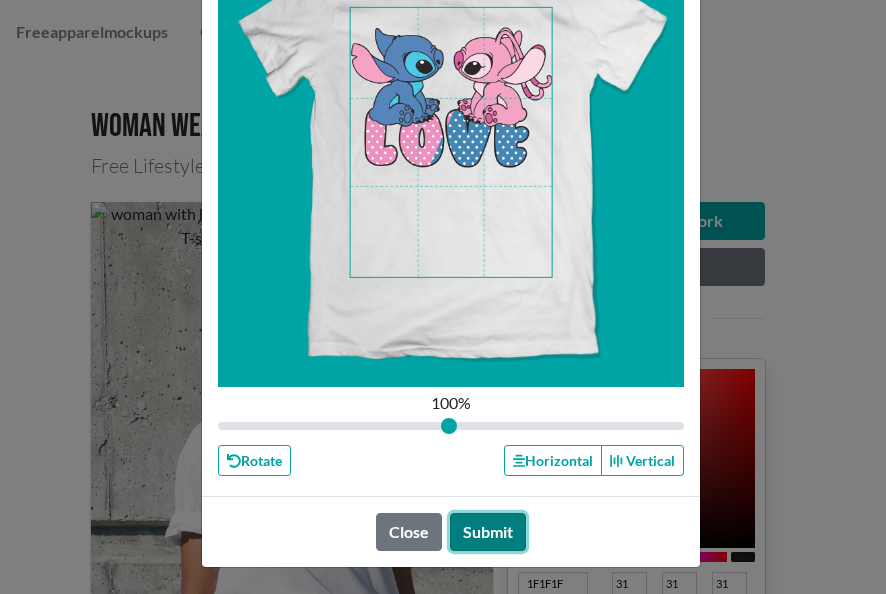 click on "Submit" at bounding box center [488, 532] 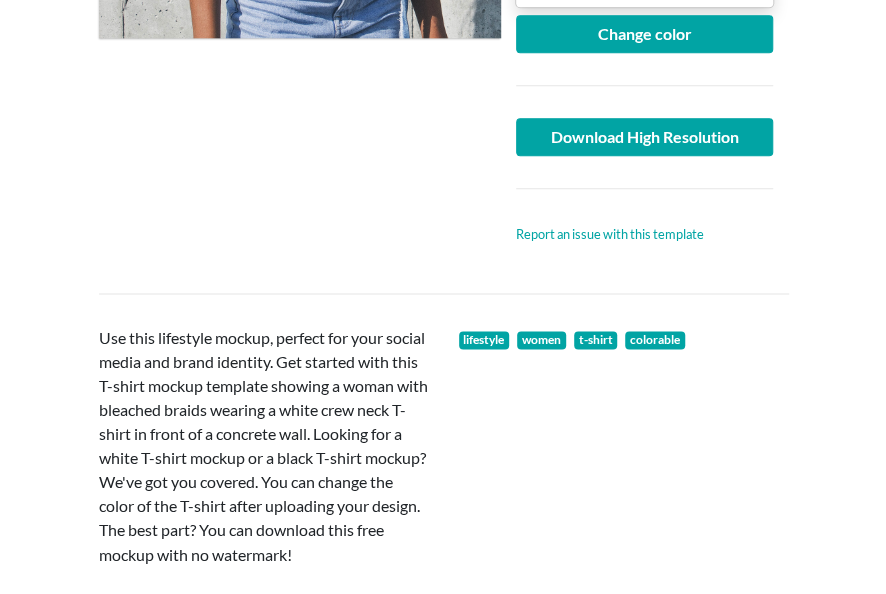 scroll, scrollTop: 885, scrollLeft: 0, axis: vertical 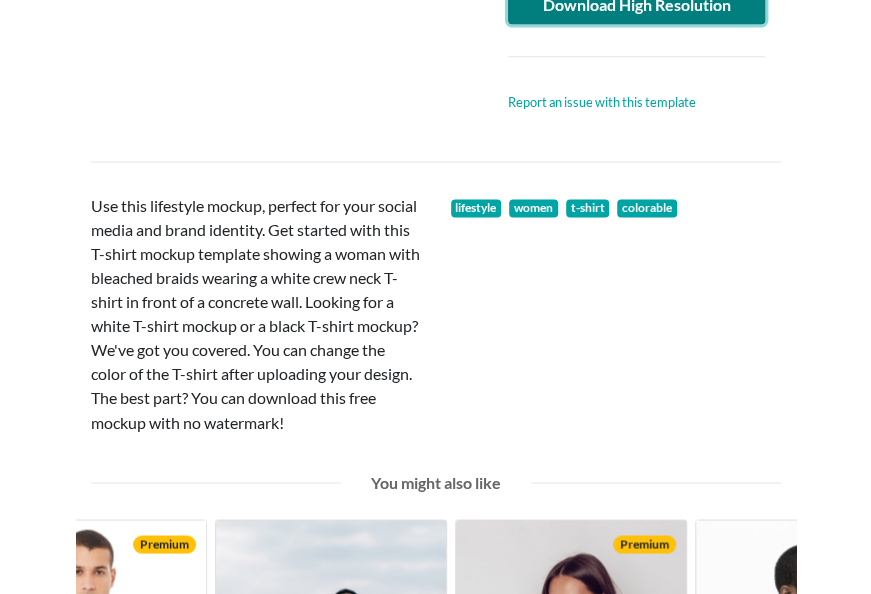 click on "Download High Resolution" at bounding box center (637, 5) 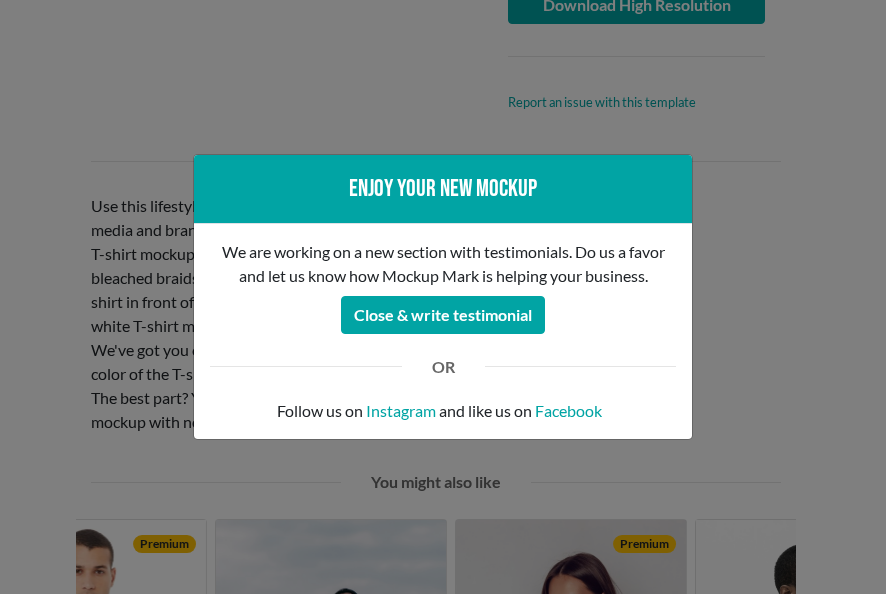 click on "We are working on a new section with testimonials. Do us a favor and let us know how Mockup Mark is helping your business. Close & write testimonial OR Follow us on   Instagram   and like us on   Facebook" at bounding box center (443, 331) 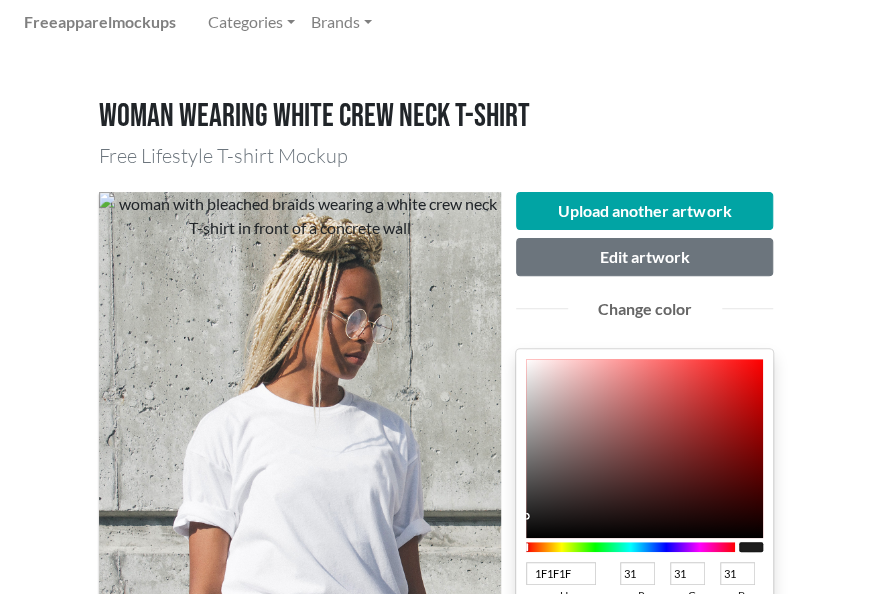 scroll, scrollTop: 58, scrollLeft: 0, axis: vertical 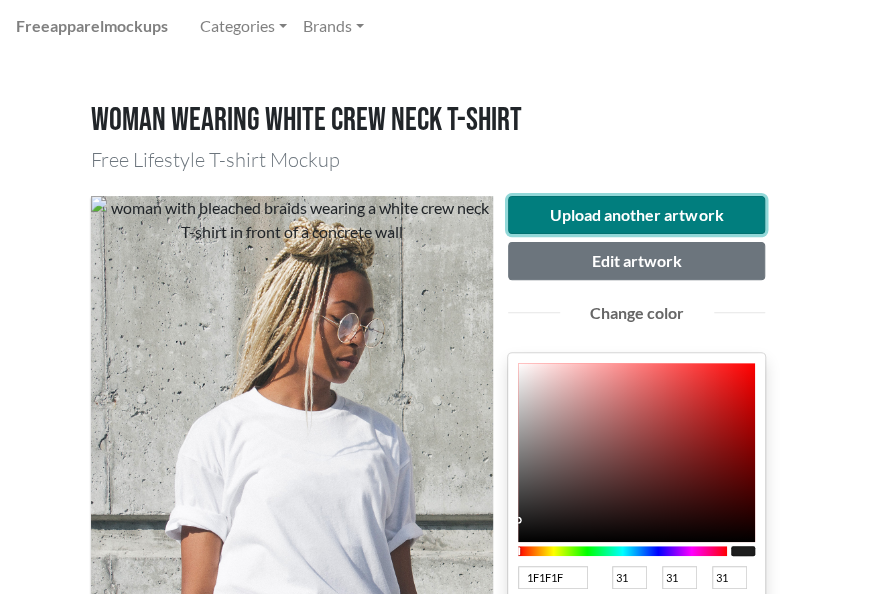 click on "Upload another artwork" at bounding box center [637, 215] 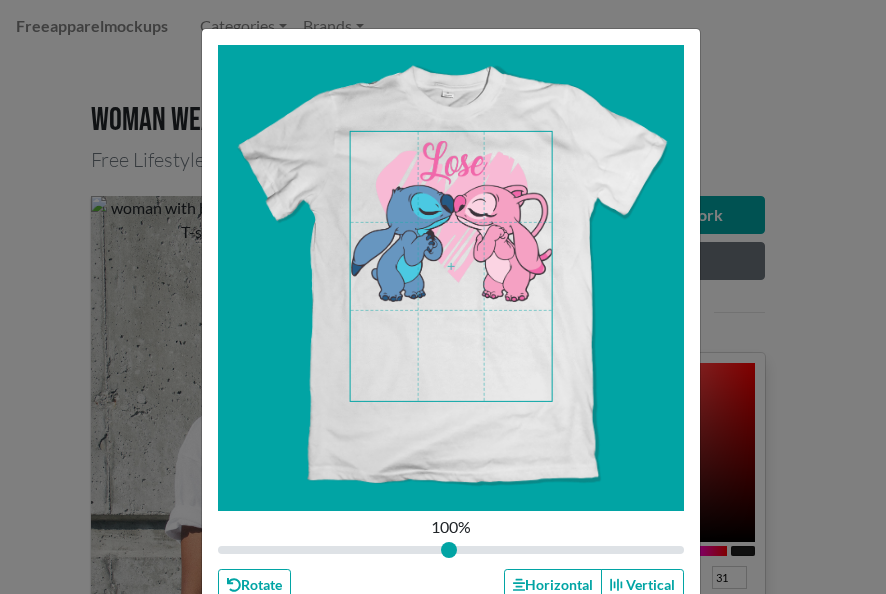 click at bounding box center [451, 266] 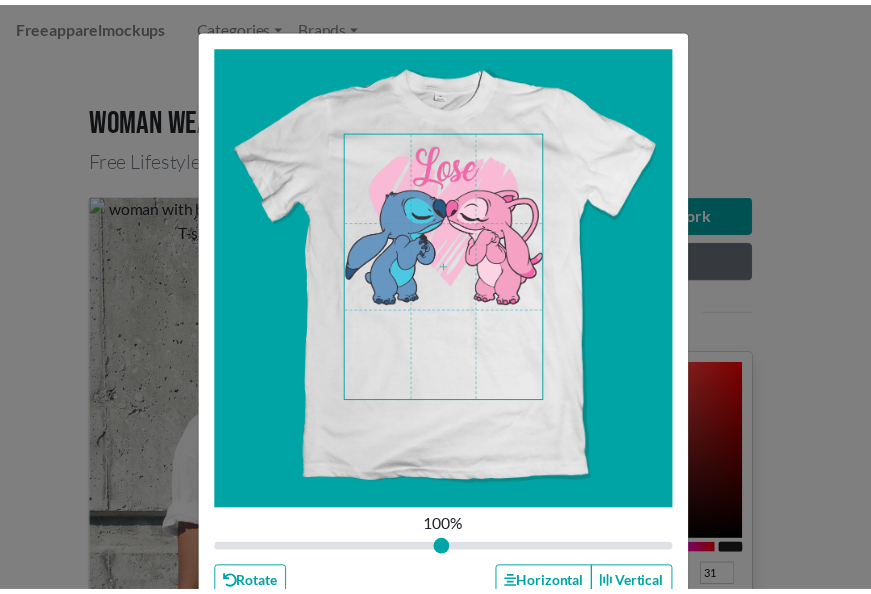scroll, scrollTop: 124, scrollLeft: 0, axis: vertical 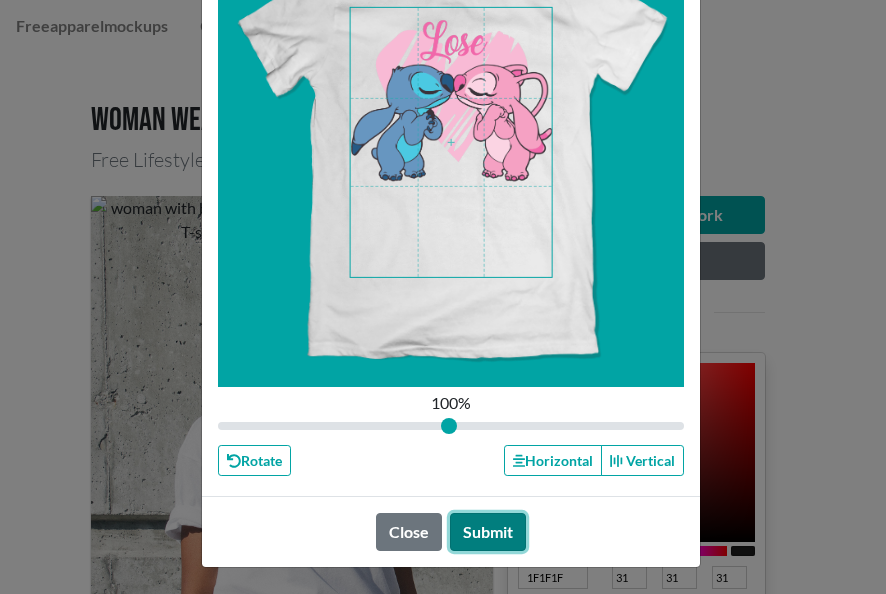 click on "Submit" at bounding box center (488, 532) 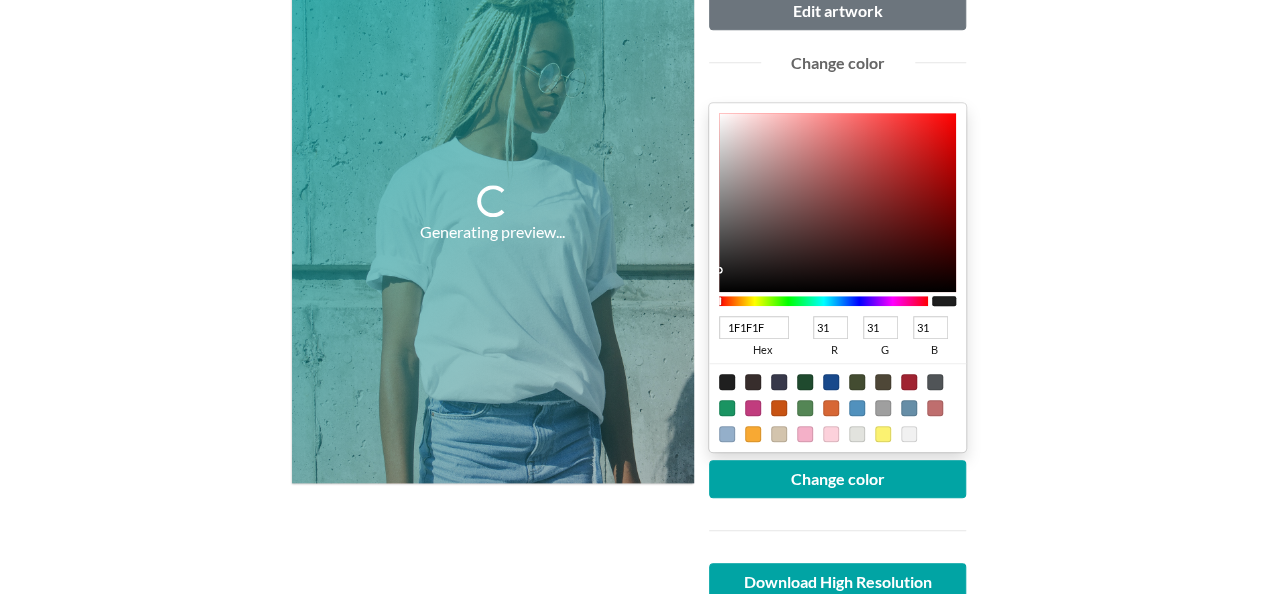 scroll, scrollTop: 314, scrollLeft: 0, axis: vertical 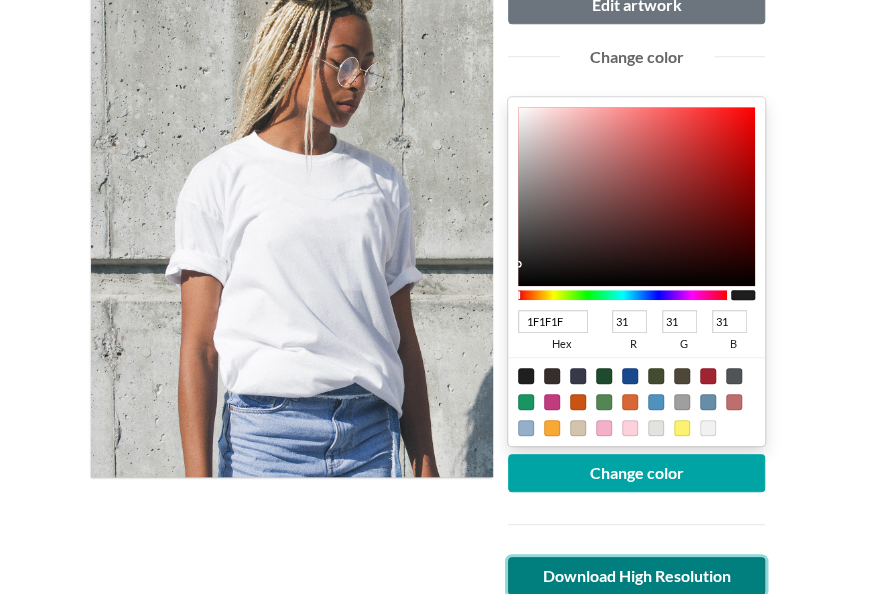 click on "Download High Resolution" at bounding box center (637, 576) 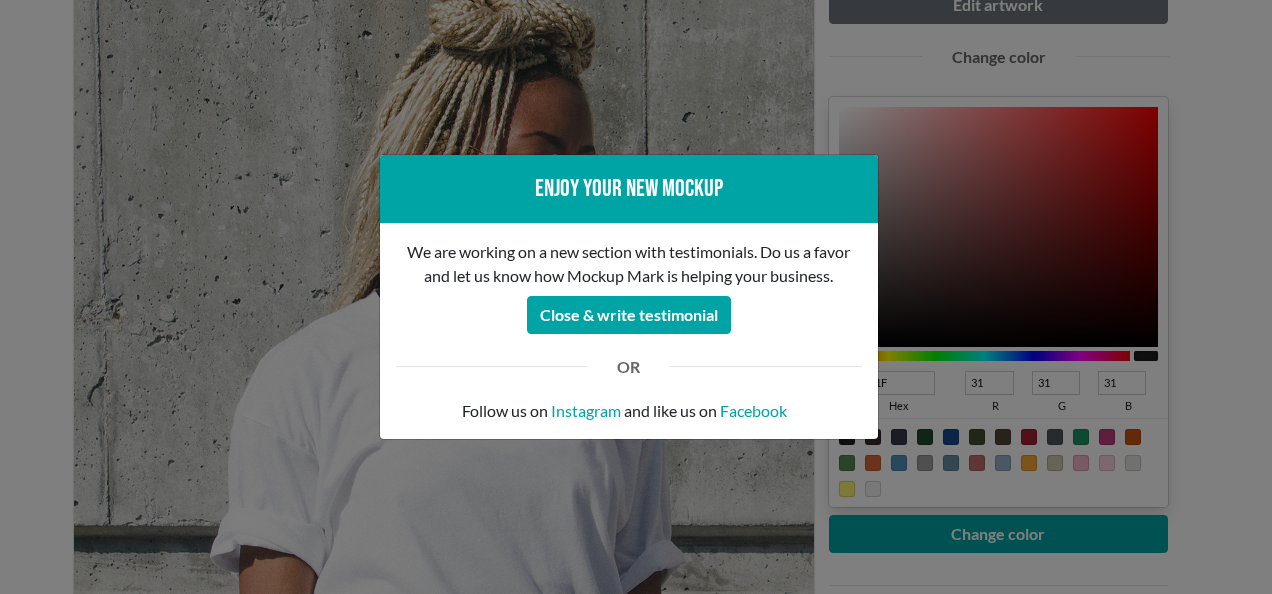 click on "Enjoy your new mockup We are working on a new section with testimonials. Do us a favor and let us know how Mockup Mark is helping your business. Close & write testimonial OR Follow us on   Instagram   and like us on   Facebook" at bounding box center [636, 297] 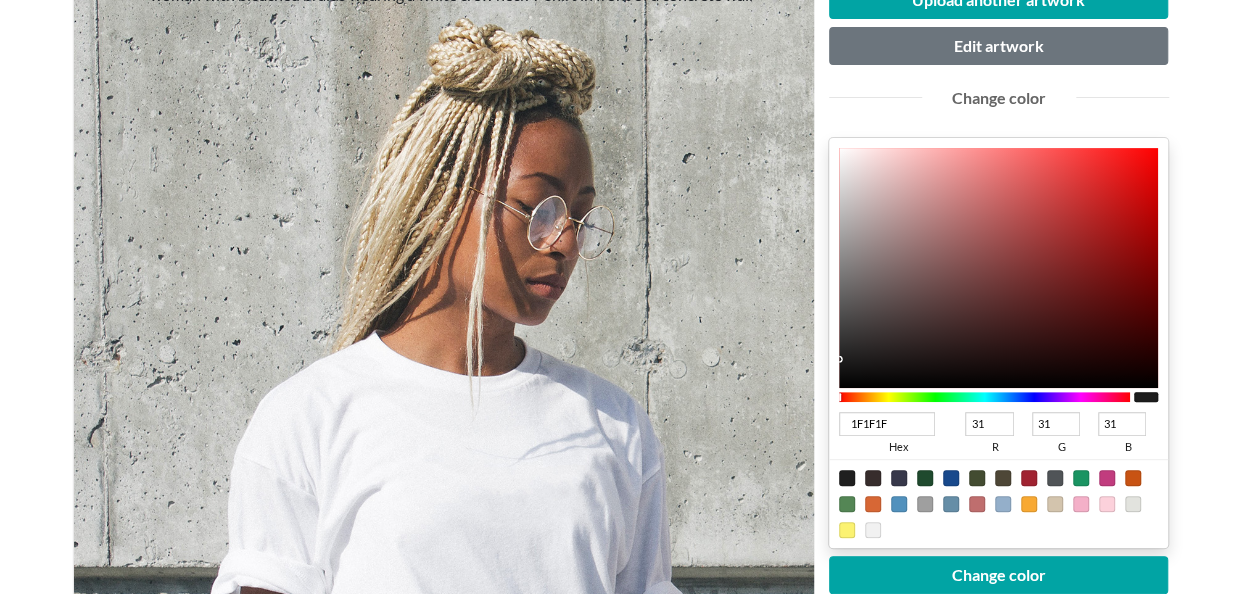 scroll, scrollTop: 134, scrollLeft: 0, axis: vertical 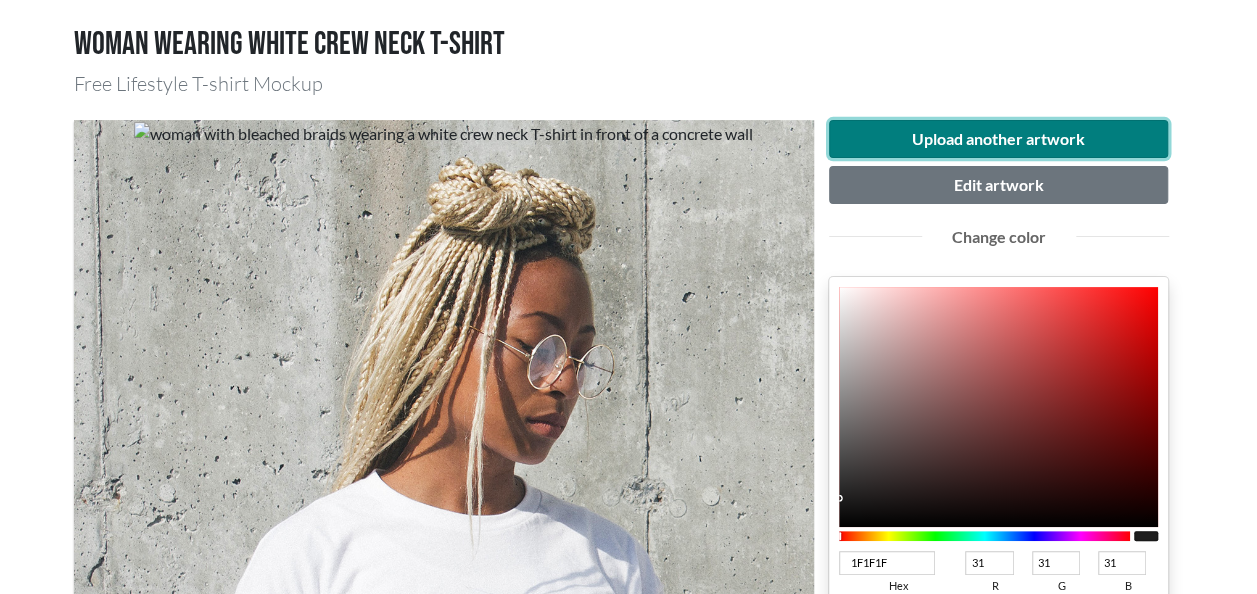 click on "Upload another artwork" at bounding box center [999, 139] 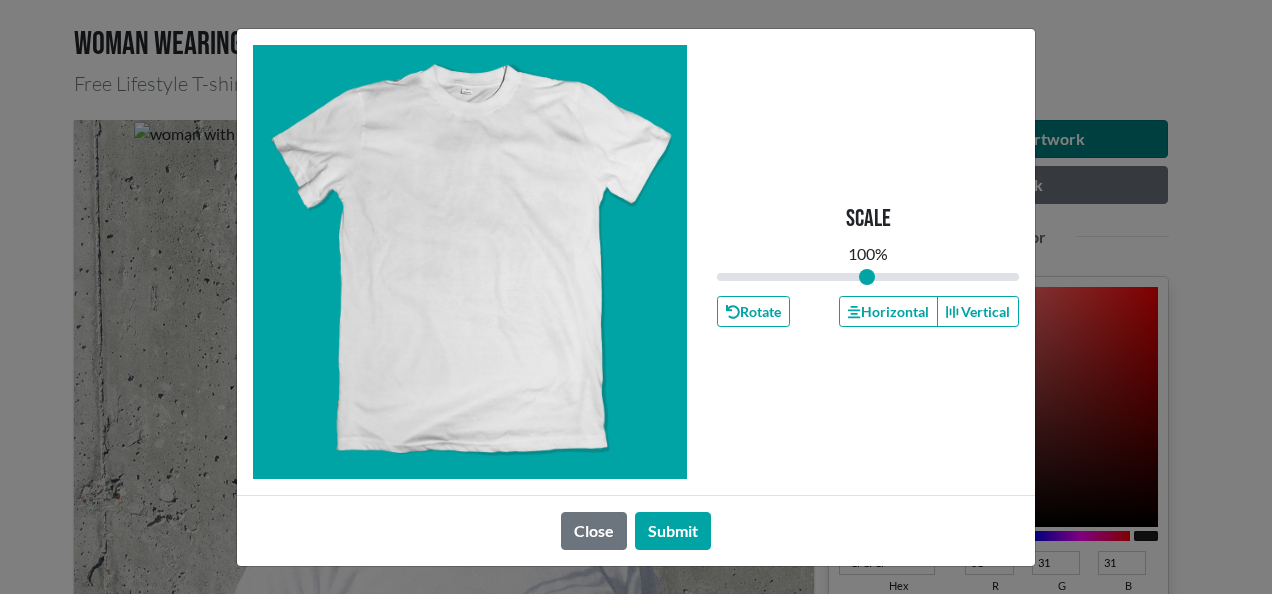 type on "1" 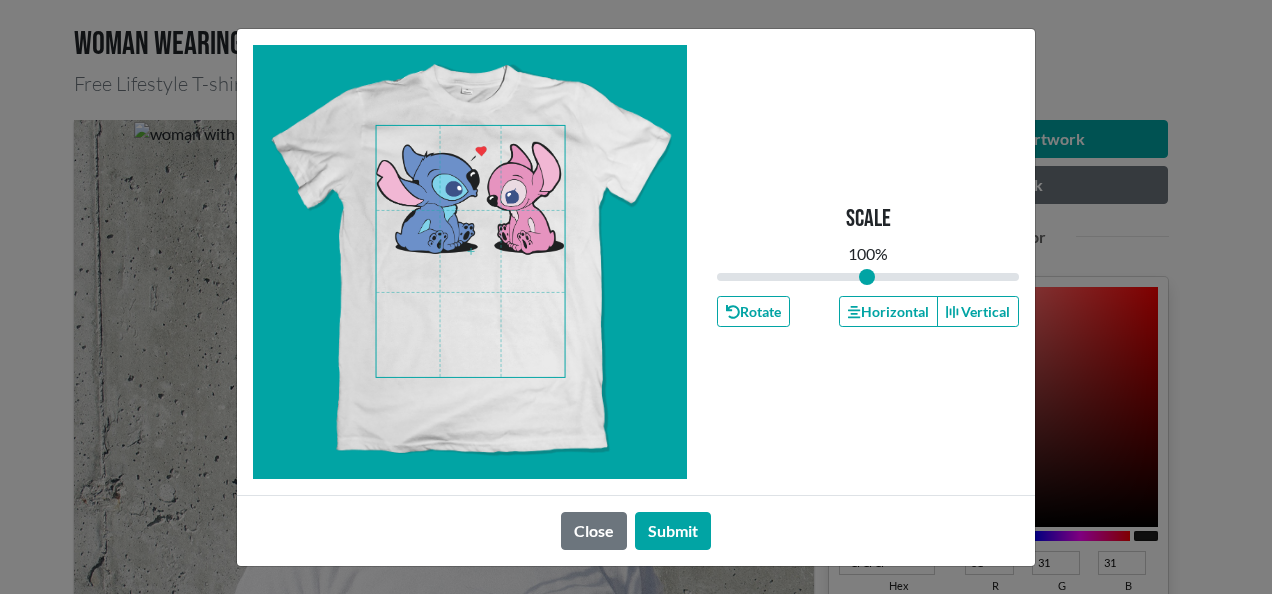 click at bounding box center (471, 251) 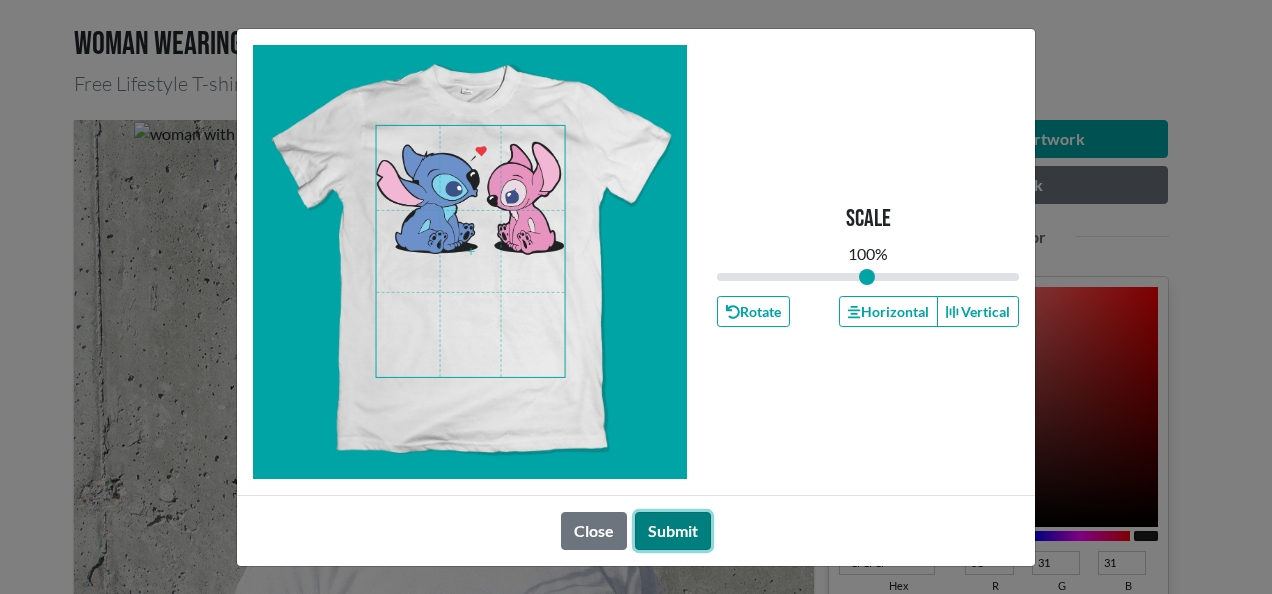 click on "Submit" at bounding box center [673, 531] 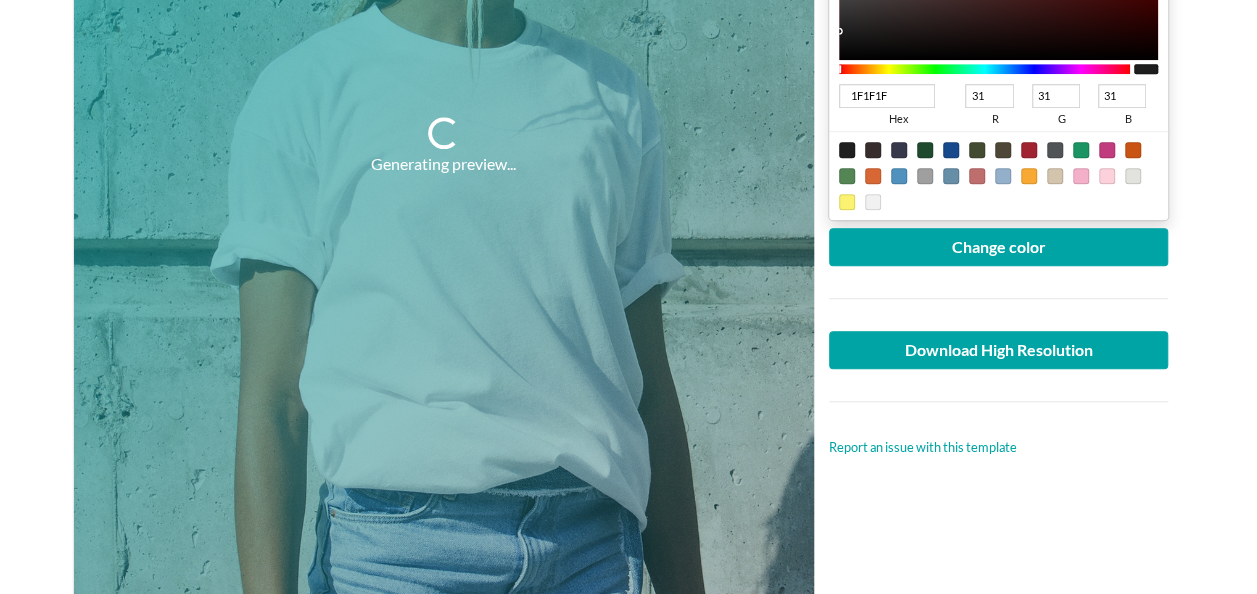 scroll, scrollTop: 610, scrollLeft: 0, axis: vertical 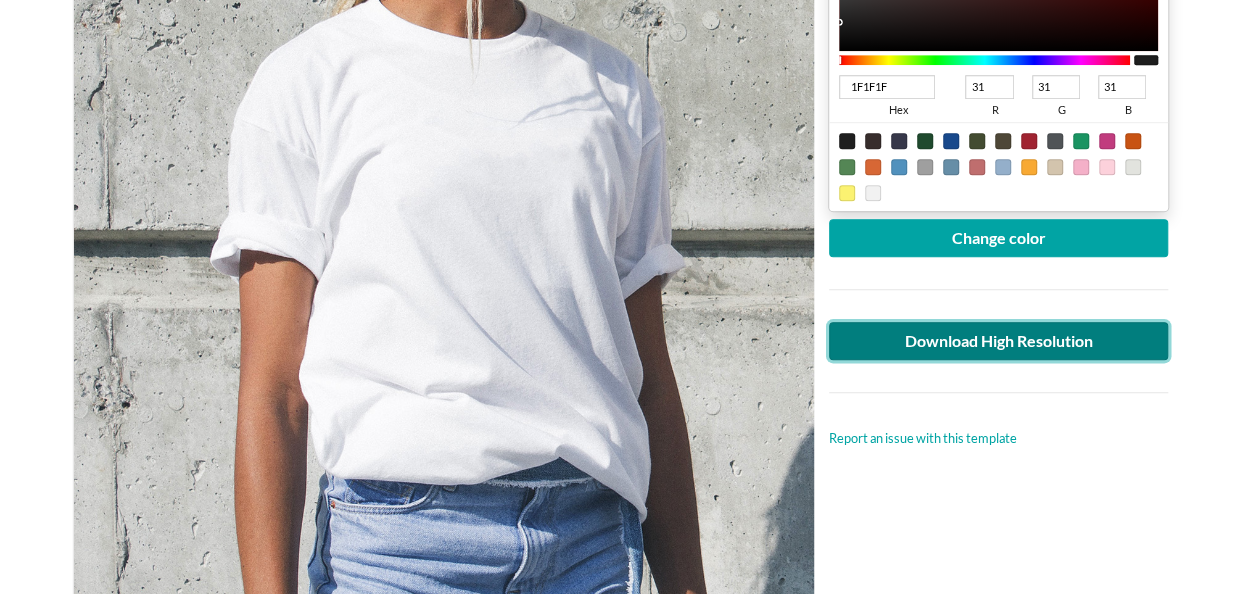 click on "Download High Resolution" at bounding box center [999, 341] 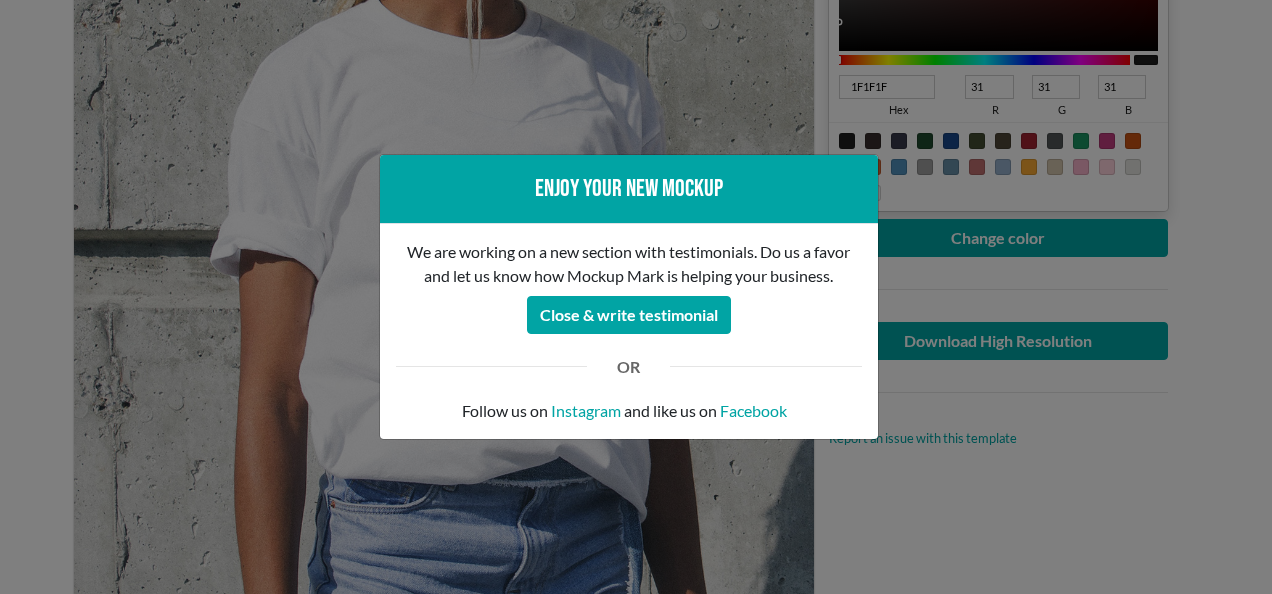click on "Enjoy your new mockup We are working on a new section with testimonials. Do us a favor and let us know how Mockup Mark is helping your business. Close & write testimonial OR Follow us on   Instagram   and like us on   Facebook" at bounding box center [636, 297] 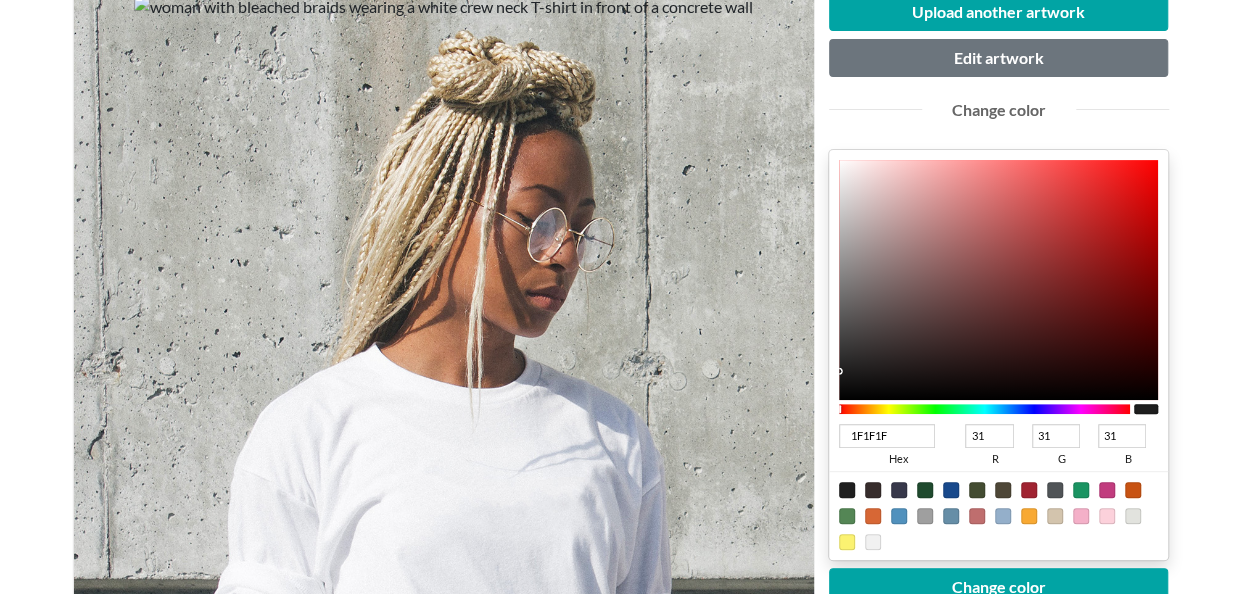 scroll, scrollTop: 256, scrollLeft: 0, axis: vertical 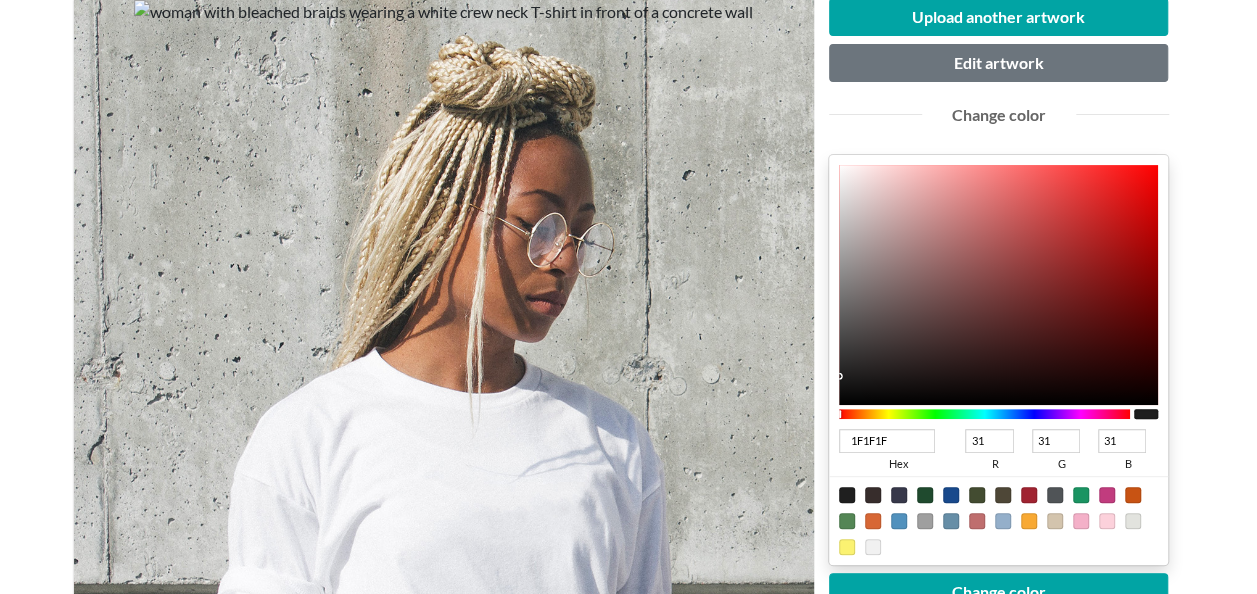 click on "Upload another artwork Edit artwork Change color 1F1F1F hex 31 r 31 g 31 b 100 a Change color Download High Resolution Report an issue with this template" at bounding box center (999, 400) 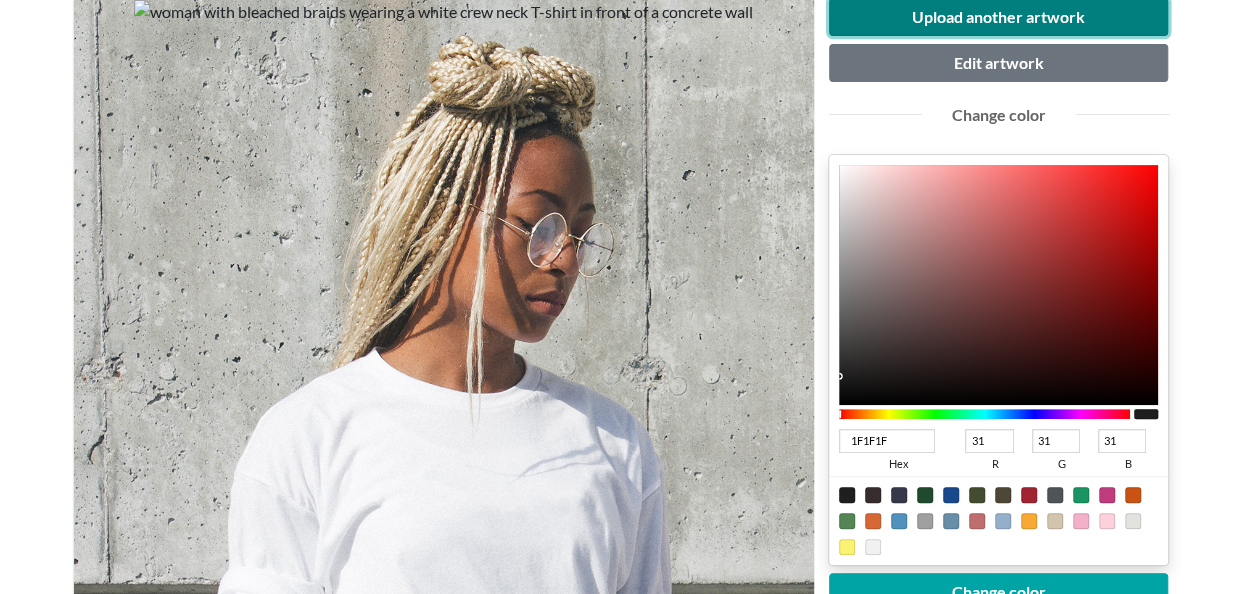 click on "Upload another artwork" at bounding box center (999, 17) 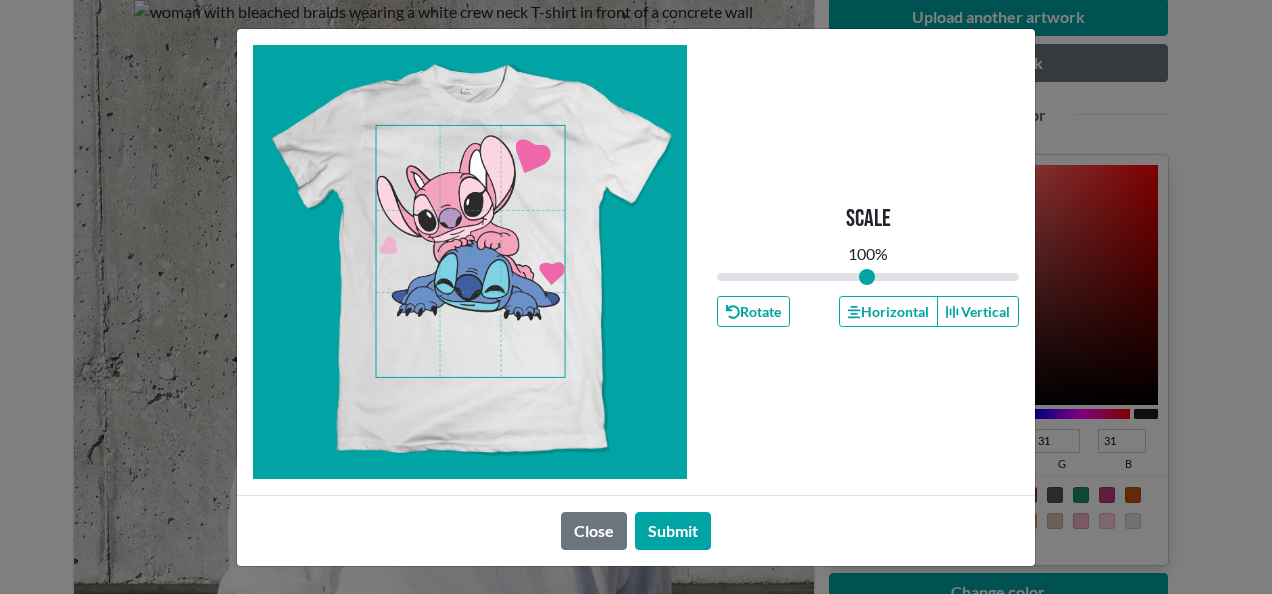 click at bounding box center (471, 251) 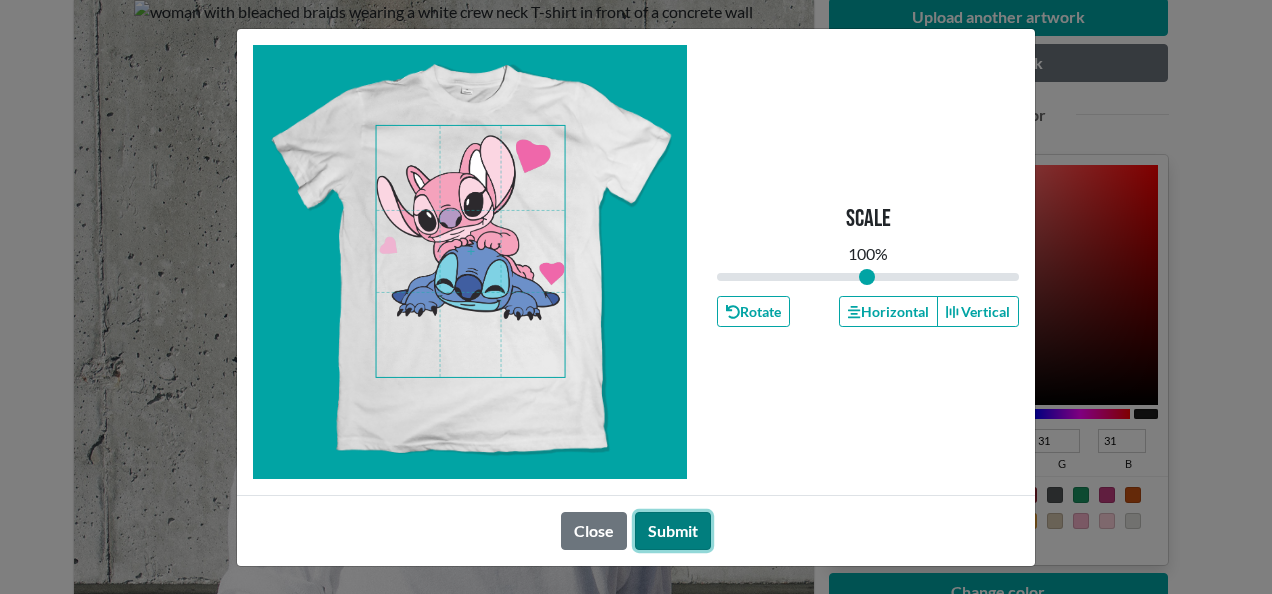 click on "Submit" at bounding box center [673, 531] 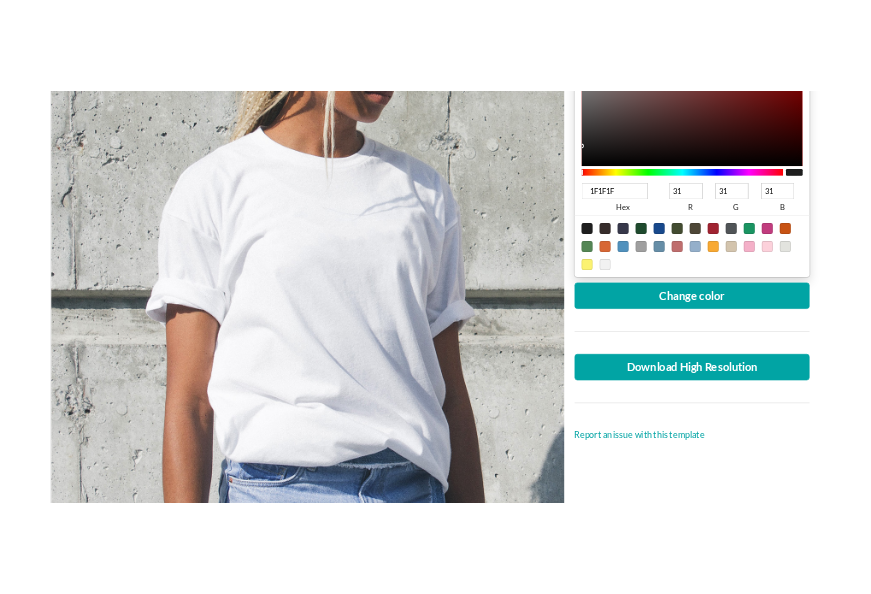 scroll, scrollTop: 582, scrollLeft: 0, axis: vertical 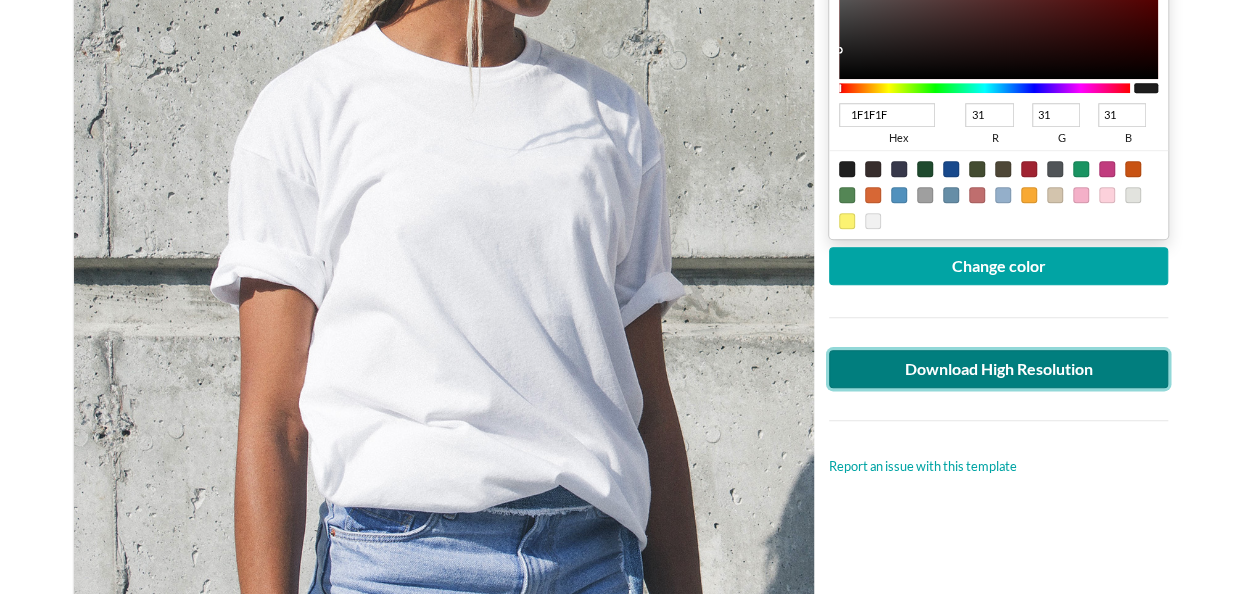 click on "Download High Resolution" at bounding box center [999, 369] 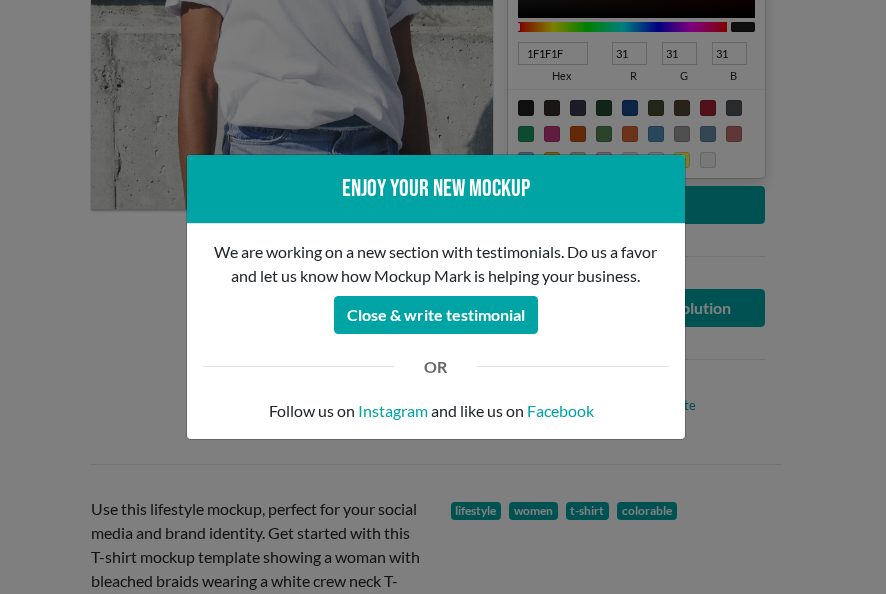 click on "Enjoy your new mockup We are working on a new section with testimonials. Do us a favor and let us know how Mockup Mark is helping your business. Close & write testimonial OR Follow us on   Instagram   and like us on   Facebook" at bounding box center (443, 297) 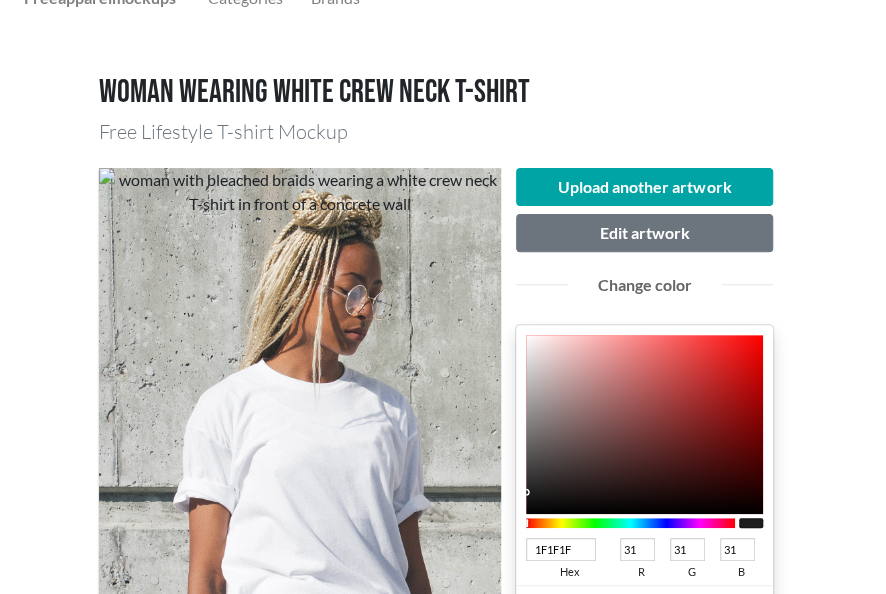 scroll, scrollTop: 77, scrollLeft: 0, axis: vertical 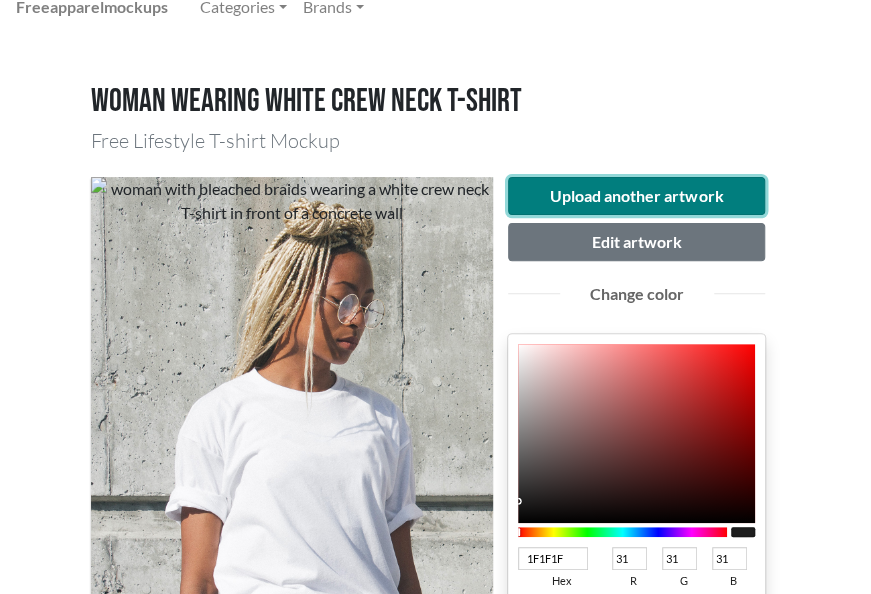 click on "Upload another artwork" at bounding box center (637, 196) 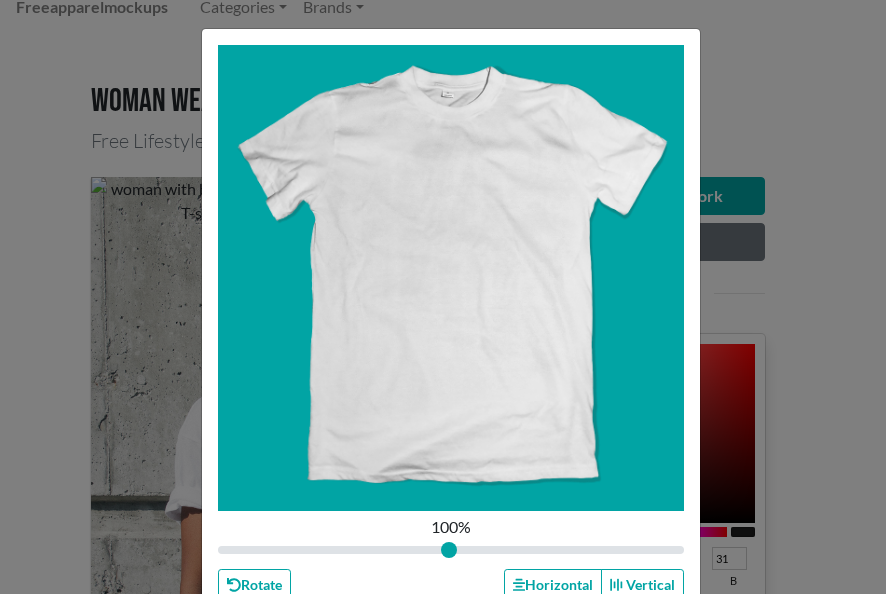 type on "1" 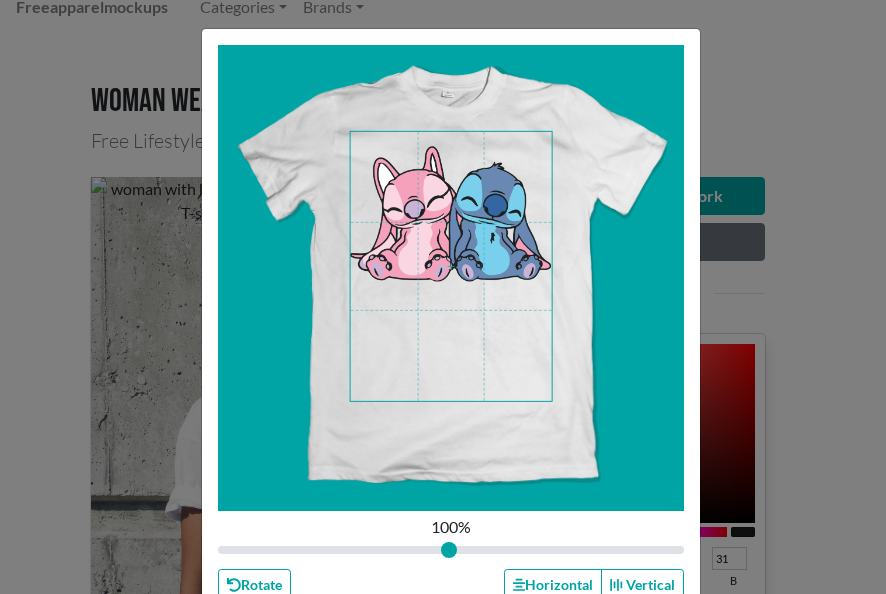 click at bounding box center (451, 266) 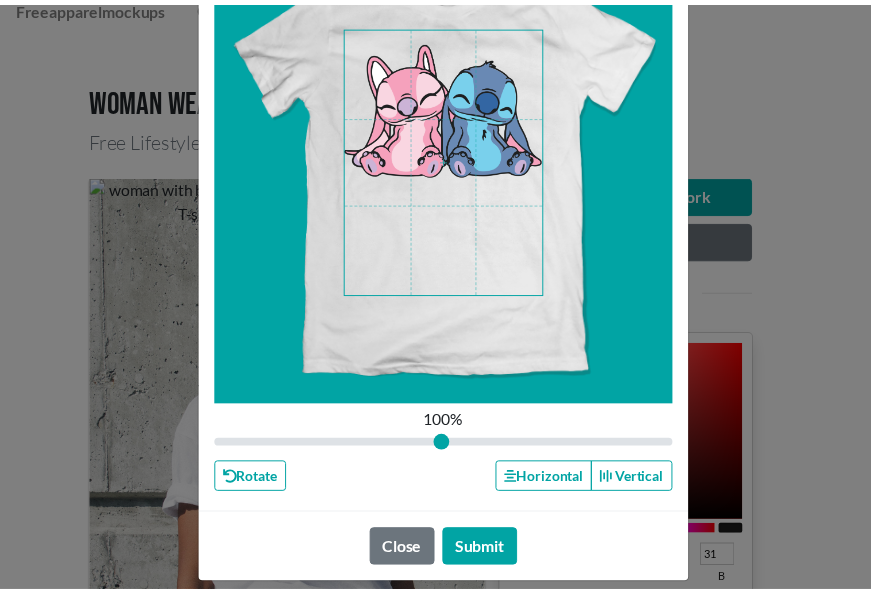 scroll, scrollTop: 110, scrollLeft: 0, axis: vertical 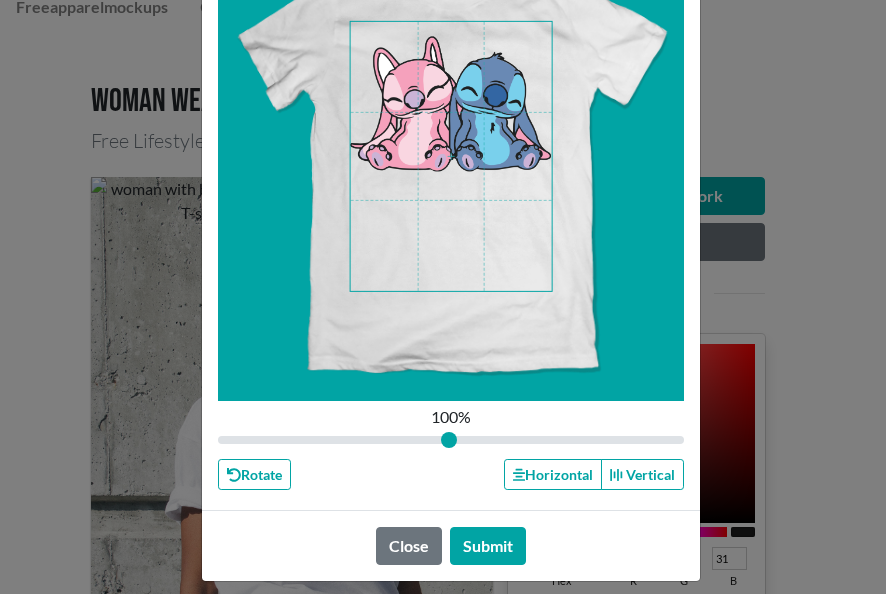 click on "Close Submit" at bounding box center (451, 545) 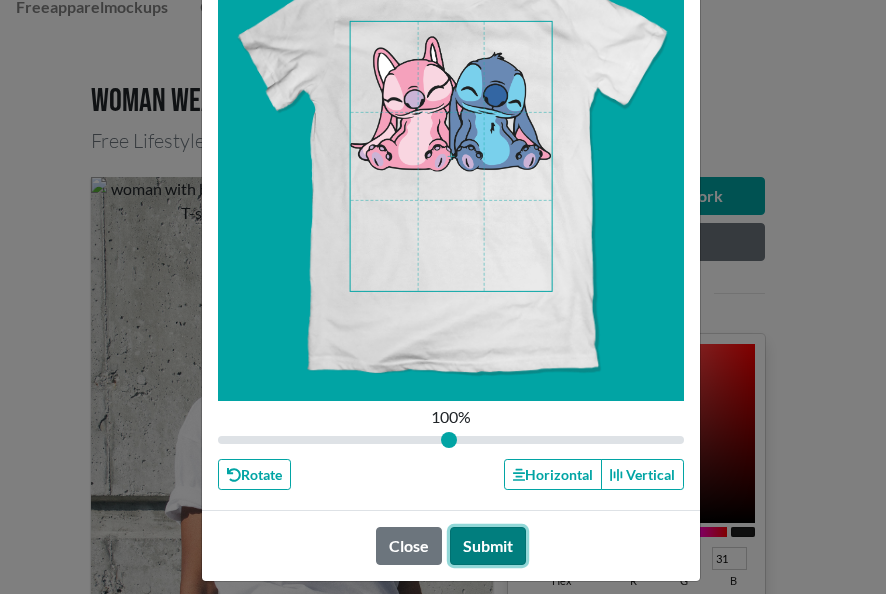 click on "Submit" at bounding box center [488, 546] 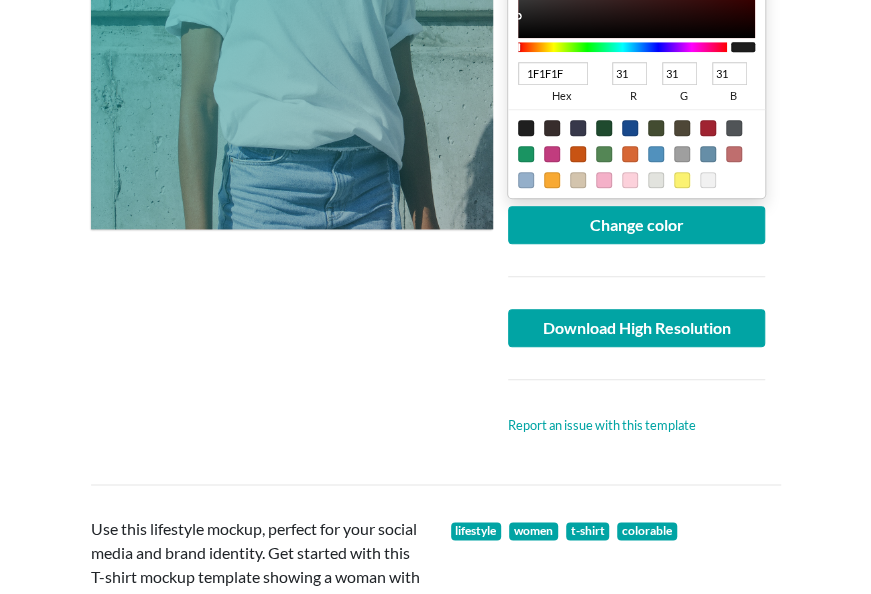 scroll, scrollTop: 520, scrollLeft: 0, axis: vertical 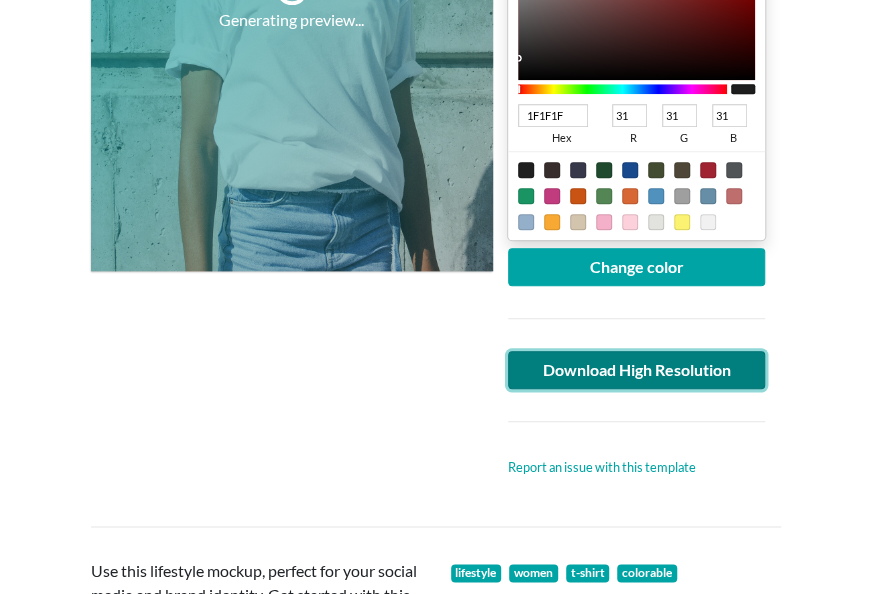 click on "Download High Resolution" at bounding box center (637, 370) 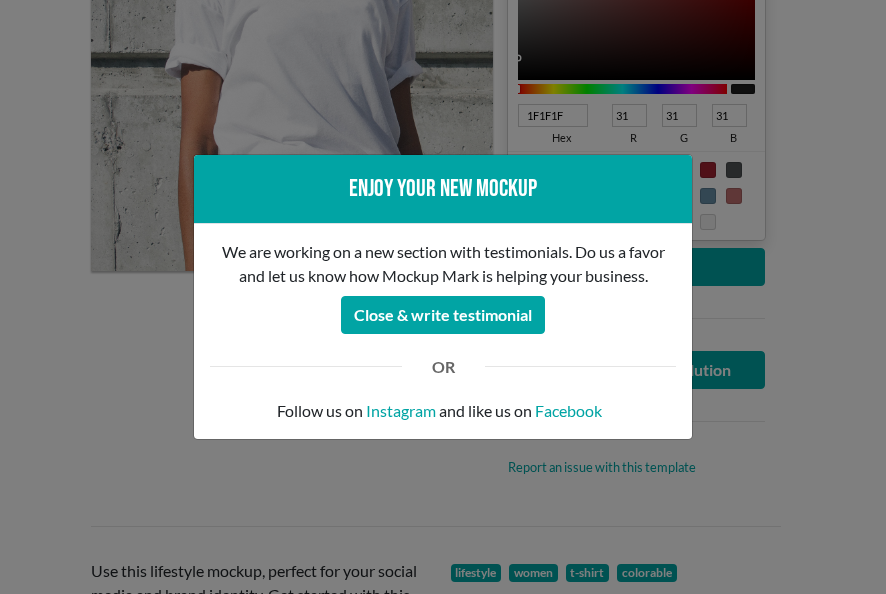 click on "Enjoy your new mockup We are working on a new section with testimonials. Do us a favor and let us know how Mockup Mark is helping your business. Close & write testimonial OR Follow us on   Instagram   and like us on   Facebook" at bounding box center [443, 297] 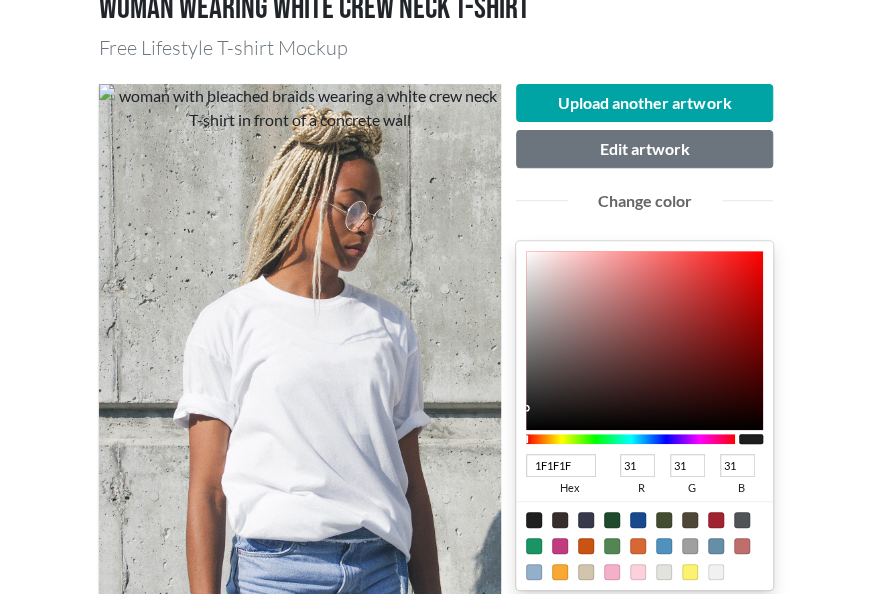 scroll, scrollTop: 170, scrollLeft: 0, axis: vertical 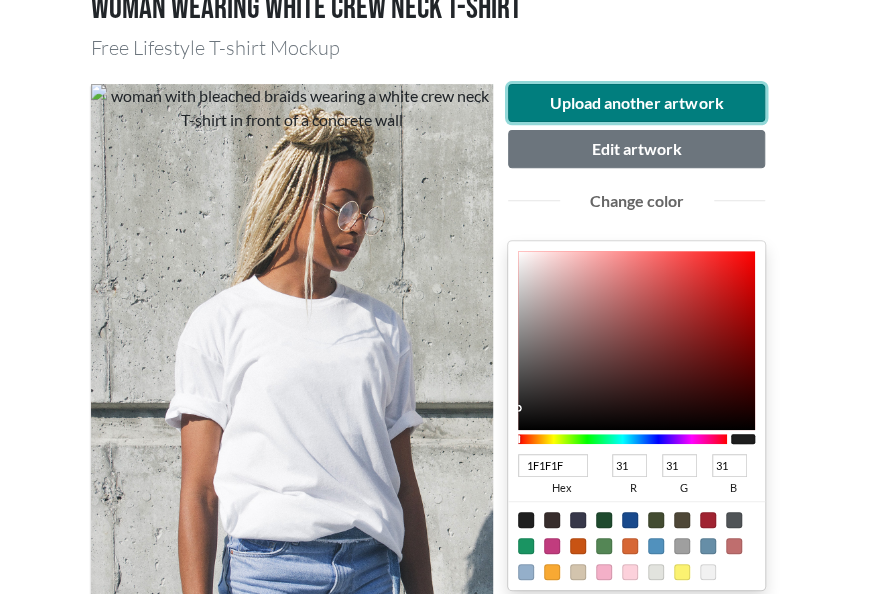 click on "Upload another artwork" at bounding box center [637, 103] 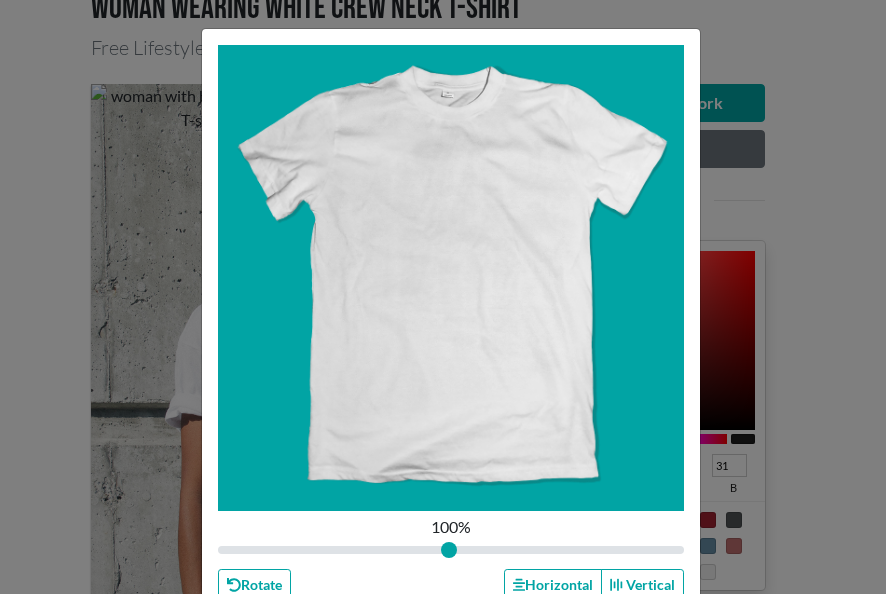 type on "1" 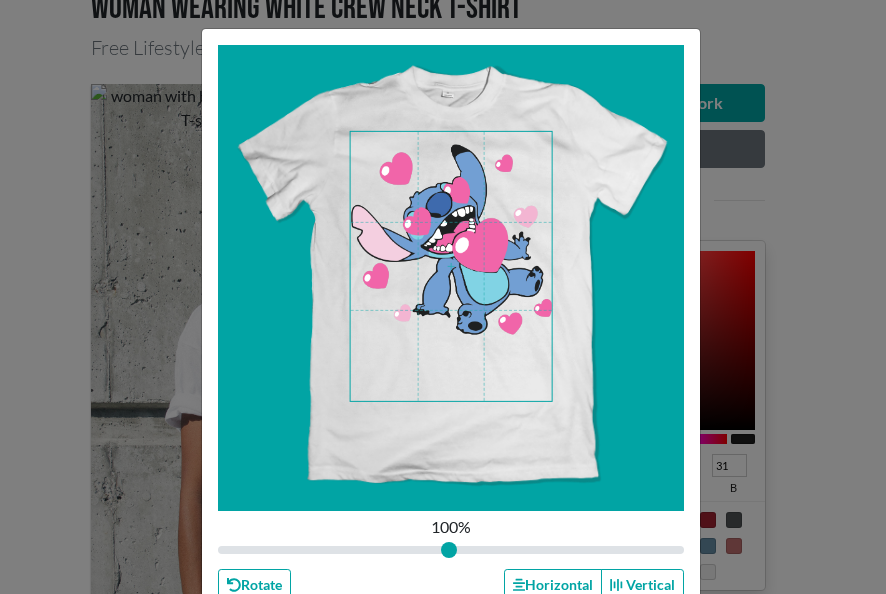click at bounding box center [451, 266] 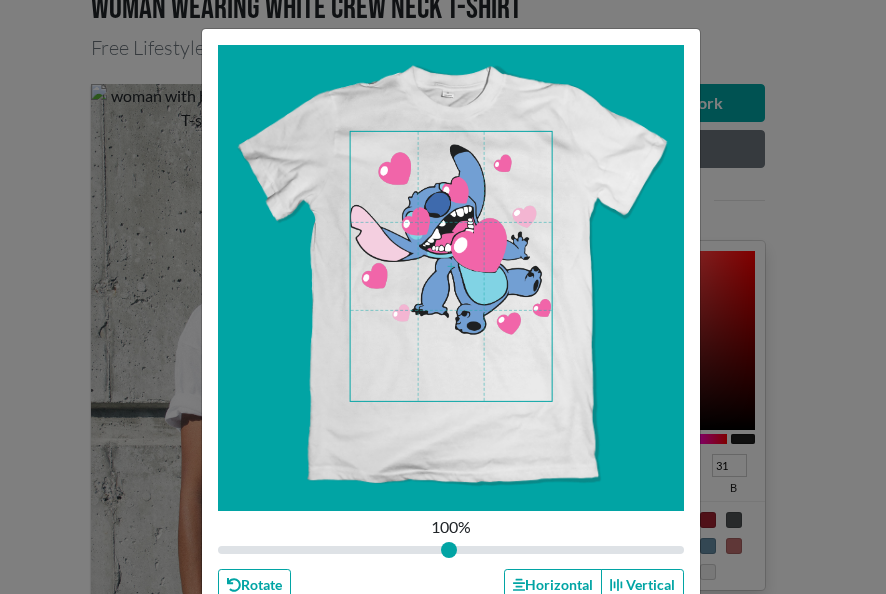 click at bounding box center [451, 266] 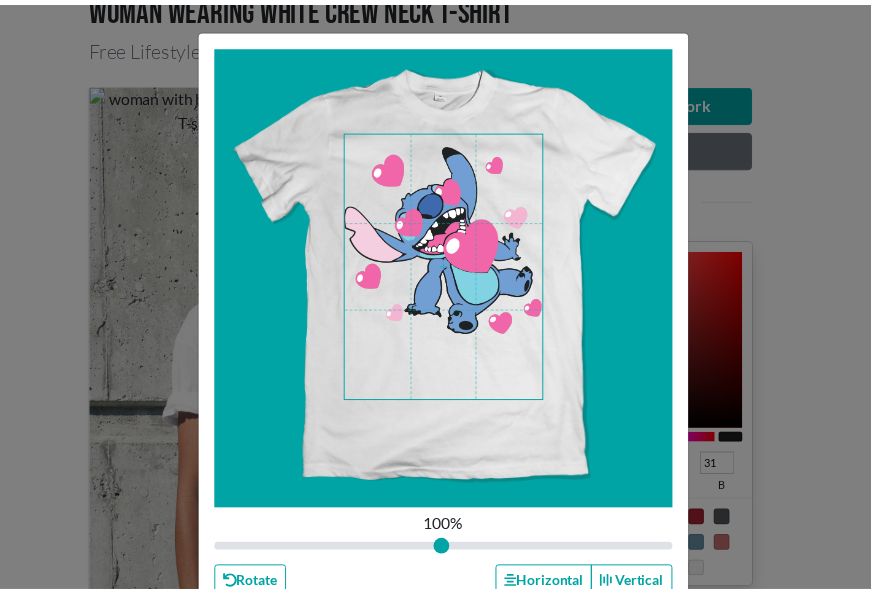 scroll, scrollTop: 124, scrollLeft: 0, axis: vertical 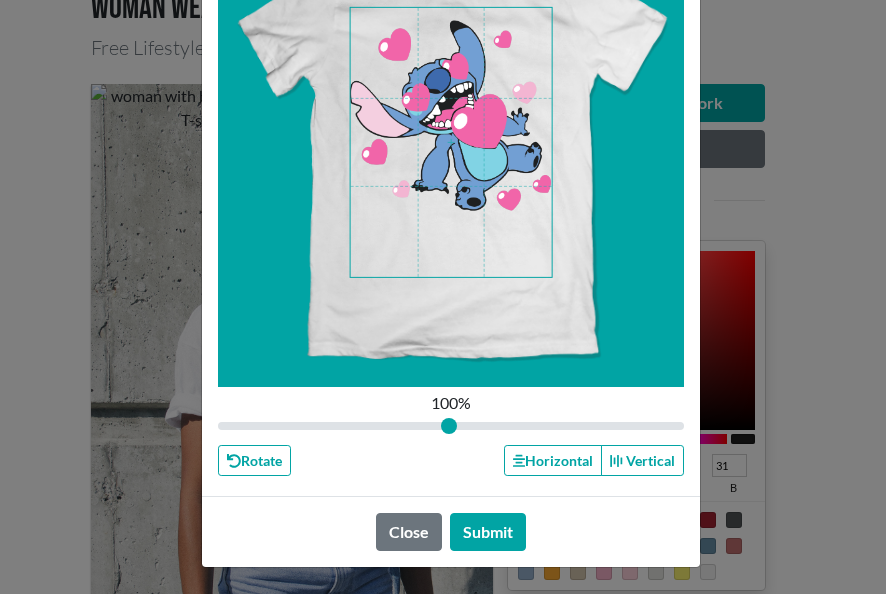 click on "Close Submit" at bounding box center (451, 531) 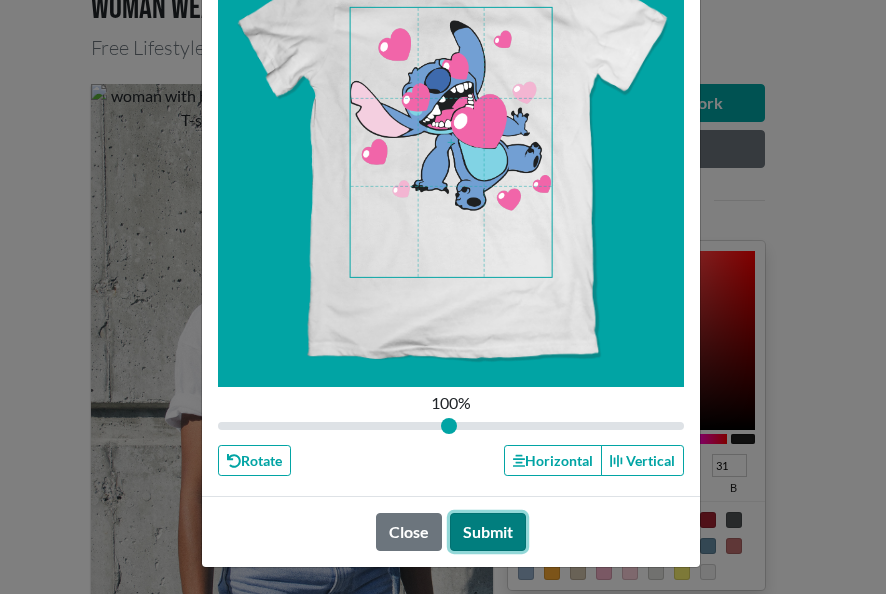 click on "Submit" at bounding box center [488, 532] 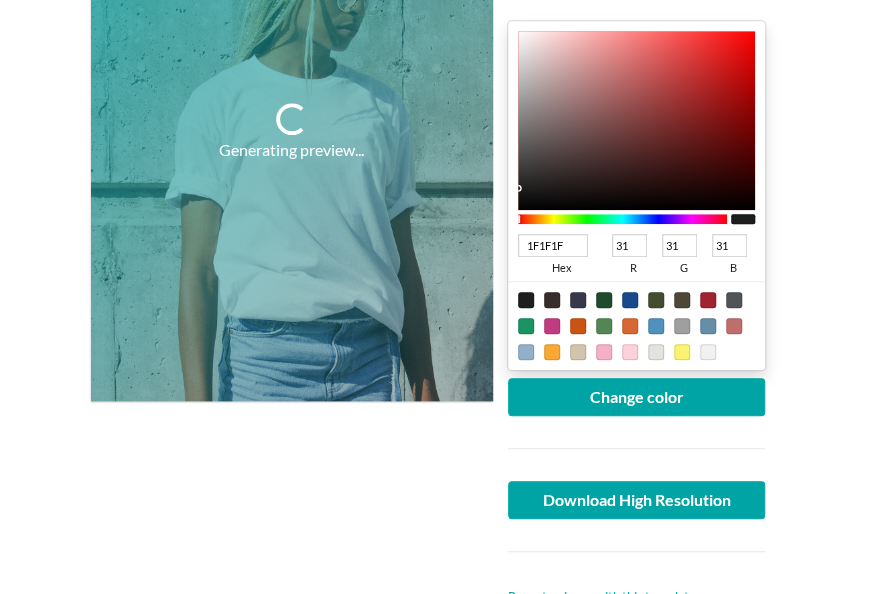 scroll, scrollTop: 399, scrollLeft: 0, axis: vertical 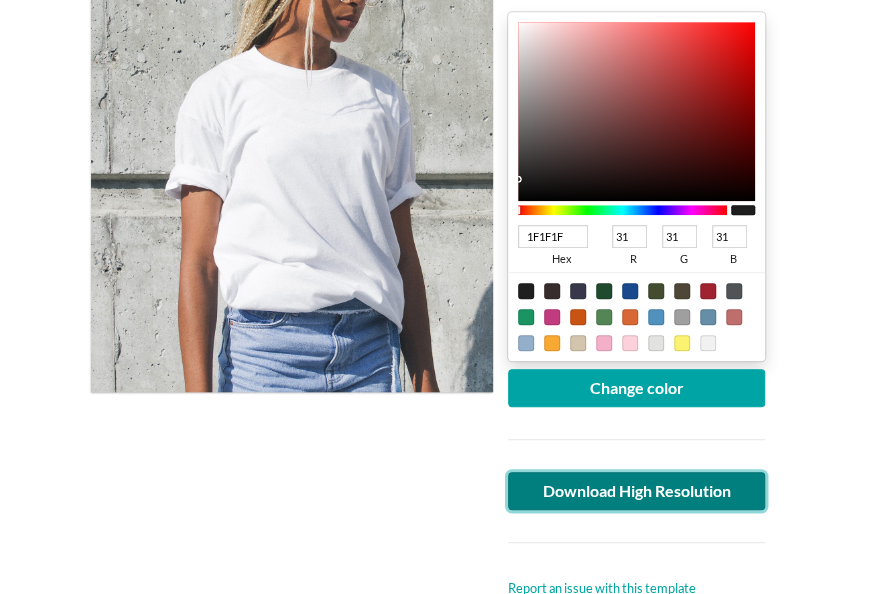 click on "Download High Resolution" at bounding box center [637, 491] 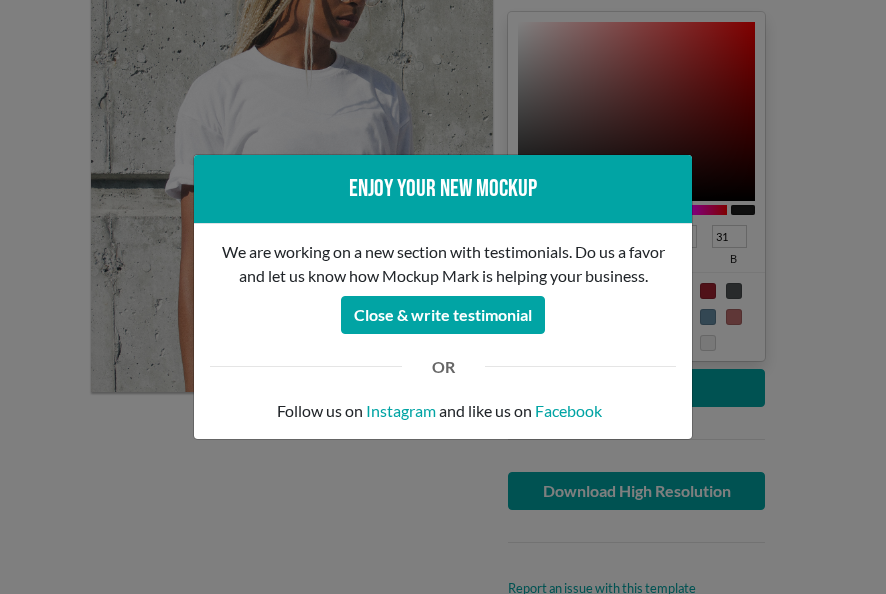 click on "Enjoy your new mockup We are working on a new section with testimonials. Do us a favor and let us know how Mockup Mark is helping your business. Close & write testimonial OR Follow us on   Instagram   and like us on   Facebook" at bounding box center [443, 297] 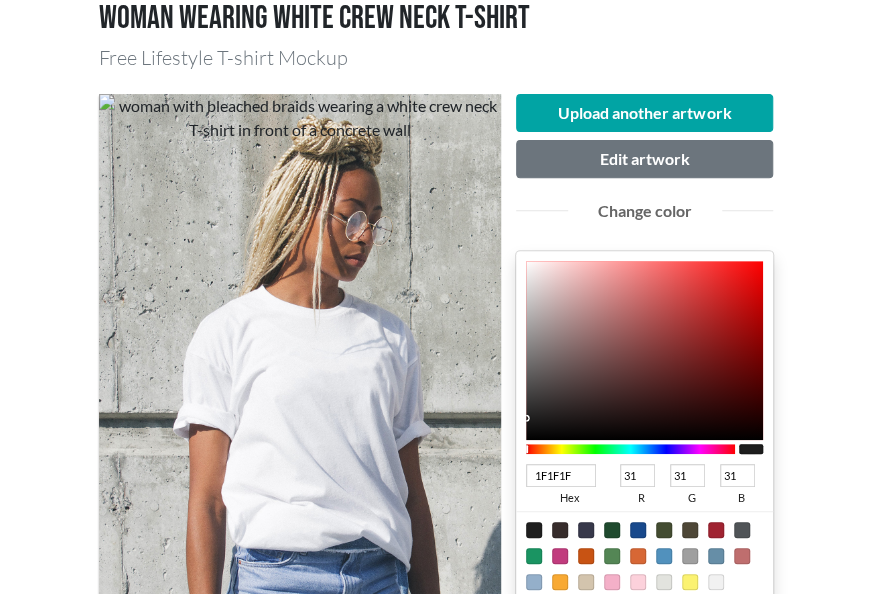 scroll, scrollTop: 151, scrollLeft: 0, axis: vertical 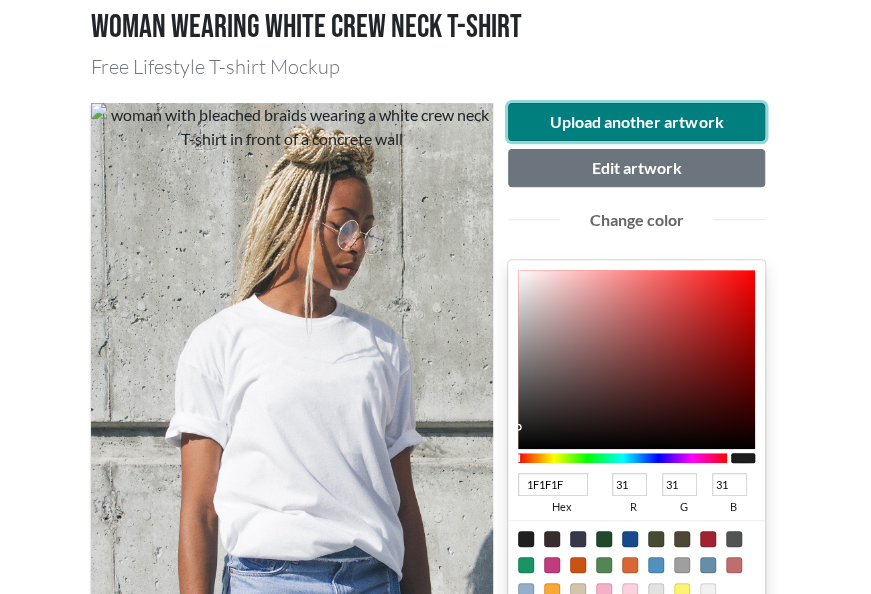 click on "Upload another artwork" at bounding box center (637, 122) 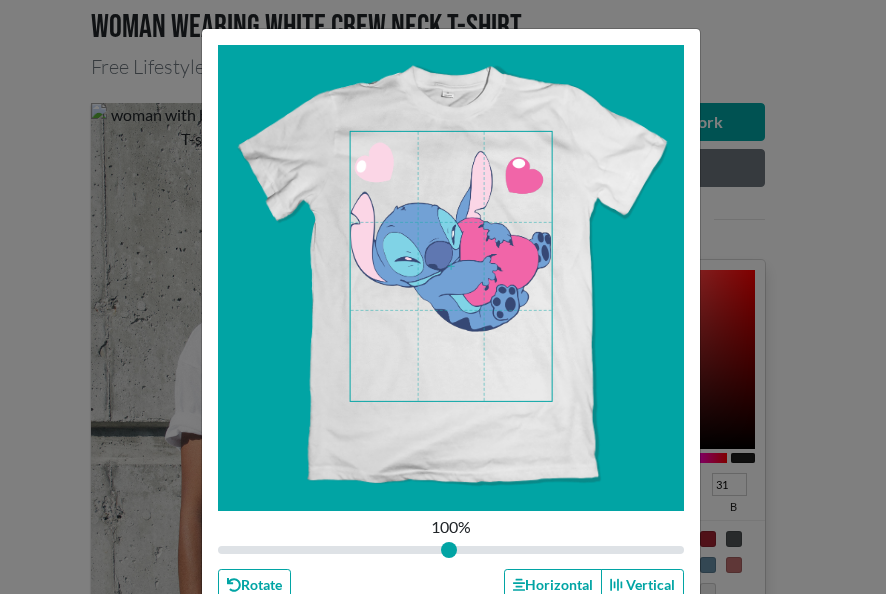 click at bounding box center [451, 266] 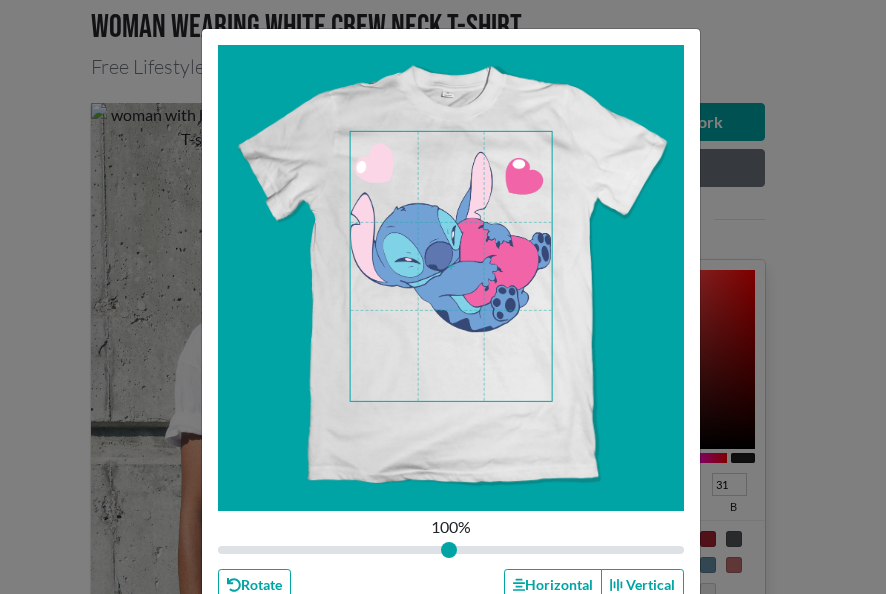 scroll, scrollTop: 124, scrollLeft: 0, axis: vertical 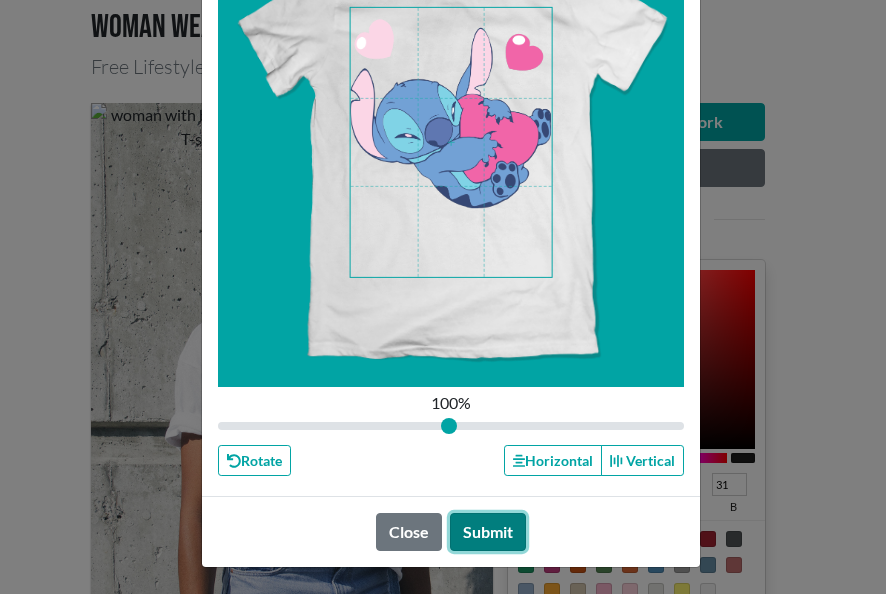 click on "Submit" at bounding box center (488, 532) 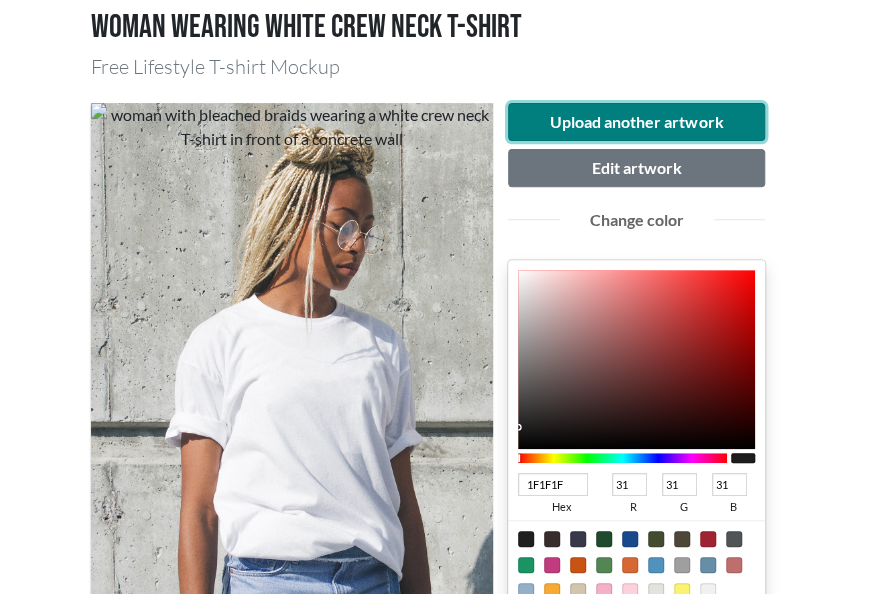 click on "Upload another artwork" at bounding box center [637, 122] 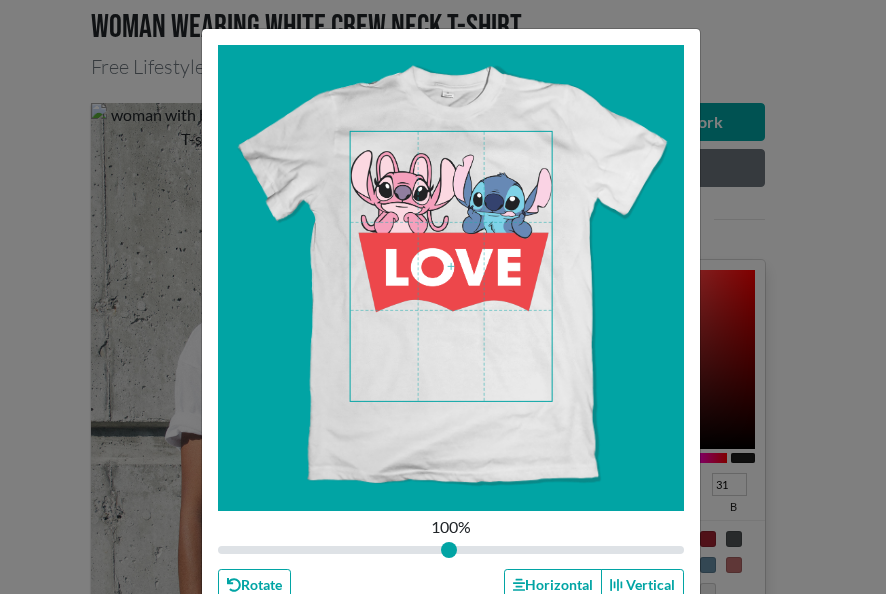 click at bounding box center (451, 266) 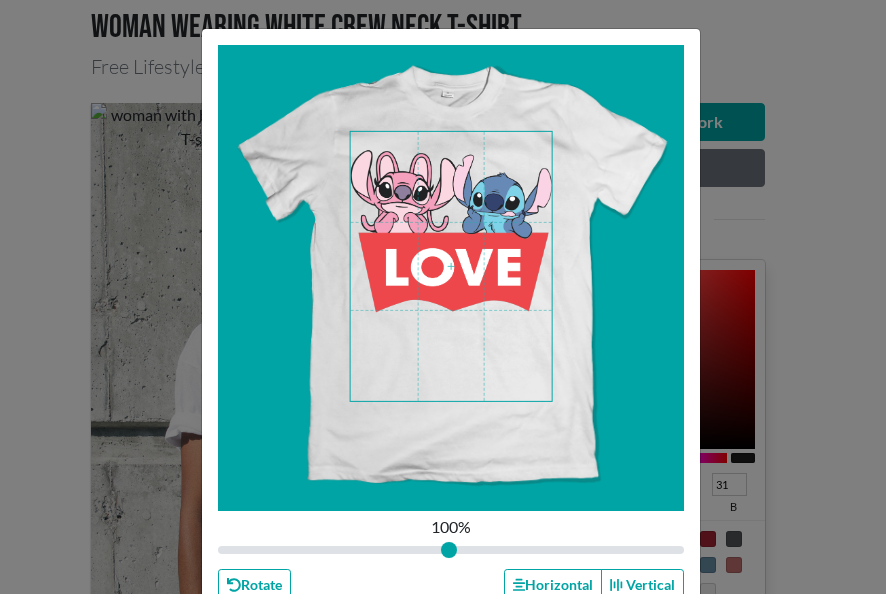drag, startPoint x: 418, startPoint y: 550, endPoint x: 441, endPoint y: 553, distance: 23.194826 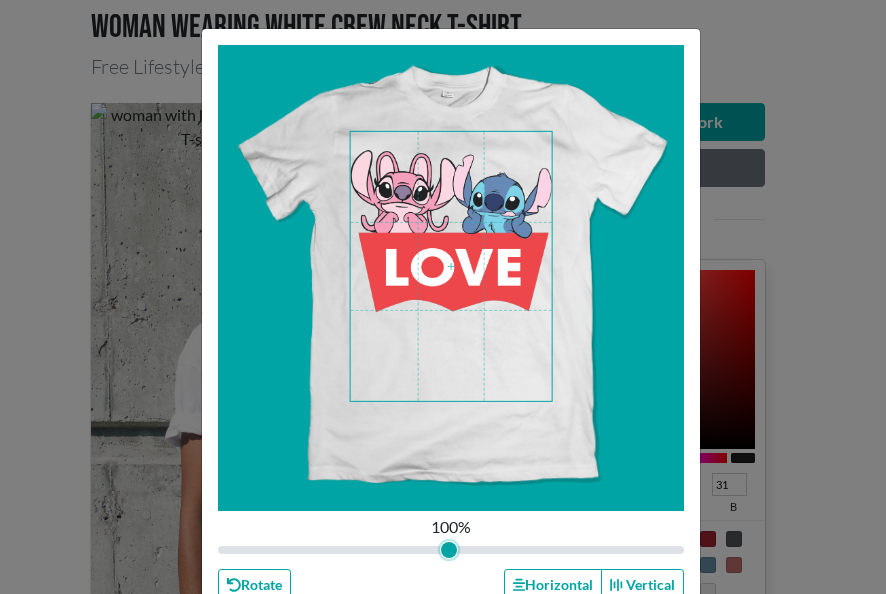 type on "1" 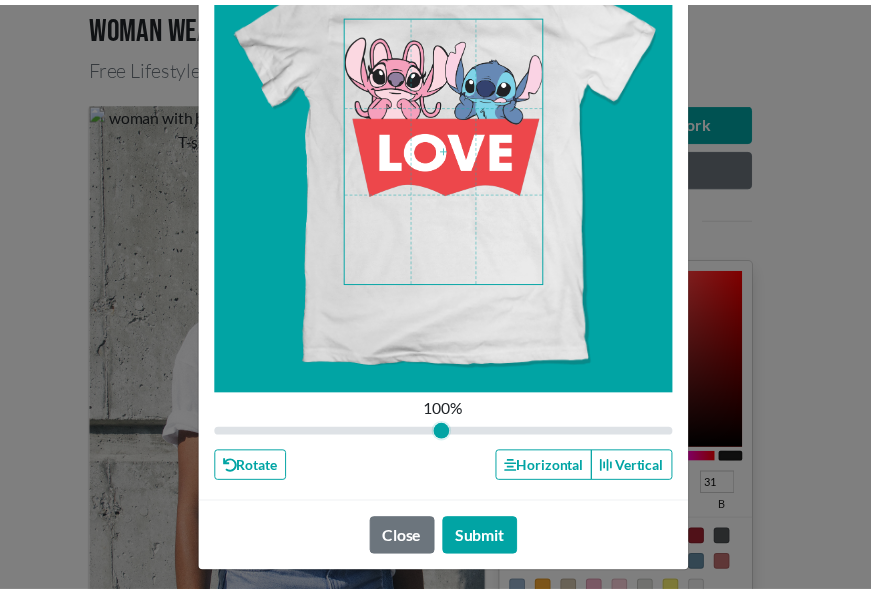 scroll, scrollTop: 124, scrollLeft: 0, axis: vertical 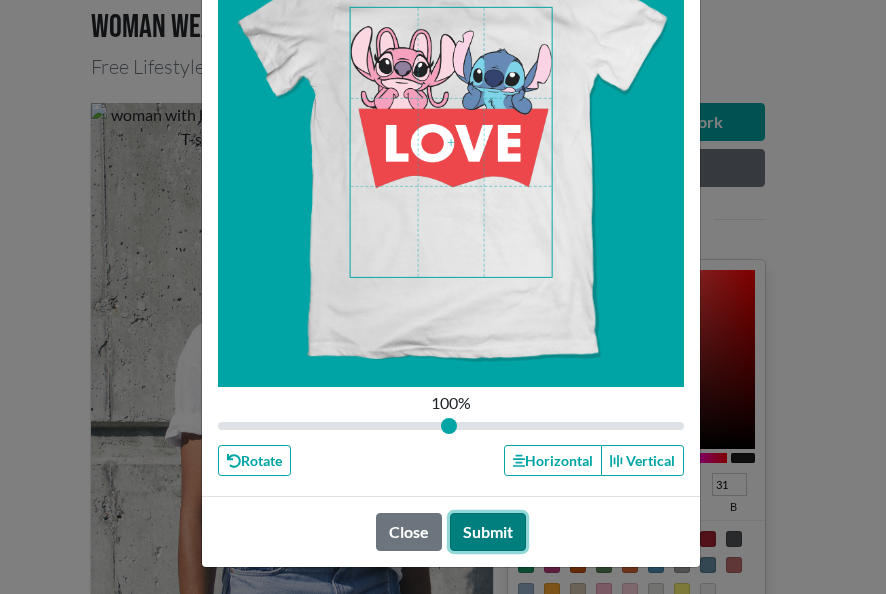 click on "Submit" at bounding box center [488, 532] 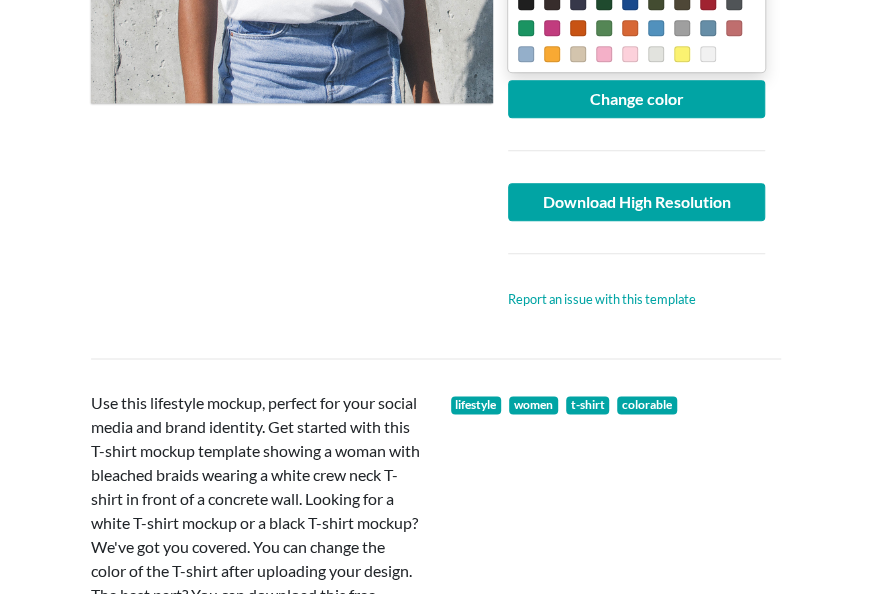 scroll, scrollTop: 682, scrollLeft: 0, axis: vertical 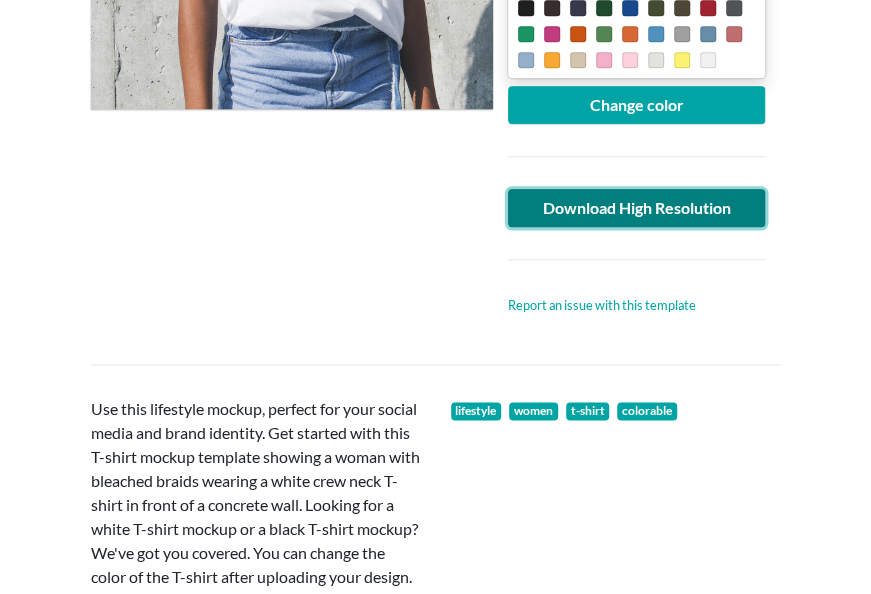 click on "Download High Resolution" at bounding box center [637, 208] 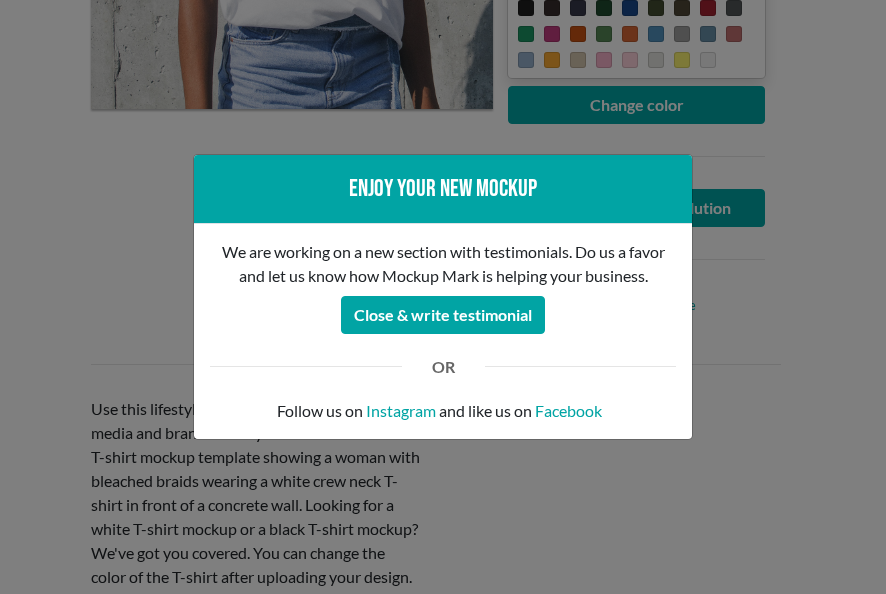 click on "Enjoy your new mockup We are working on a new section with testimonials. Do us a favor and let us know how Mockup Mark is helping your business. Close & write testimonial OR Follow us on   Instagram   and like us on   Facebook" at bounding box center (443, 297) 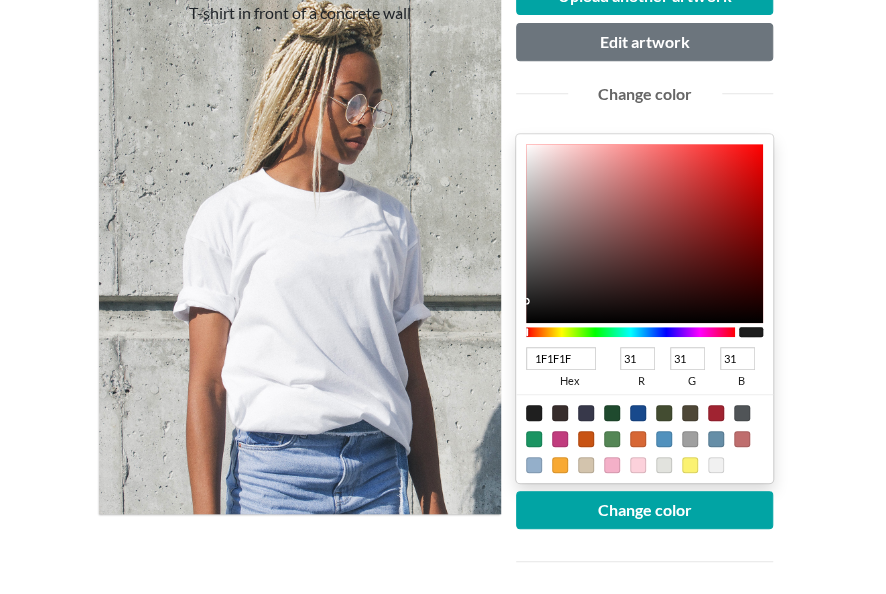 scroll, scrollTop: 122, scrollLeft: 0, axis: vertical 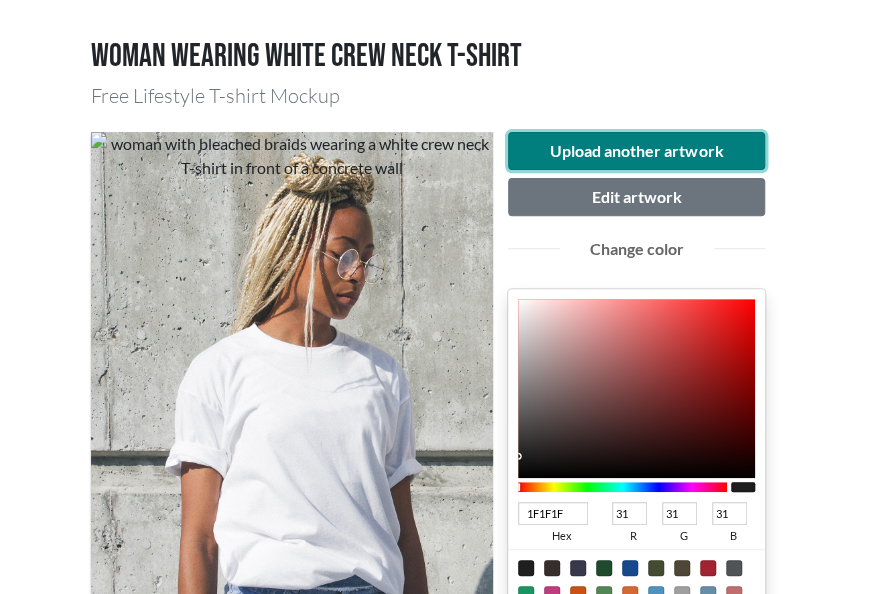 click on "Upload another artwork" at bounding box center (637, 151) 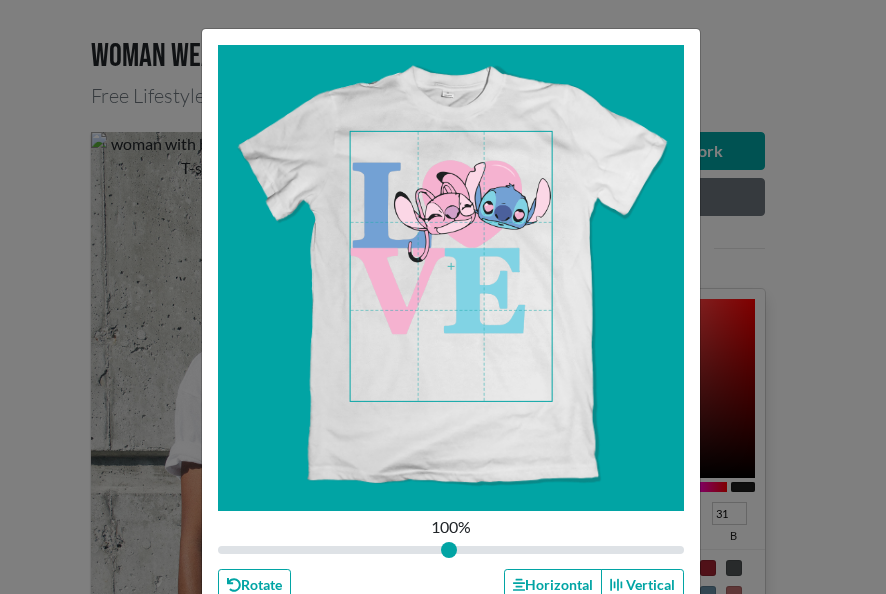 click at bounding box center (451, 266) 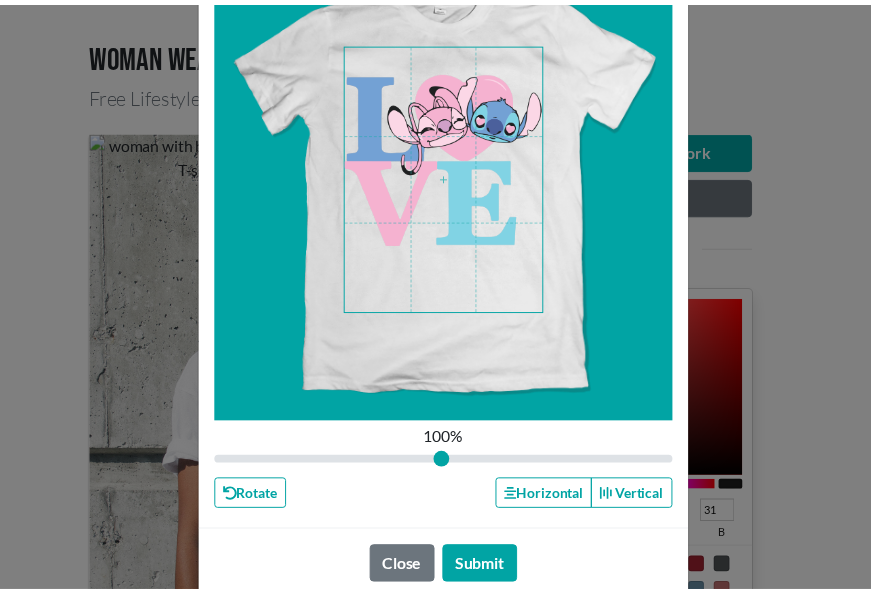 scroll, scrollTop: 124, scrollLeft: 0, axis: vertical 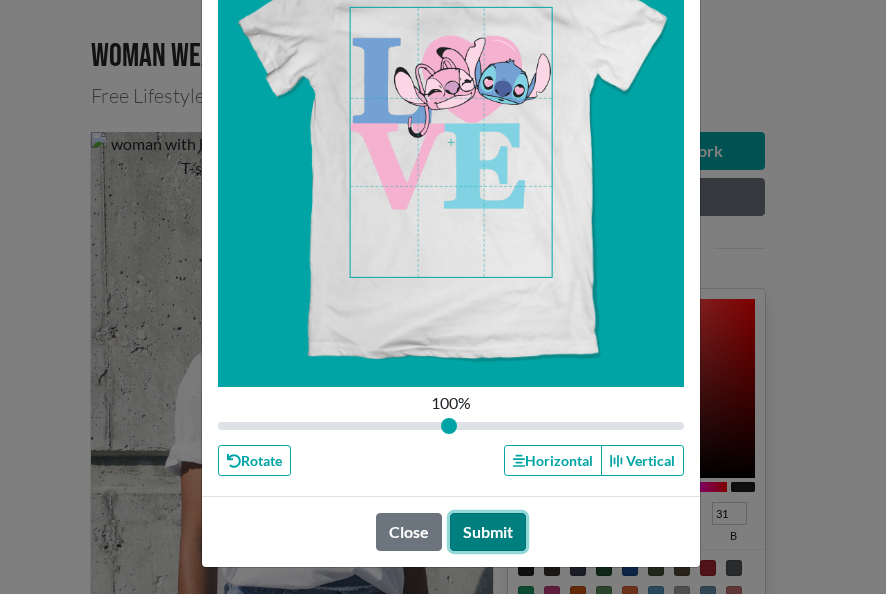 click on "Submit" at bounding box center (488, 532) 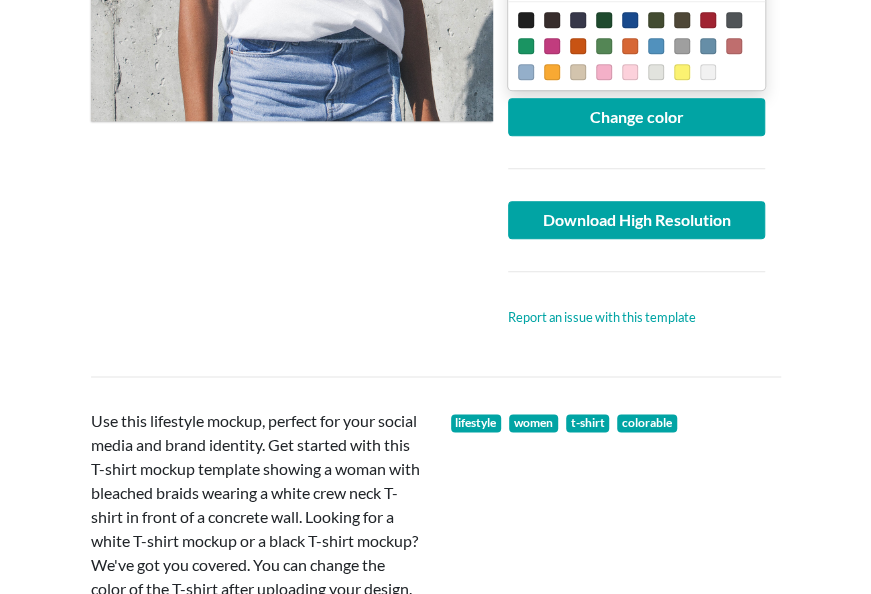 scroll, scrollTop: 676, scrollLeft: 0, axis: vertical 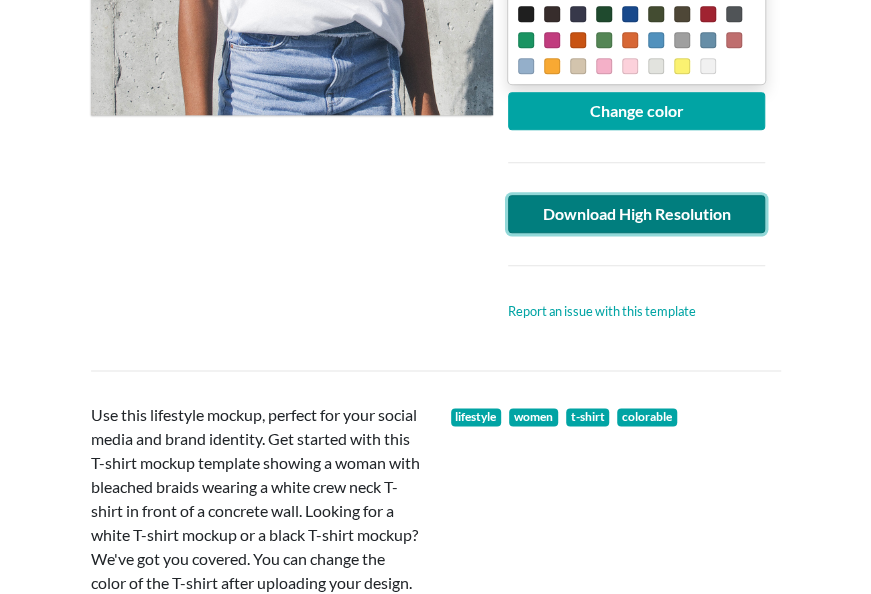 click on "Download High Resolution" at bounding box center [637, 214] 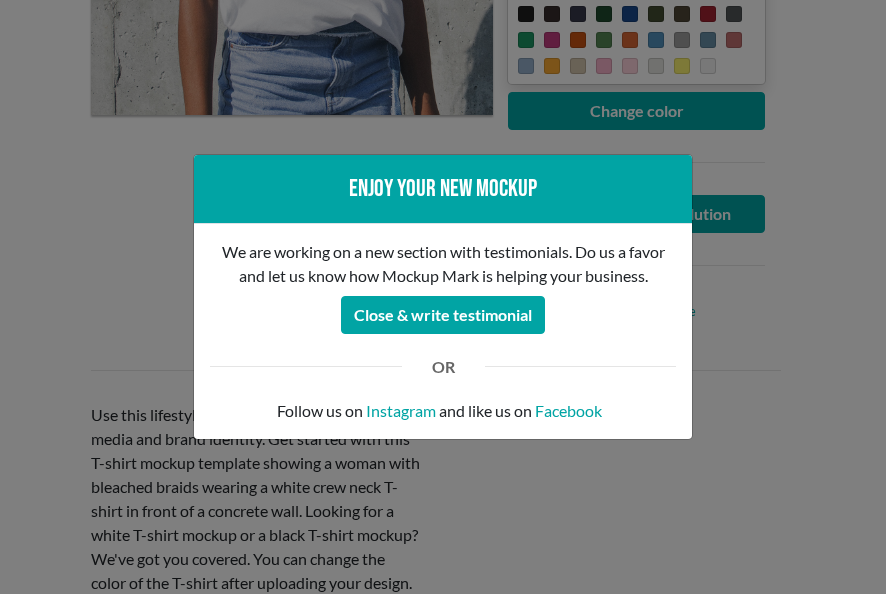click on "Enjoy your new mockup" at bounding box center [443, 189] 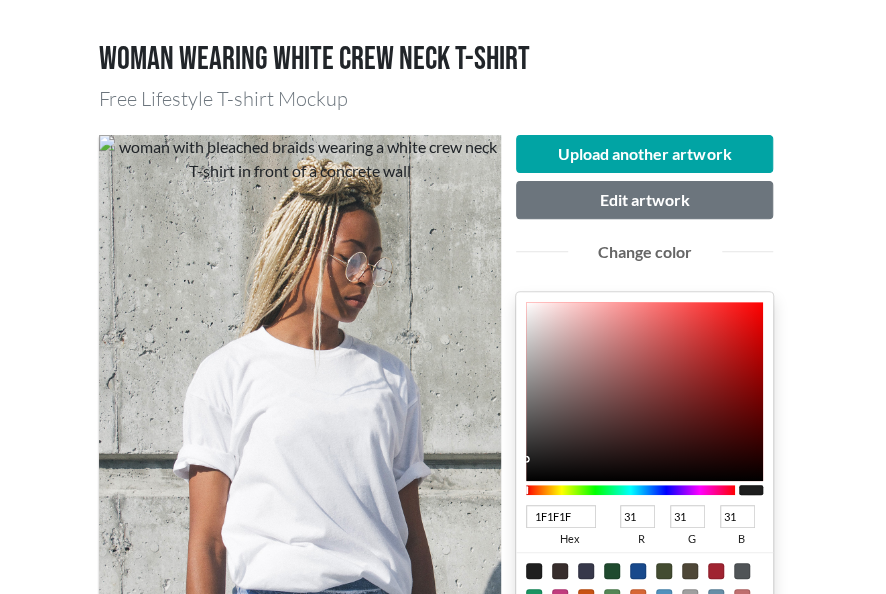 scroll, scrollTop: 0, scrollLeft: 0, axis: both 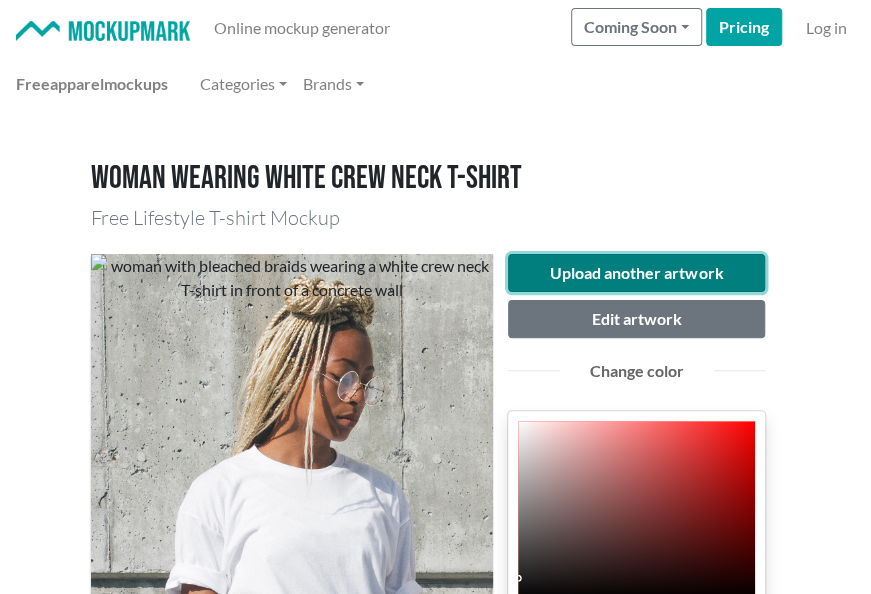 click on "Upload another artwork" at bounding box center [637, 273] 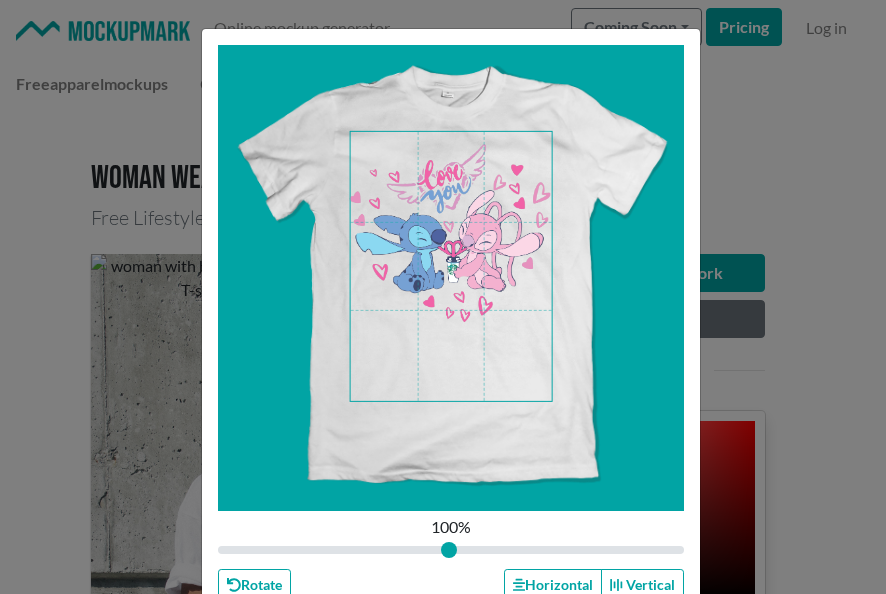 click at bounding box center [451, 266] 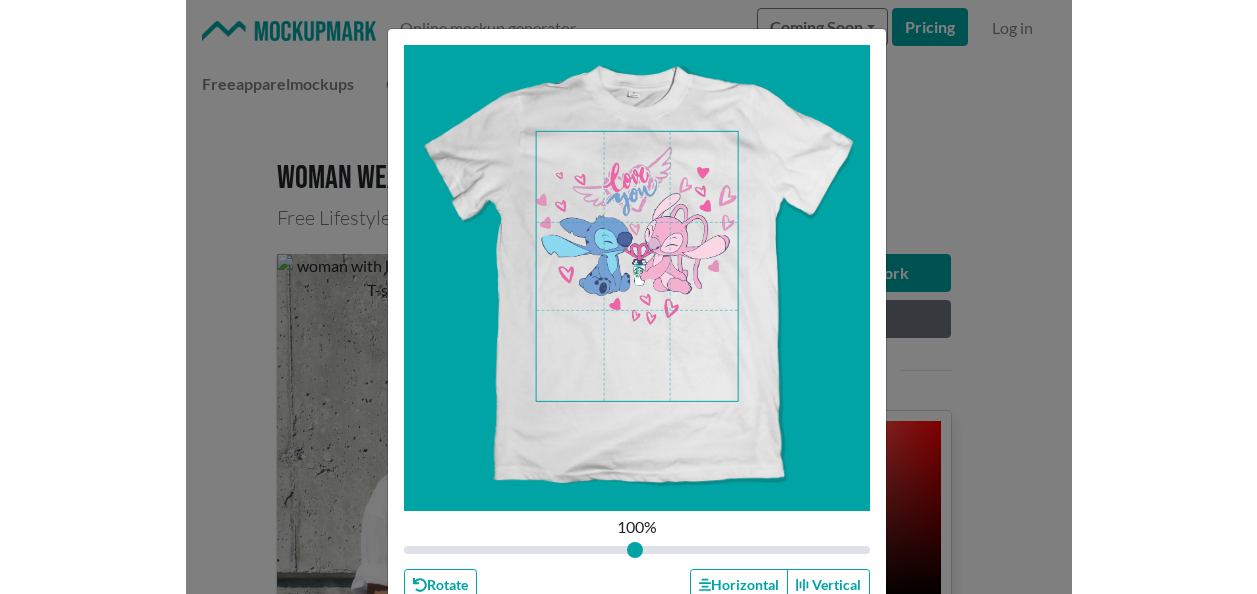 scroll, scrollTop: 124, scrollLeft: 0, axis: vertical 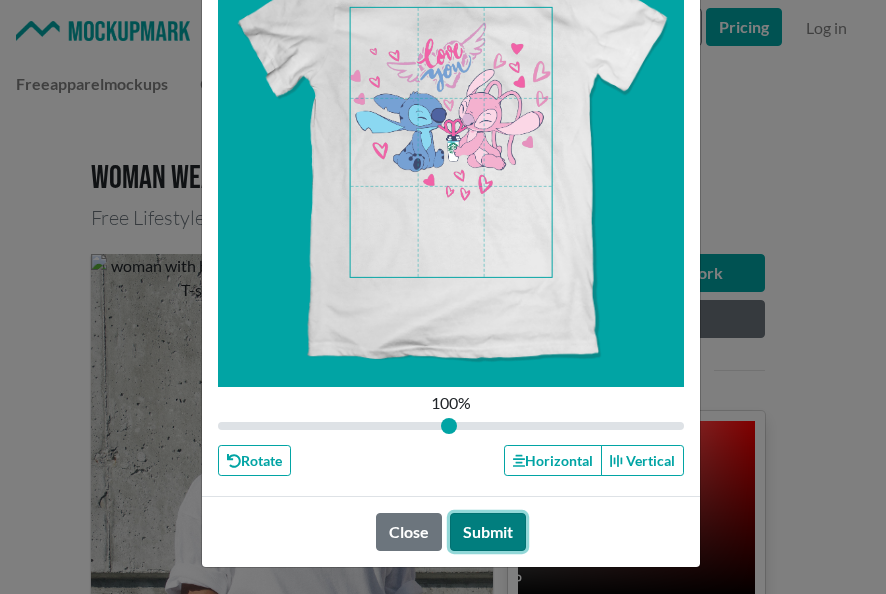 click on "Submit" at bounding box center [488, 532] 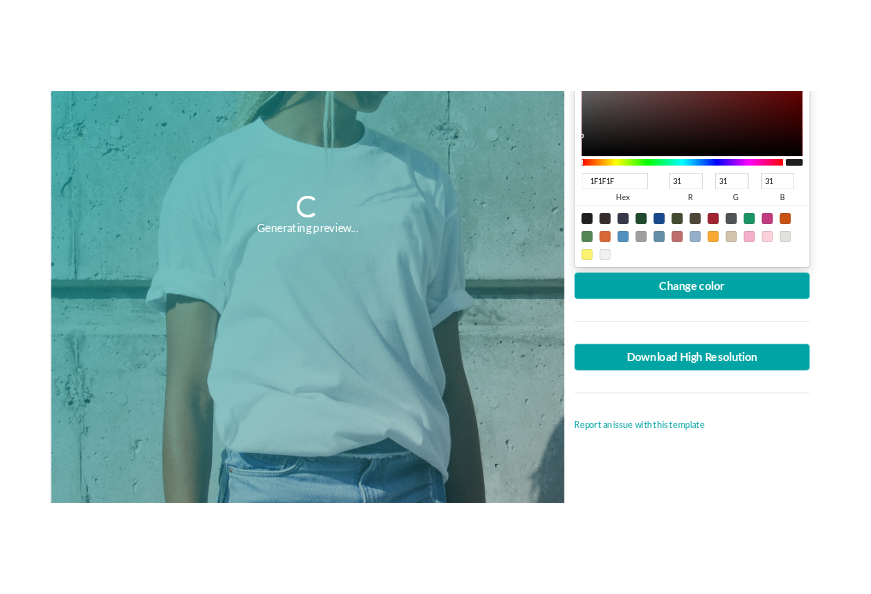 scroll, scrollTop: 568, scrollLeft: 0, axis: vertical 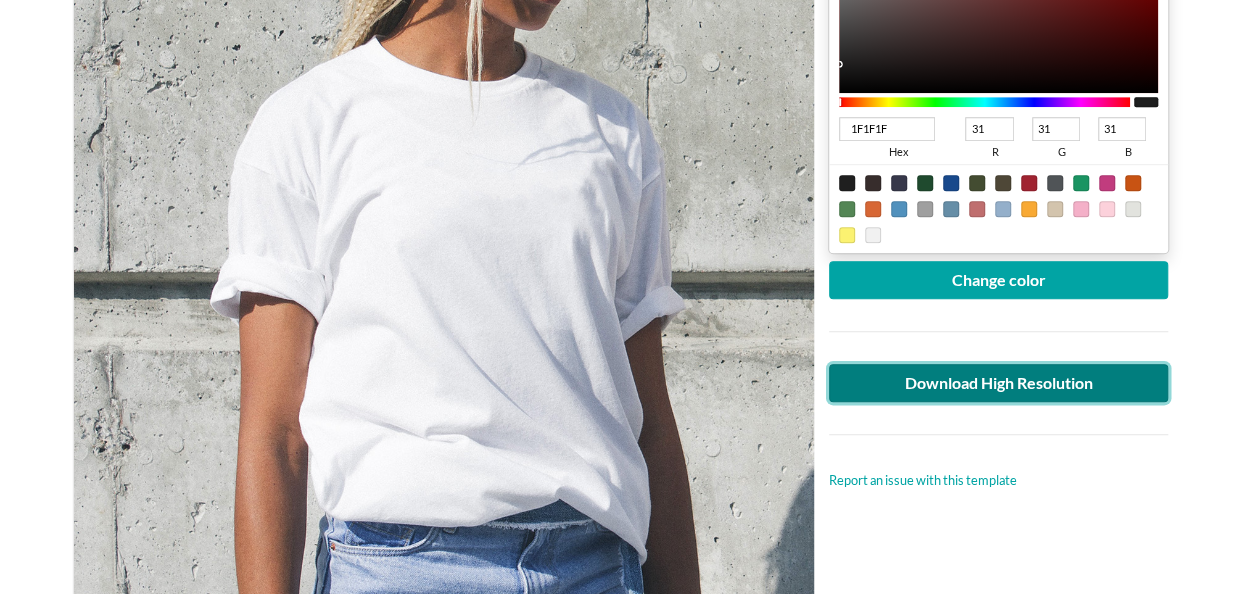 click on "Download High Resolution" at bounding box center [999, 383] 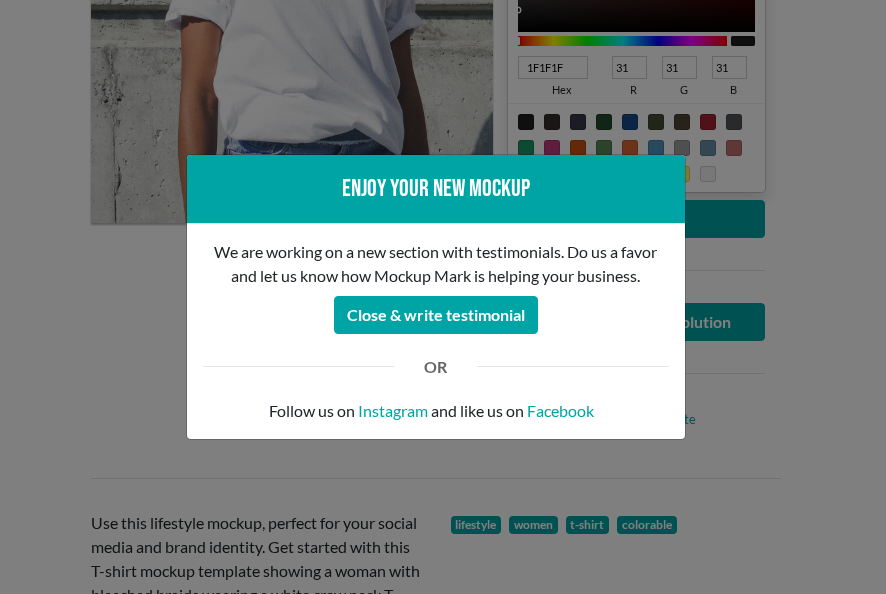 click on "Enjoy your new mockup We are working on a new section with testimonials. Do us a favor and let us know how Mockup Mark is helping your business. Close & write testimonial OR Follow us on   Instagram   and like us on   Facebook" at bounding box center (443, 297) 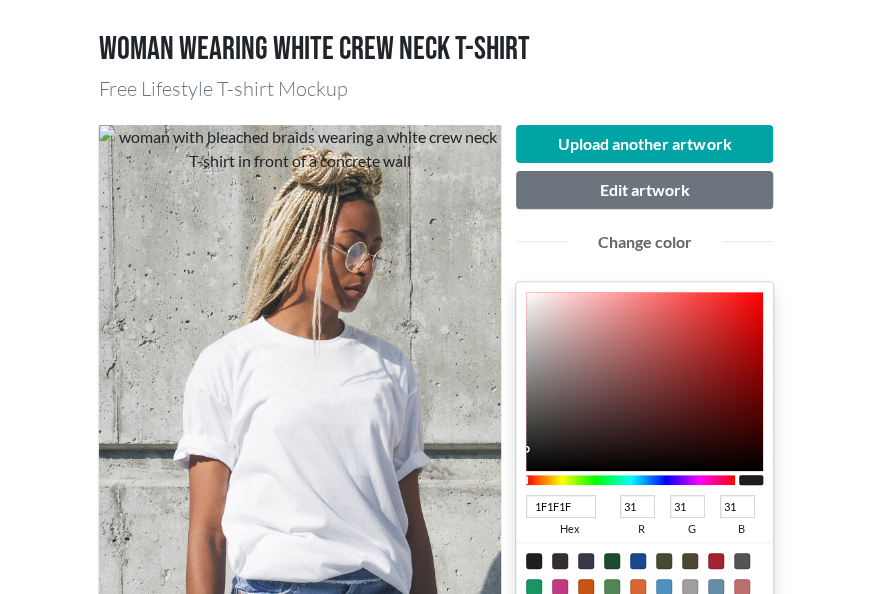 scroll, scrollTop: 114, scrollLeft: 0, axis: vertical 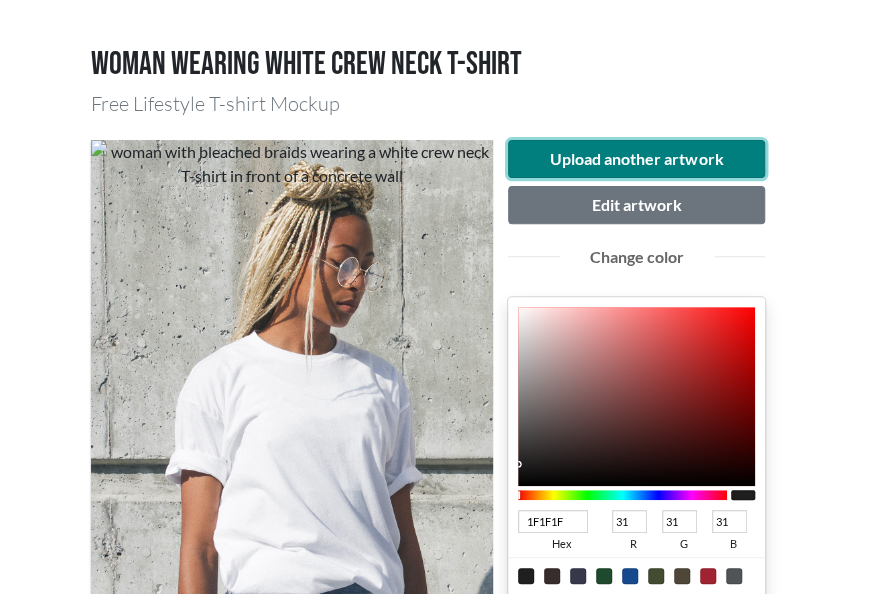 click on "Upload another artwork" at bounding box center (637, 159) 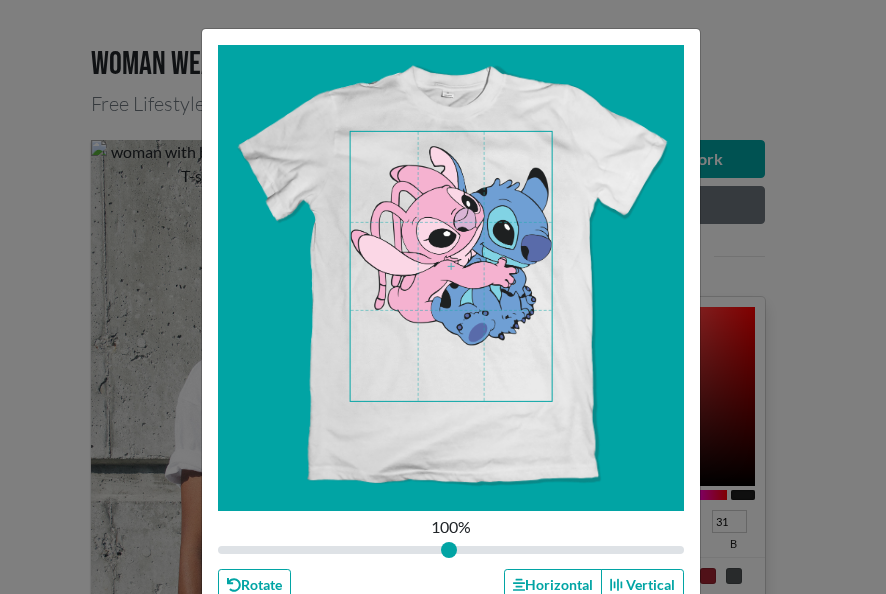 click at bounding box center (451, 266) 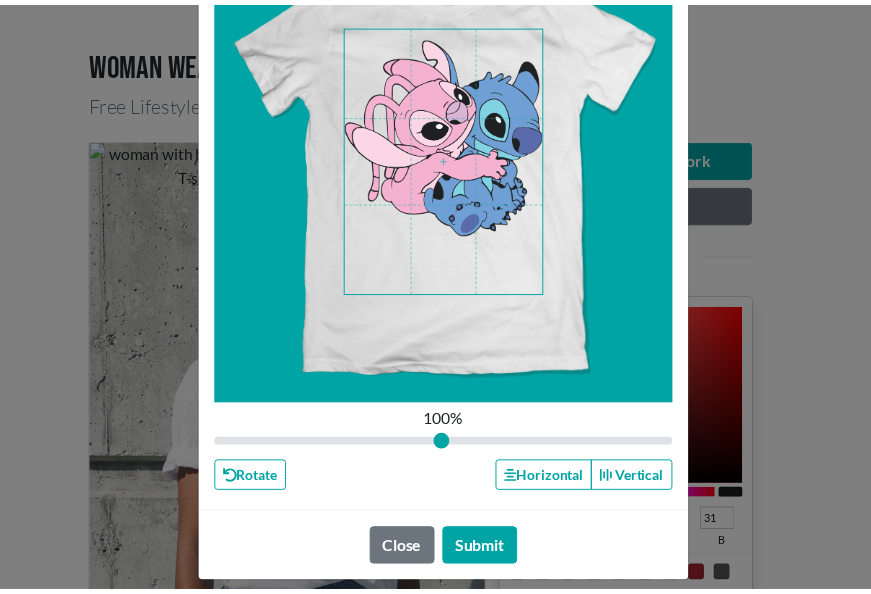 scroll, scrollTop: 108, scrollLeft: 0, axis: vertical 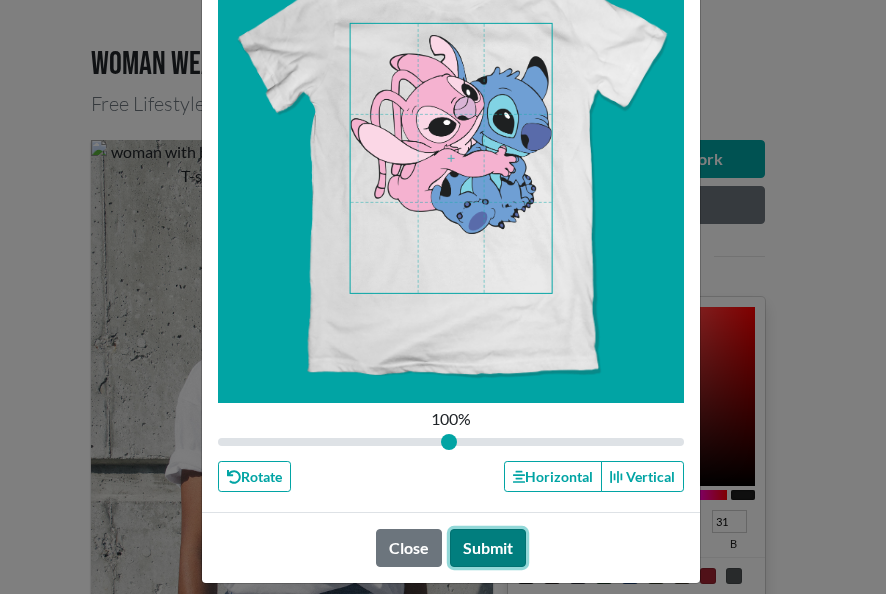 click on "Submit" at bounding box center (488, 548) 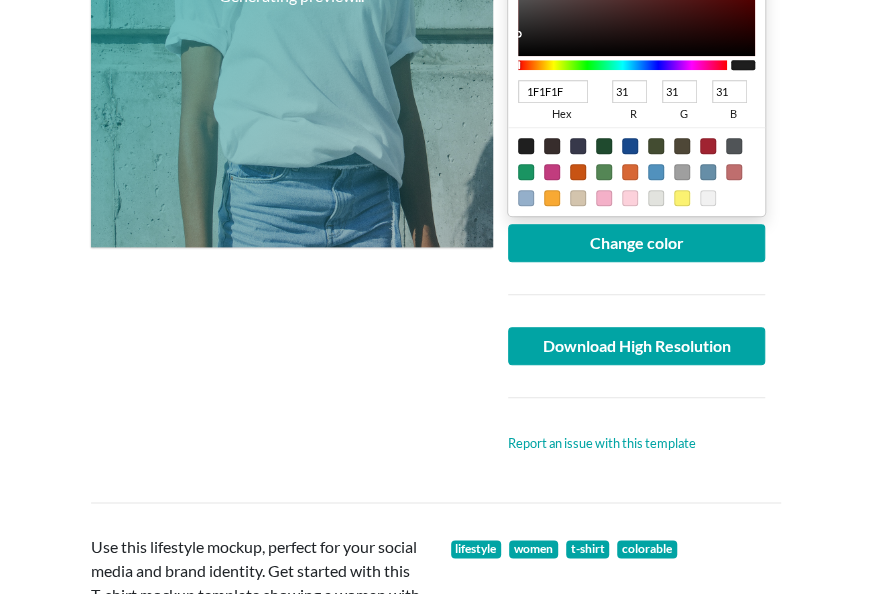 scroll, scrollTop: 538, scrollLeft: 0, axis: vertical 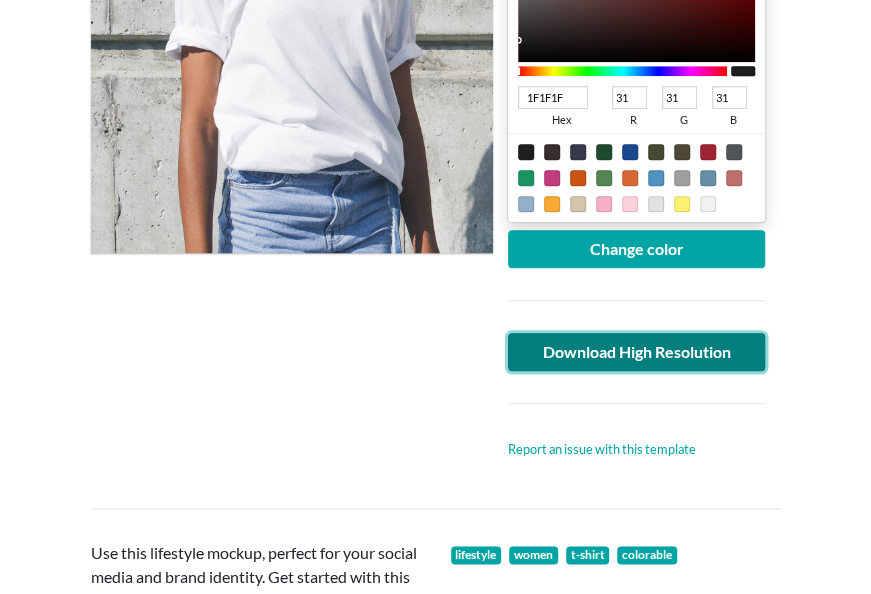 click on "Download High Resolution" at bounding box center [637, 352] 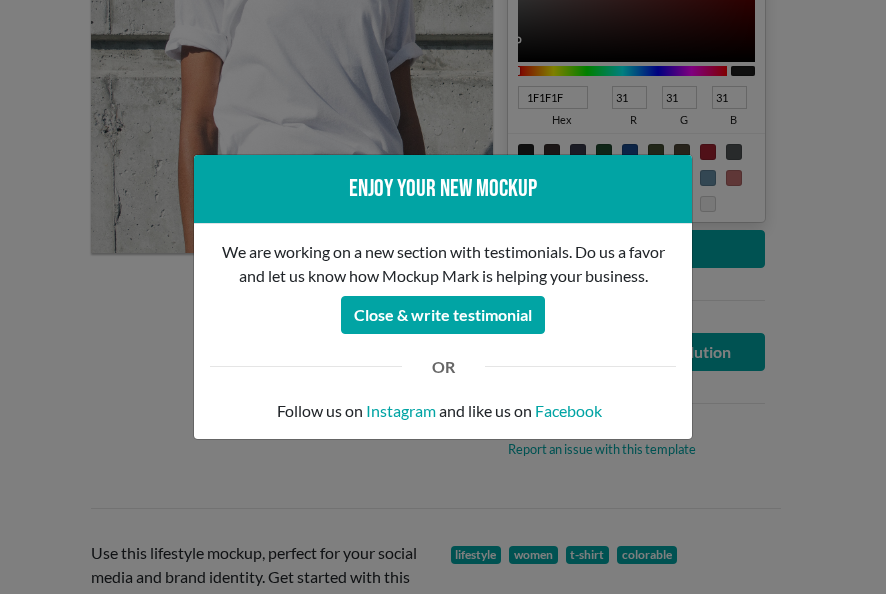 click on "Enjoy your new mockup We are working on a new section with testimonials. Do us a favor and let us know how Mockup Mark is helping your business. Close & write testimonial OR Follow us on   Instagram   and like us on   Facebook" at bounding box center (443, 297) 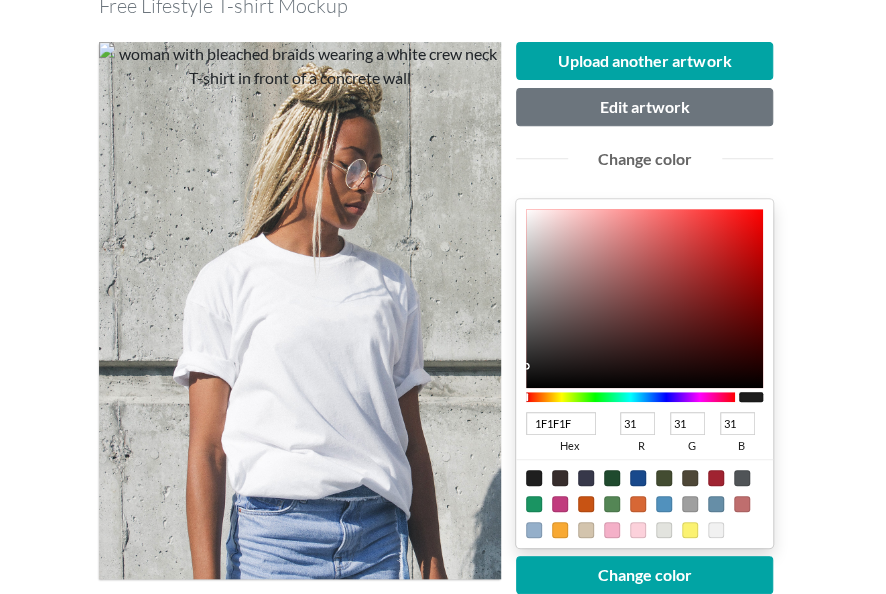 scroll, scrollTop: 210, scrollLeft: 0, axis: vertical 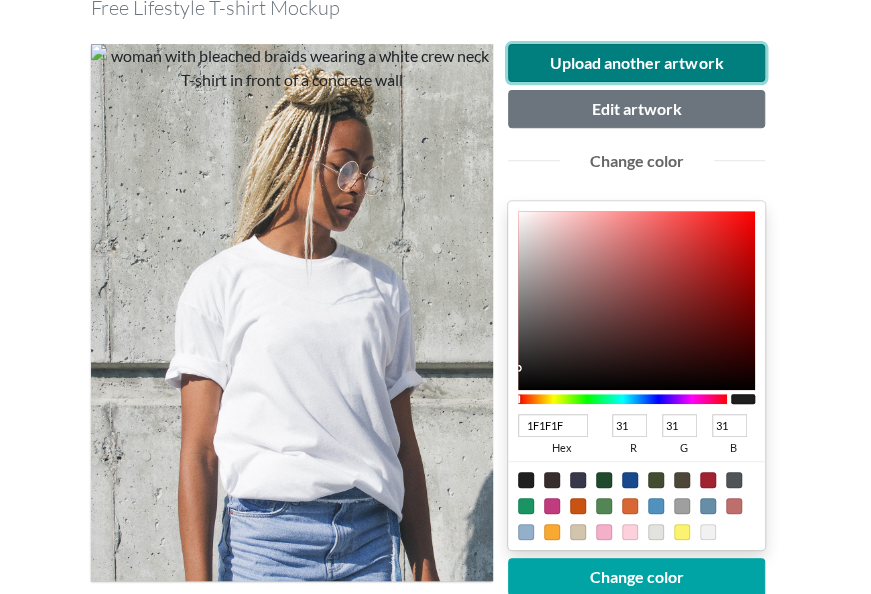 click on "Upload another artwork" at bounding box center (637, 63) 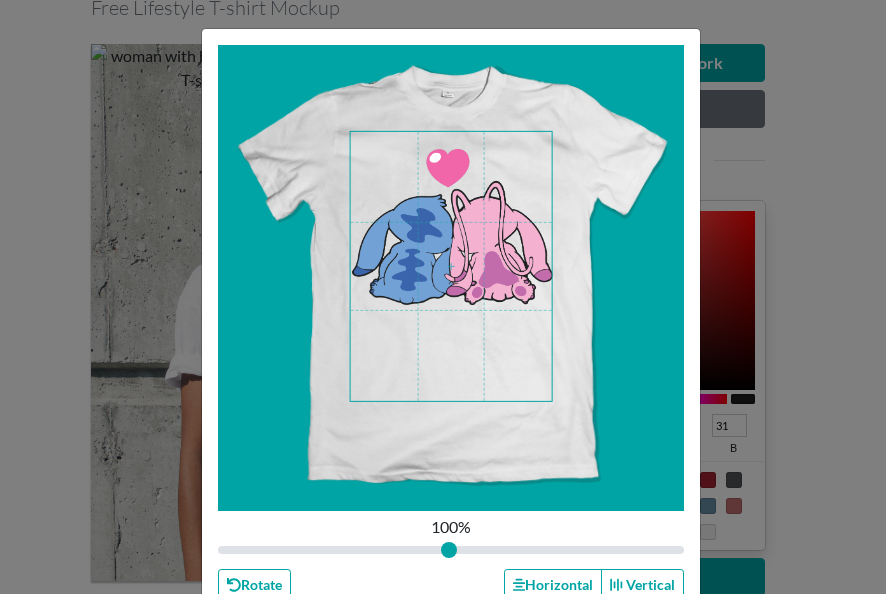 click at bounding box center (451, 266) 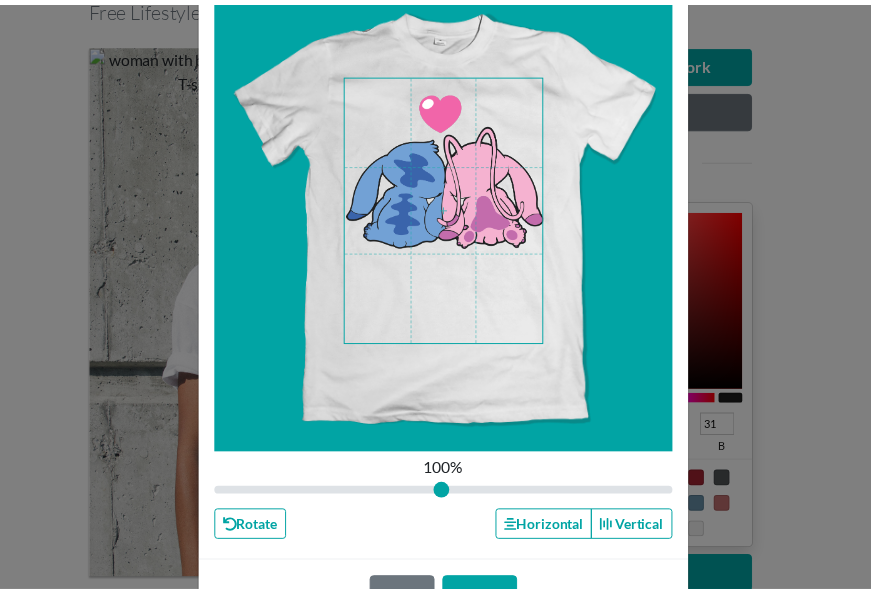 scroll, scrollTop: 63, scrollLeft: 0, axis: vertical 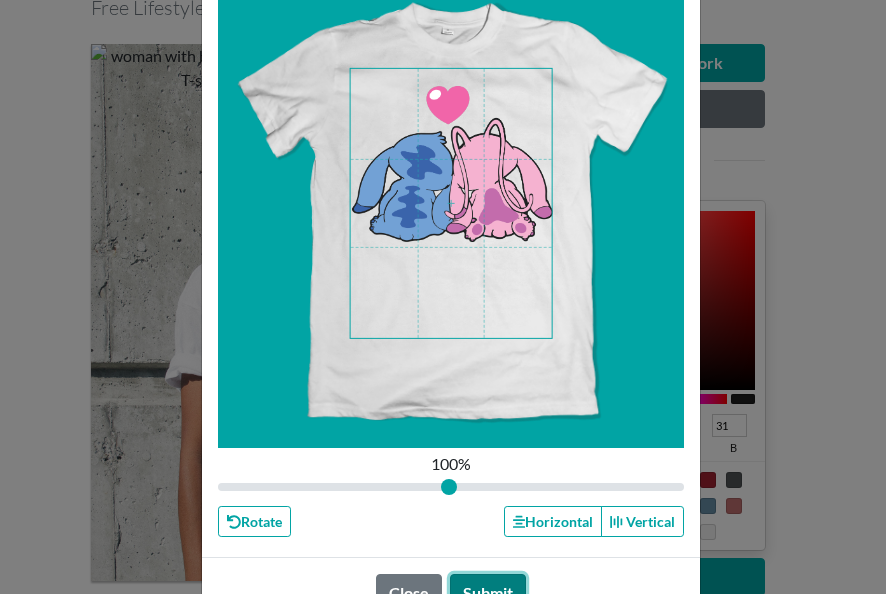 click on "Submit" at bounding box center [488, 593] 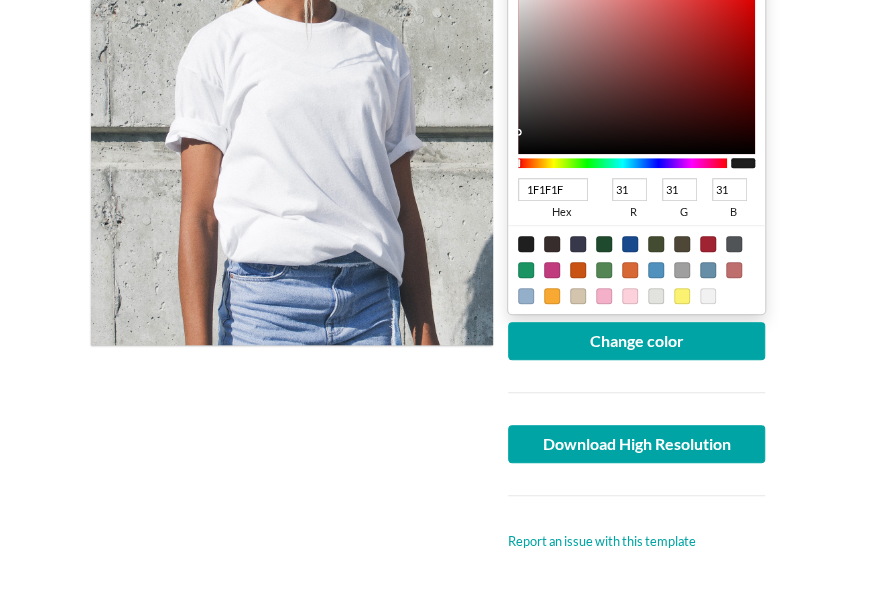 scroll, scrollTop: 454, scrollLeft: 0, axis: vertical 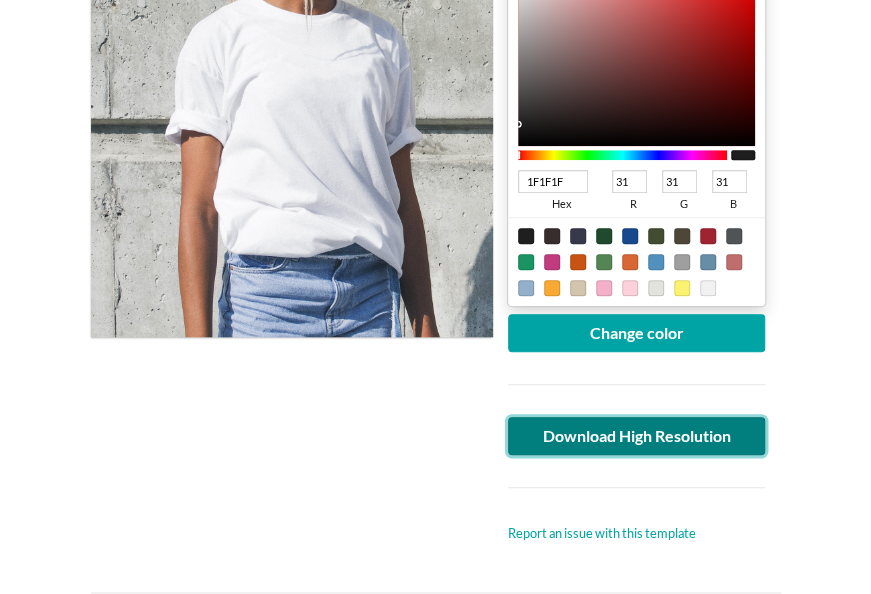 click on "Download High Resolution" at bounding box center [637, 436] 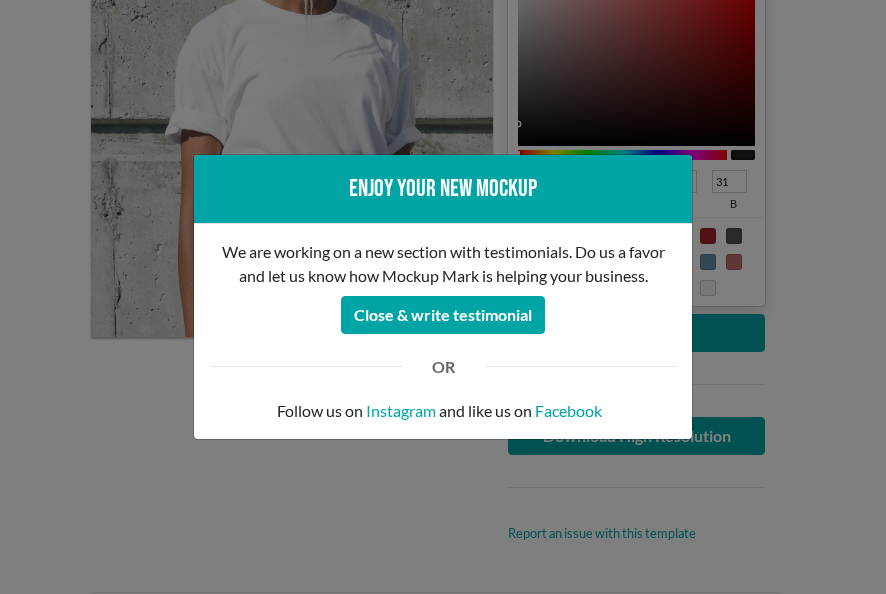 click on "Enjoy your new mockup We are working on a new section with testimonials. Do us a favor and let us know how Mockup Mark is helping your business. Close & write testimonial OR Follow us on   Instagram   and like us on   Facebook" at bounding box center (443, 297) 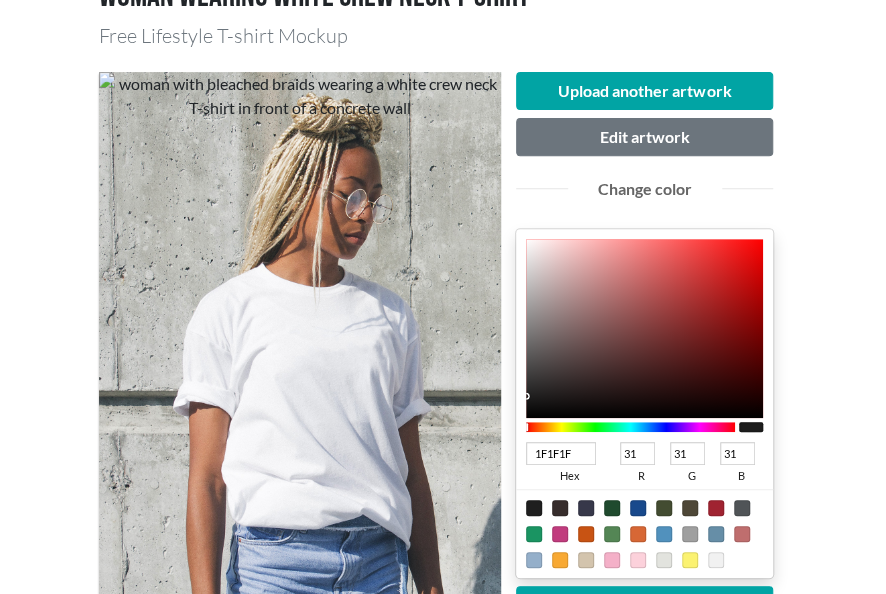 scroll, scrollTop: 182, scrollLeft: 0, axis: vertical 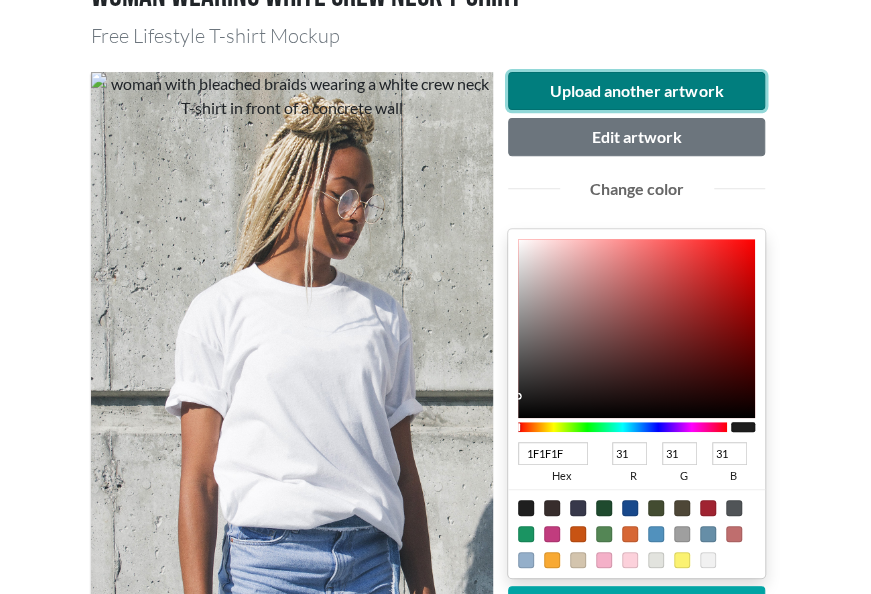 click on "Upload another artwork" at bounding box center [637, 91] 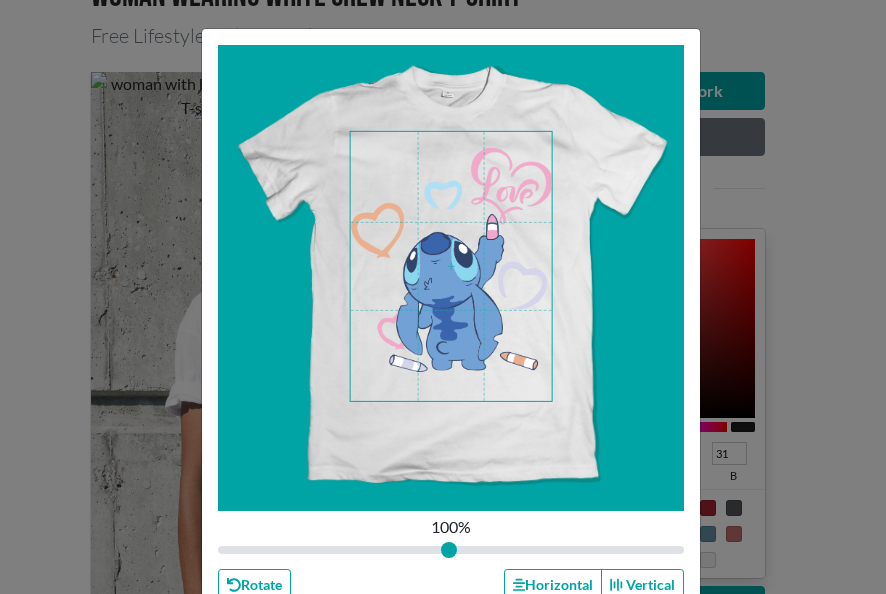 click at bounding box center (451, 266) 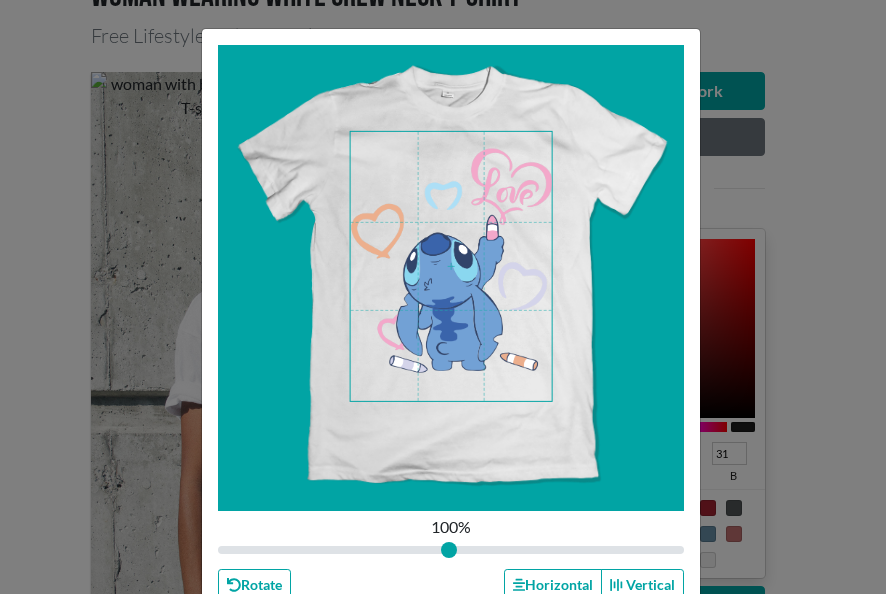 drag, startPoint x: 869, startPoint y: 326, endPoint x: 870, endPoint y: 364, distance: 38.013157 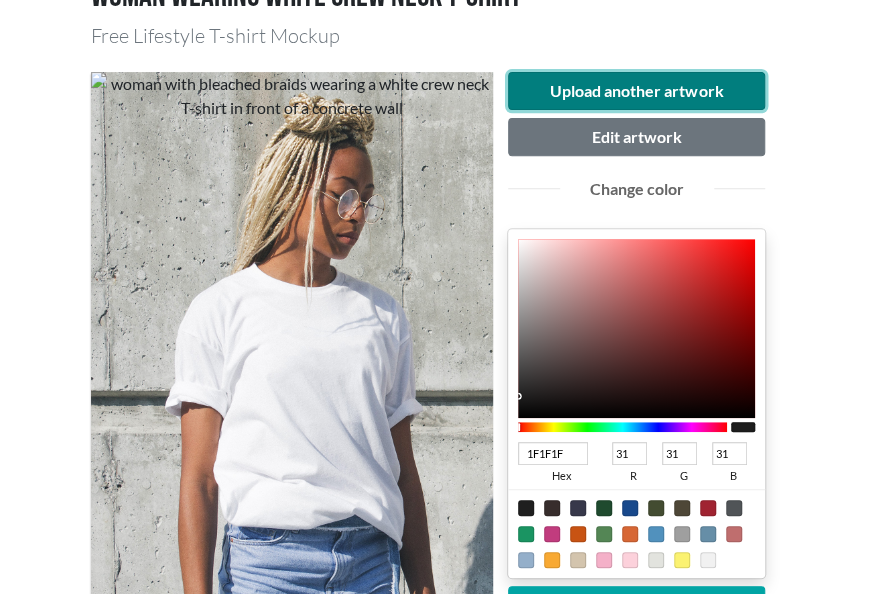 click on "Upload another artwork" at bounding box center [637, 91] 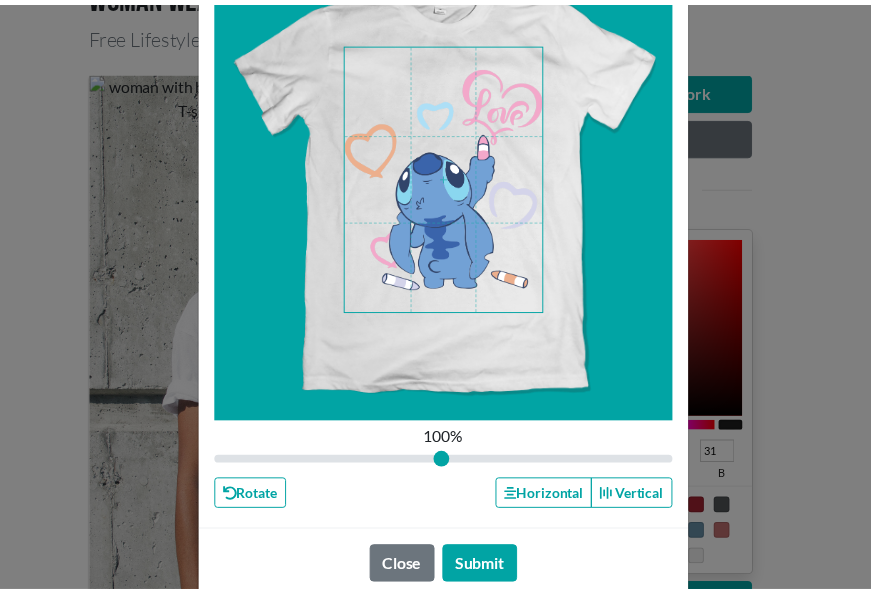 scroll, scrollTop: 89, scrollLeft: 0, axis: vertical 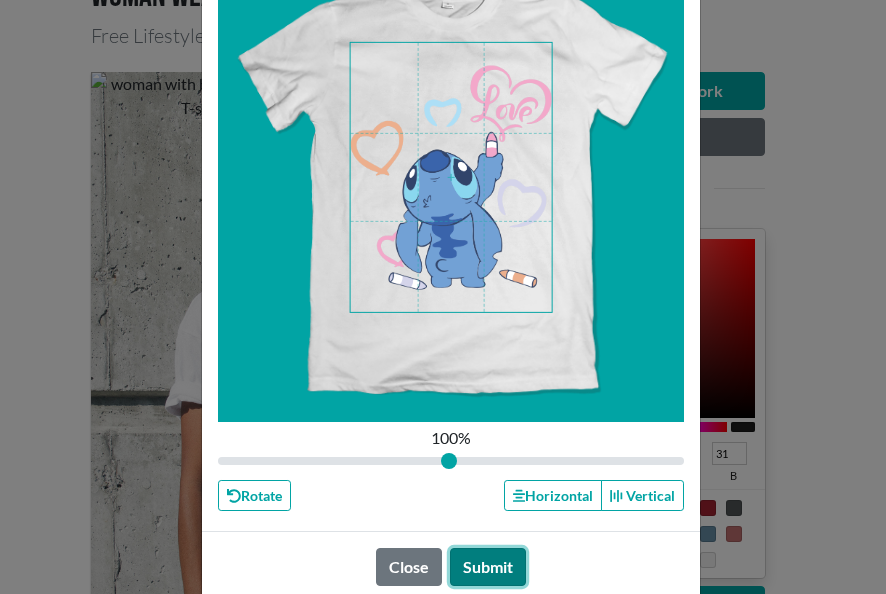 click on "Submit" at bounding box center (488, 567) 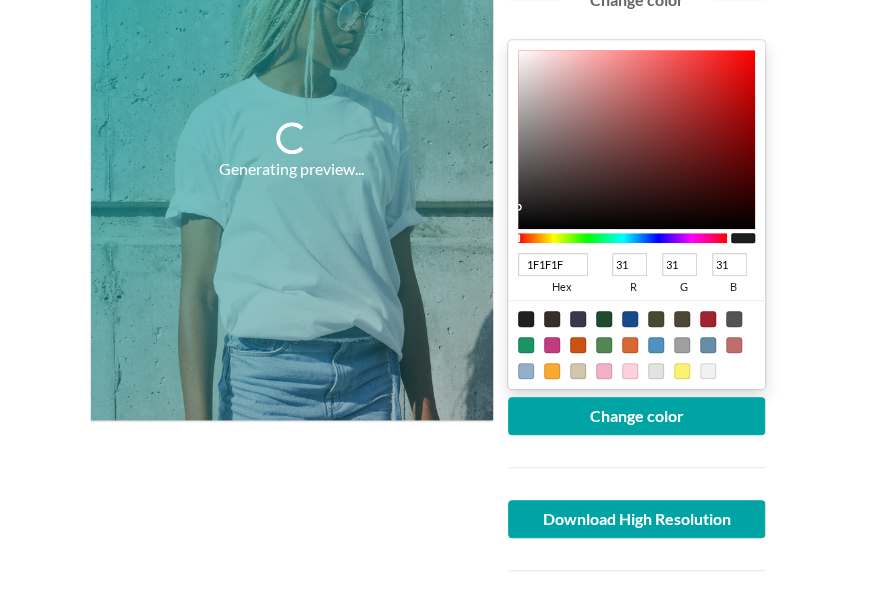 scroll, scrollTop: 377, scrollLeft: 0, axis: vertical 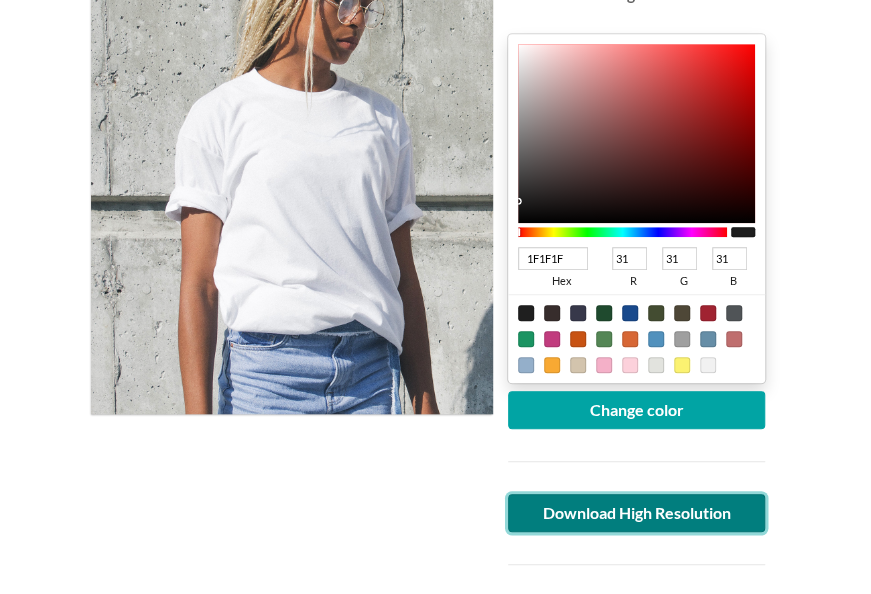 click on "Download High Resolution" at bounding box center [637, 513] 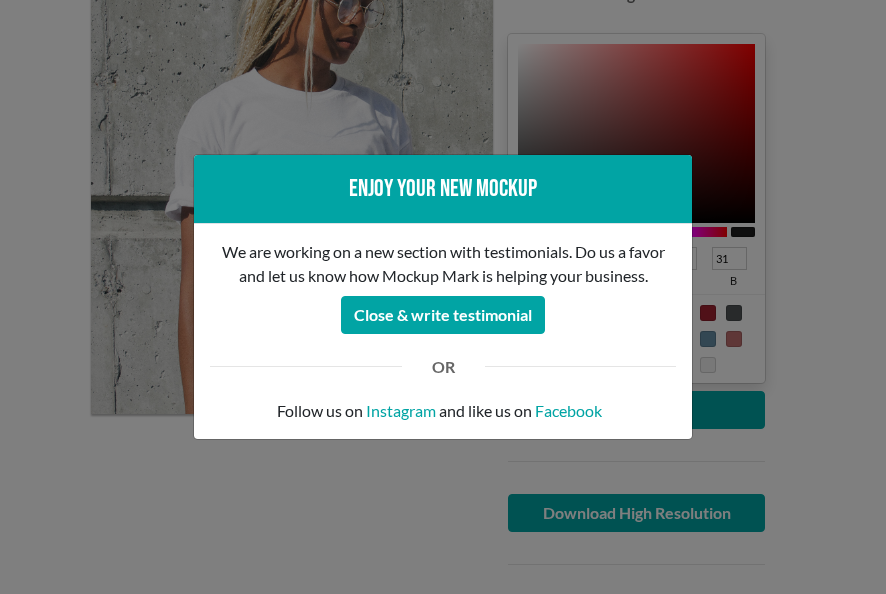 click on "Enjoy your new mockup We are working on a new section with testimonials. Do us a favor and let us know how Mockup Mark is helping your business. Close & write testimonial OR Follow us on   Instagram   and like us on   Facebook" at bounding box center [443, 297] 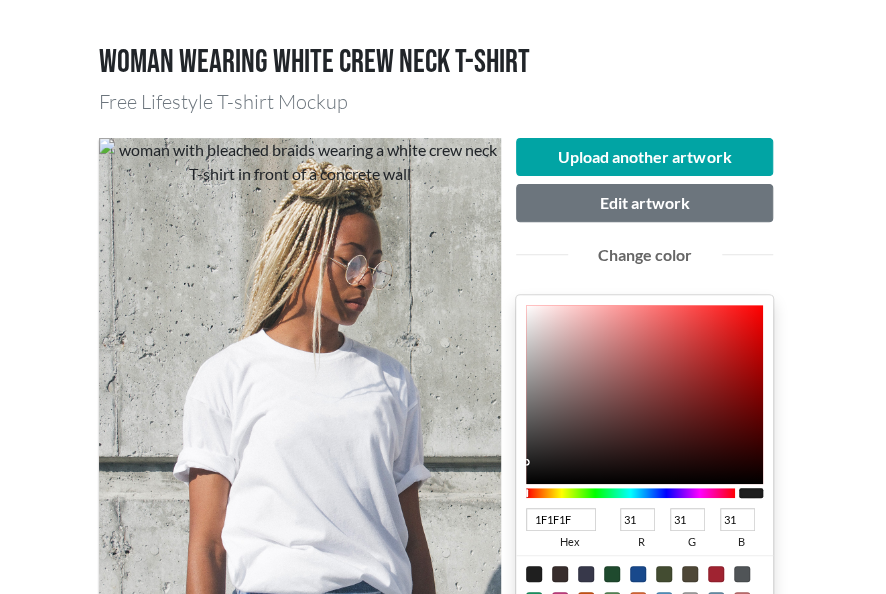 scroll, scrollTop: 109, scrollLeft: 0, axis: vertical 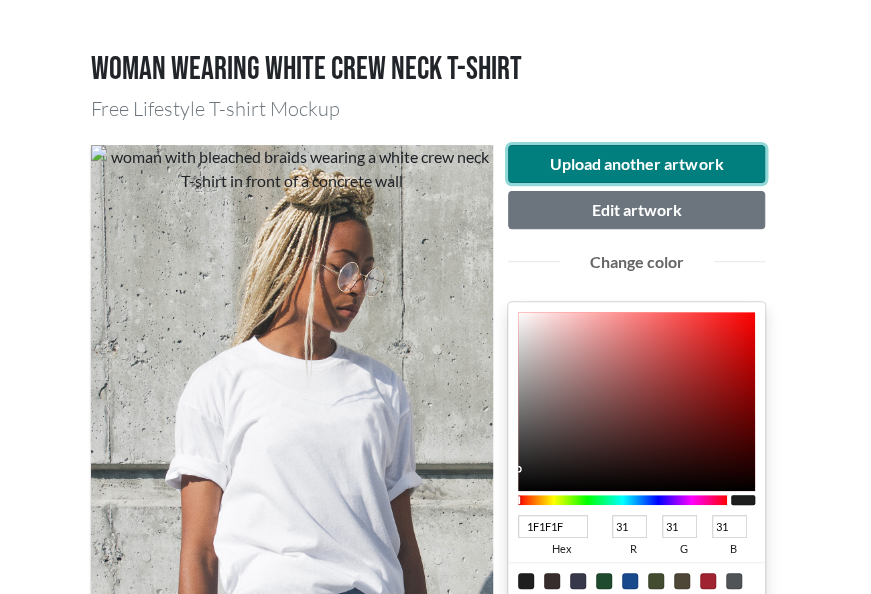click on "Upload another artwork" at bounding box center (637, 164) 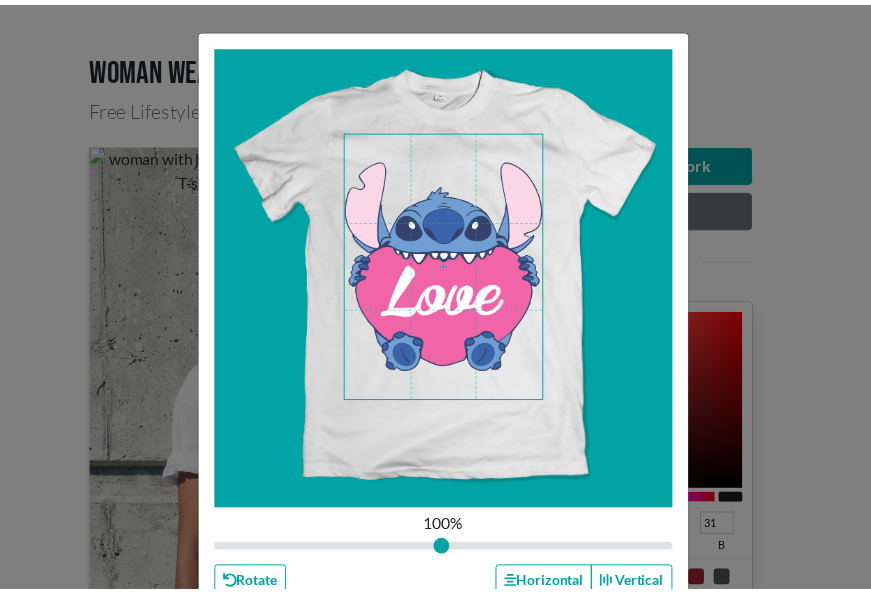scroll, scrollTop: 111, scrollLeft: 0, axis: vertical 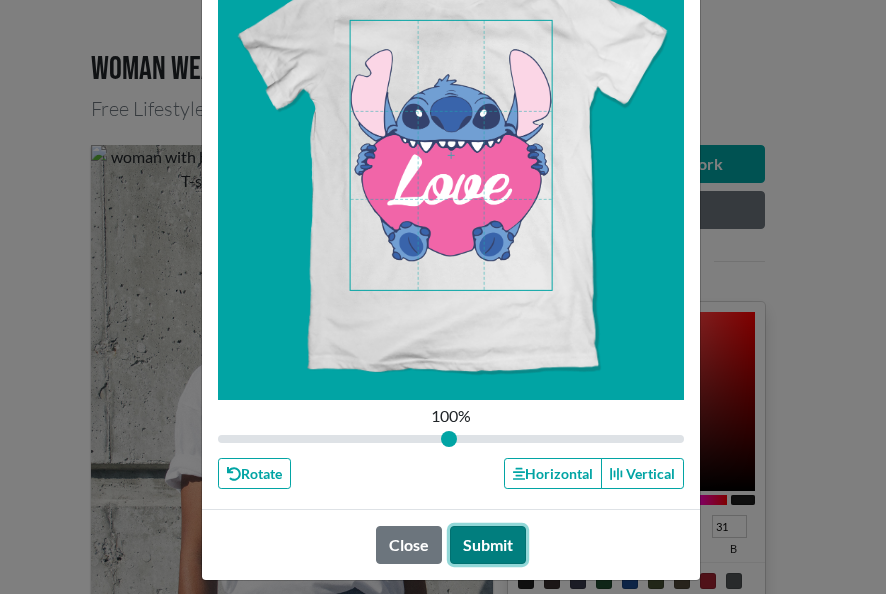 click on "Submit" at bounding box center (488, 545) 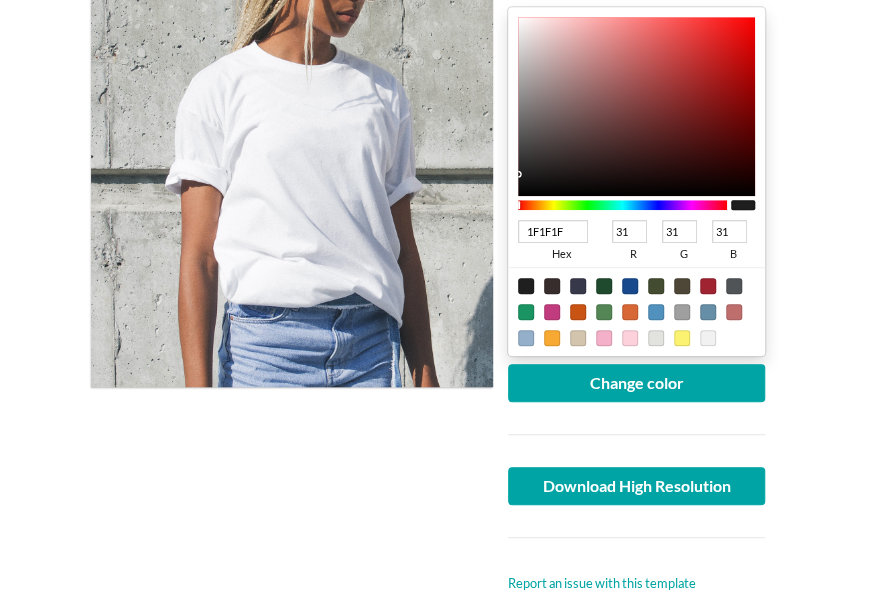 scroll, scrollTop: 439, scrollLeft: 0, axis: vertical 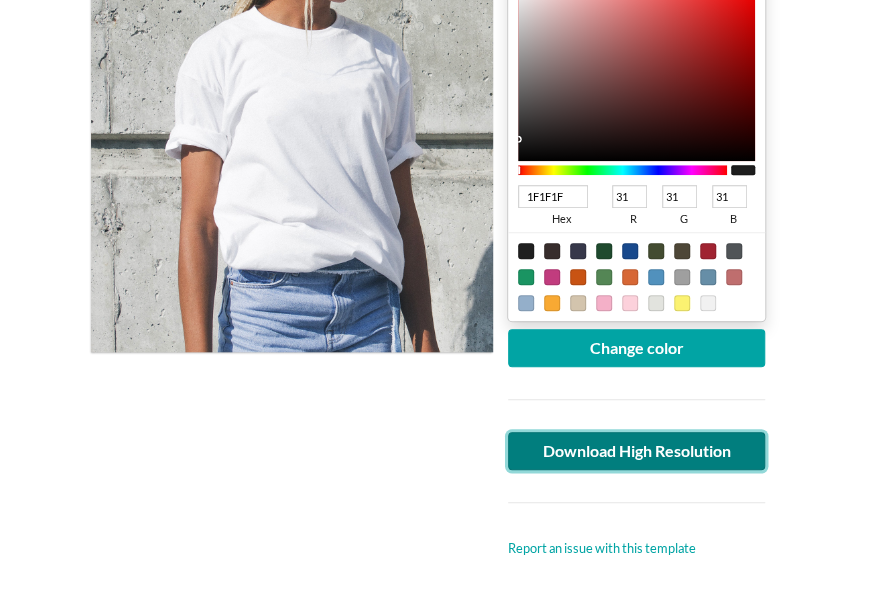 click on "Download High Resolution" at bounding box center [637, 451] 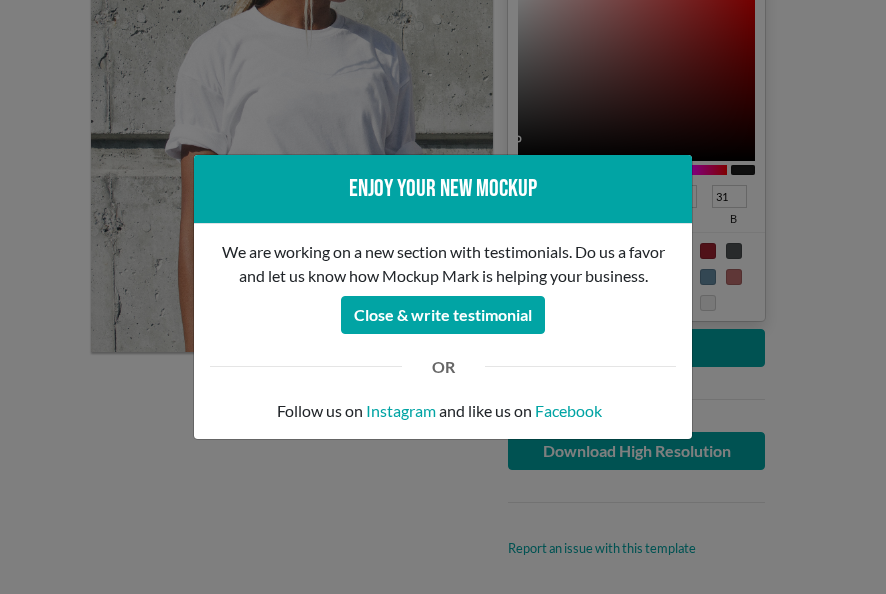 click on "Enjoy your new mockup We are working on a new section with testimonials. Do us a favor and let us know how Mockup Mark is helping your business. Close & write testimonial OR Follow us on   Instagram   and like us on   Facebook" at bounding box center (443, 297) 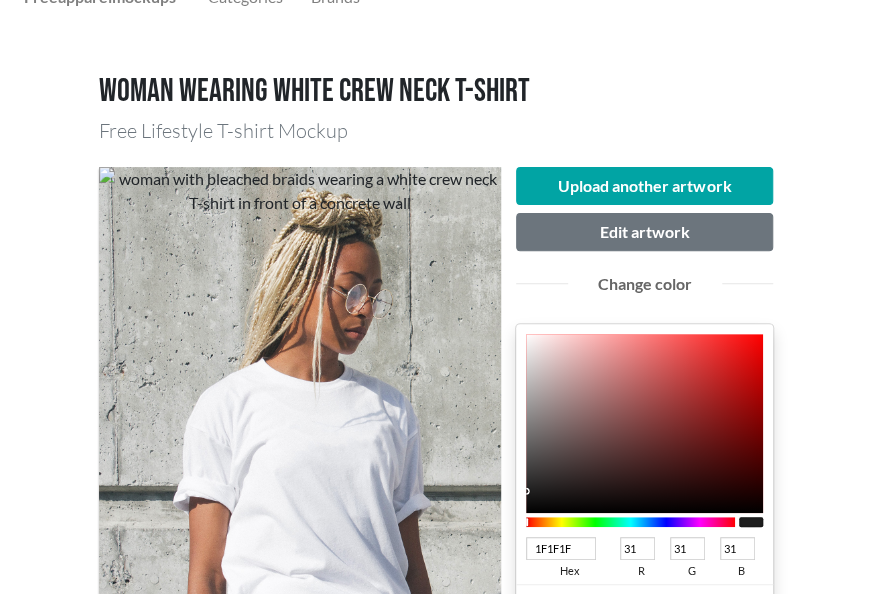 scroll, scrollTop: 43, scrollLeft: 0, axis: vertical 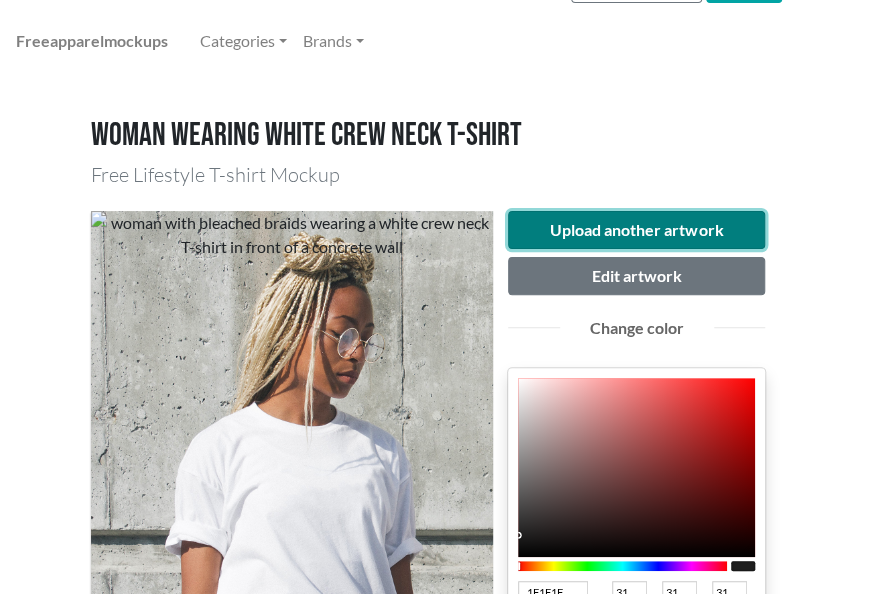 click on "Upload another artwork" at bounding box center (637, 230) 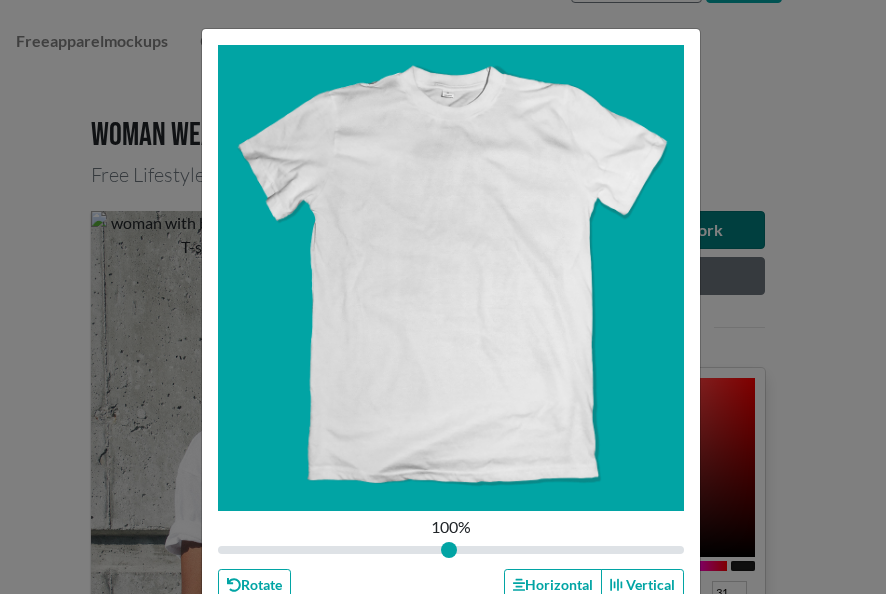 type on "1" 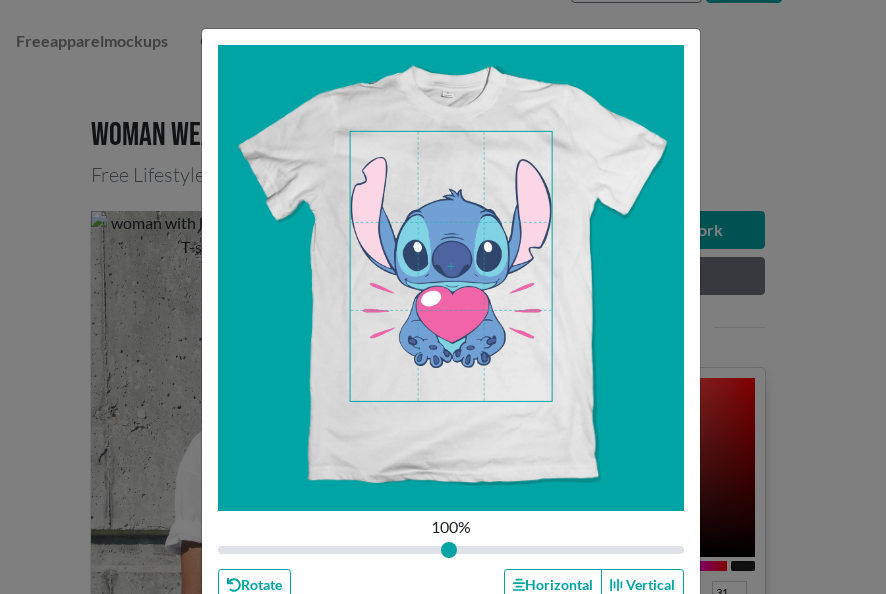 click at bounding box center (451, 266) 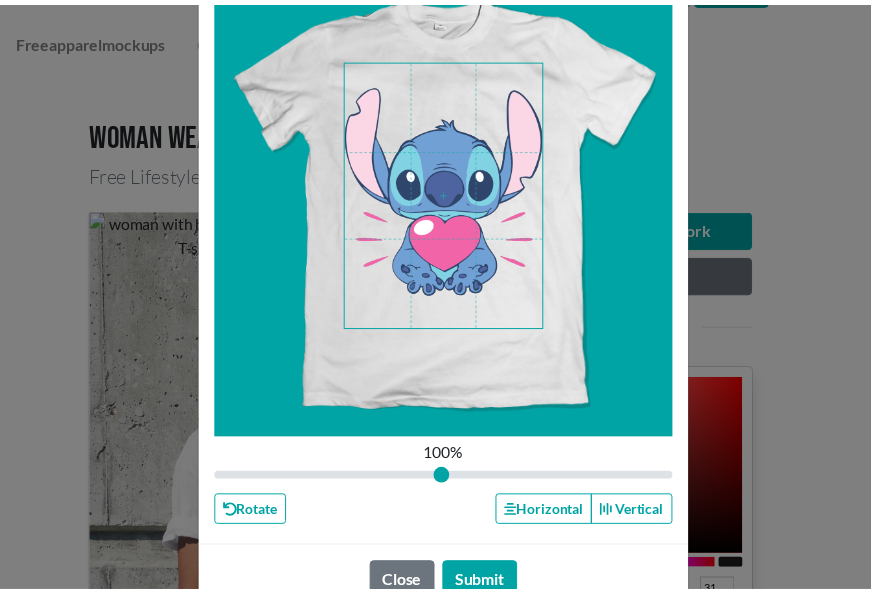 scroll, scrollTop: 74, scrollLeft: 0, axis: vertical 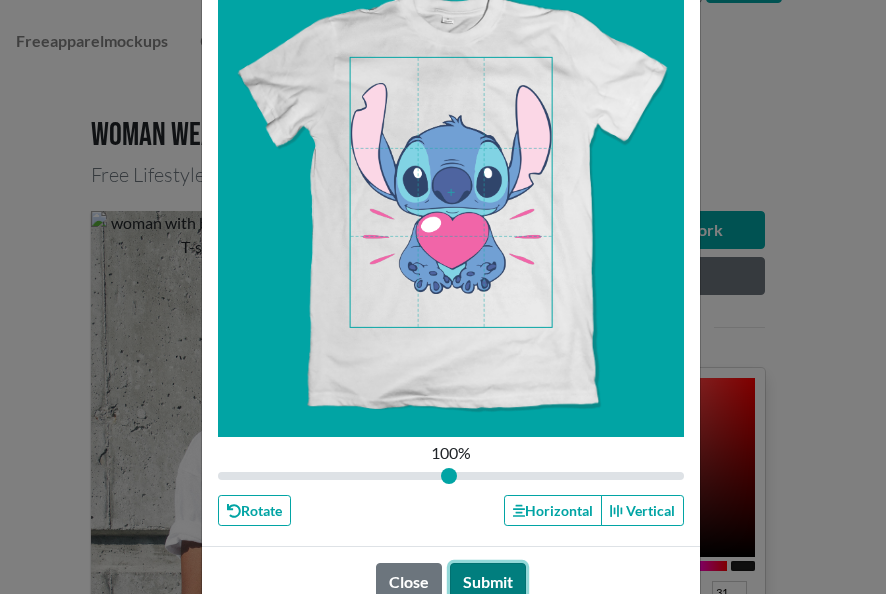 click on "Submit" at bounding box center (488, 582) 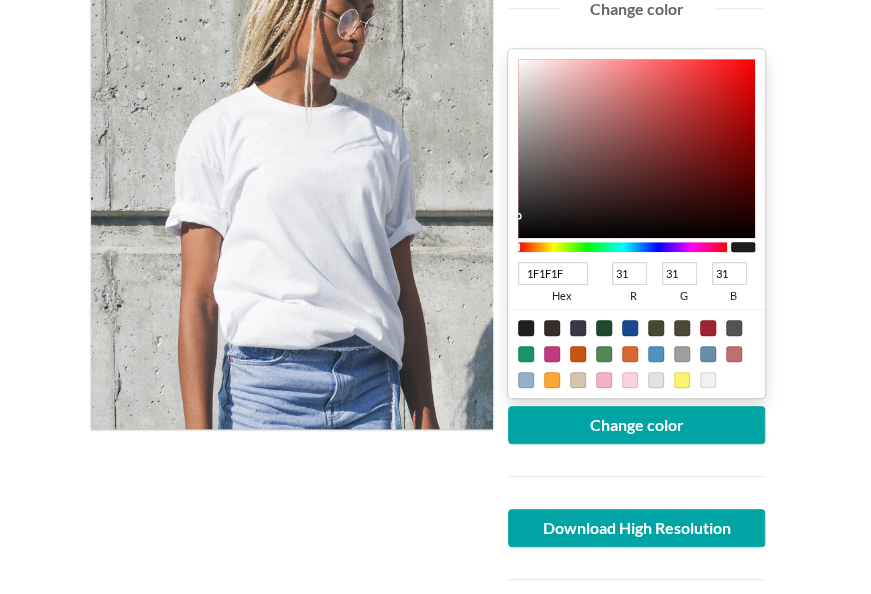 scroll, scrollTop: 376, scrollLeft: 0, axis: vertical 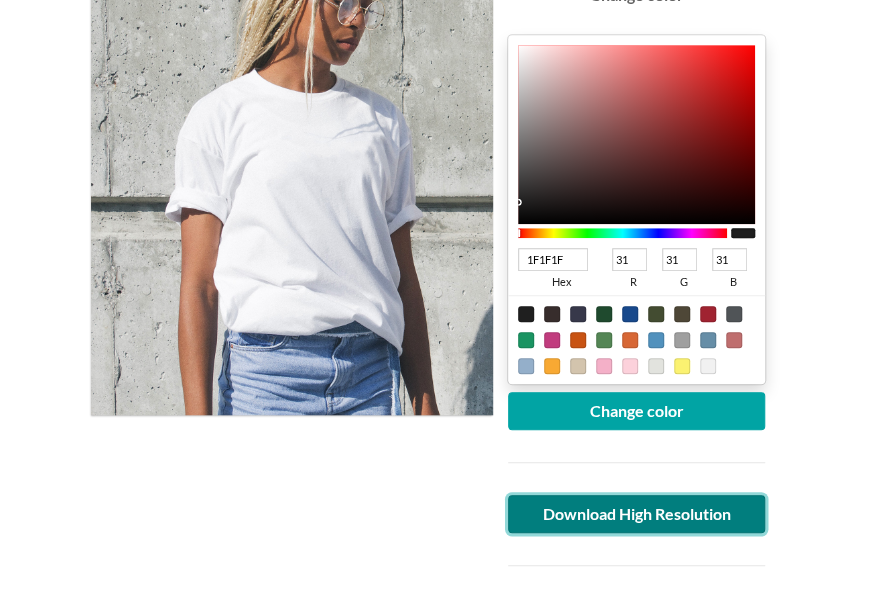 click on "Download High Resolution" at bounding box center (637, 514) 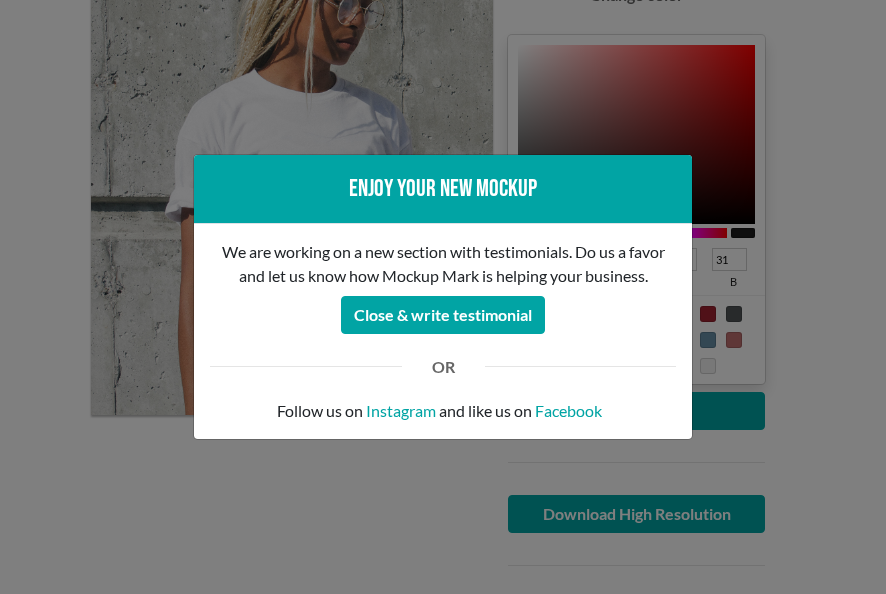 click on "Enjoy your new mockup We are working on a new section with testimonials. Do us a favor and let us know how Mockup Mark is helping your business. Close & write testimonial OR Follow us on   Instagram   and like us on   Facebook" at bounding box center [443, 297] 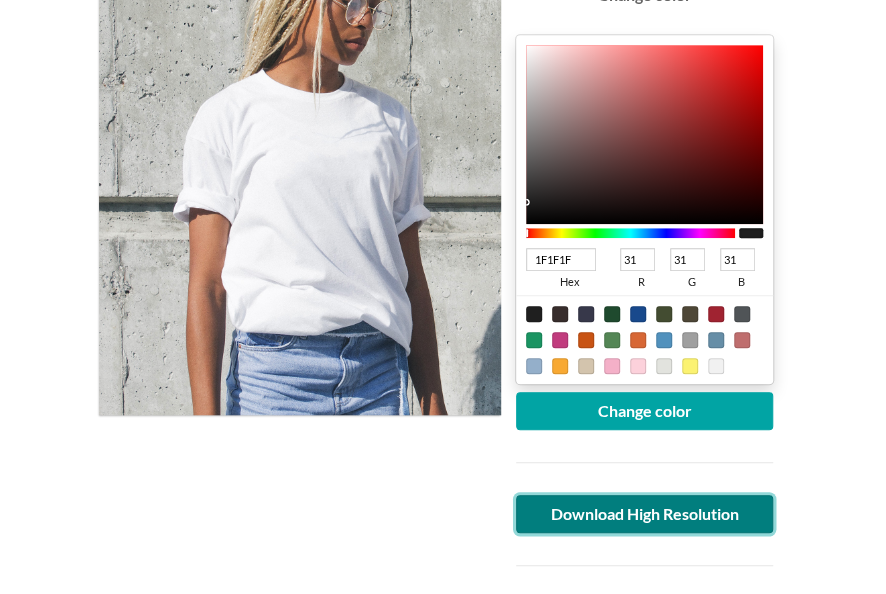 scroll, scrollTop: 138, scrollLeft: 0, axis: vertical 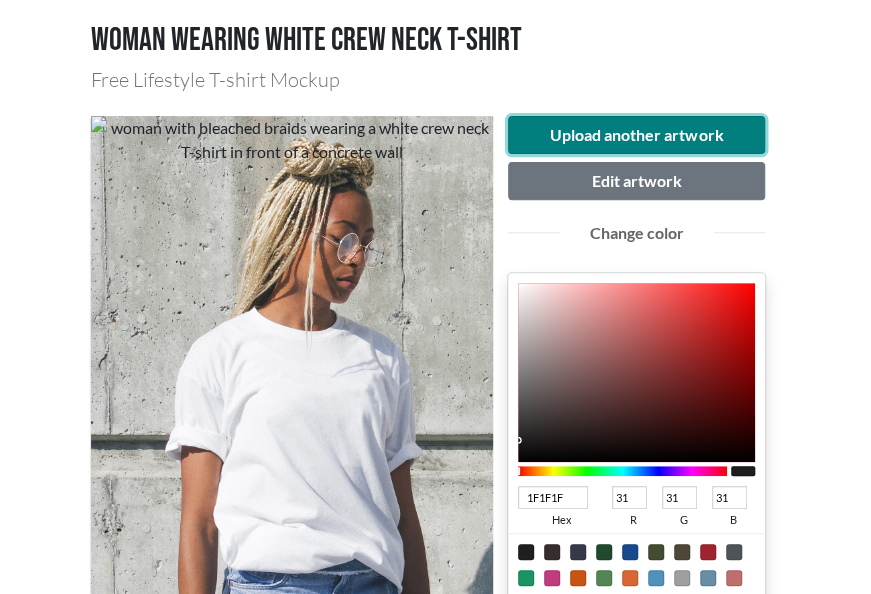 click on "Upload another artwork" at bounding box center [637, 135] 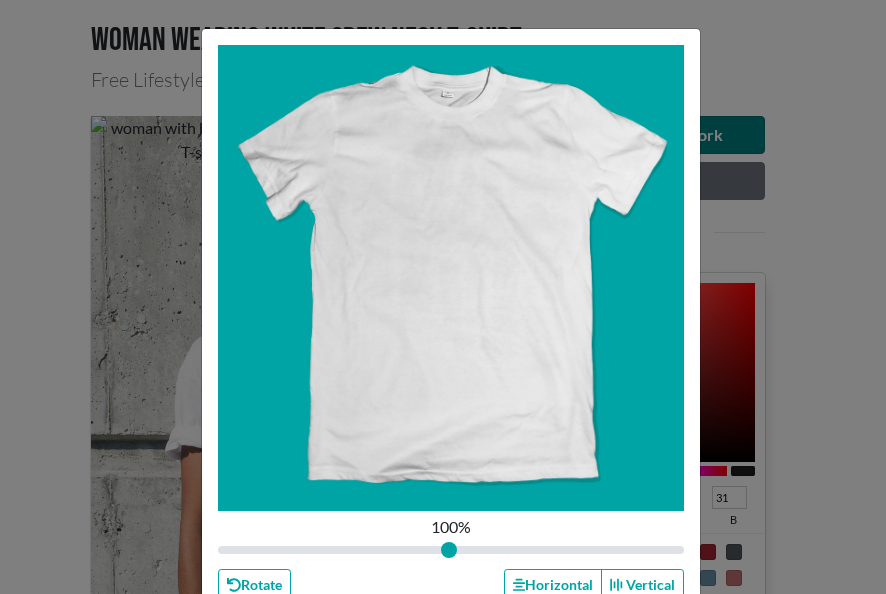 type on "1" 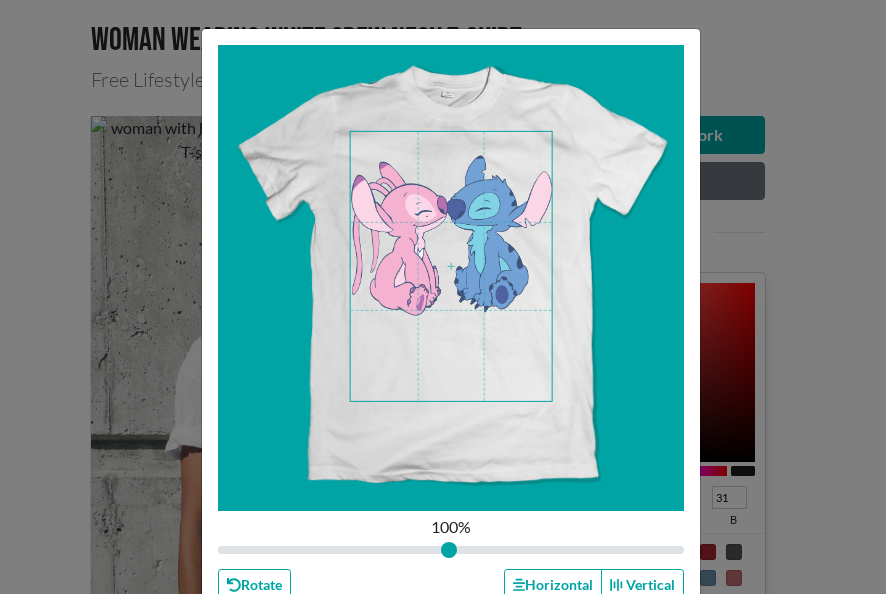 click at bounding box center (451, 266) 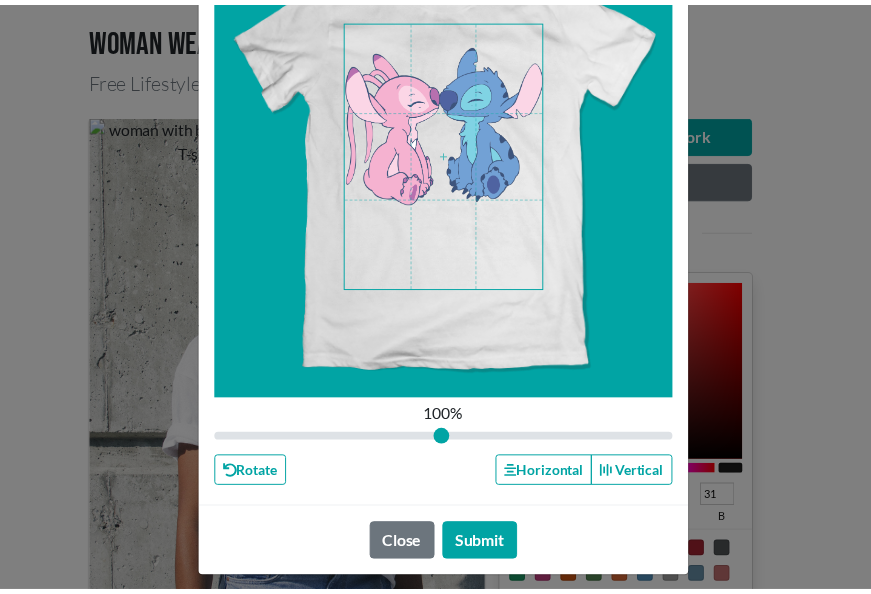 scroll, scrollTop: 114, scrollLeft: 0, axis: vertical 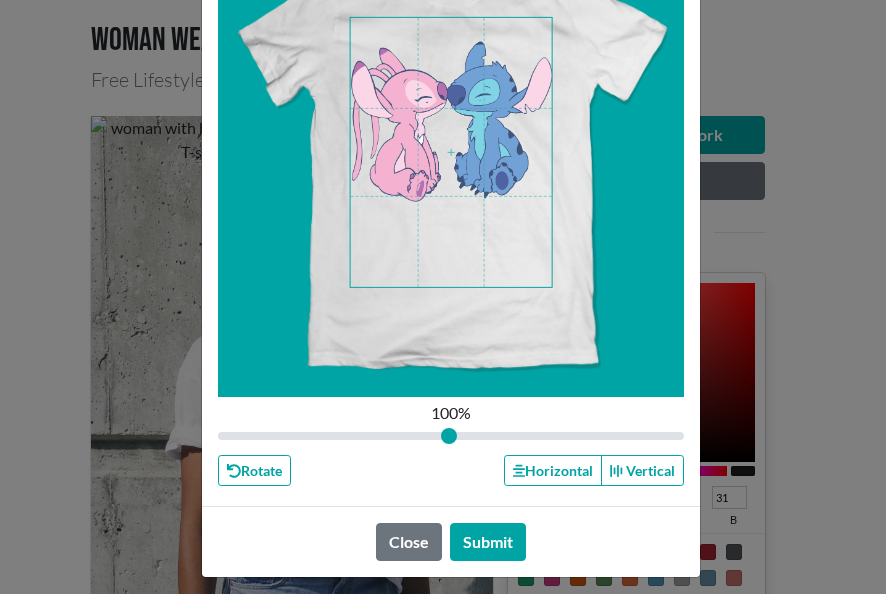click on "Close Submit" at bounding box center [451, 541] 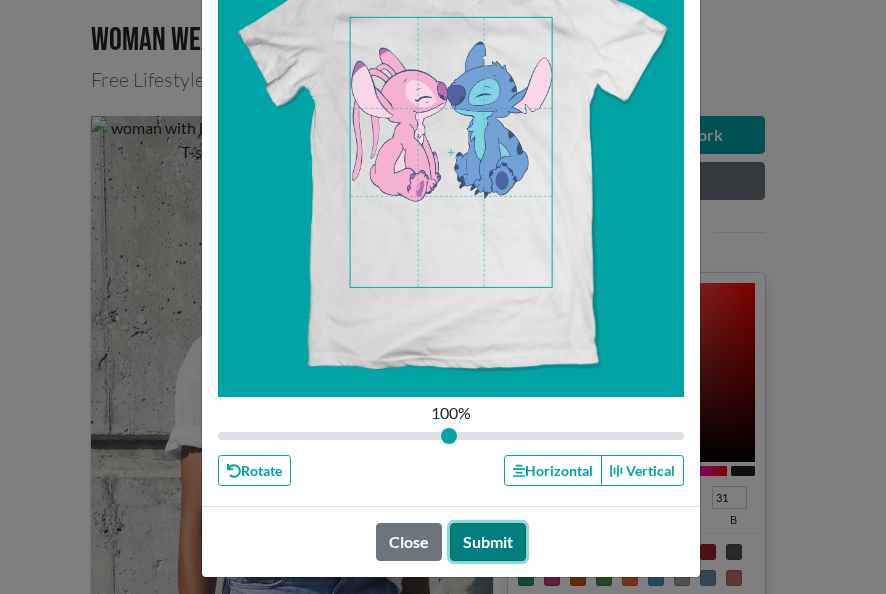 click on "Submit" at bounding box center (488, 542) 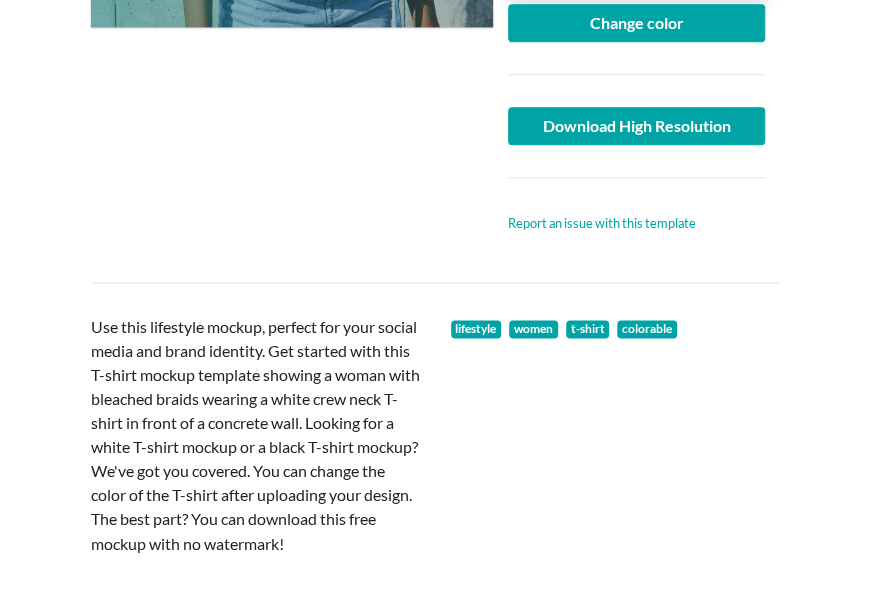 scroll, scrollTop: 563, scrollLeft: 0, axis: vertical 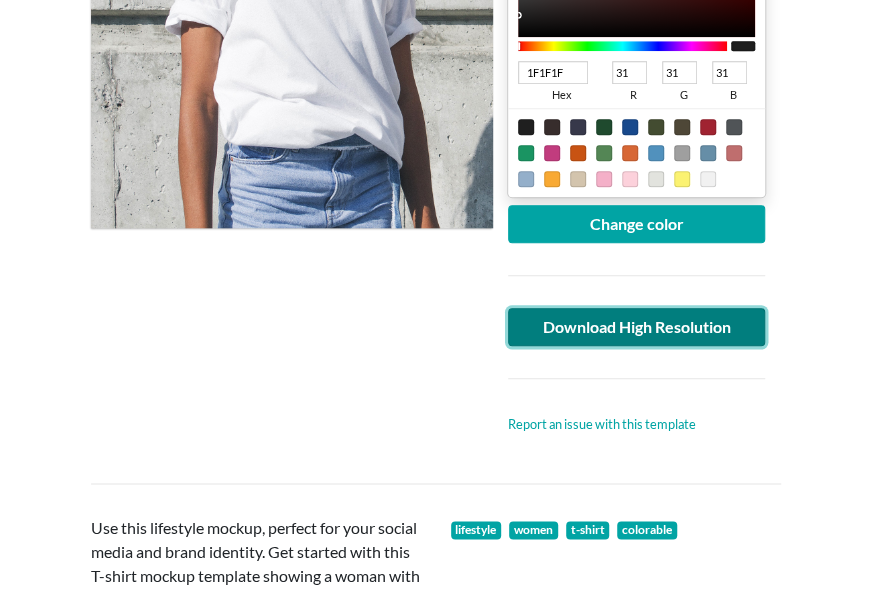 click on "Download High Resolution" at bounding box center (637, 327) 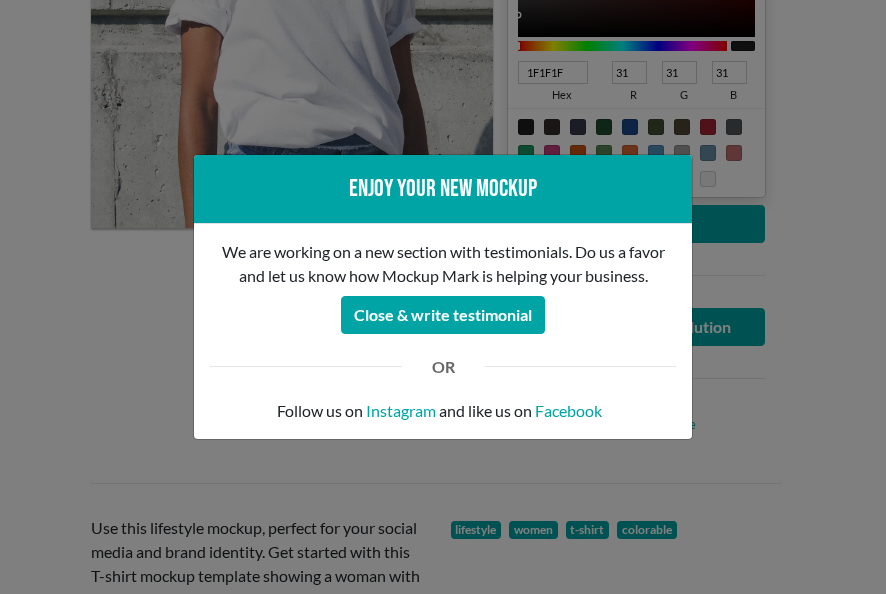 click on "Enjoy your new mockup We are working on a new section with testimonials. Do us a favor and let us know how Mockup Mark is helping your business. Close & write testimonial OR Follow us on   Instagram   and like us on   Facebook" at bounding box center (443, 297) 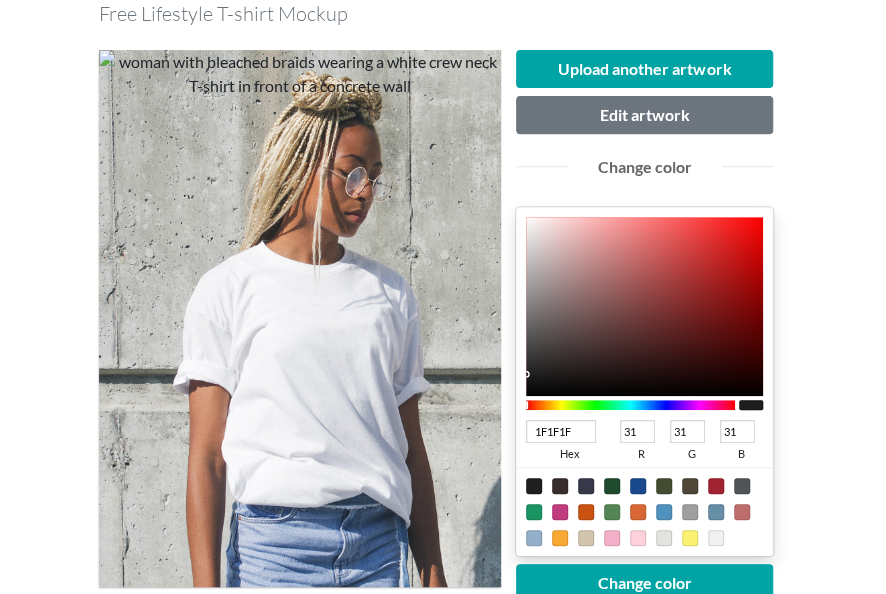 scroll, scrollTop: 0, scrollLeft: 0, axis: both 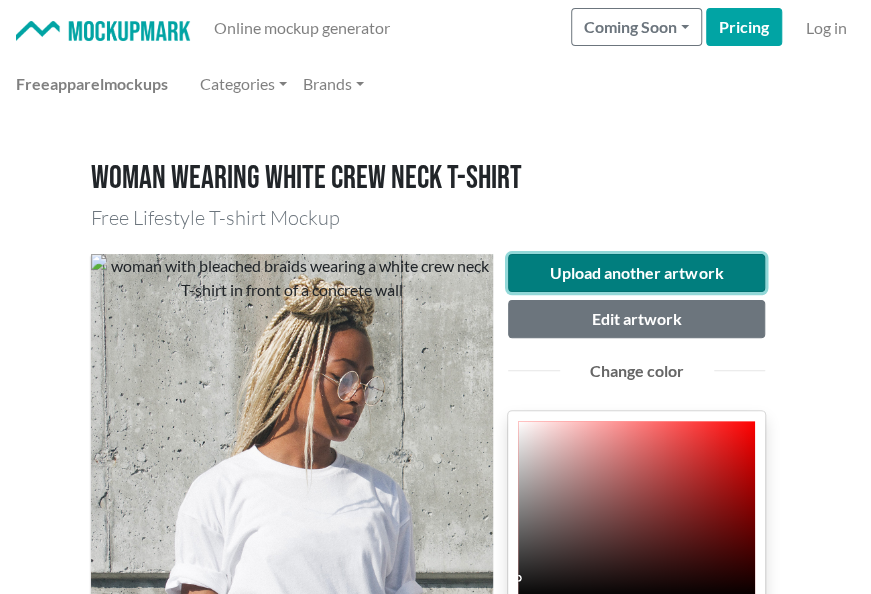 click on "Upload another artwork" at bounding box center [637, 273] 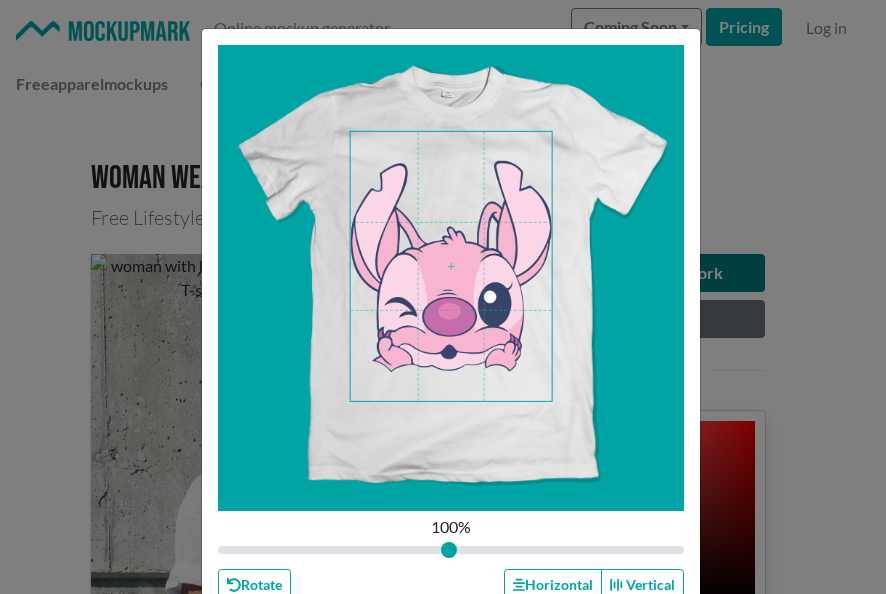 type on "1" 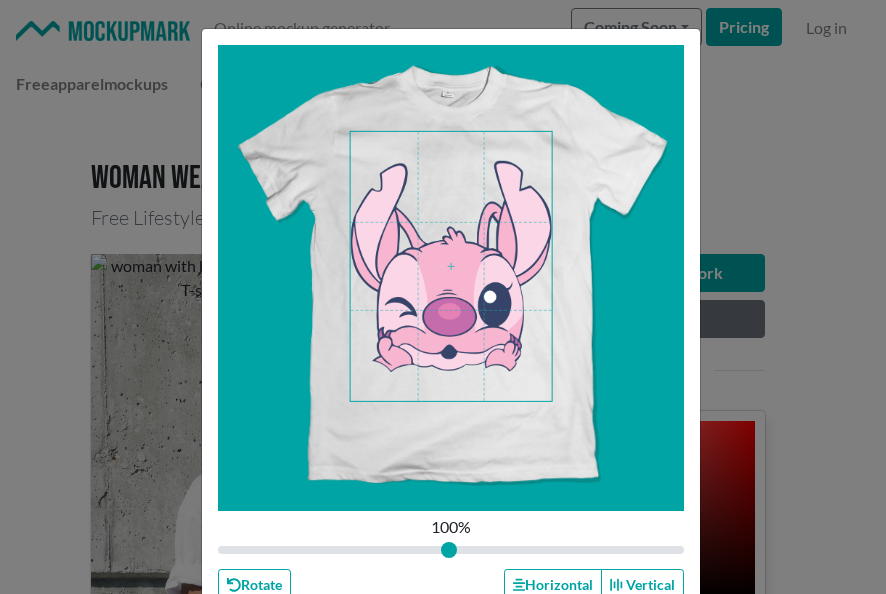 click on "Scale 100 %  Rotate    Horizontal     Vertical Close Submit" at bounding box center [443, 297] 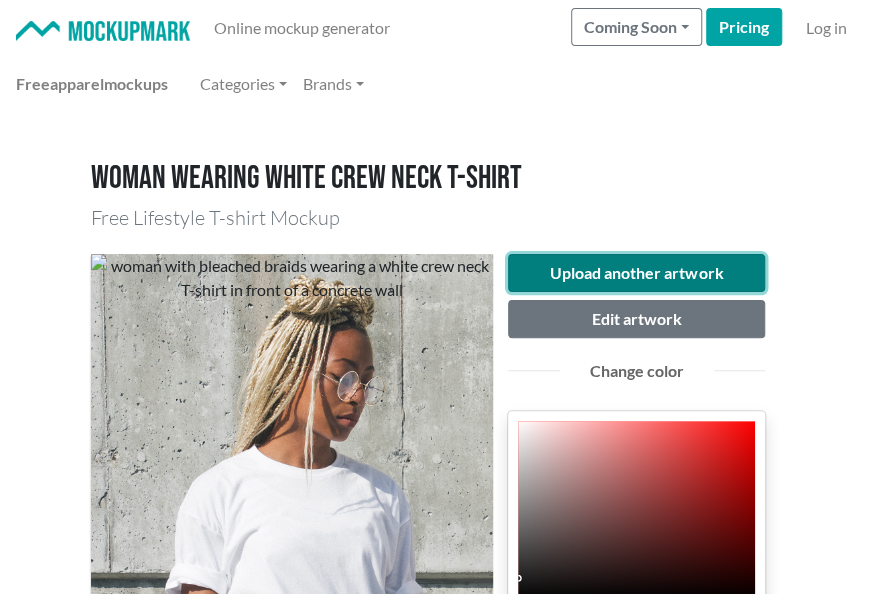 click on "Upload another artwork" at bounding box center (637, 273) 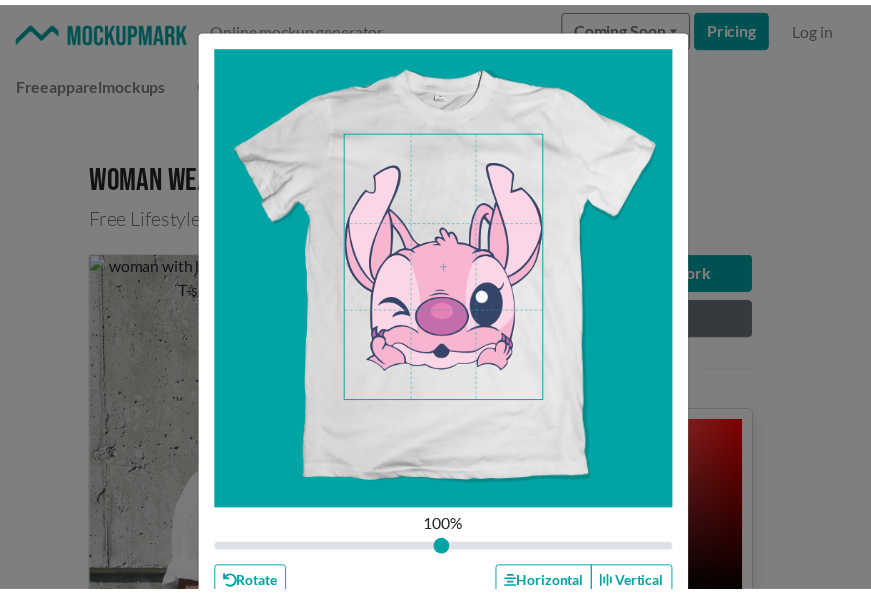 scroll, scrollTop: 102, scrollLeft: 0, axis: vertical 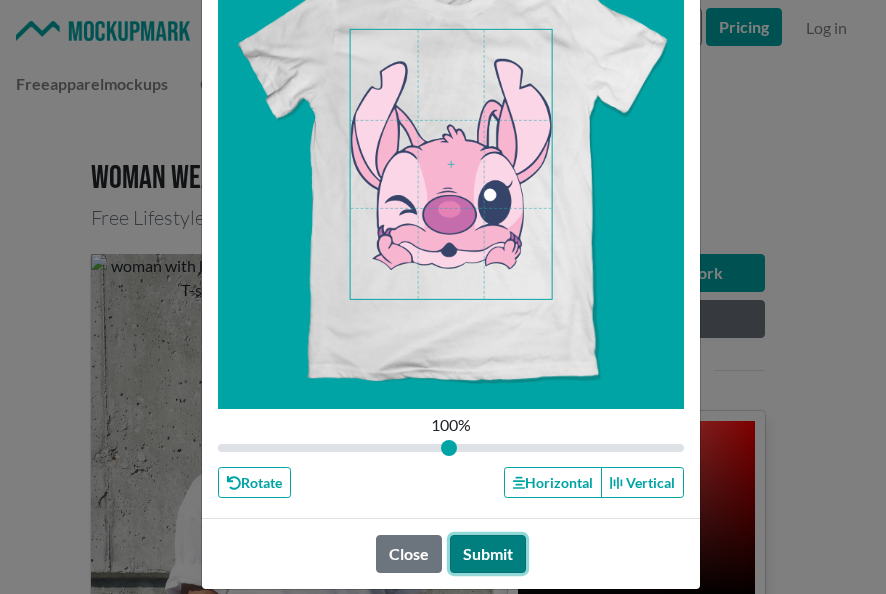 click on "Submit" at bounding box center [488, 554] 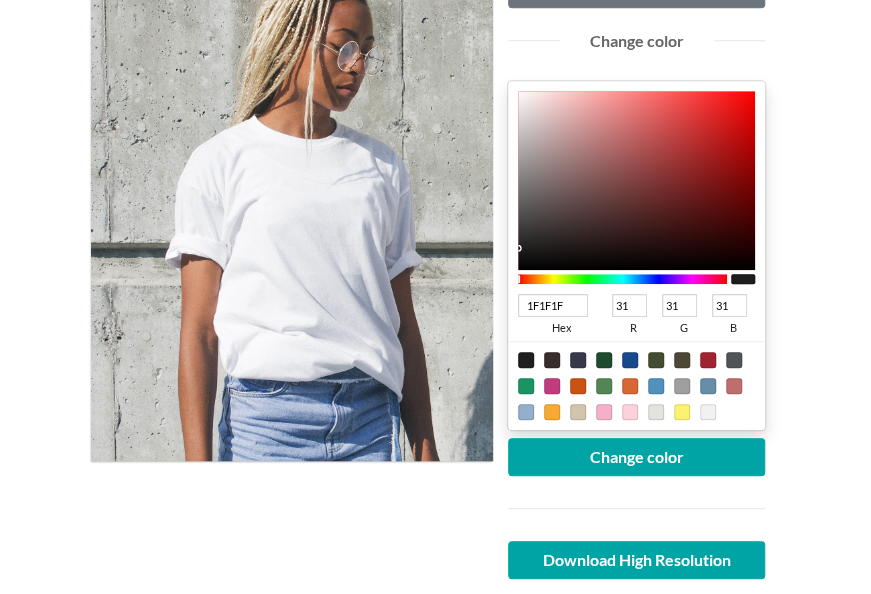 scroll, scrollTop: 333, scrollLeft: 0, axis: vertical 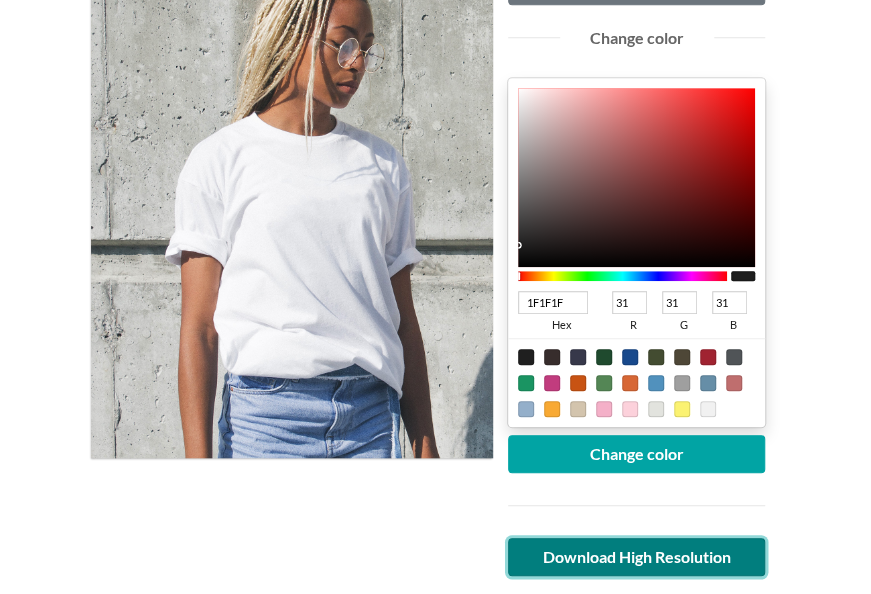 click on "Download High Resolution" at bounding box center [637, 557] 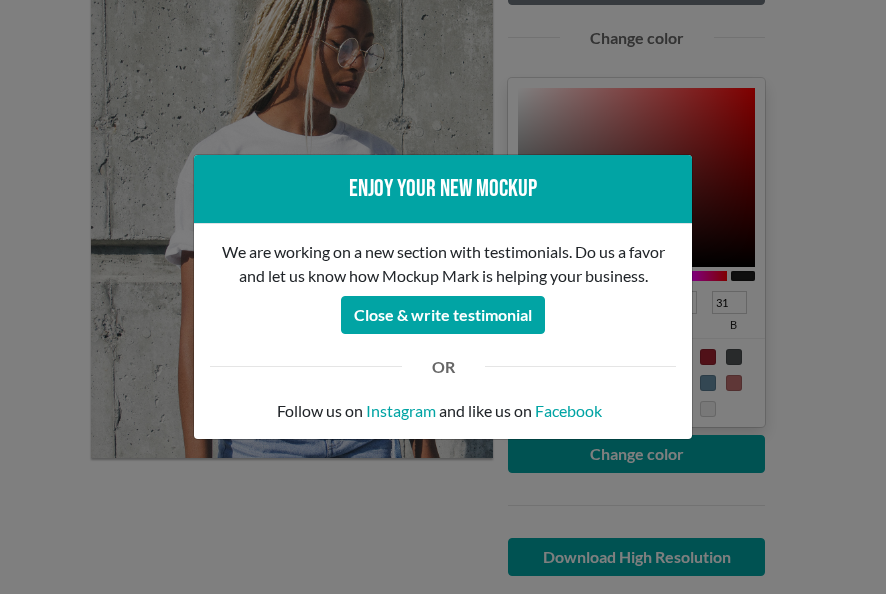 click on "Enjoy your new mockup We are working on a new section with testimonials. Do us a favor and let us know how Mockup Mark is helping your business. Close & write testimonial OR Follow us on   Instagram   and like us on   Facebook" at bounding box center (443, 297) 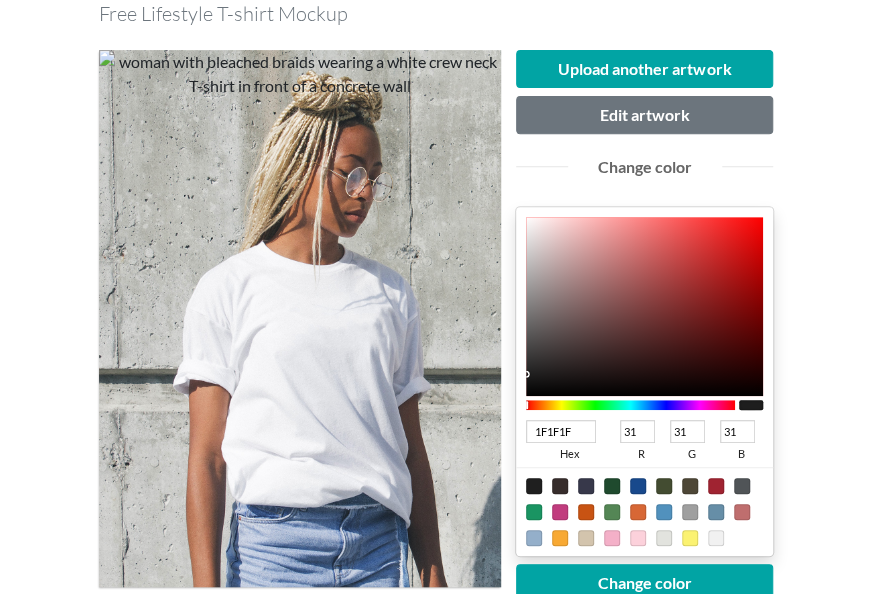 scroll, scrollTop: 196, scrollLeft: 0, axis: vertical 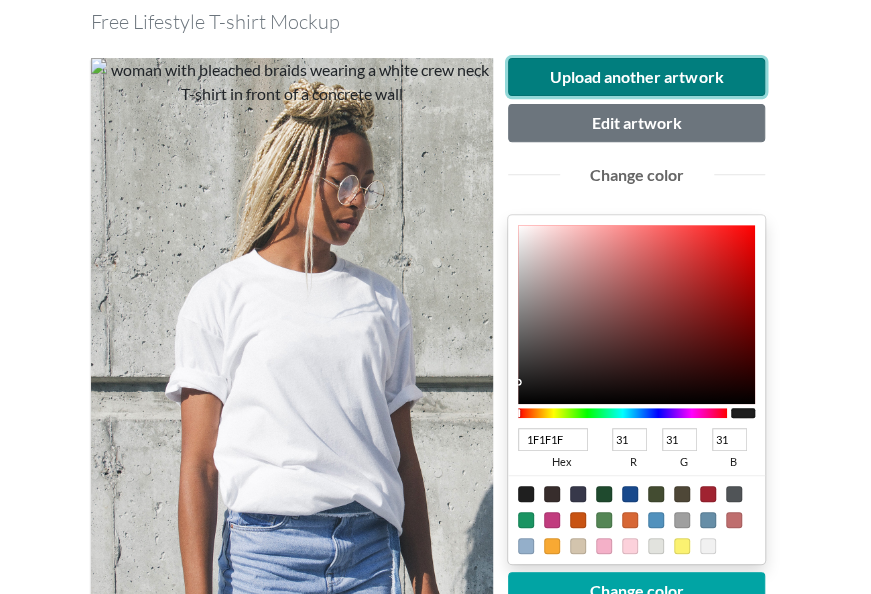 click on "Upload another artwork" at bounding box center [637, 77] 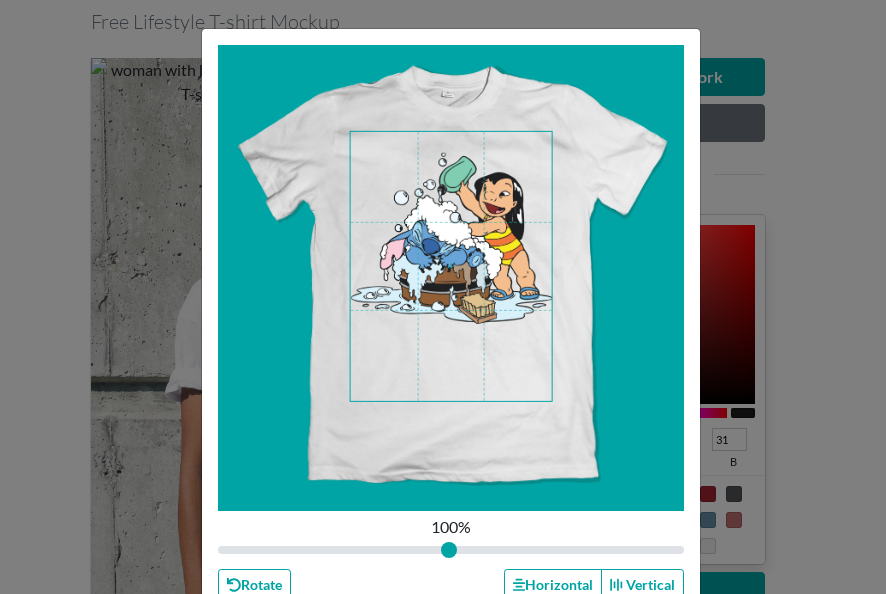 click at bounding box center [451, 266] 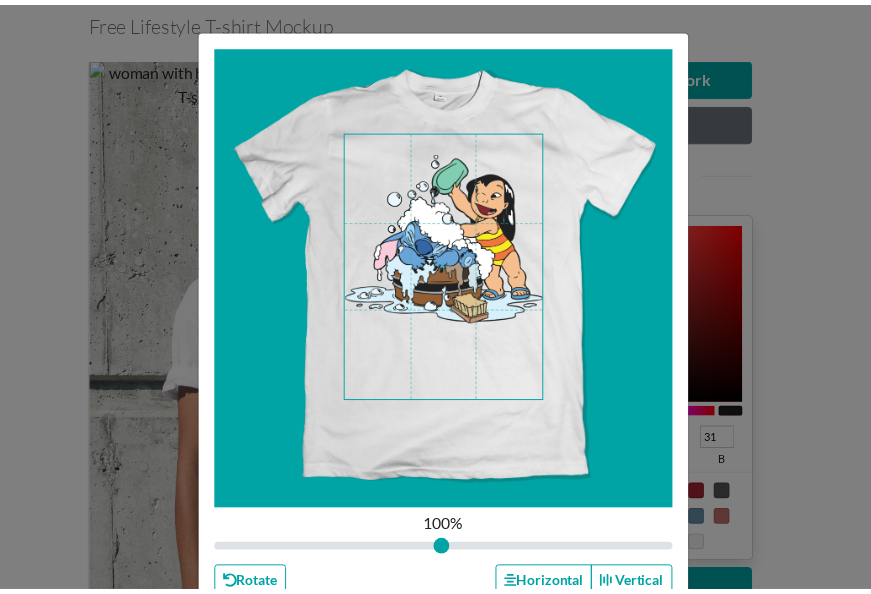 scroll, scrollTop: 83, scrollLeft: 0, axis: vertical 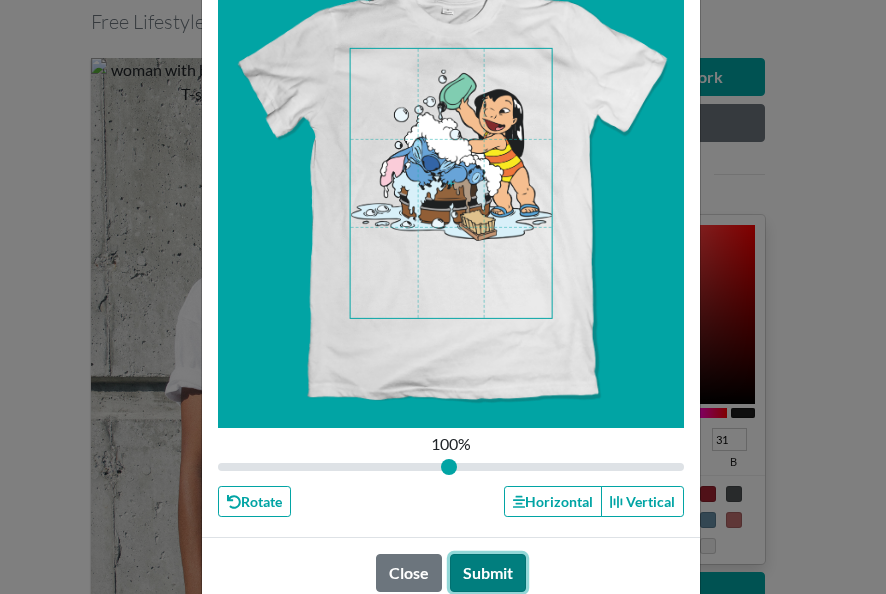 click on "Submit" at bounding box center (488, 573) 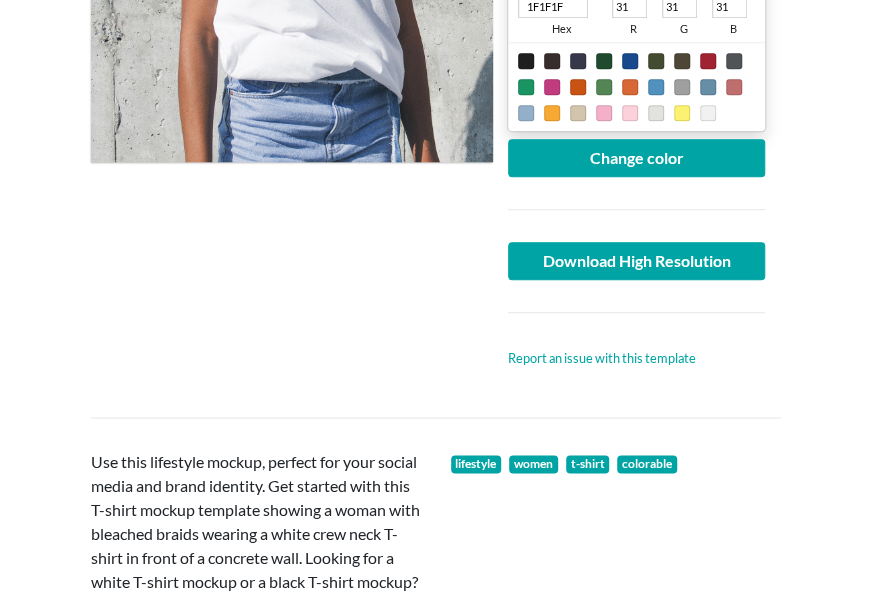 scroll, scrollTop: 640, scrollLeft: 0, axis: vertical 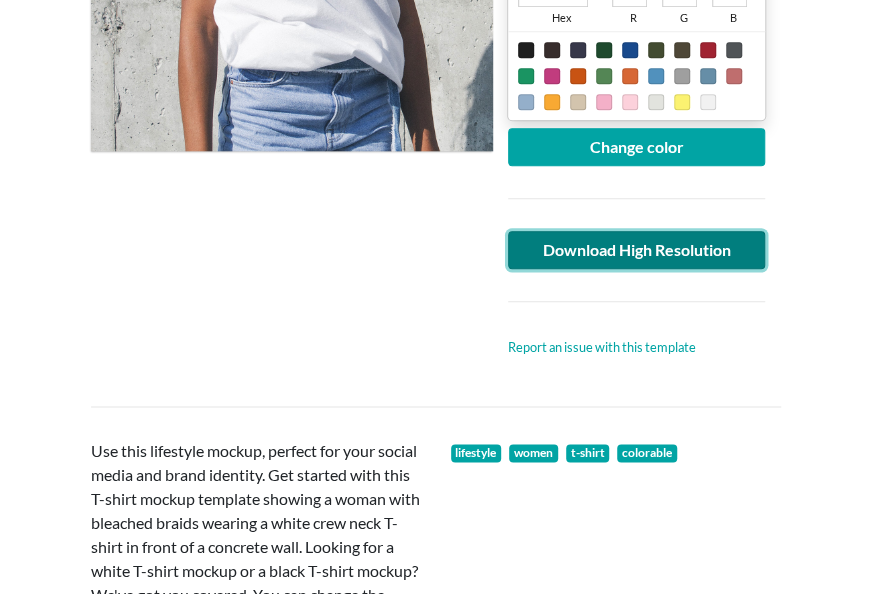 click on "Download High Resolution" at bounding box center [637, 250] 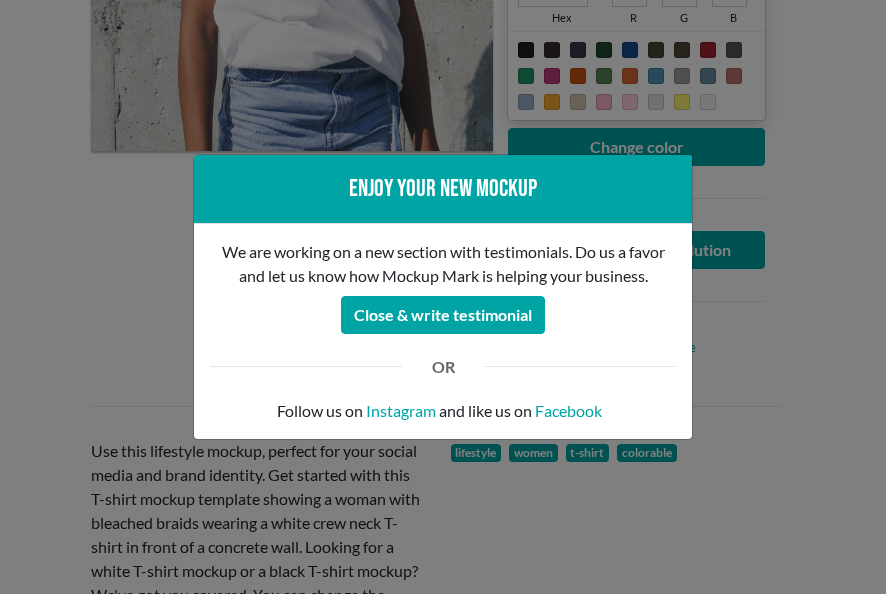 click on "Enjoy your new mockup We are working on a new section with testimonials. Do us a favor and let us know how Mockup Mark is helping your business. Close & write testimonial OR Follow us on   Instagram   and like us on   Facebook" at bounding box center (443, 297) 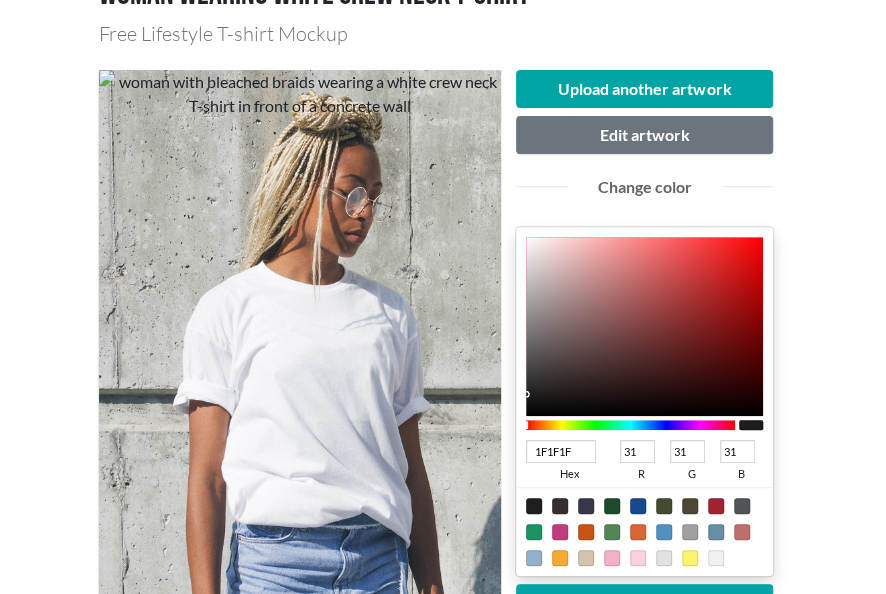 scroll, scrollTop: 176, scrollLeft: 0, axis: vertical 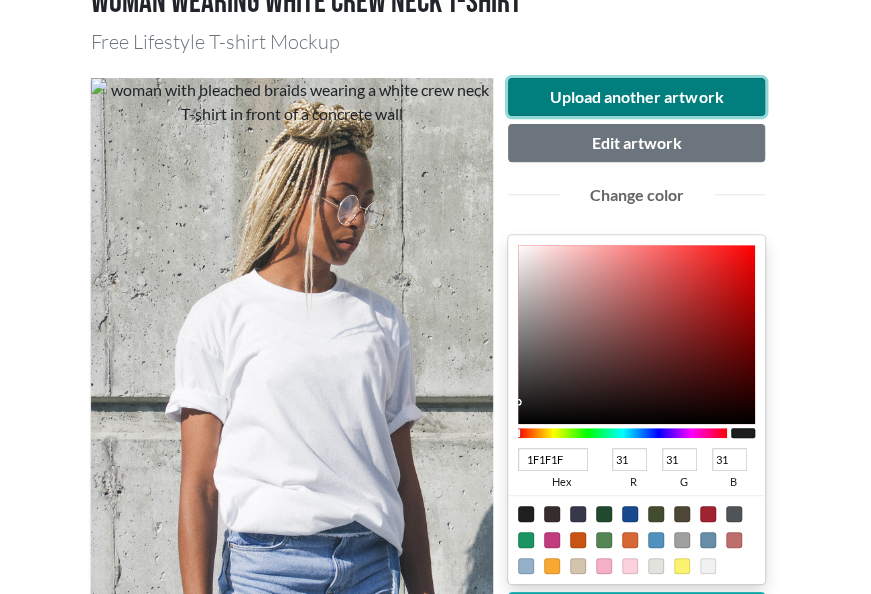 click on "Upload another artwork" at bounding box center (637, 97) 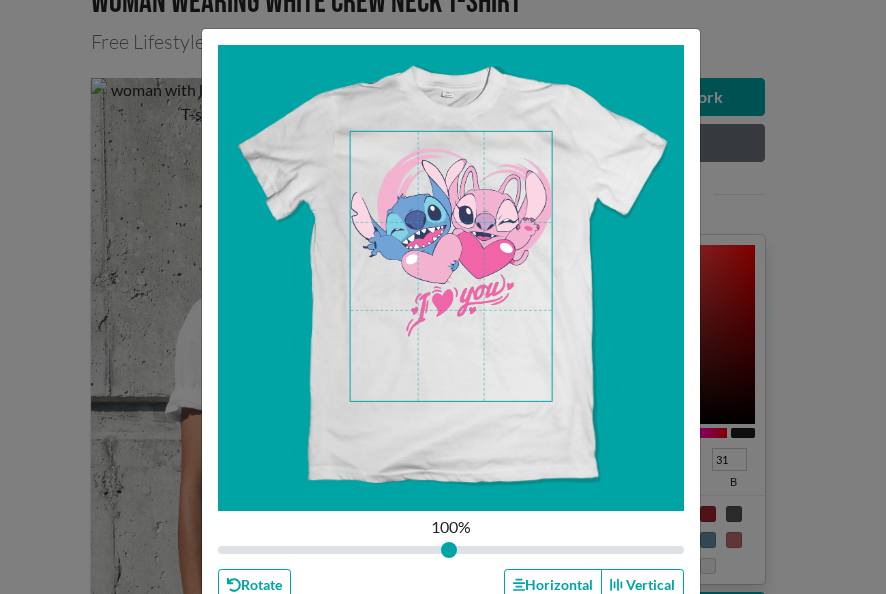 click at bounding box center (451, 266) 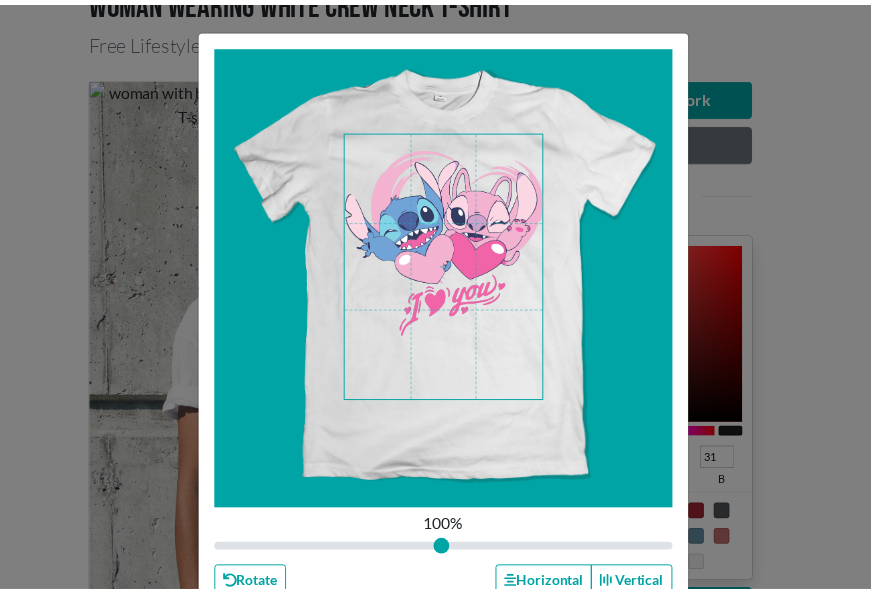 scroll, scrollTop: 124, scrollLeft: 0, axis: vertical 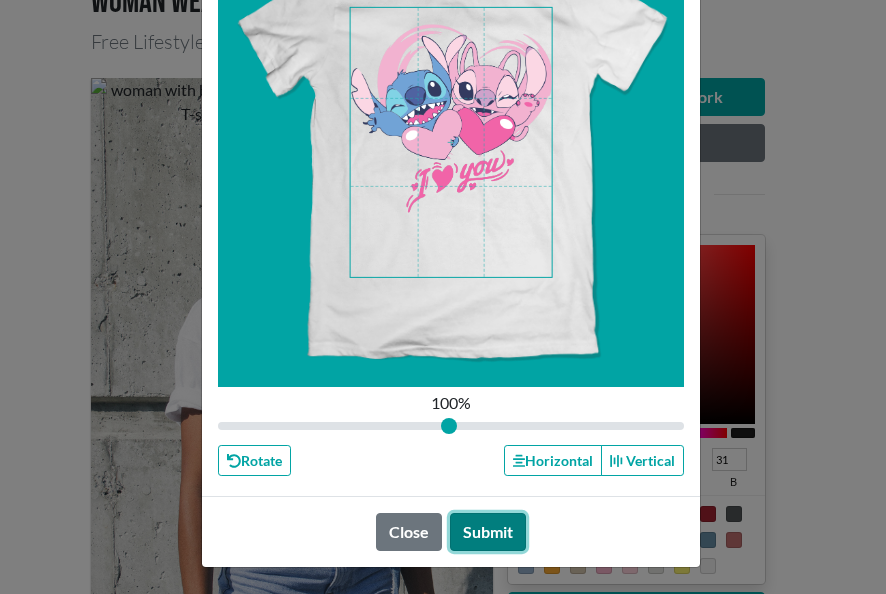 click on "Submit" at bounding box center [488, 532] 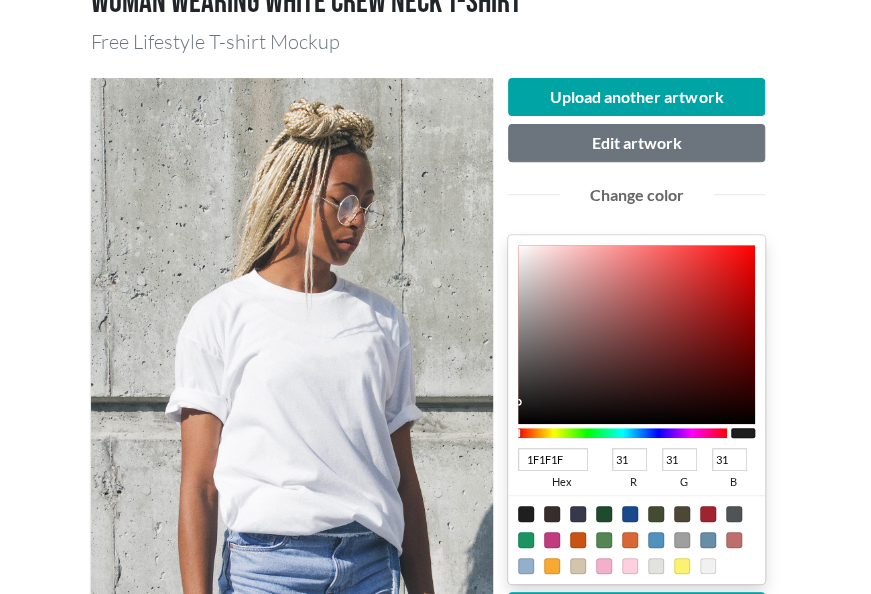 scroll, scrollTop: 653, scrollLeft: 0, axis: vertical 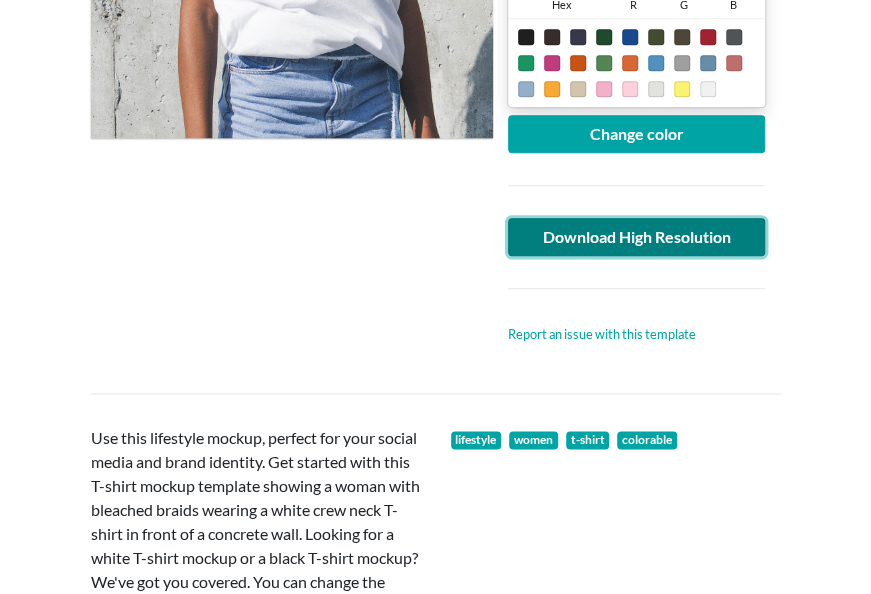click on "Download High Resolution" at bounding box center [637, 237] 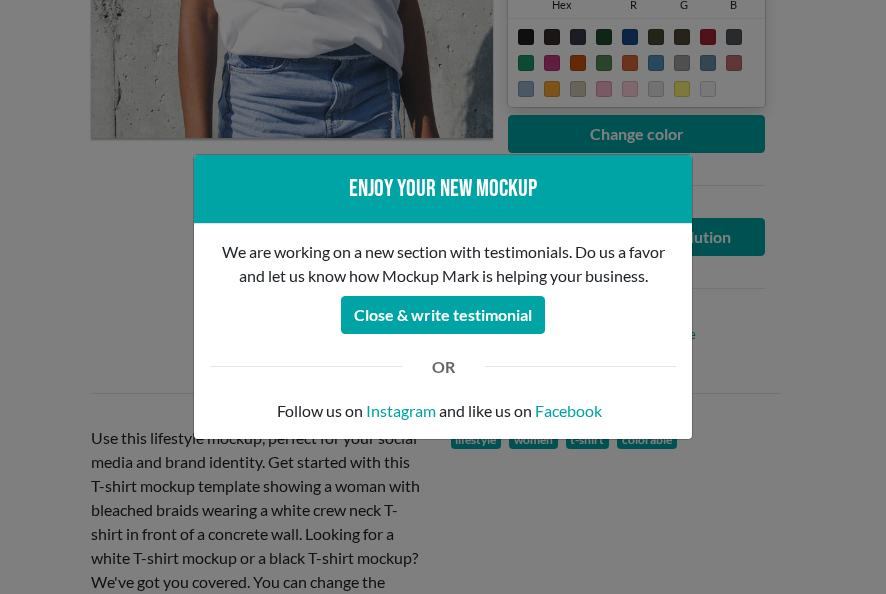 click on "Enjoy your new mockup We are working on a new section with testimonials. Do us a favor and let us know how Mockup Mark is helping your business. Close & write testimonial OR Follow us on   Instagram   and like us on   Facebook" at bounding box center [443, 297] 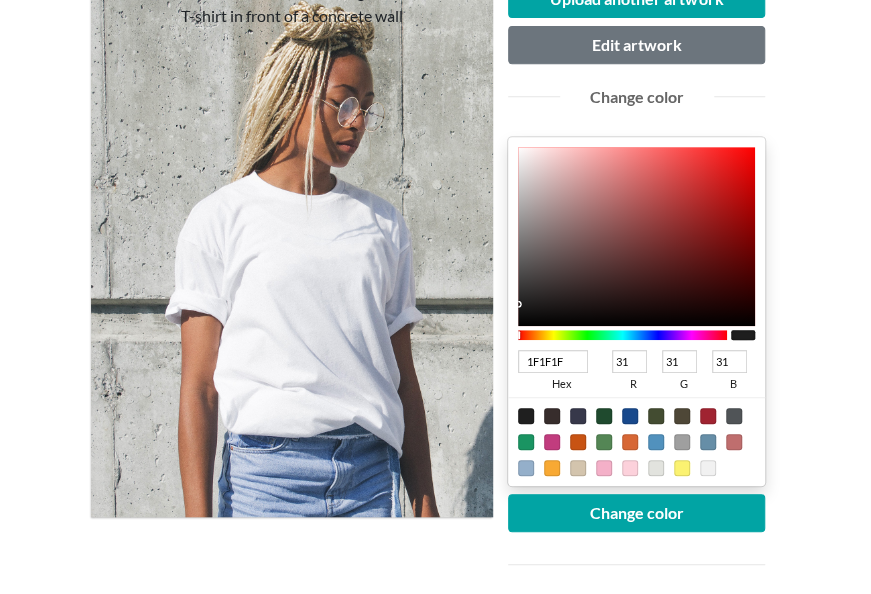 scroll, scrollTop: 42, scrollLeft: 0, axis: vertical 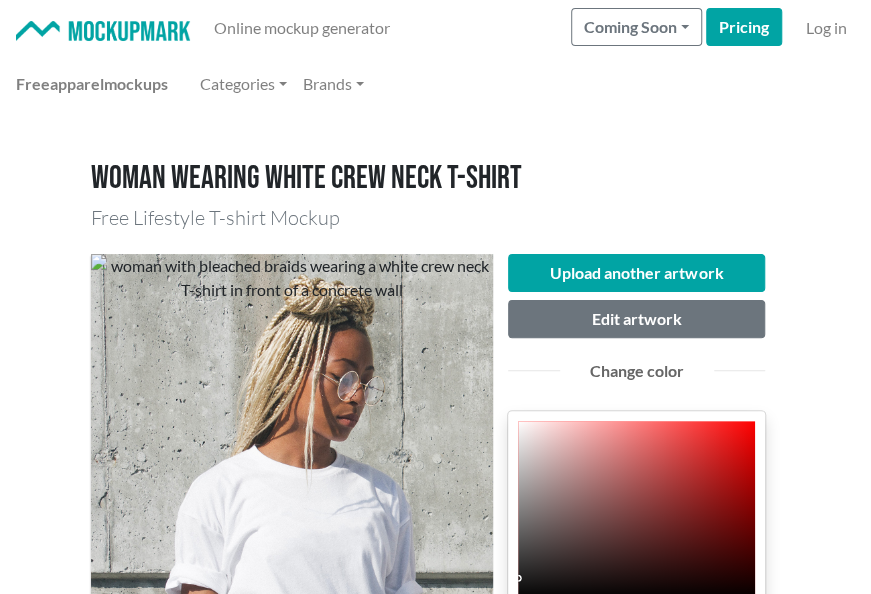 click on "Upload another artwork Edit artwork Change color 1F1F1F hex 31 r 31 g 31 b 100 a Change color Download High Resolution Report an issue with this template" at bounding box center (436, 625) 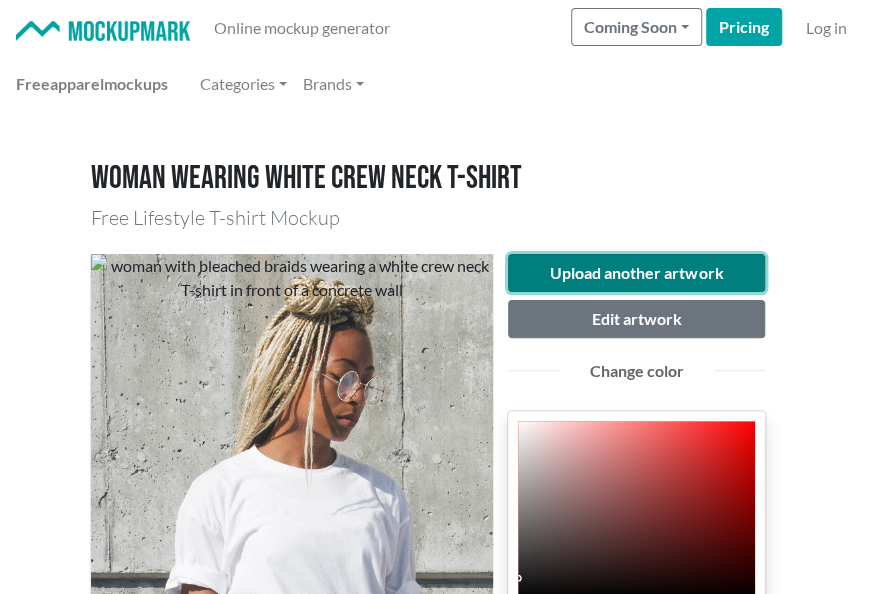 click on "Upload another artwork" at bounding box center [637, 273] 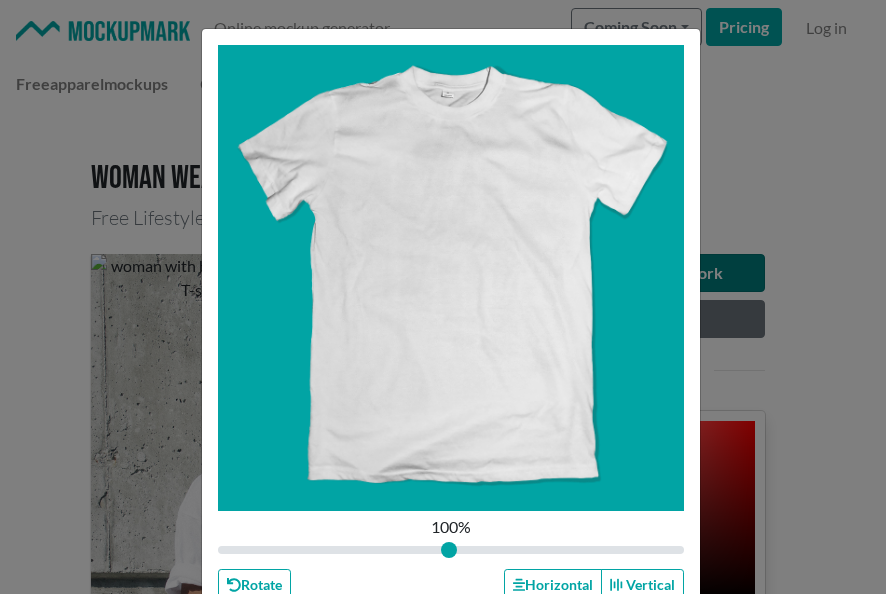 type on "1" 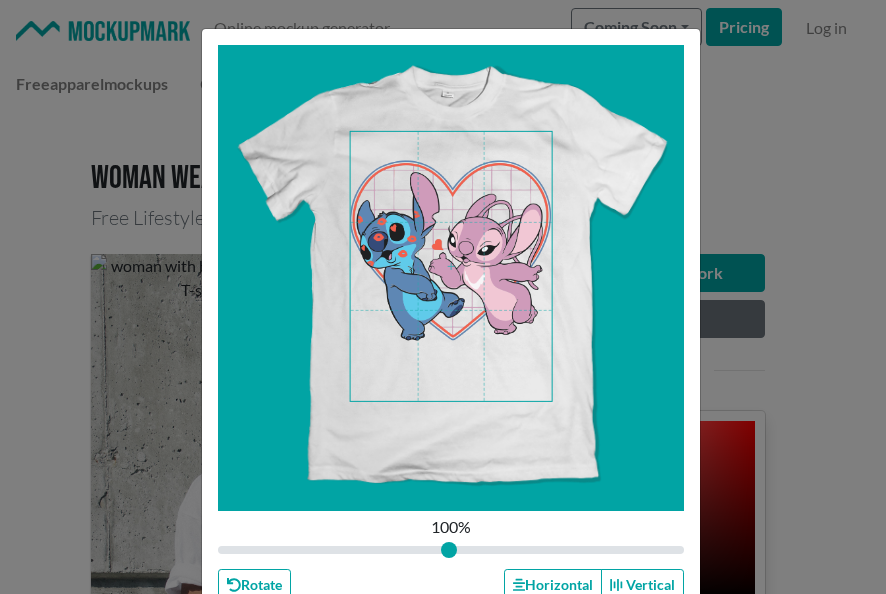 click at bounding box center [451, 266] 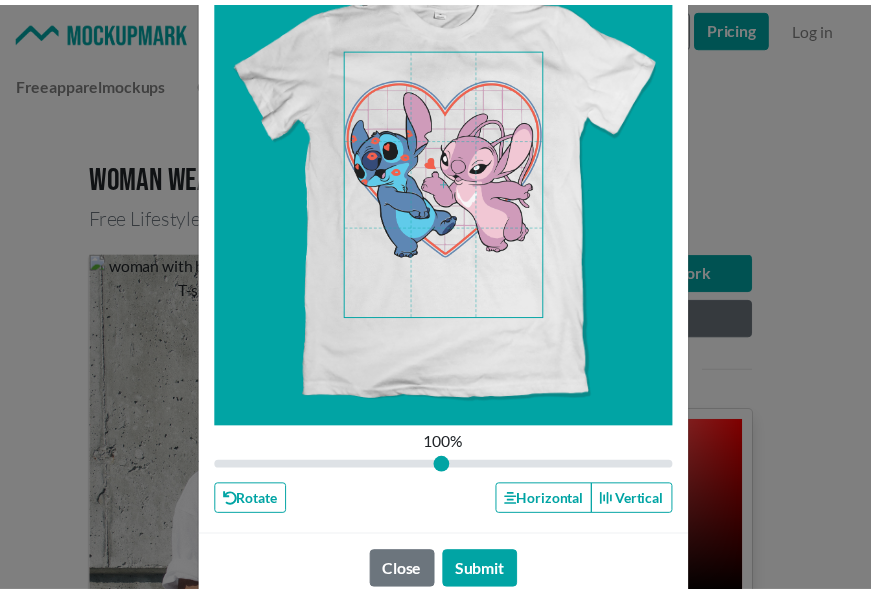 scroll, scrollTop: 84, scrollLeft: 0, axis: vertical 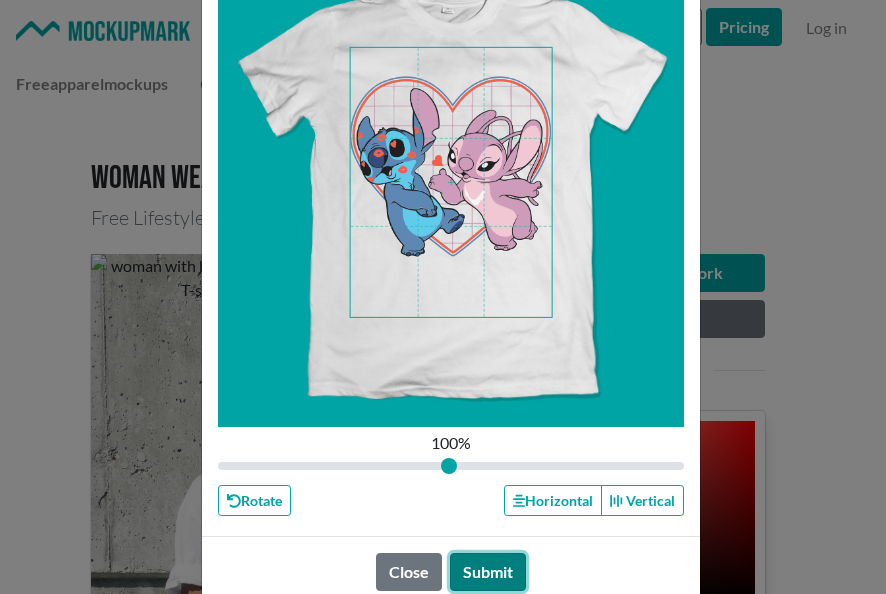 click on "Submit" at bounding box center (488, 572) 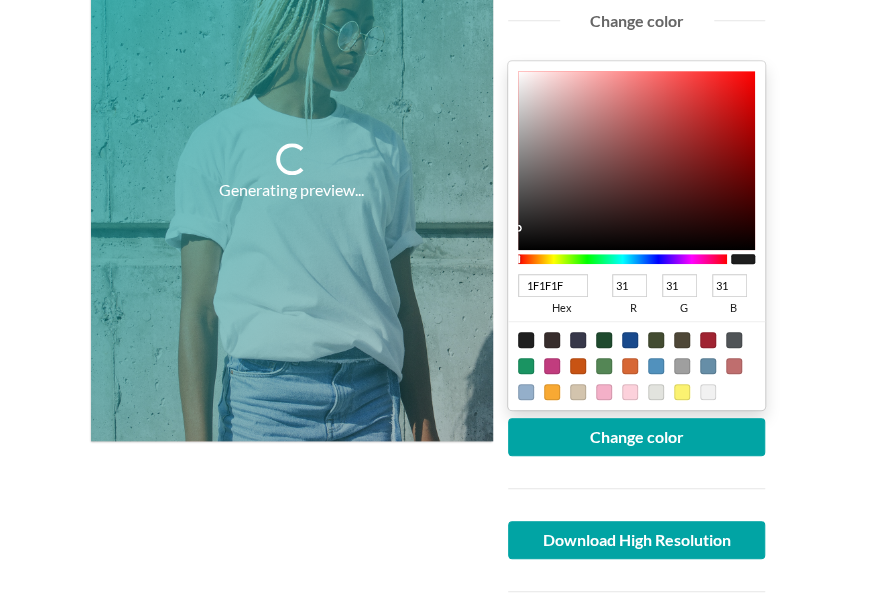 scroll, scrollTop: 358, scrollLeft: 0, axis: vertical 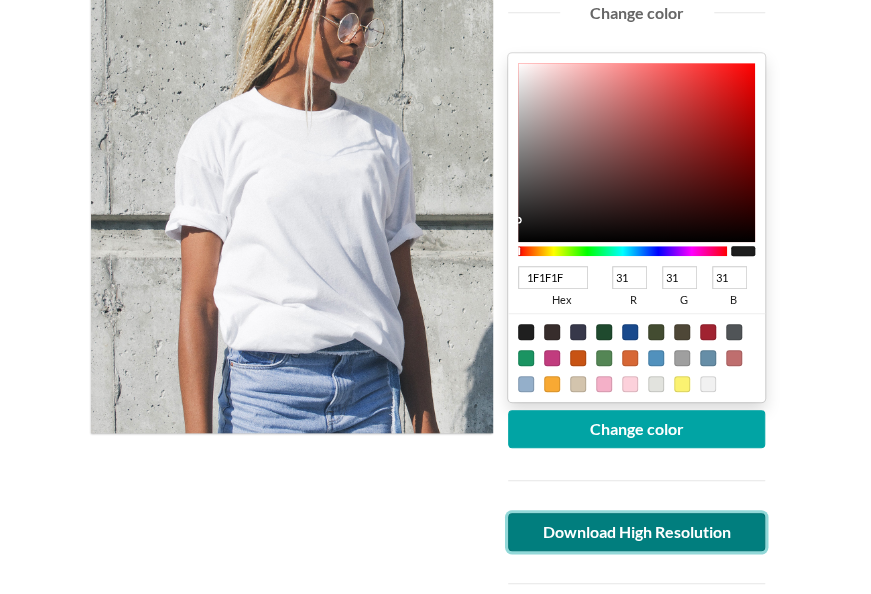 click on "Download High Resolution" at bounding box center [637, 532] 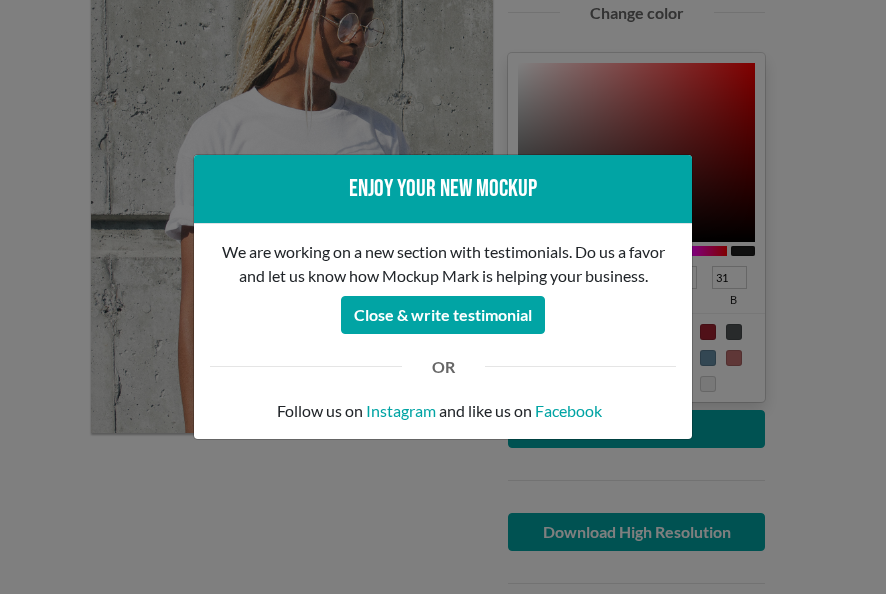 click on "Enjoy your new mockup We are working on a new section with testimonials. Do us a favor and let us know how Mockup Mark is helping your business. Close & write testimonial OR Follow us on   Instagram   and like us on   Facebook" at bounding box center (443, 297) 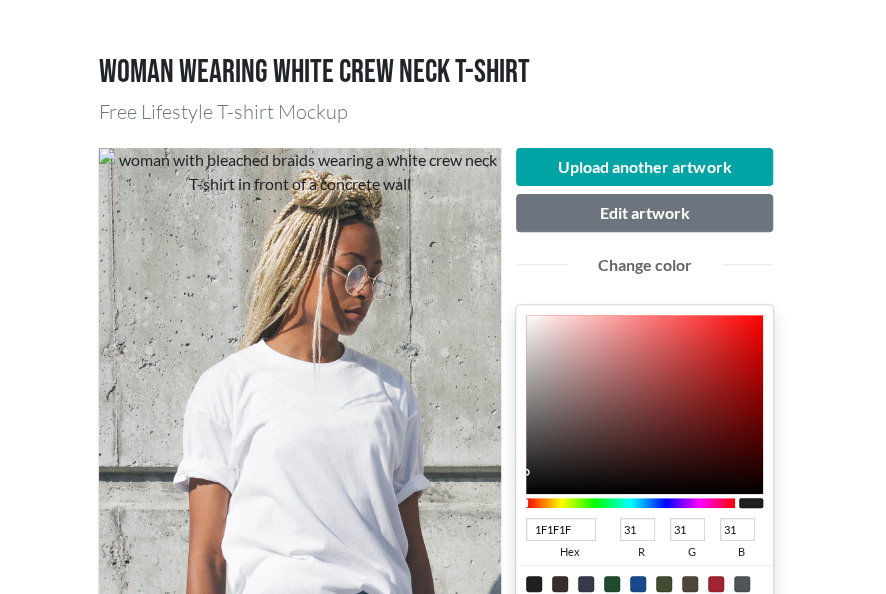 scroll, scrollTop: 102, scrollLeft: 0, axis: vertical 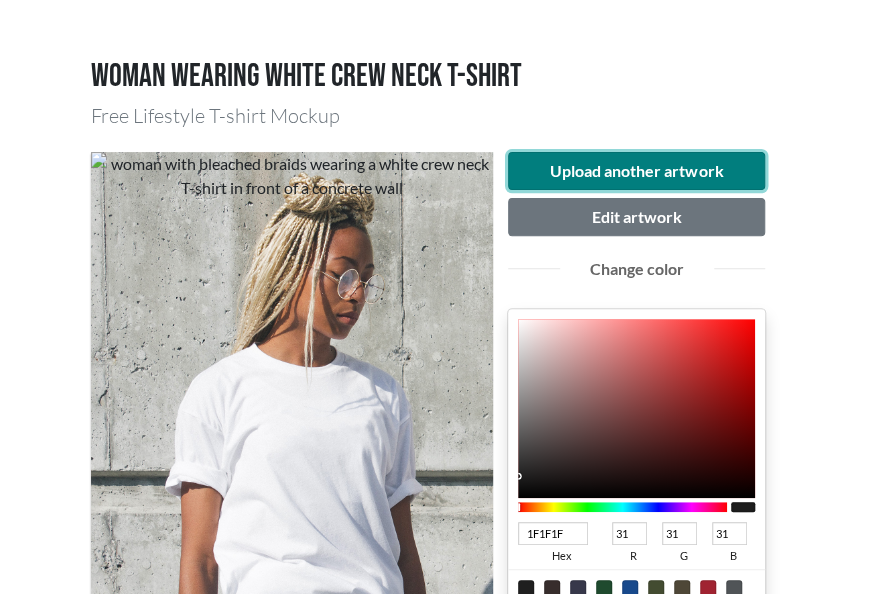 click on "Upload another artwork" at bounding box center (637, 171) 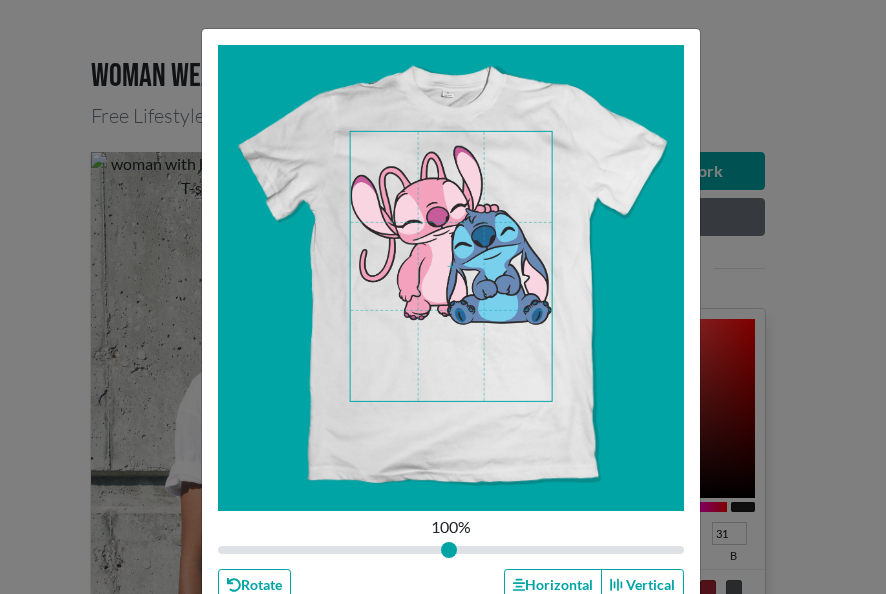 click at bounding box center [451, 266] 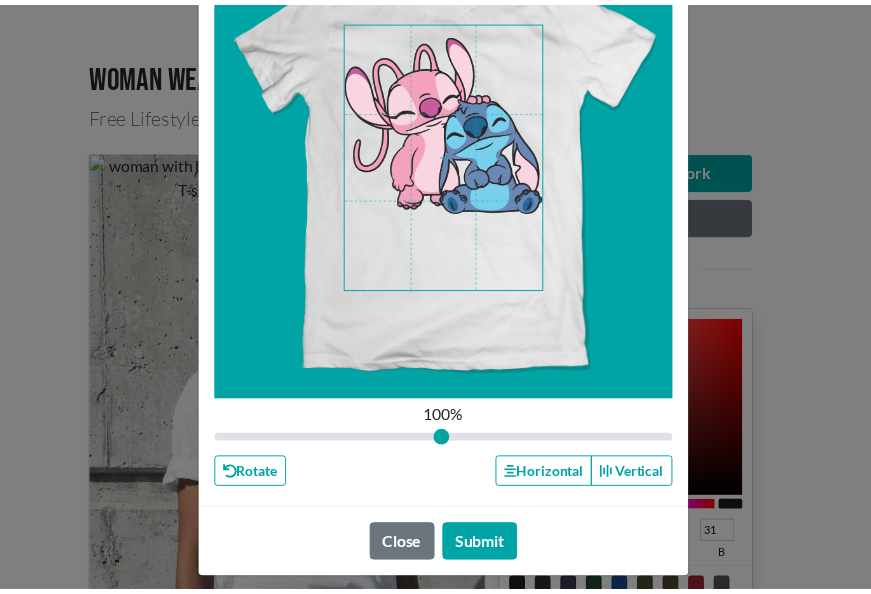 scroll, scrollTop: 124, scrollLeft: 0, axis: vertical 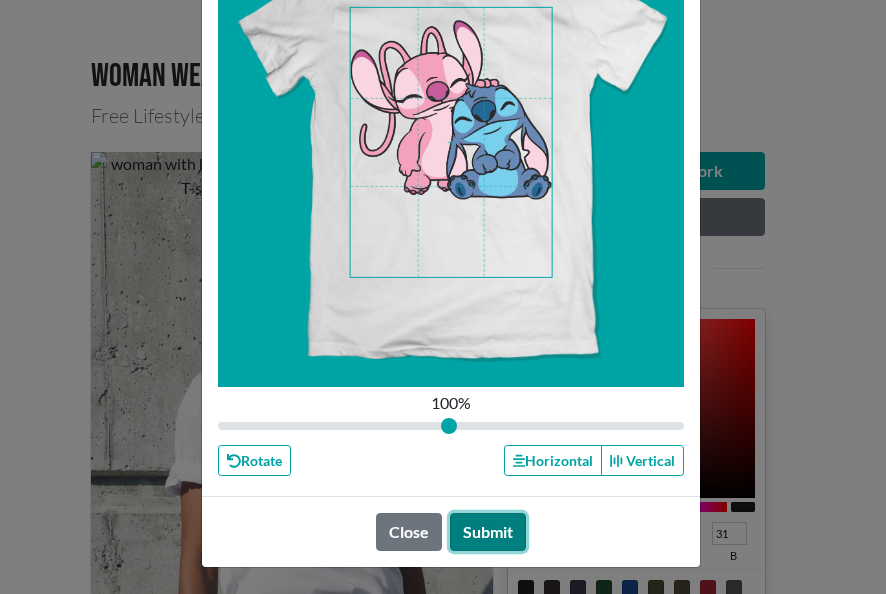 click on "Submit" at bounding box center (488, 532) 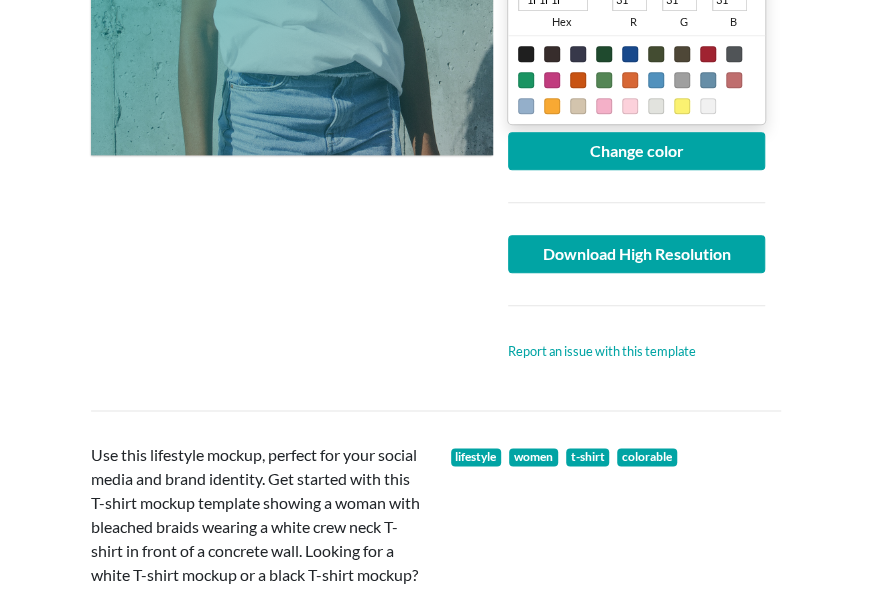 scroll, scrollTop: 648, scrollLeft: 0, axis: vertical 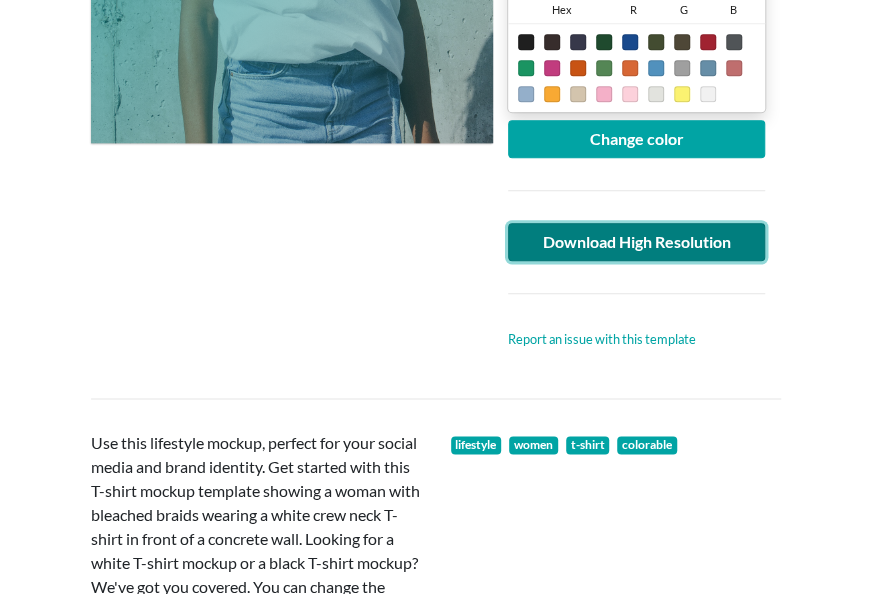 click on "Download High Resolution" at bounding box center [637, 242] 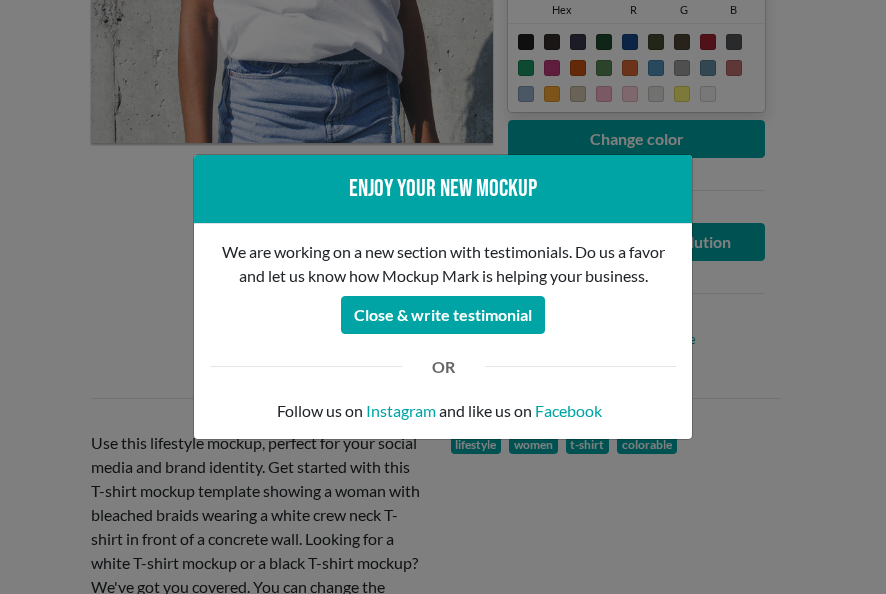 click on "Enjoy your new mockup We are working on a new section with testimonials. Do us a favor and let us know how Mockup Mark is helping your business. Close & write testimonial OR Follow us on   Instagram   and like us on   Facebook" at bounding box center (443, 297) 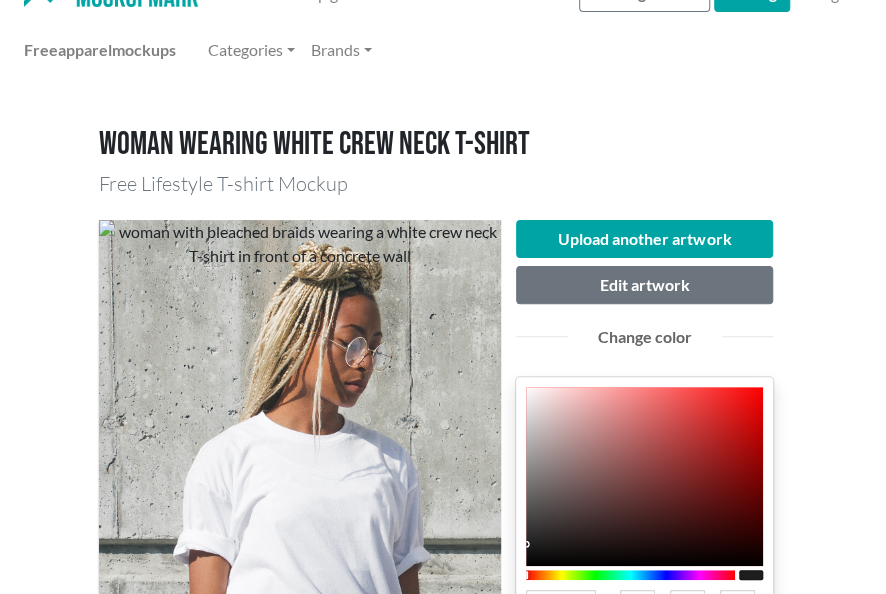 scroll, scrollTop: 25, scrollLeft: 0, axis: vertical 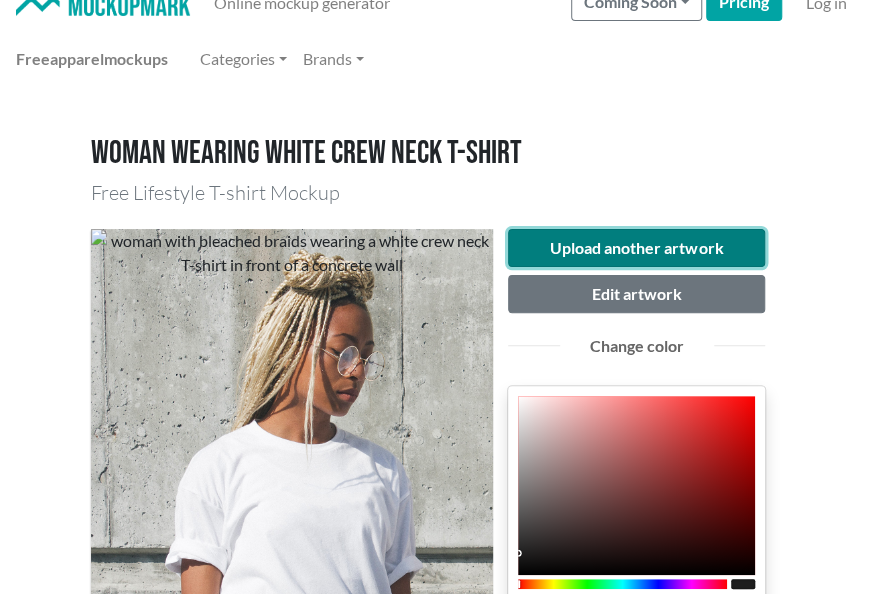 click on "Upload another artwork" at bounding box center (637, 248) 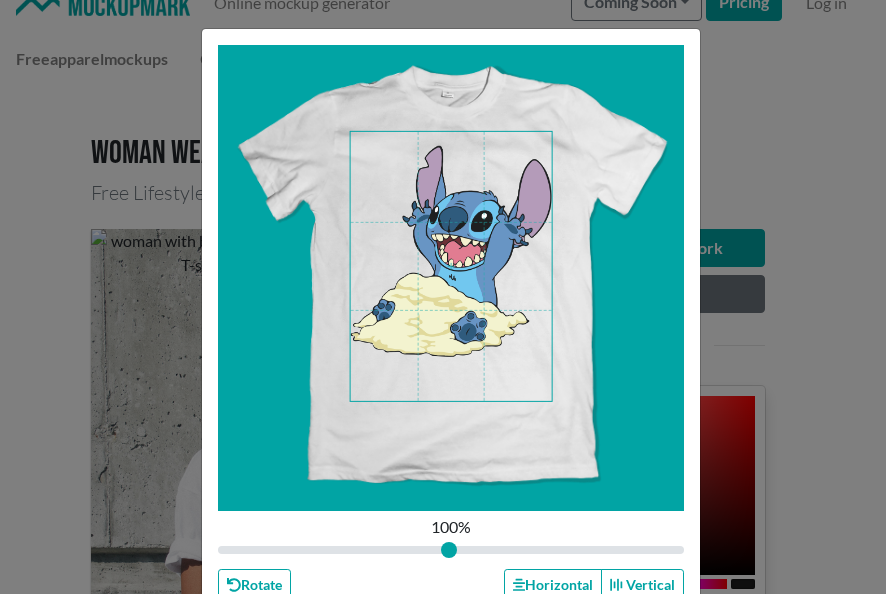 click at bounding box center (451, 266) 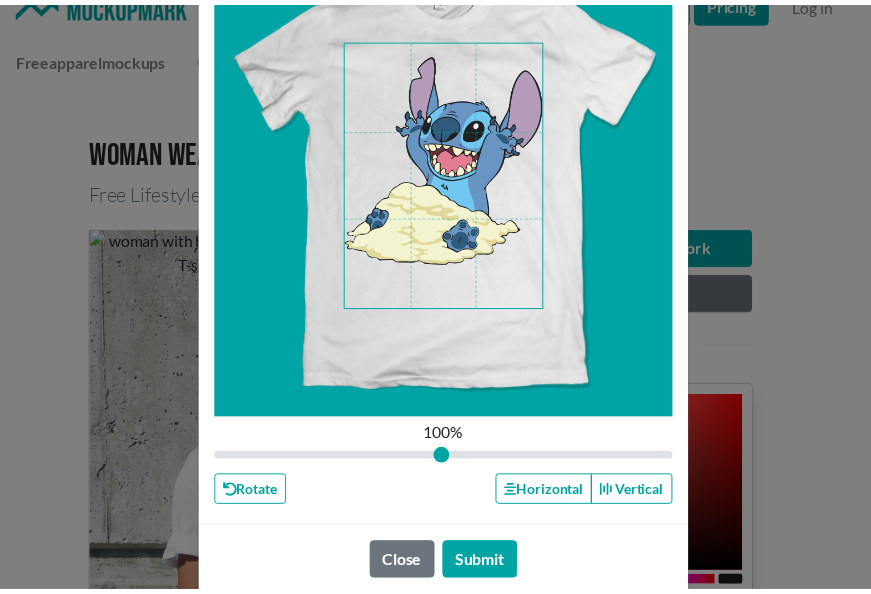 scroll, scrollTop: 103, scrollLeft: 0, axis: vertical 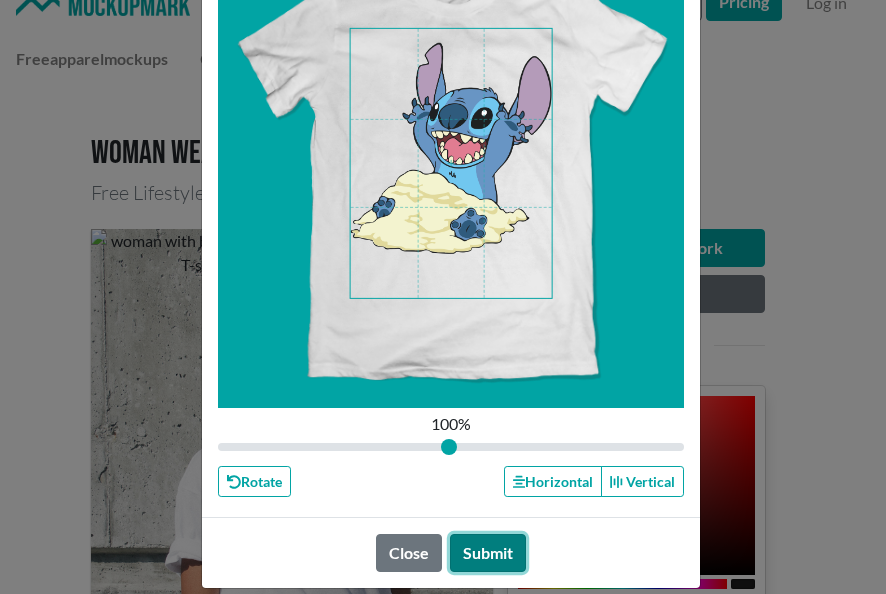 click on "Submit" at bounding box center (488, 553) 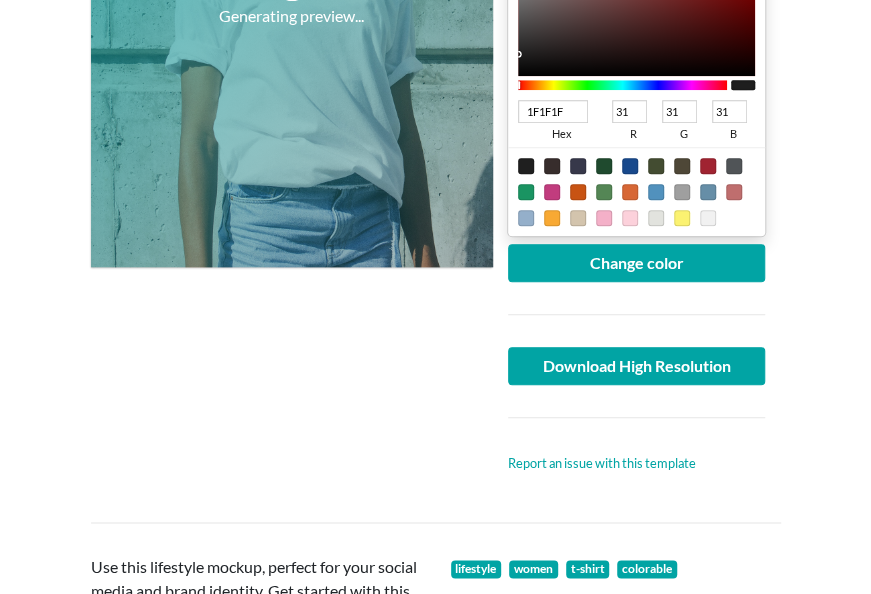 scroll, scrollTop: 539, scrollLeft: 0, axis: vertical 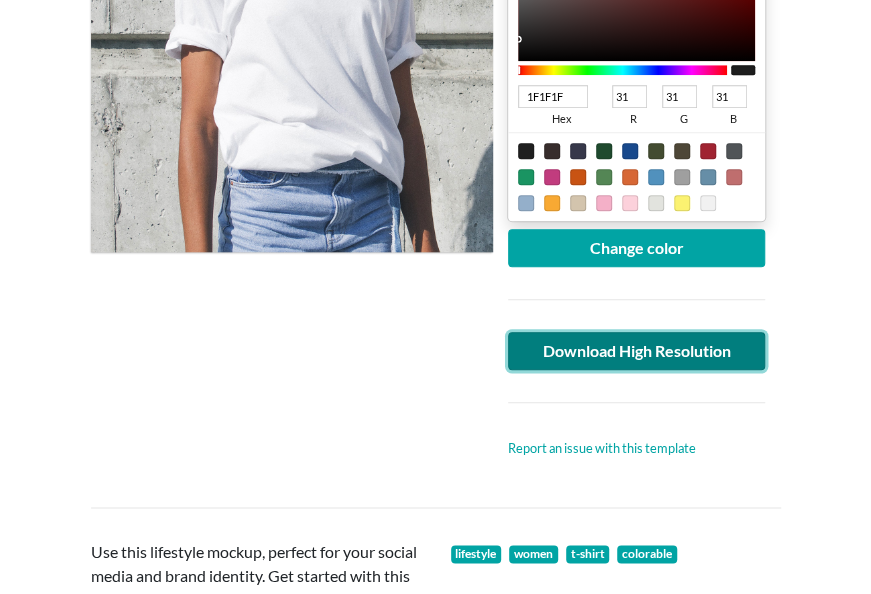 click on "Download High Resolution" at bounding box center [637, 351] 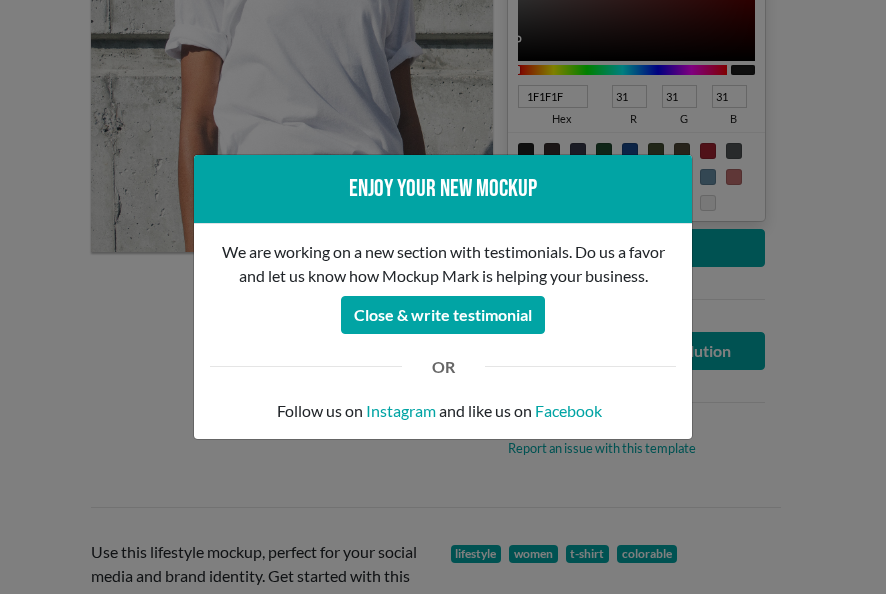 click on "Enjoy your new mockup We are working on a new section with testimonials. Do us a favor and let us know how Mockup Mark is helping your business. Close & write testimonial OR Follow us on   Instagram   and like us on   Facebook" at bounding box center [443, 297] 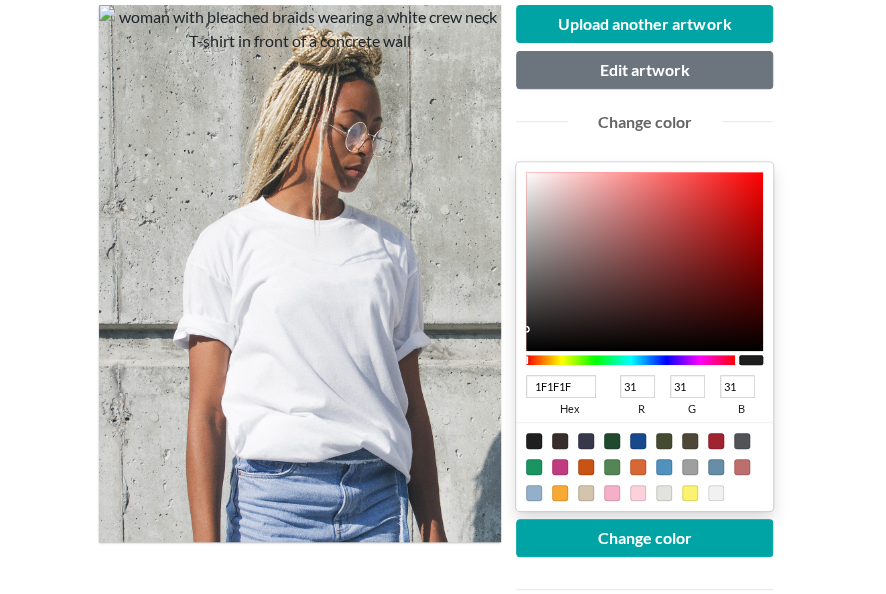 scroll, scrollTop: 45, scrollLeft: 0, axis: vertical 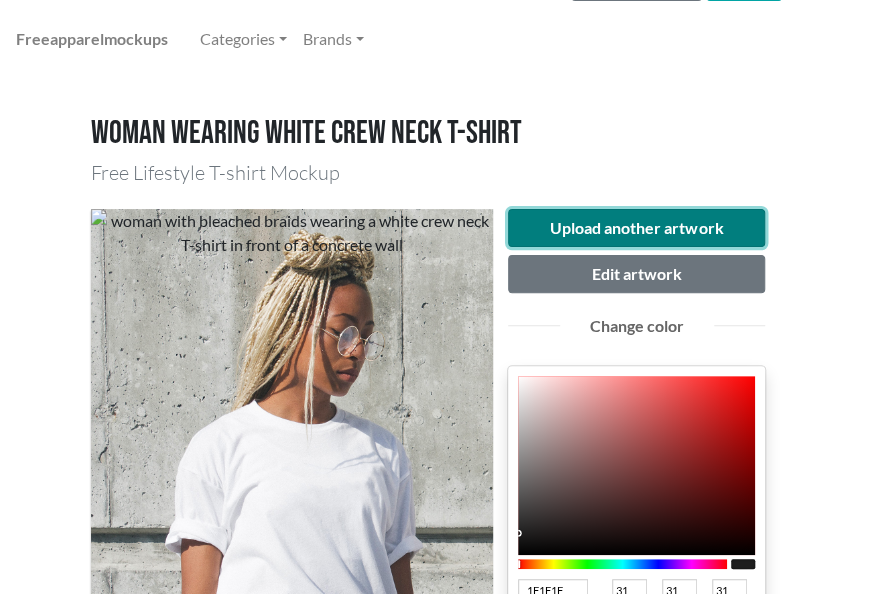 click on "Upload another artwork" at bounding box center (637, 228) 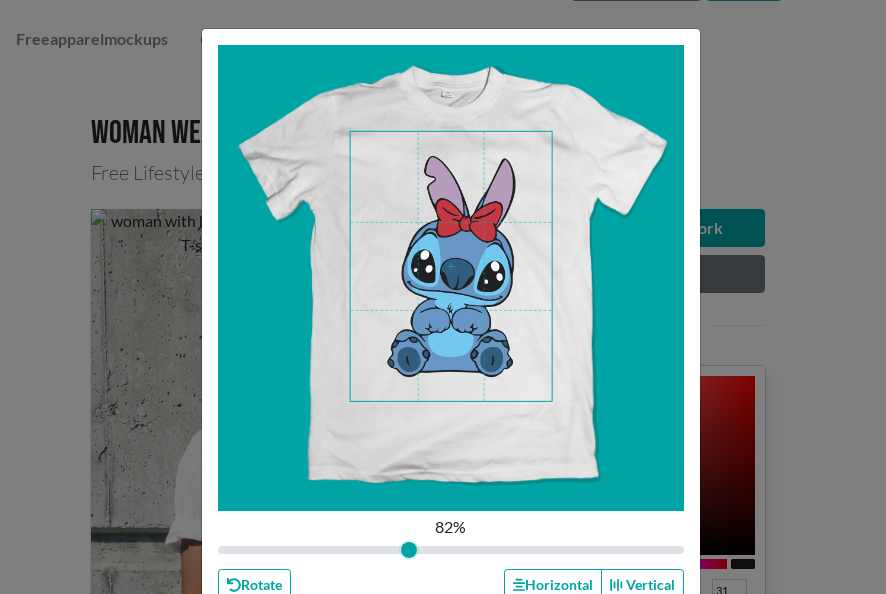drag, startPoint x: 440, startPoint y: 548, endPoint x: 400, endPoint y: 546, distance: 40.04997 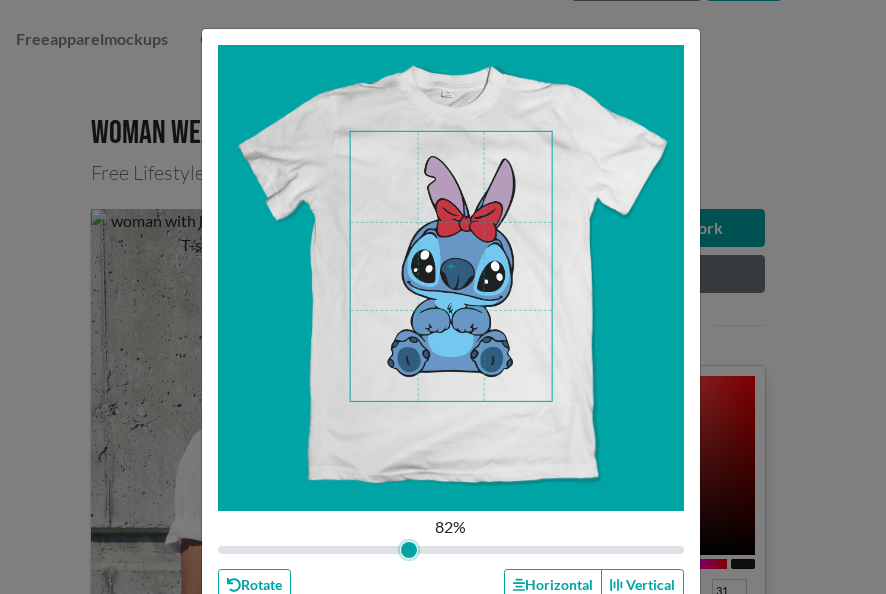 type on "0.82" 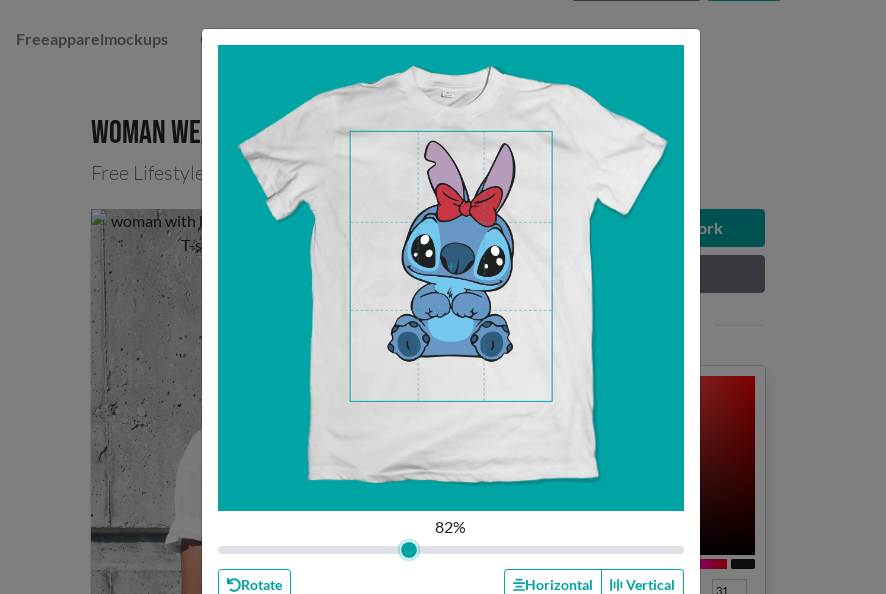 click at bounding box center (451, 266) 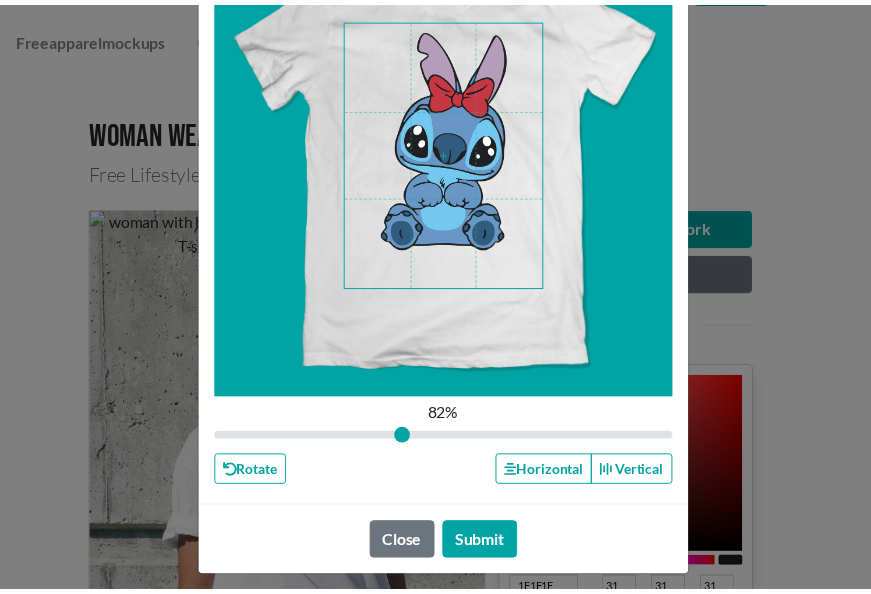 scroll, scrollTop: 115, scrollLeft: 0, axis: vertical 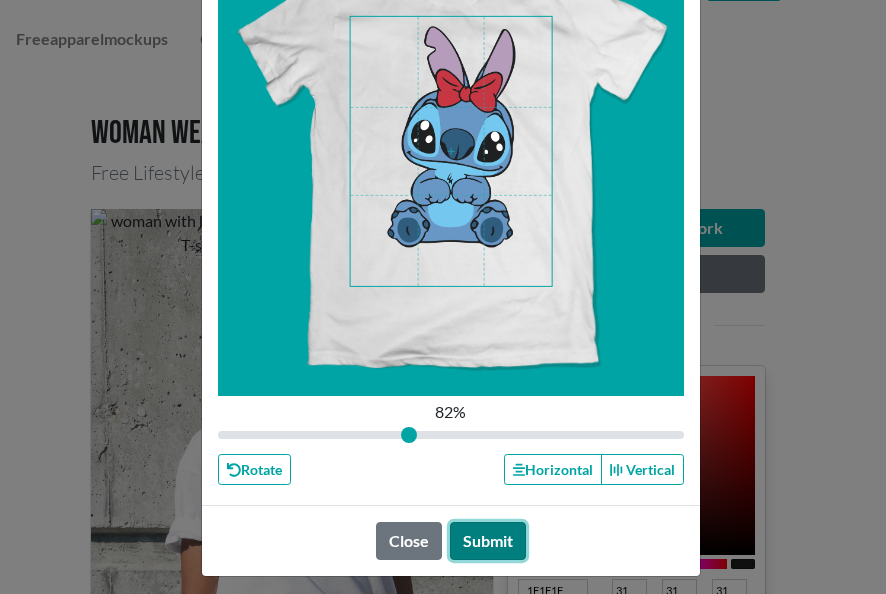 click on "Submit" at bounding box center [488, 541] 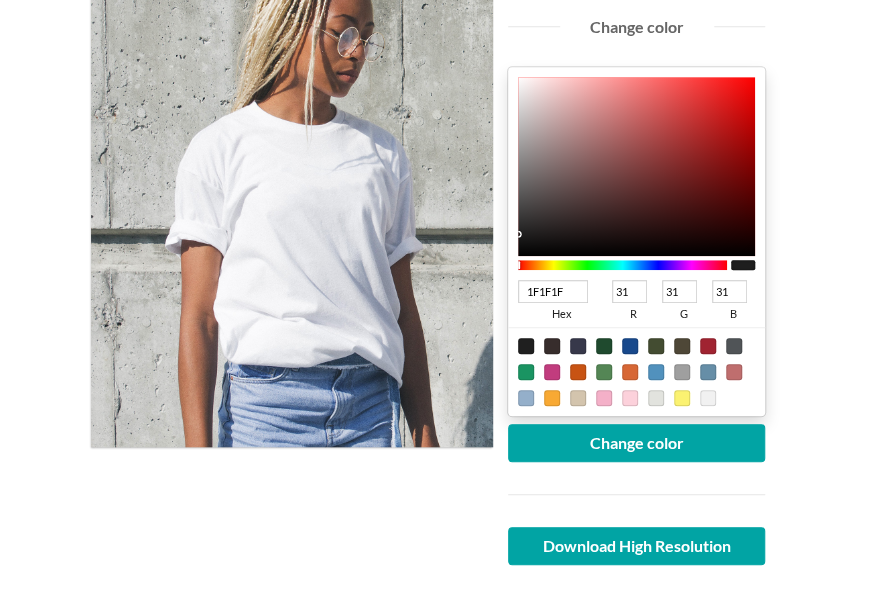 scroll, scrollTop: 350, scrollLeft: 0, axis: vertical 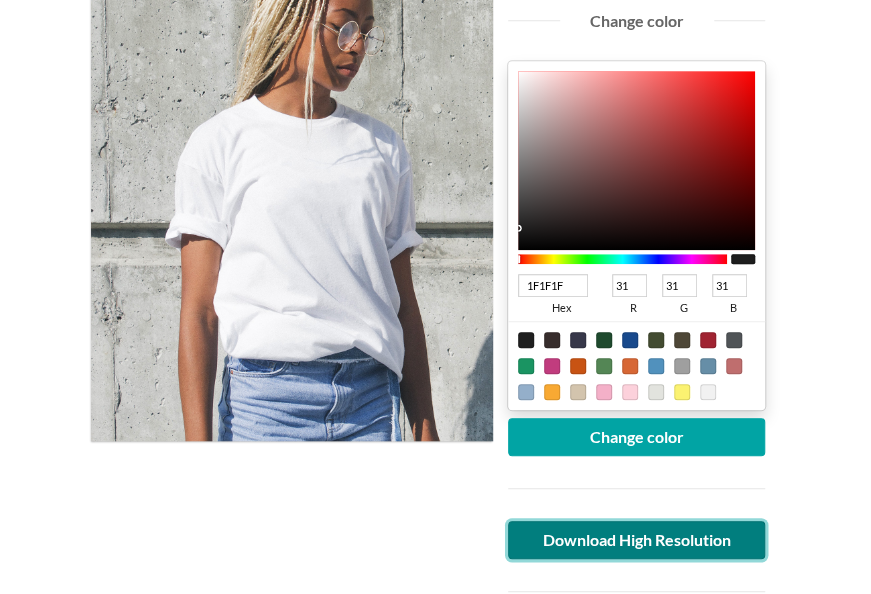click on "Download High Resolution" at bounding box center [637, 540] 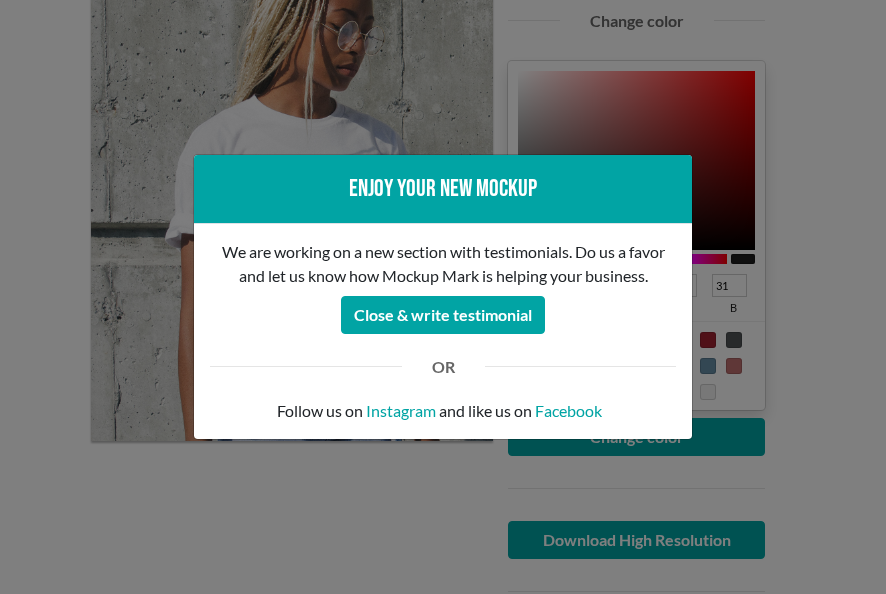 click on "Enjoy your new mockup We are working on a new section with testimonials. Do us a favor and let us know how Mockup Mark is helping your business. Close & write testimonial OR Follow us on   Instagram   and like us on   Facebook" at bounding box center [443, 297] 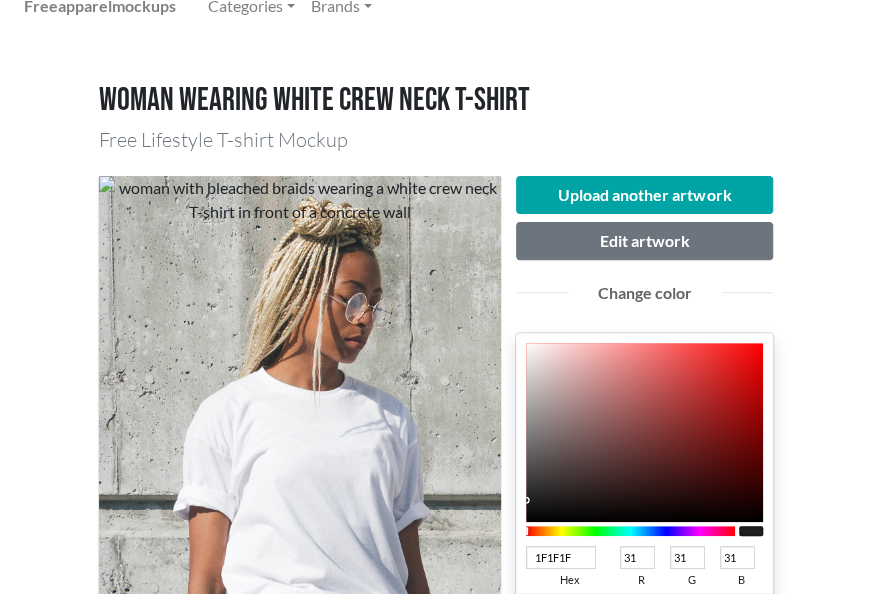 scroll, scrollTop: 76, scrollLeft: 0, axis: vertical 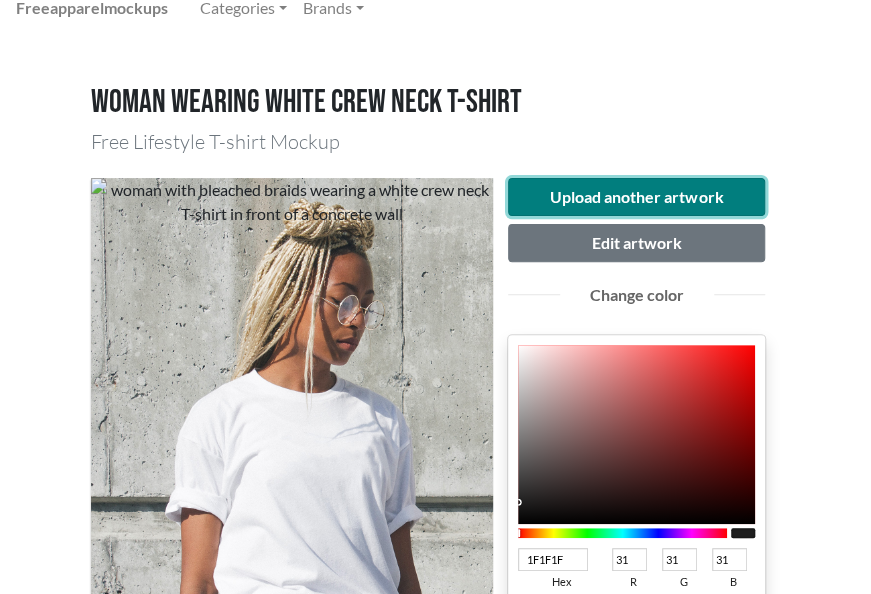 click on "Upload another artwork" at bounding box center (637, 197) 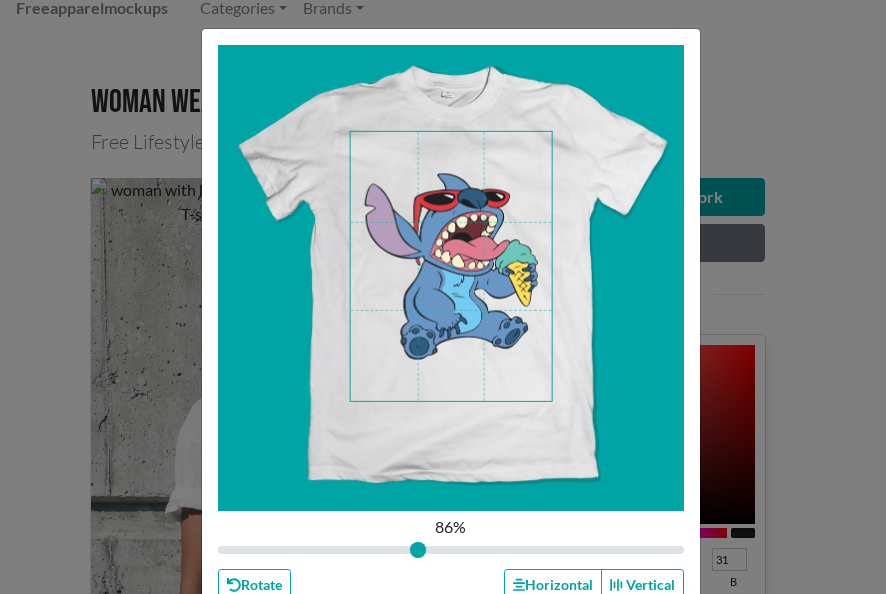 drag, startPoint x: 444, startPoint y: 546, endPoint x: 409, endPoint y: 547, distance: 35.014282 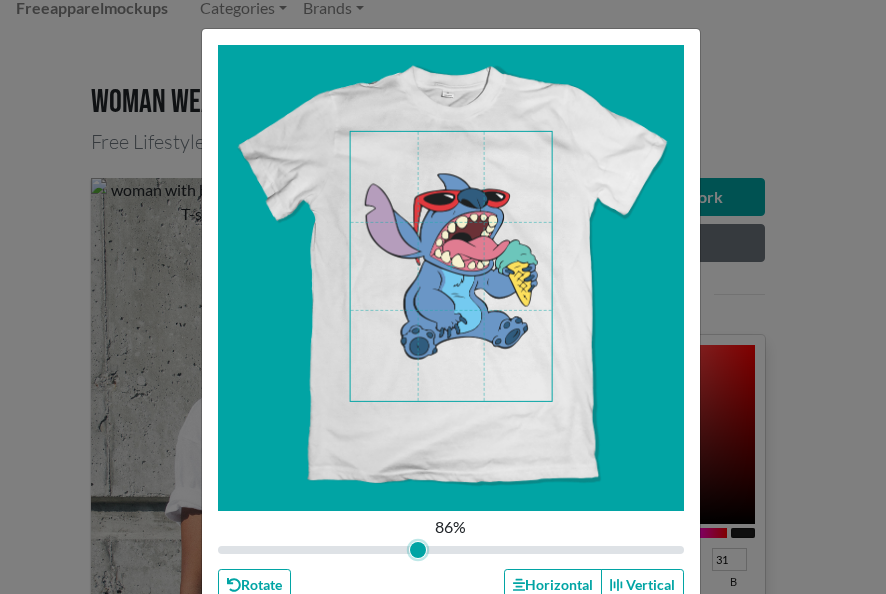 type on "0.86" 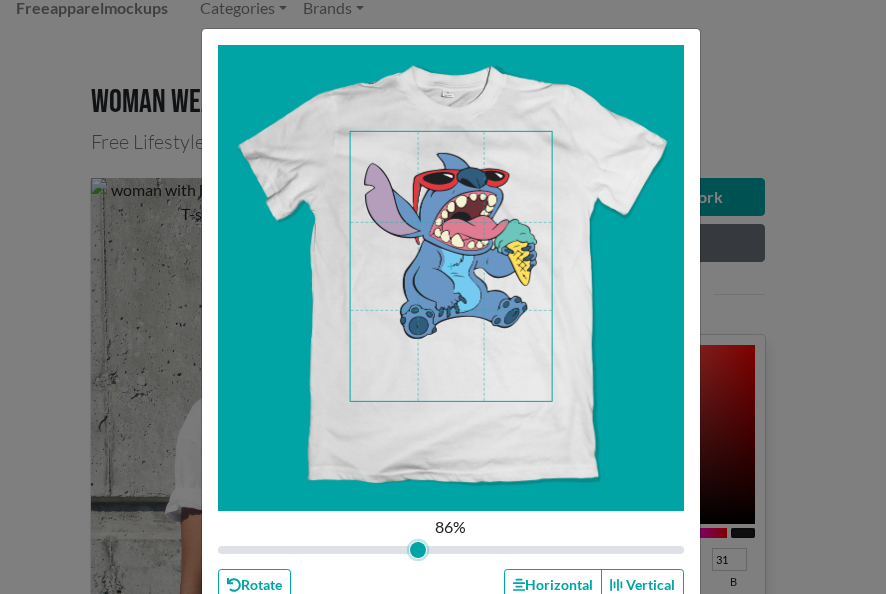 click at bounding box center (451, 266) 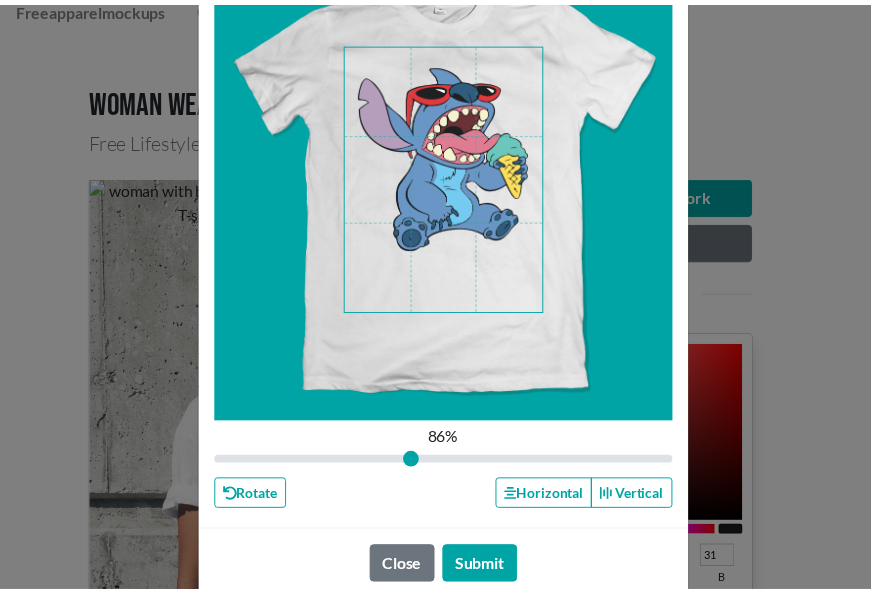 scroll, scrollTop: 89, scrollLeft: 0, axis: vertical 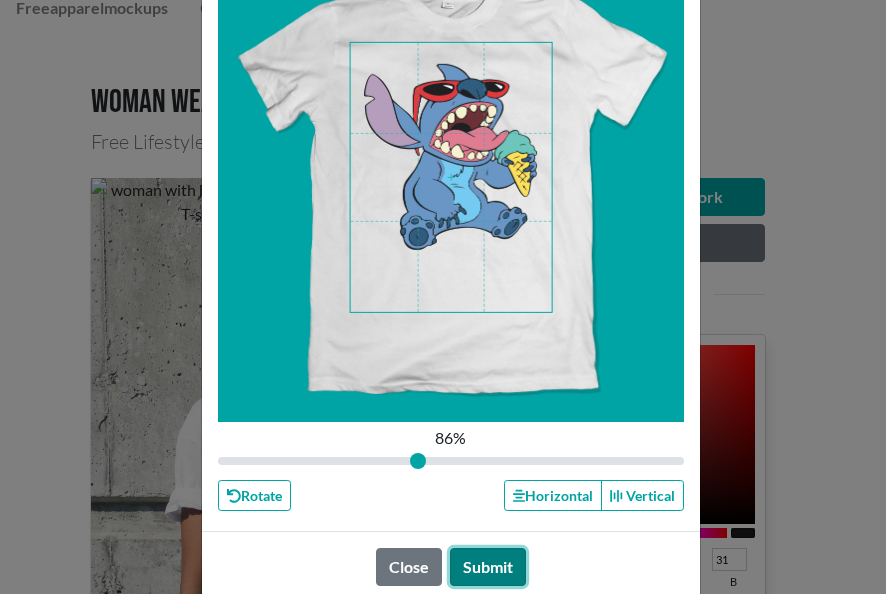 click on "Submit" at bounding box center [488, 567] 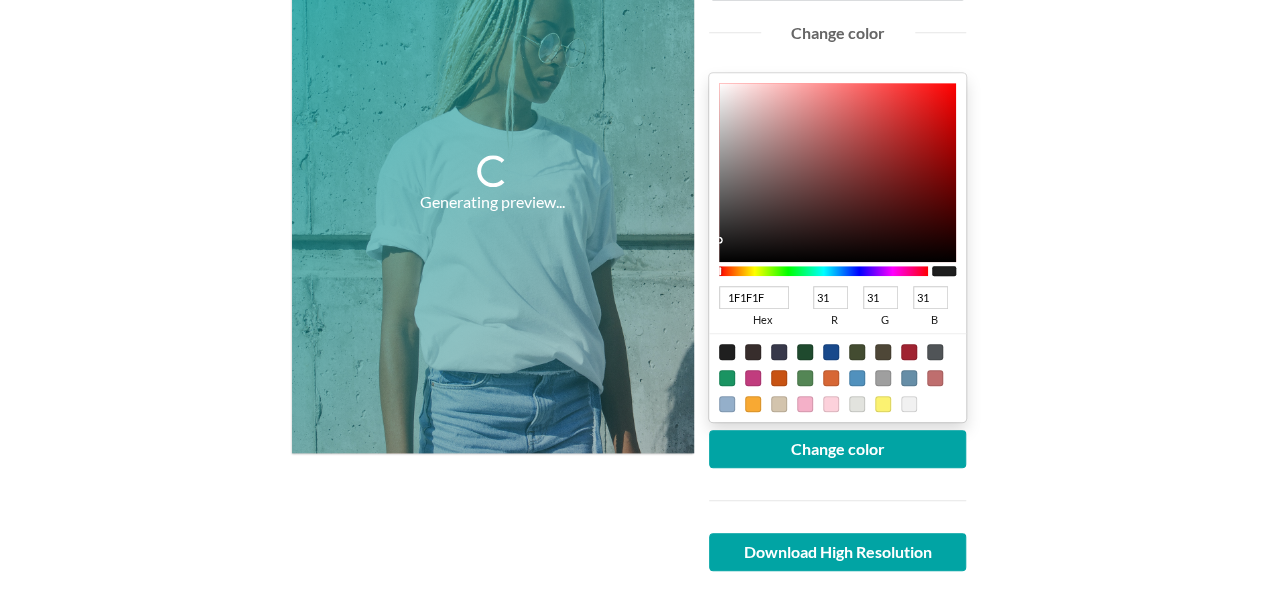 scroll, scrollTop: 340, scrollLeft: 0, axis: vertical 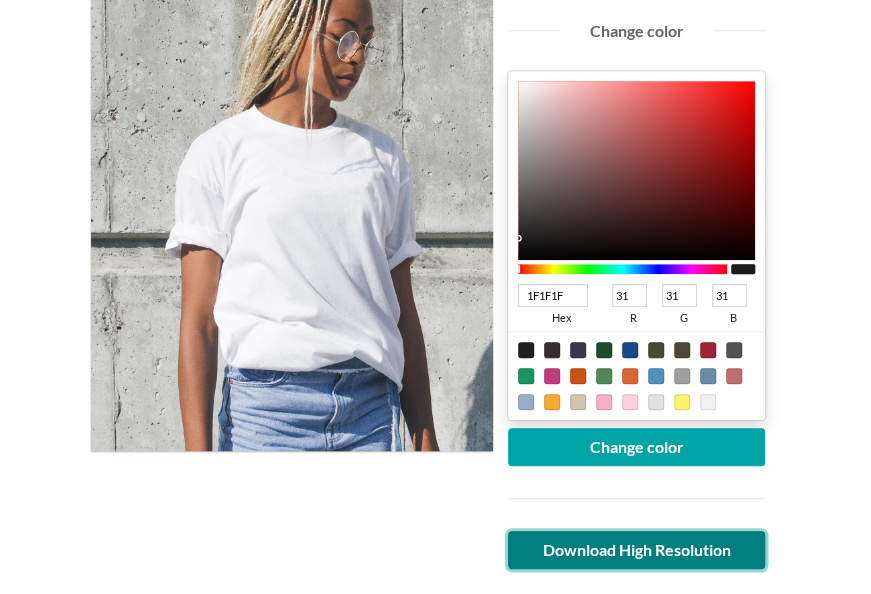 click on "Download High Resolution" at bounding box center (637, 550) 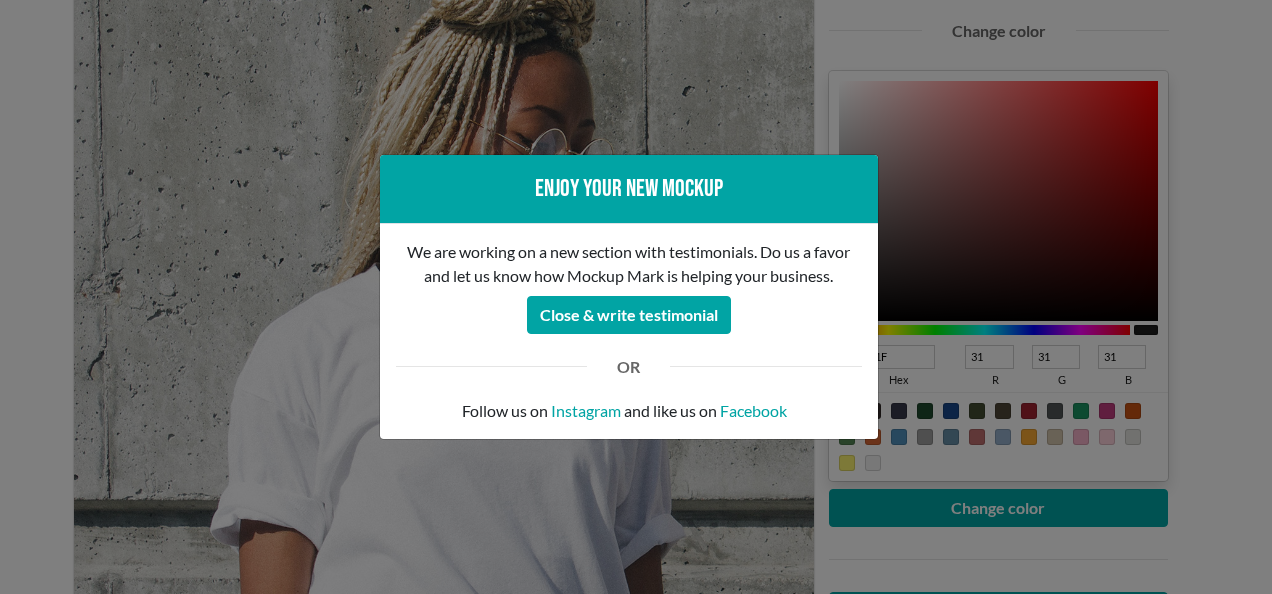 click on "Enjoy your new mockup We are working on a new section with testimonials. Do us a favor and let us know how Mockup Mark is helping your business. Close & write testimonial OR Follow us on   Instagram   and like us on   Facebook" at bounding box center (636, 297) 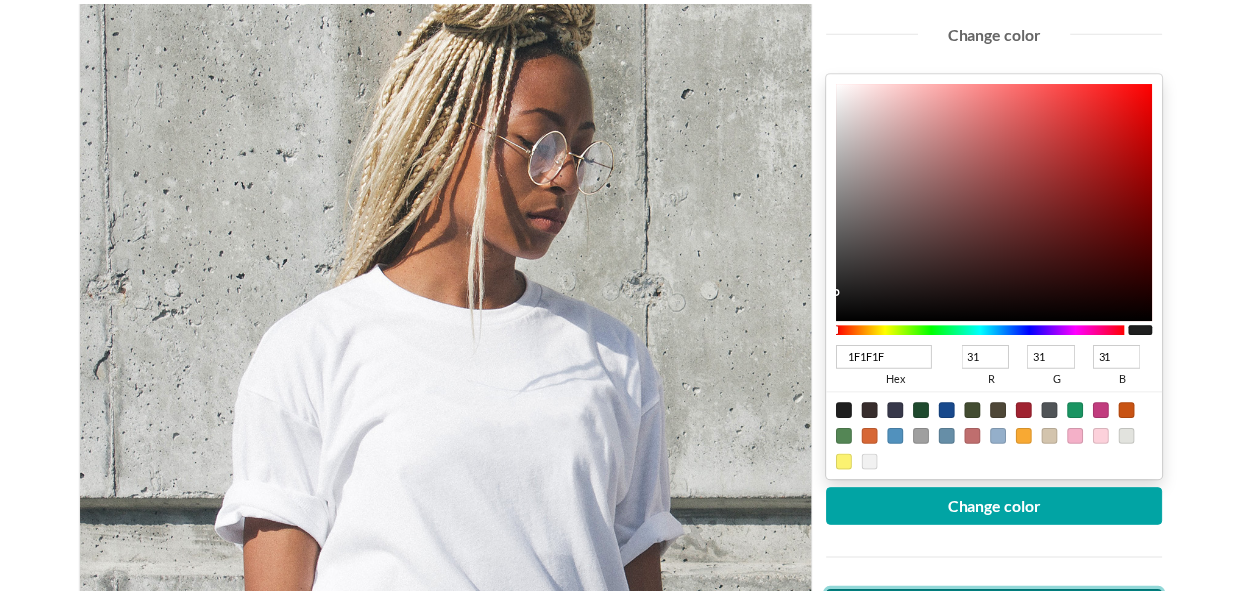 scroll, scrollTop: 372, scrollLeft: 0, axis: vertical 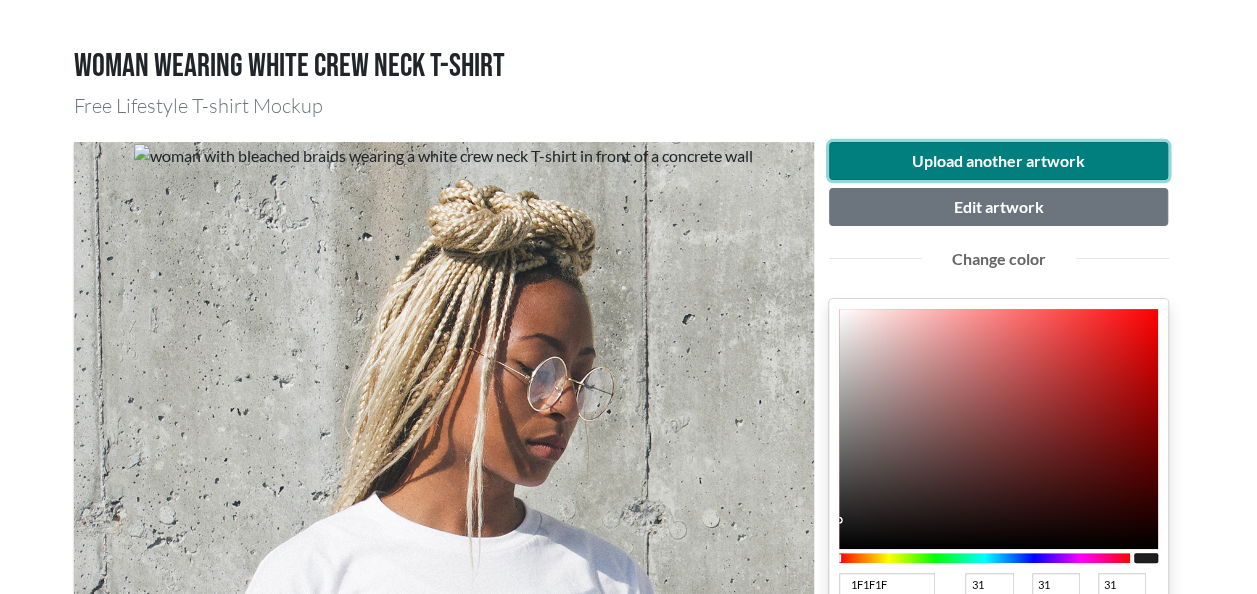 click on "Upload another artwork" at bounding box center (999, 161) 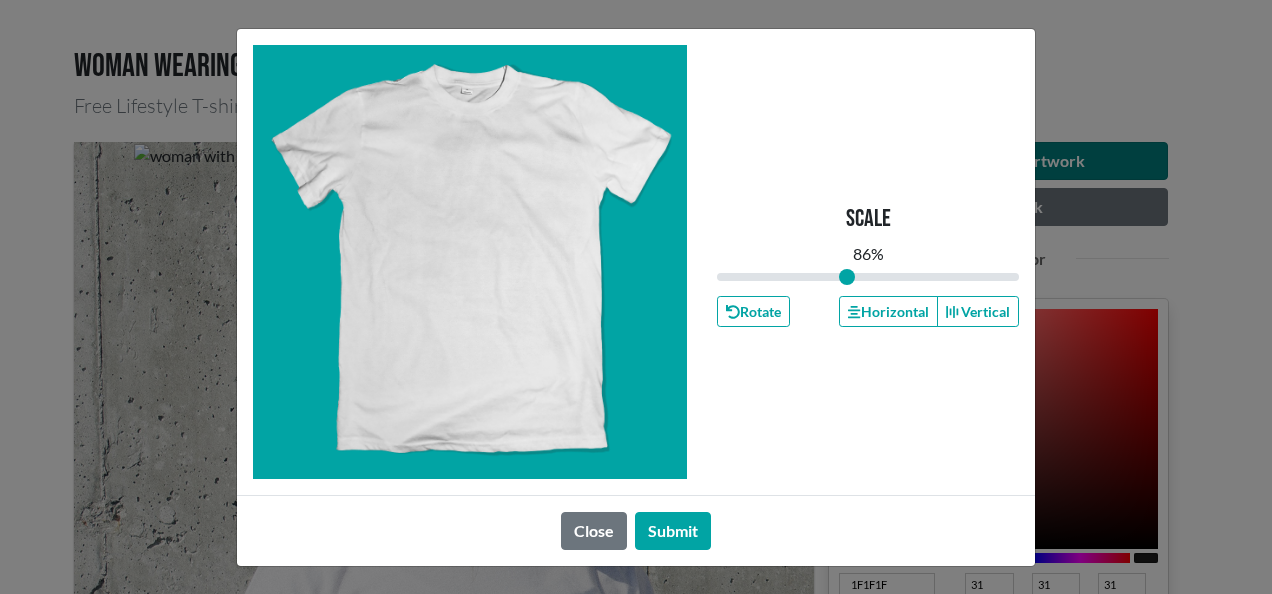type on "1" 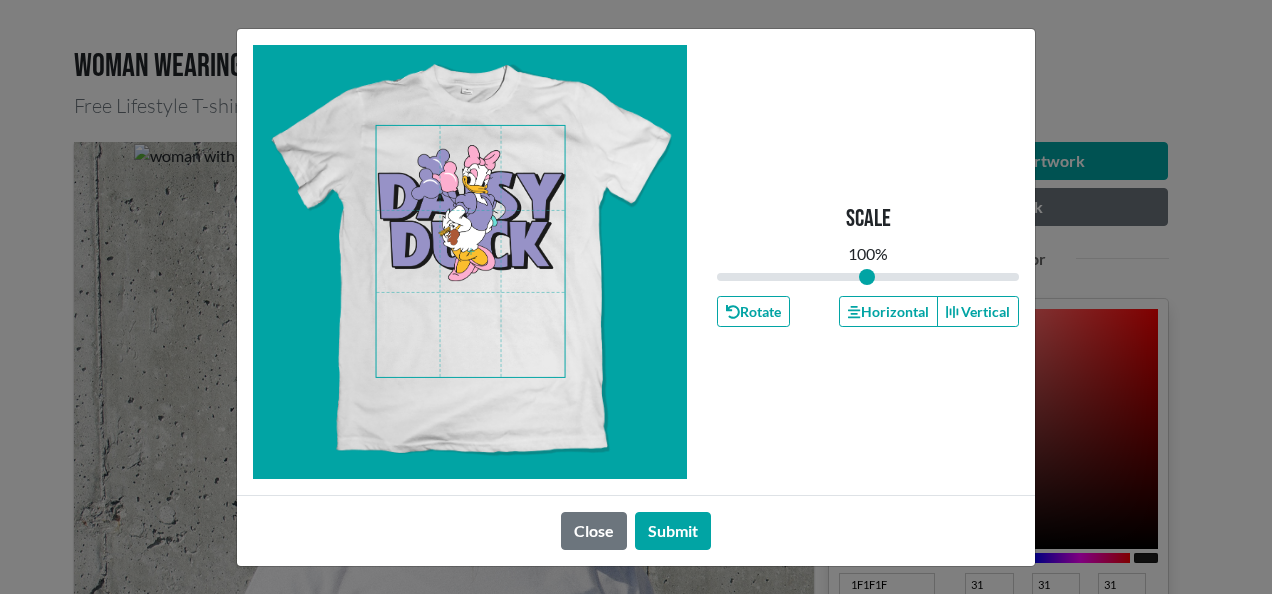 click at bounding box center (471, 251) 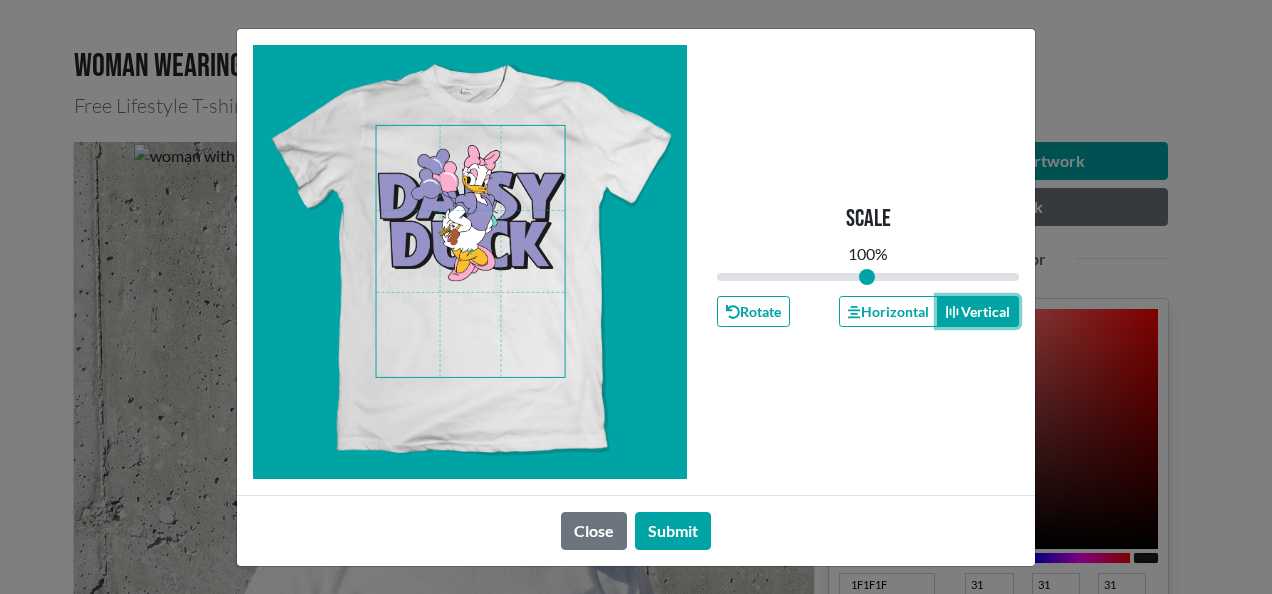 click 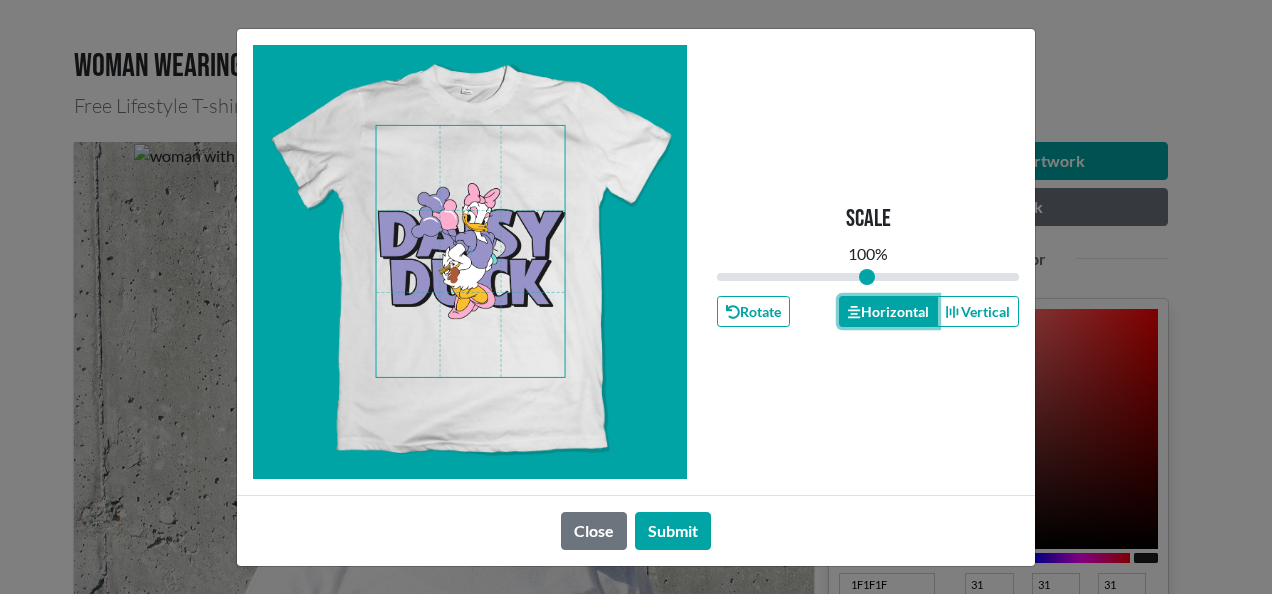 click on "Horizontal" at bounding box center (888, 311) 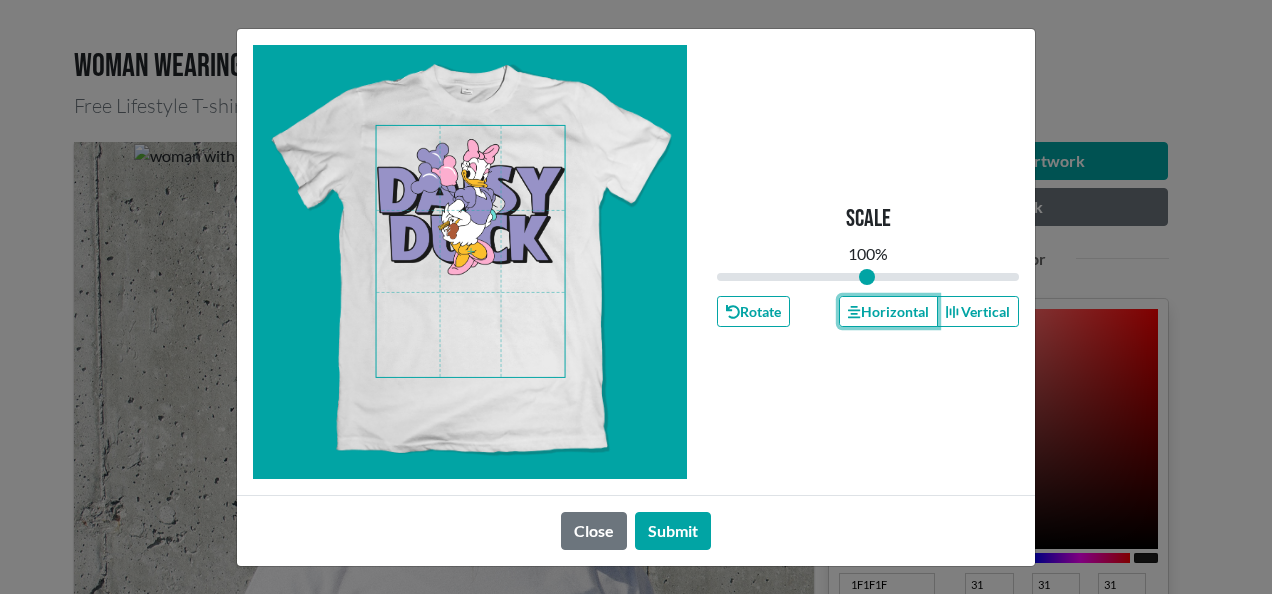 click at bounding box center [471, 251] 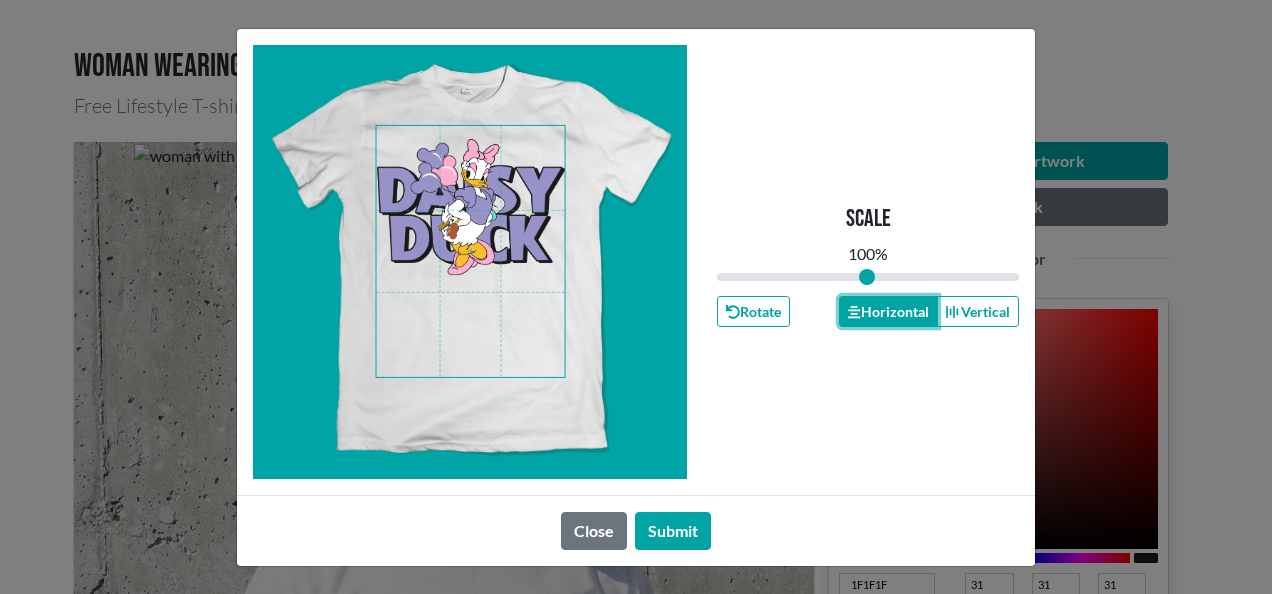 click on "Horizontal" at bounding box center (888, 311) 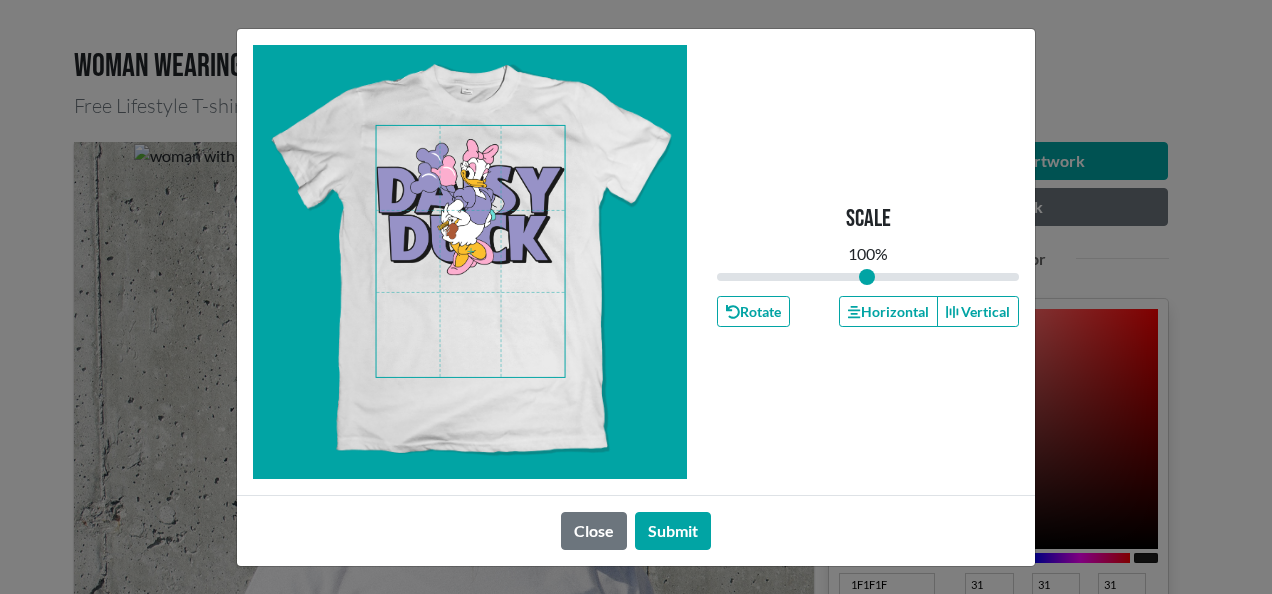 click on "Close Submit" at bounding box center [636, 530] 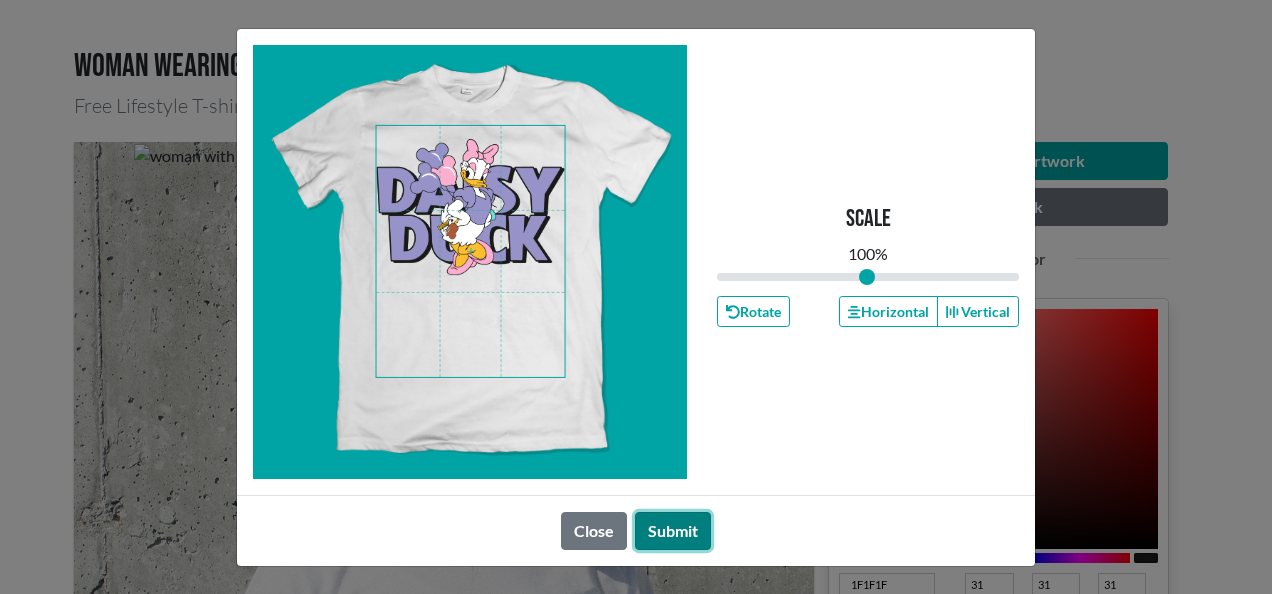 click on "Submit" at bounding box center (673, 531) 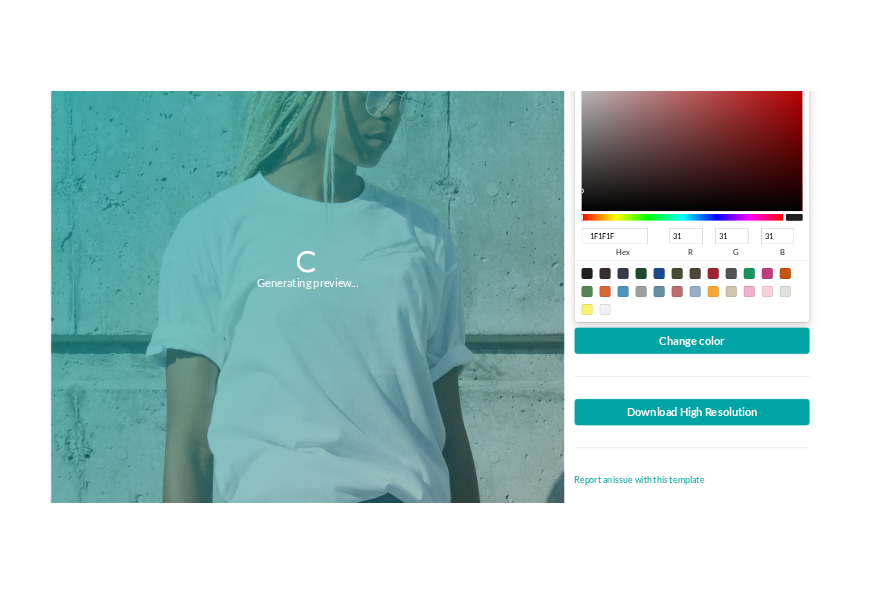 scroll, scrollTop: 504, scrollLeft: 0, axis: vertical 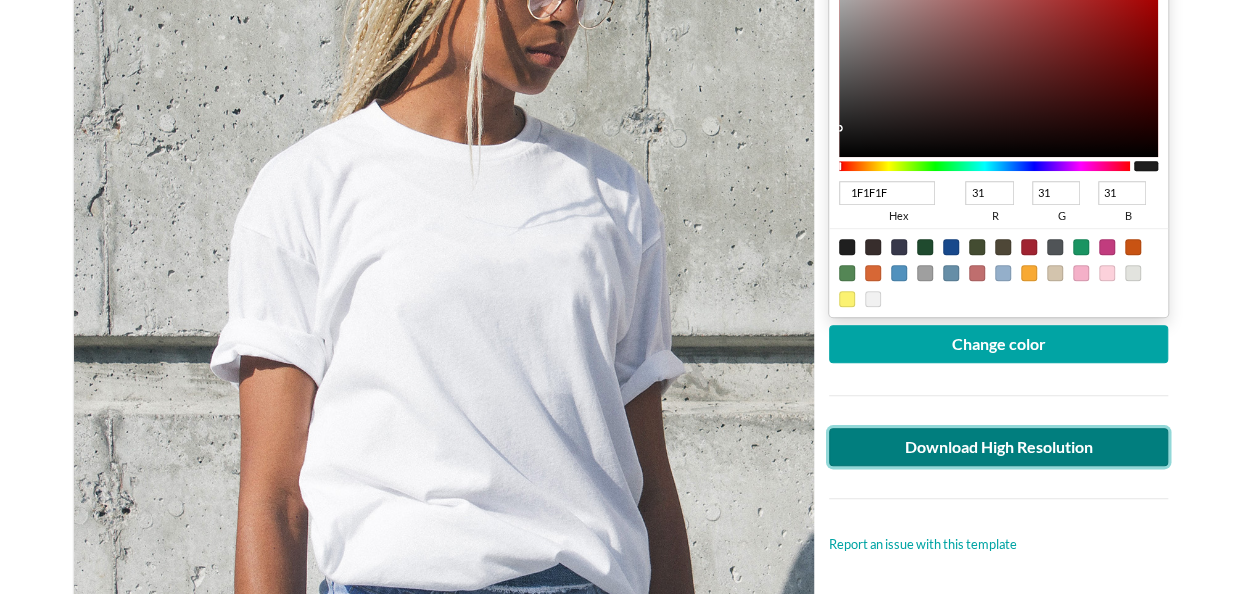 click on "Download High Resolution" at bounding box center (999, 447) 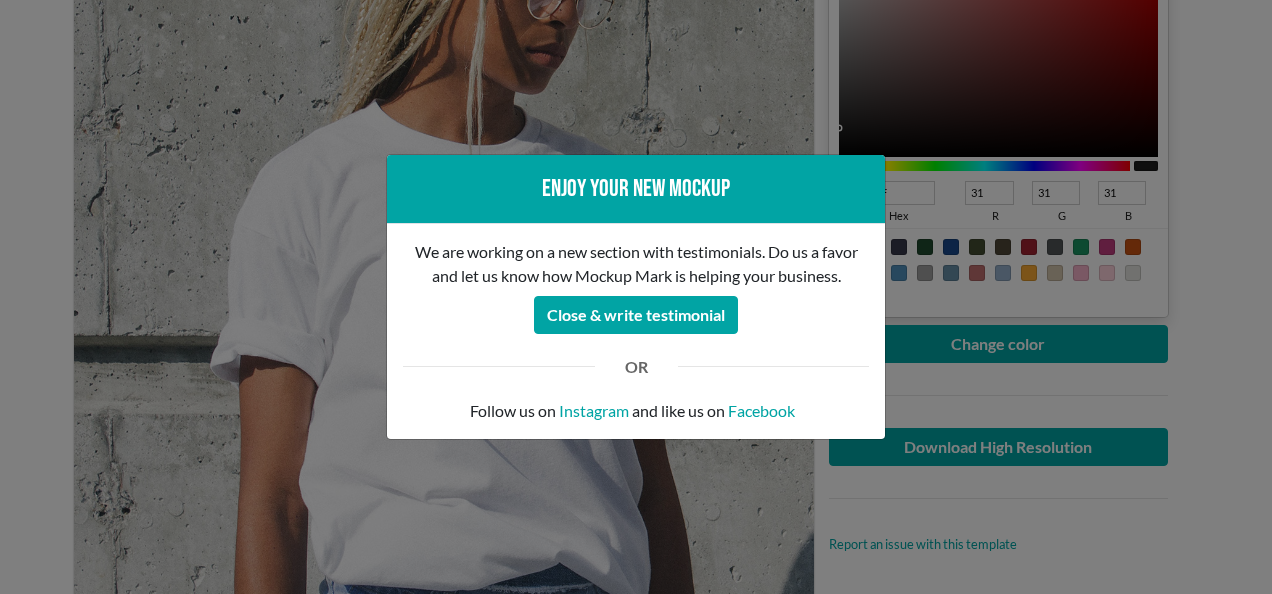 click on "Enjoy your new mockup We are working on a new section with testimonials. Do us a favor and let us know how Mockup Mark is helping your business. Close & write testimonial OR Follow us on   Instagram   and like us on   Facebook" at bounding box center [636, 297] 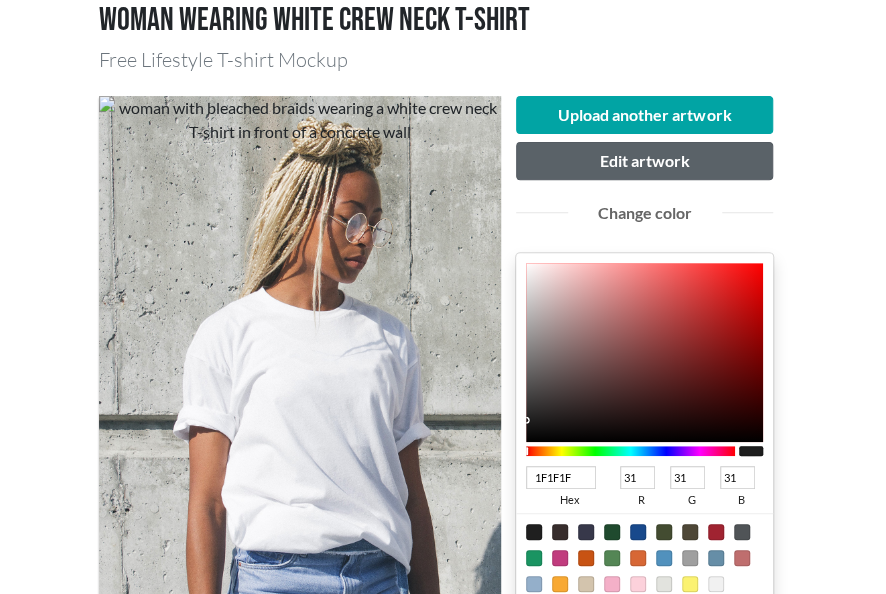 scroll, scrollTop: 158, scrollLeft: 0, axis: vertical 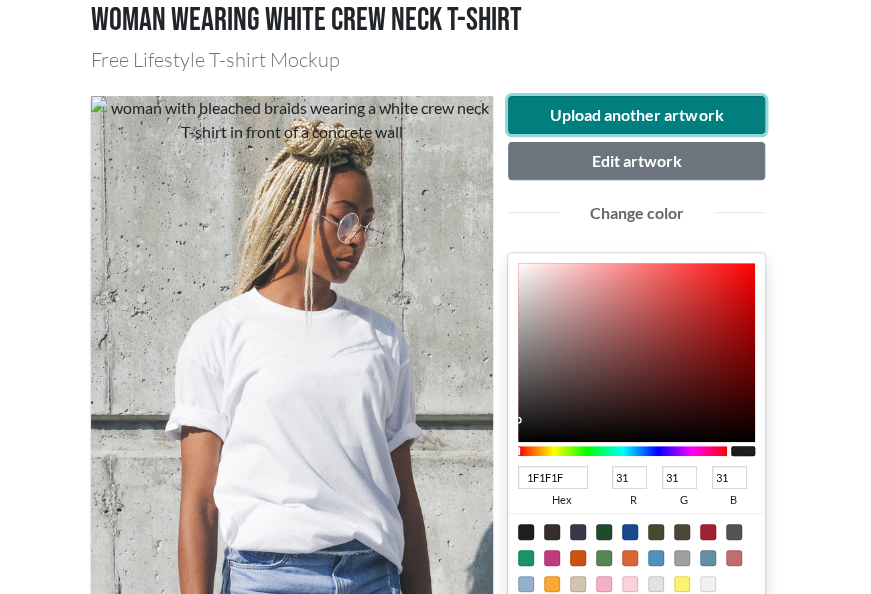 click on "Upload another artwork" at bounding box center [637, 115] 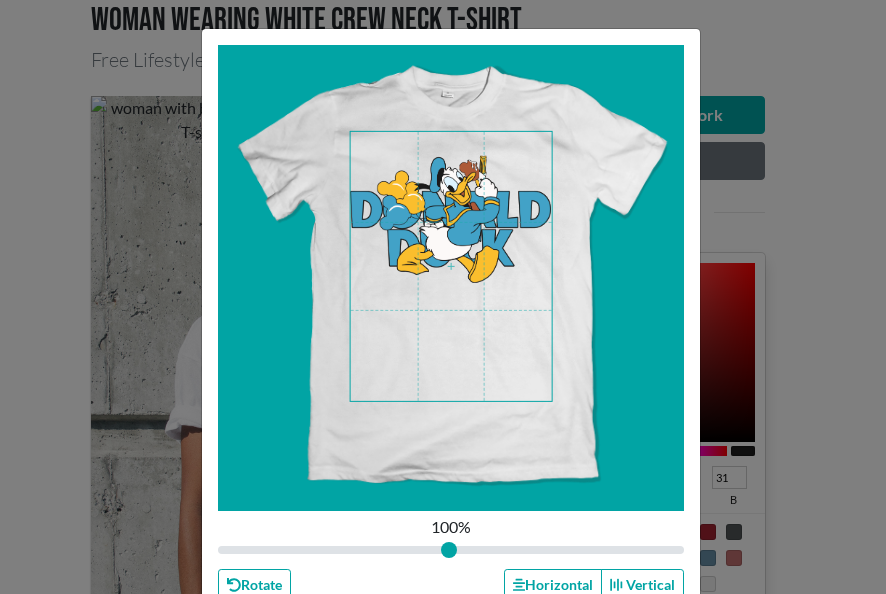 click at bounding box center (451, 266) 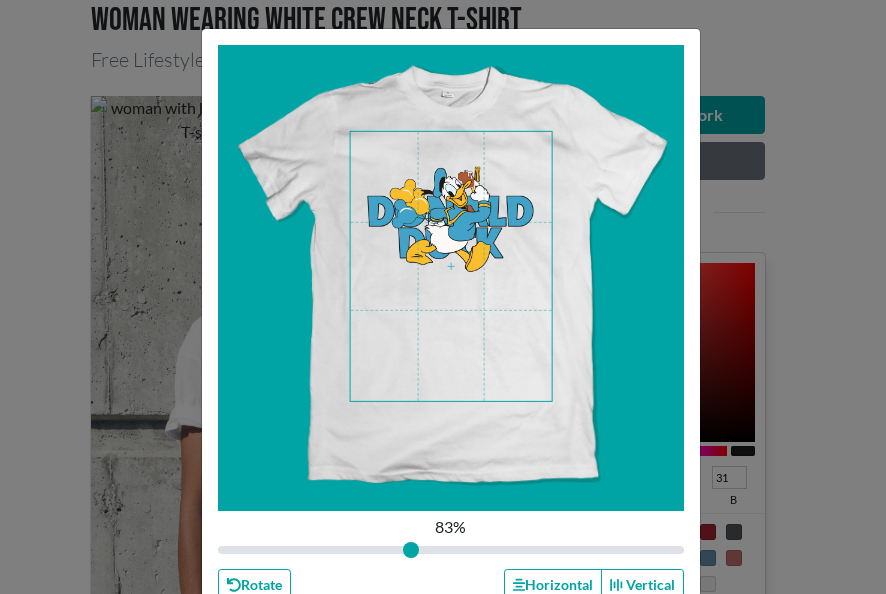 click at bounding box center [451, 278] 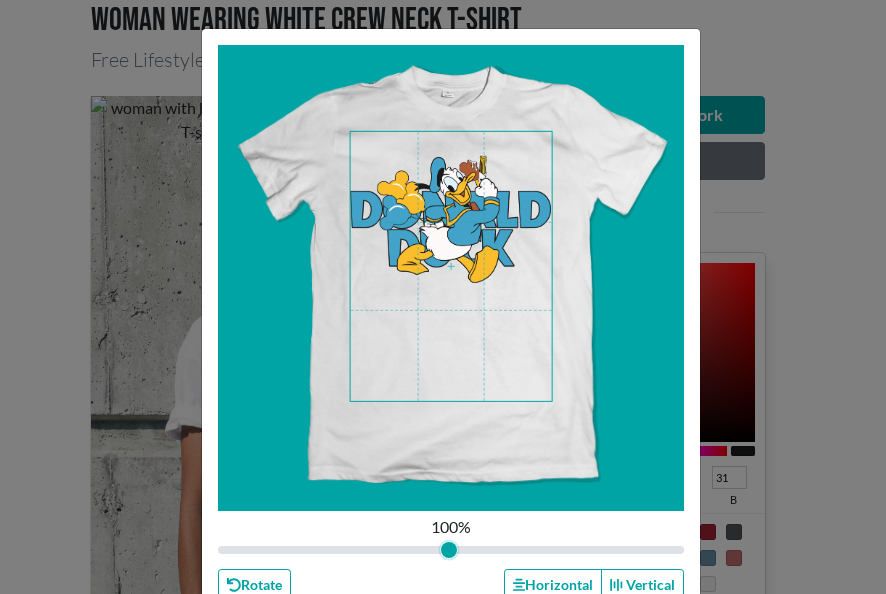 drag, startPoint x: 423, startPoint y: 550, endPoint x: 442, endPoint y: 552, distance: 19.104973 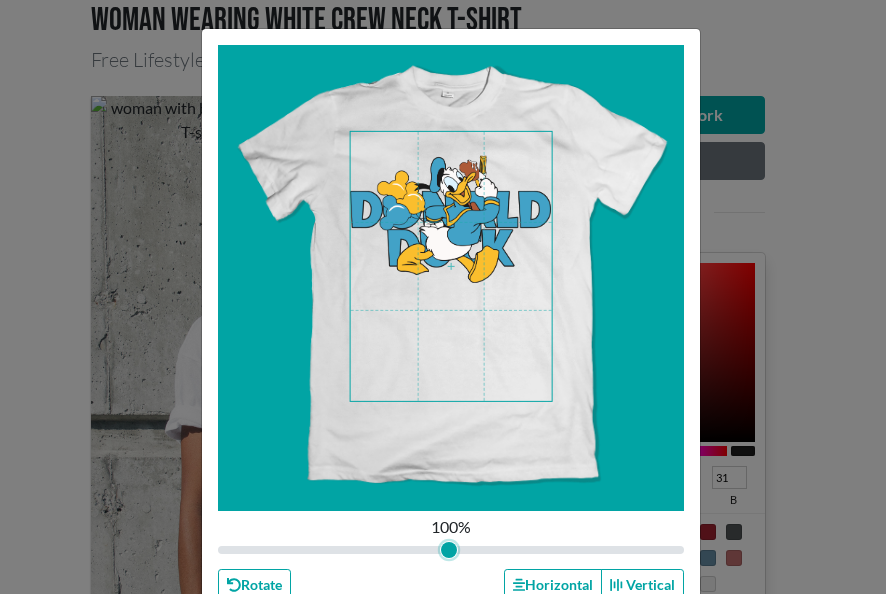 type on "1" 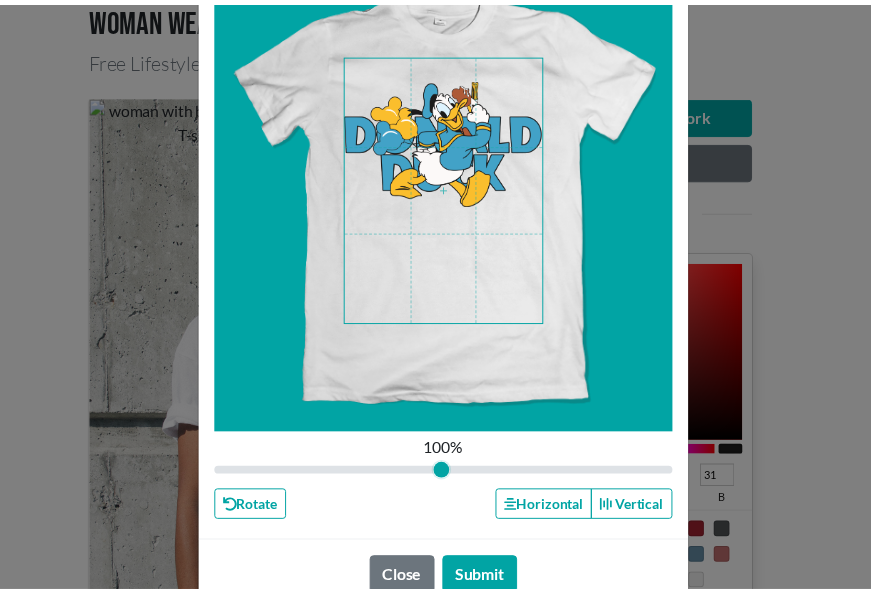scroll, scrollTop: 124, scrollLeft: 0, axis: vertical 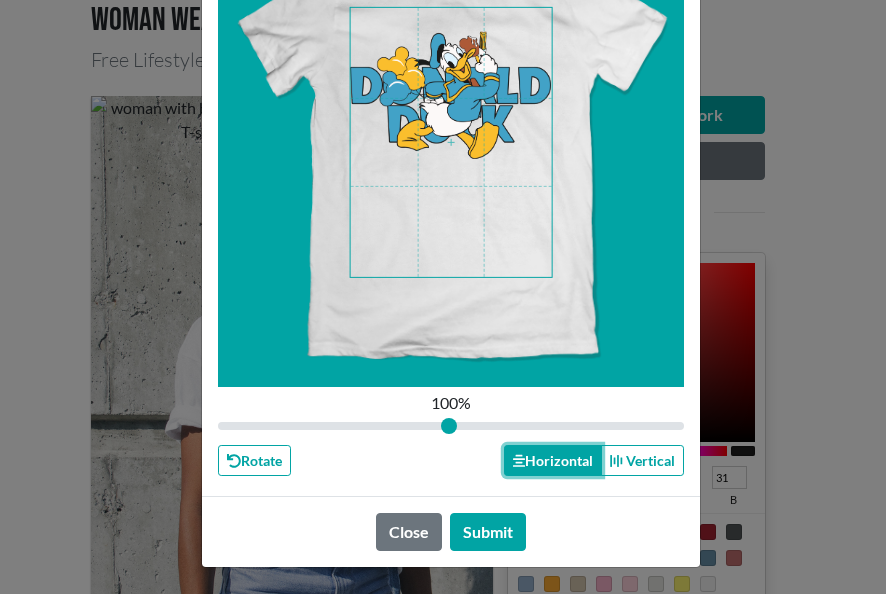 click on "Horizontal" at bounding box center (553, 460) 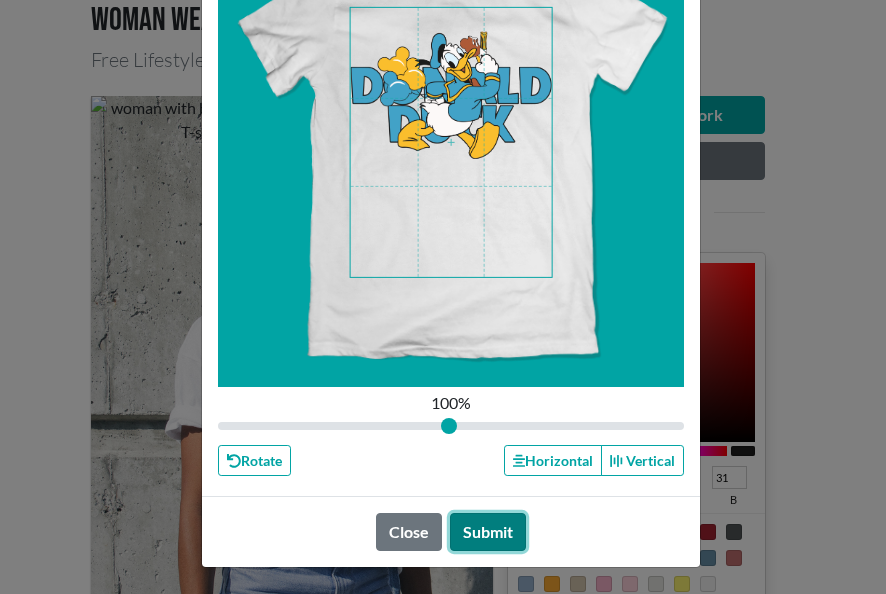 click on "Submit" at bounding box center [488, 532] 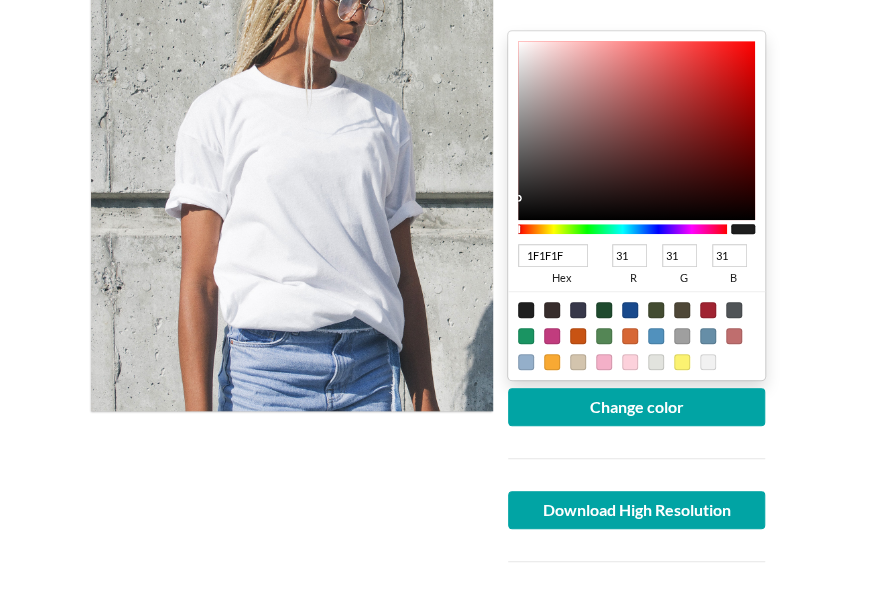 scroll, scrollTop: 380, scrollLeft: 0, axis: vertical 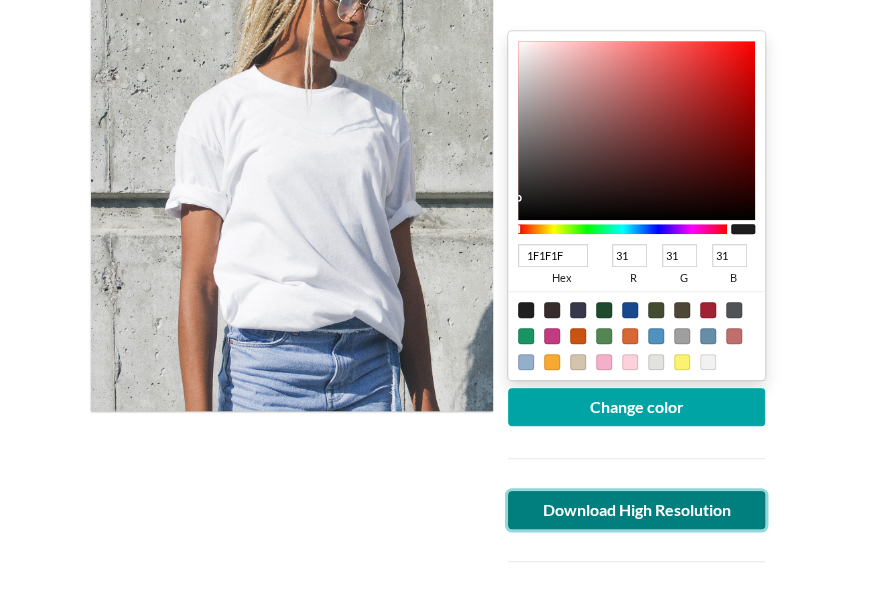 click on "Download High Resolution" at bounding box center [637, 510] 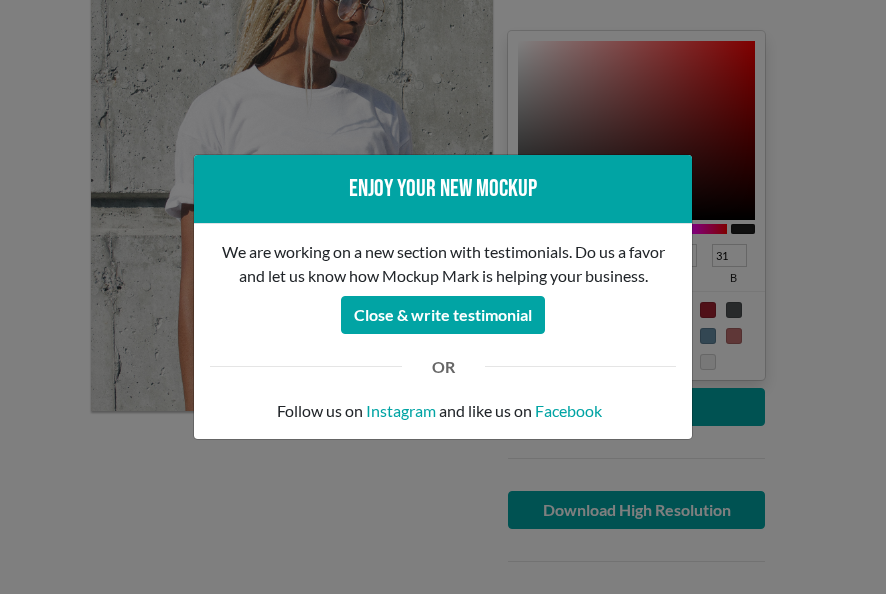click on "Enjoy your new mockup We are working on a new section with testimonials. Do us a favor and let us know how Mockup Mark is helping your business. Close & write testimonial OR Follow us on   Instagram   and like us on   Facebook" at bounding box center (443, 297) 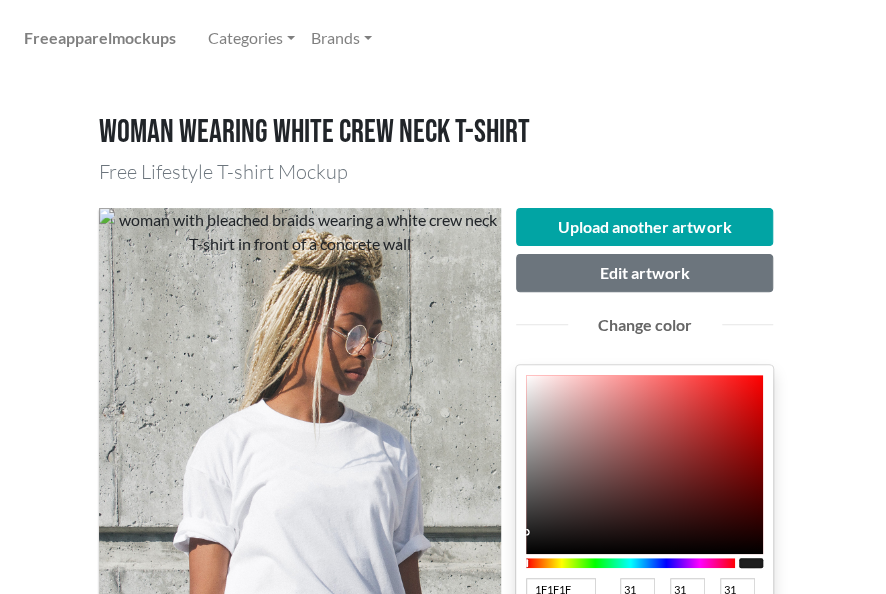 scroll, scrollTop: 36, scrollLeft: 0, axis: vertical 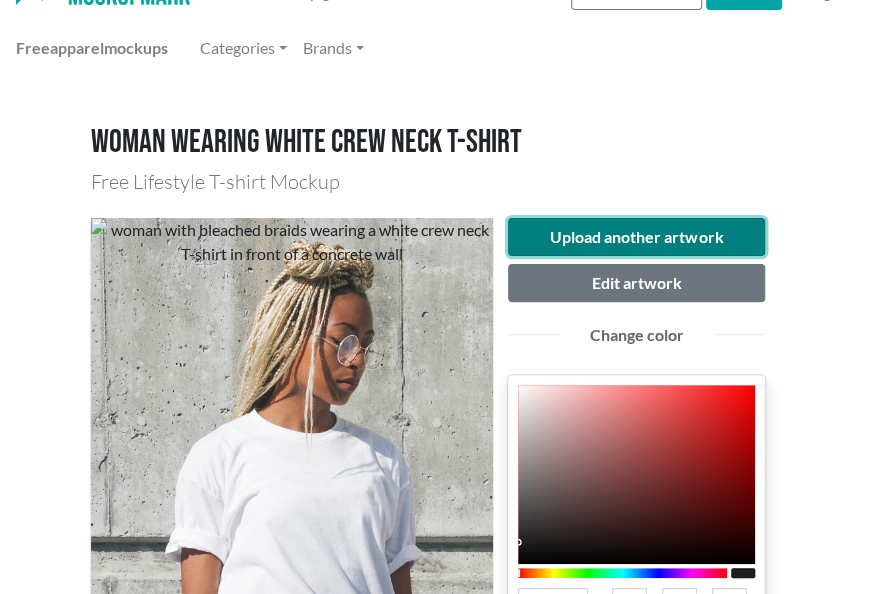 click on "Upload another artwork" at bounding box center (637, 237) 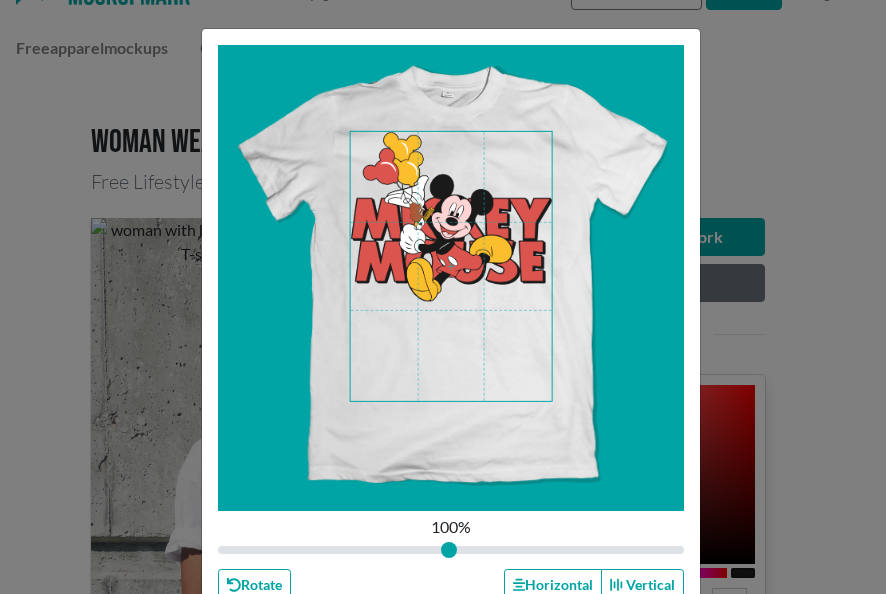 click at bounding box center [451, 266] 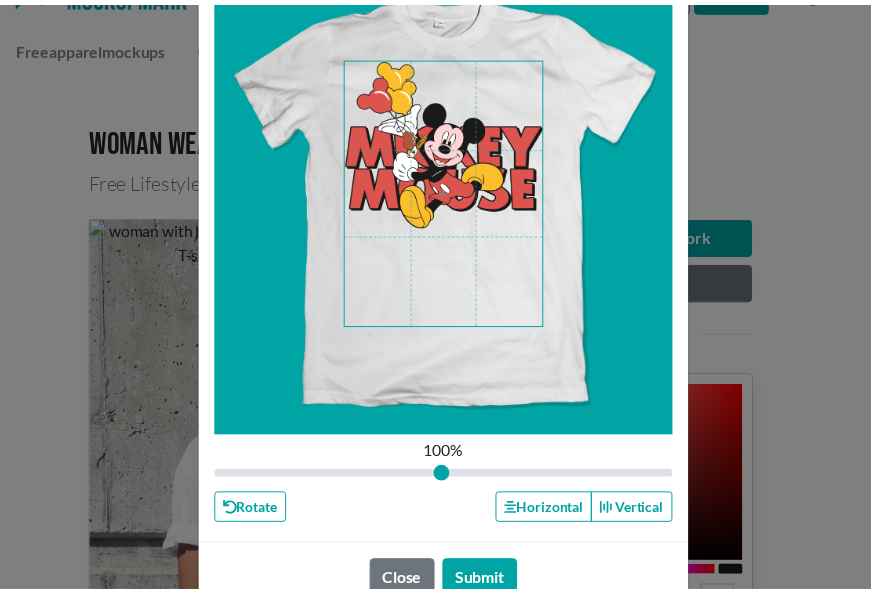 scroll, scrollTop: 124, scrollLeft: 0, axis: vertical 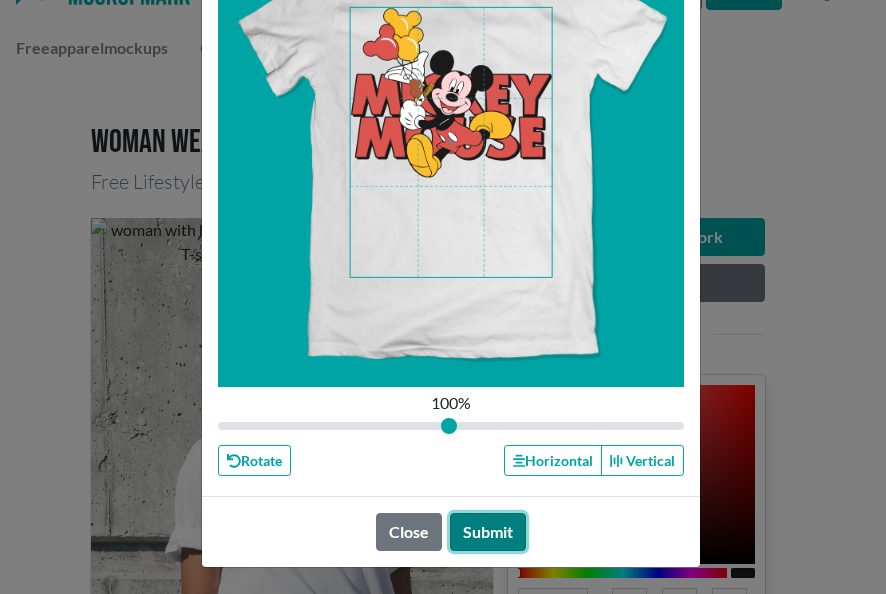 click on "Submit" at bounding box center (488, 532) 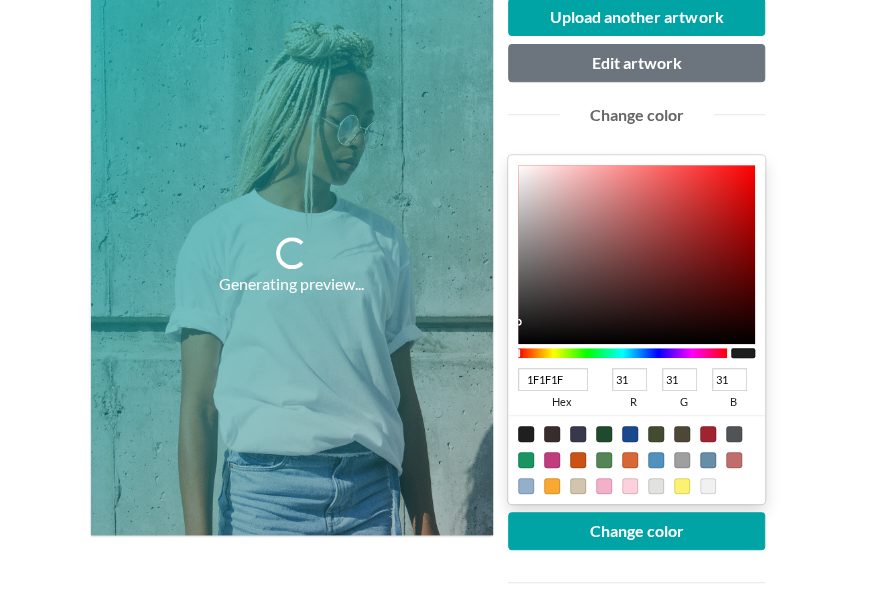 scroll, scrollTop: 372, scrollLeft: 0, axis: vertical 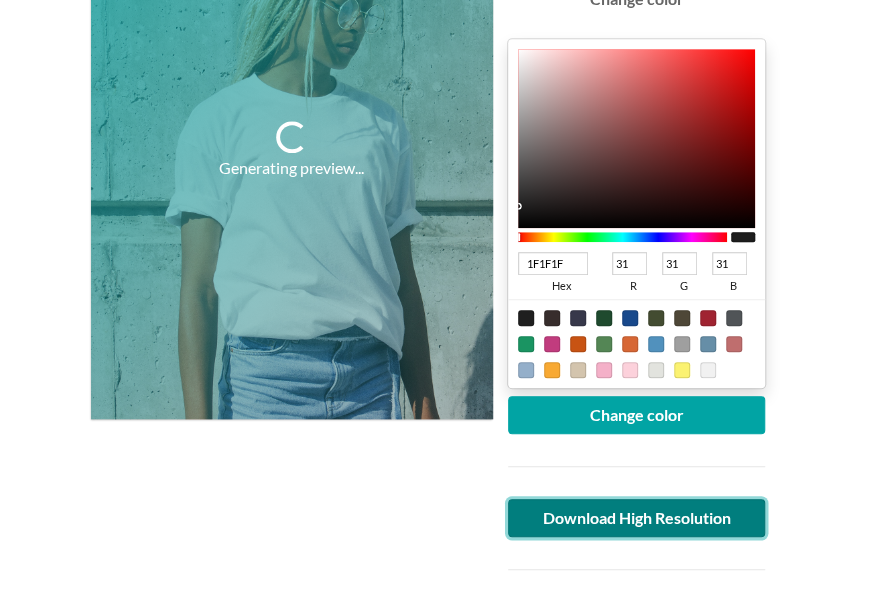 click on "Download High Resolution" at bounding box center (637, 518) 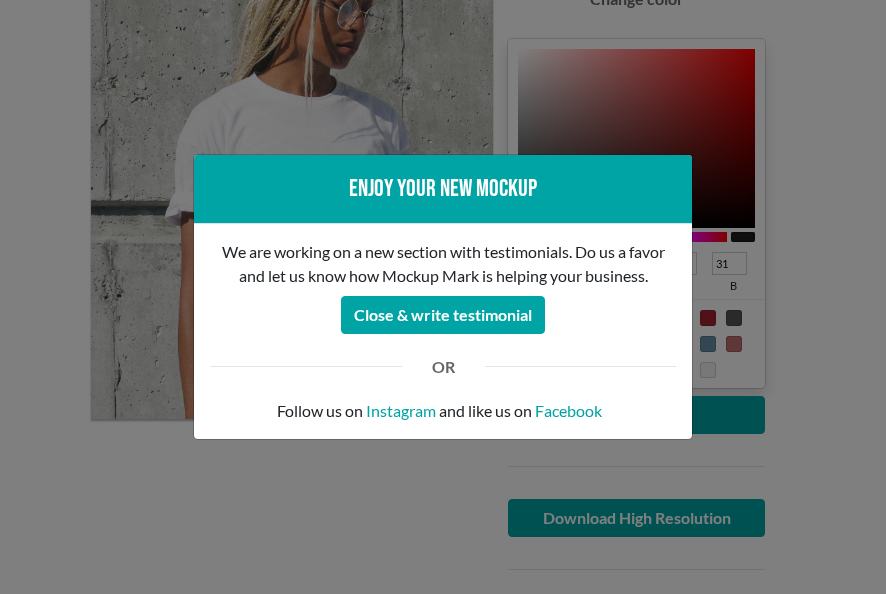 click on "Enjoy your new mockup We are working on a new section with testimonials. Do us a favor and let us know how Mockup Mark is helping your business. Close & write testimonial OR Follow us on   Instagram   and like us on   Facebook" at bounding box center [443, 297] 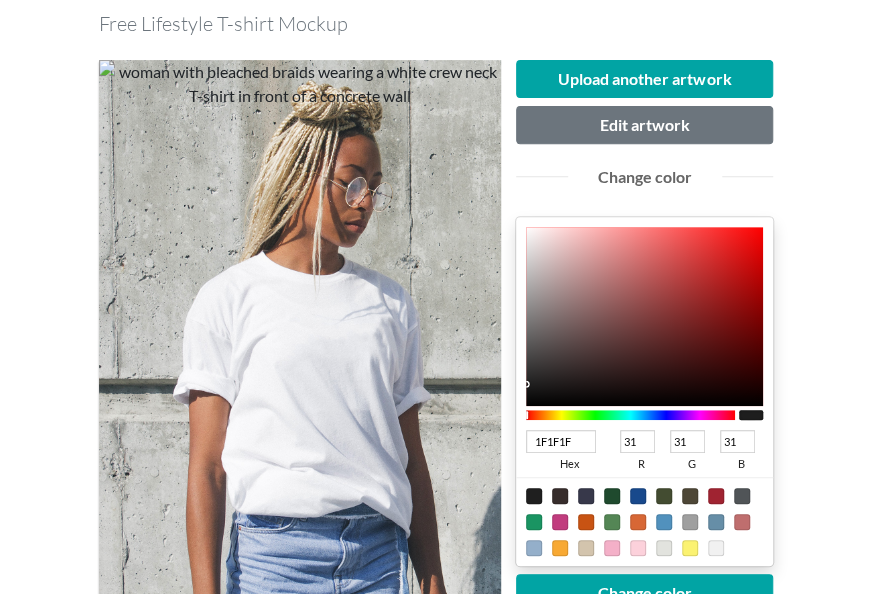 scroll, scrollTop: 192, scrollLeft: 0, axis: vertical 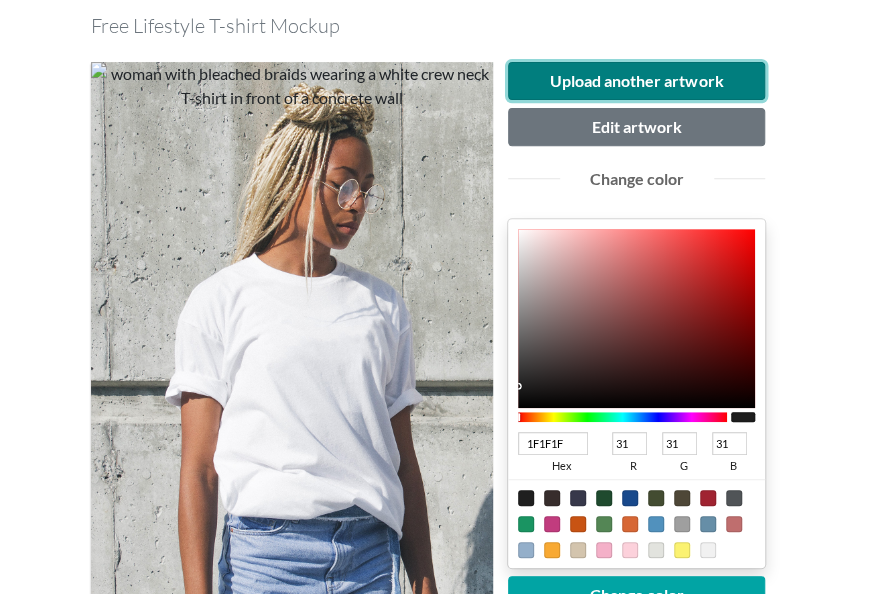 click on "Upload another artwork" at bounding box center (637, 81) 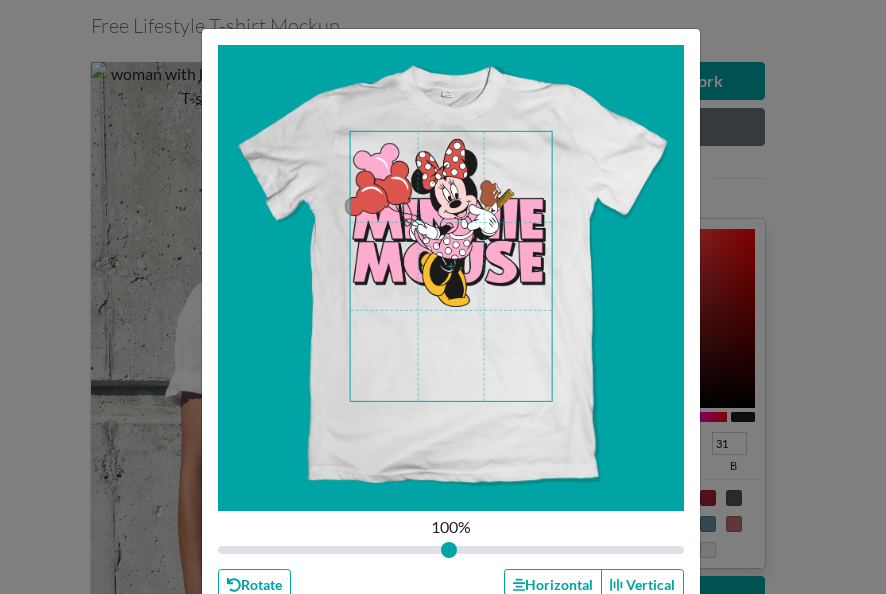 click at bounding box center [451, 266] 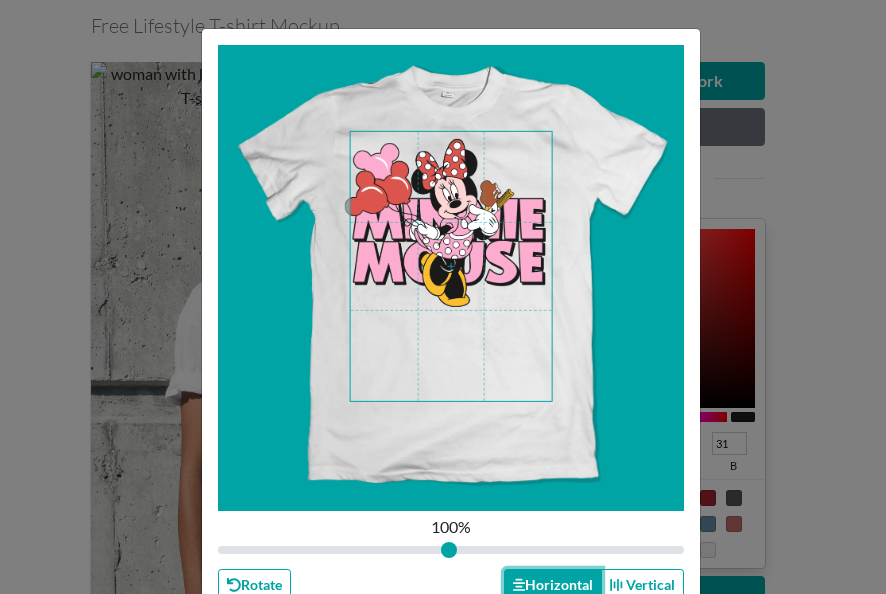 click on "Horizontal" at bounding box center [553, 584] 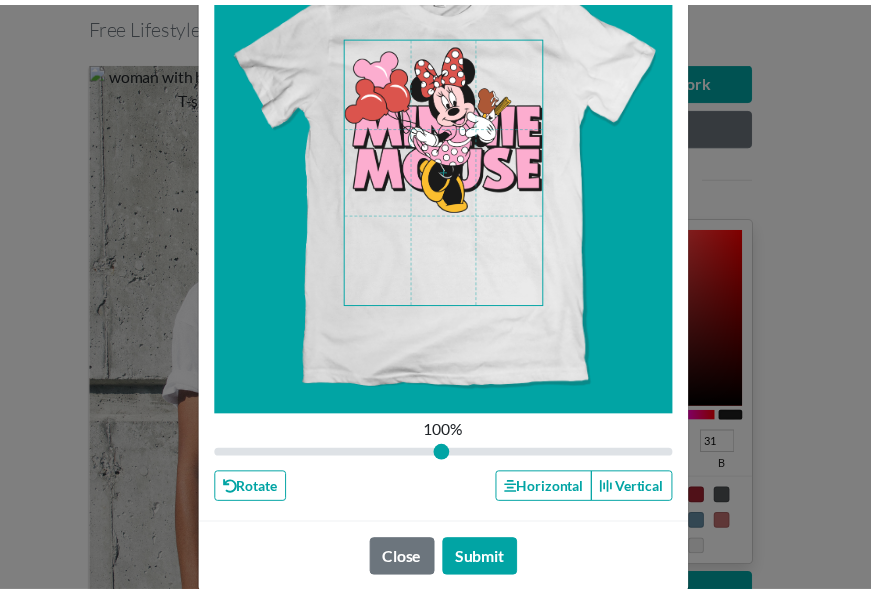 scroll, scrollTop: 97, scrollLeft: 0, axis: vertical 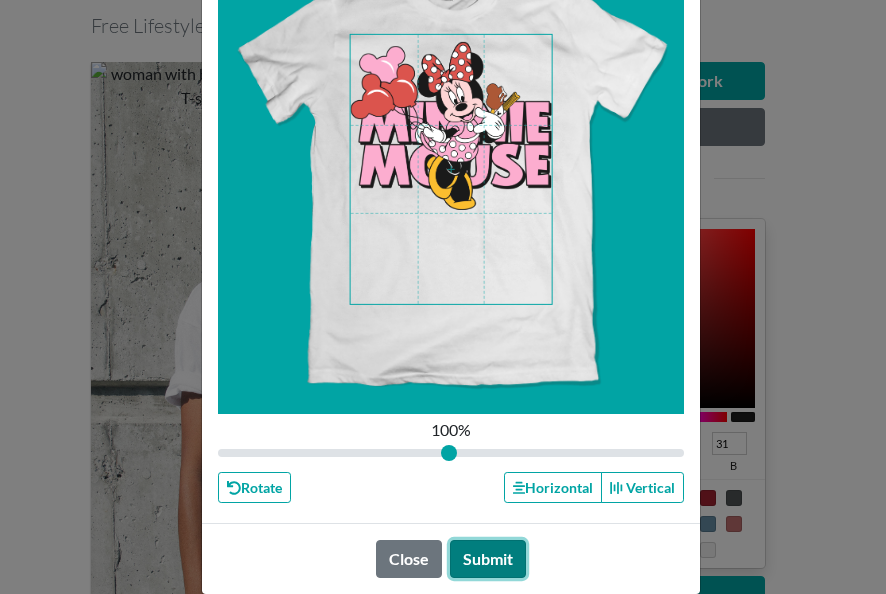 click on "Submit" at bounding box center (488, 559) 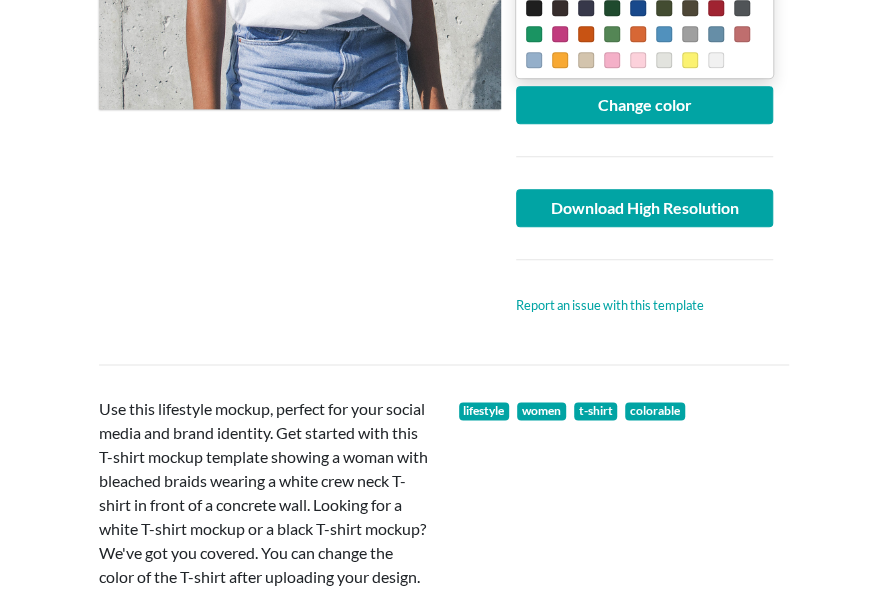 scroll, scrollTop: 794, scrollLeft: 0, axis: vertical 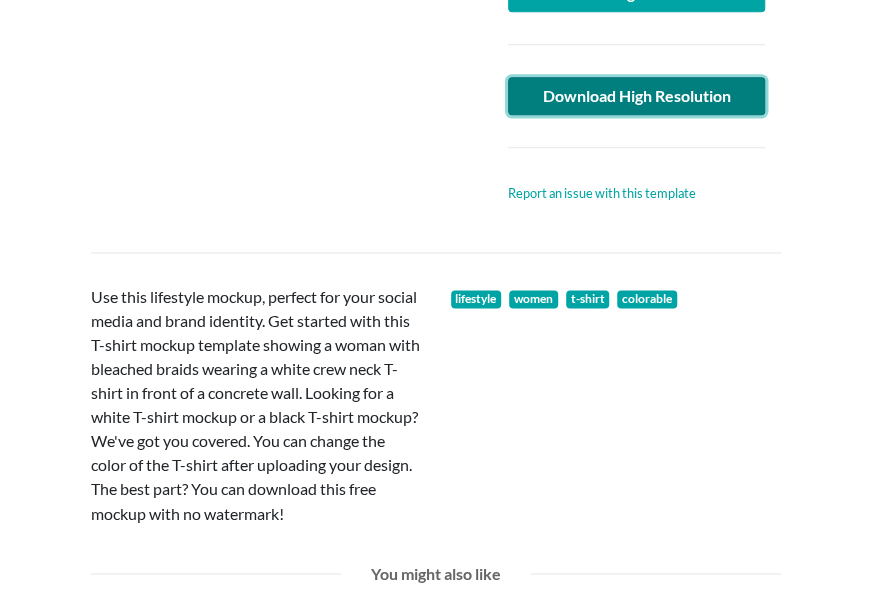 click on "Download High Resolution" at bounding box center [637, 96] 